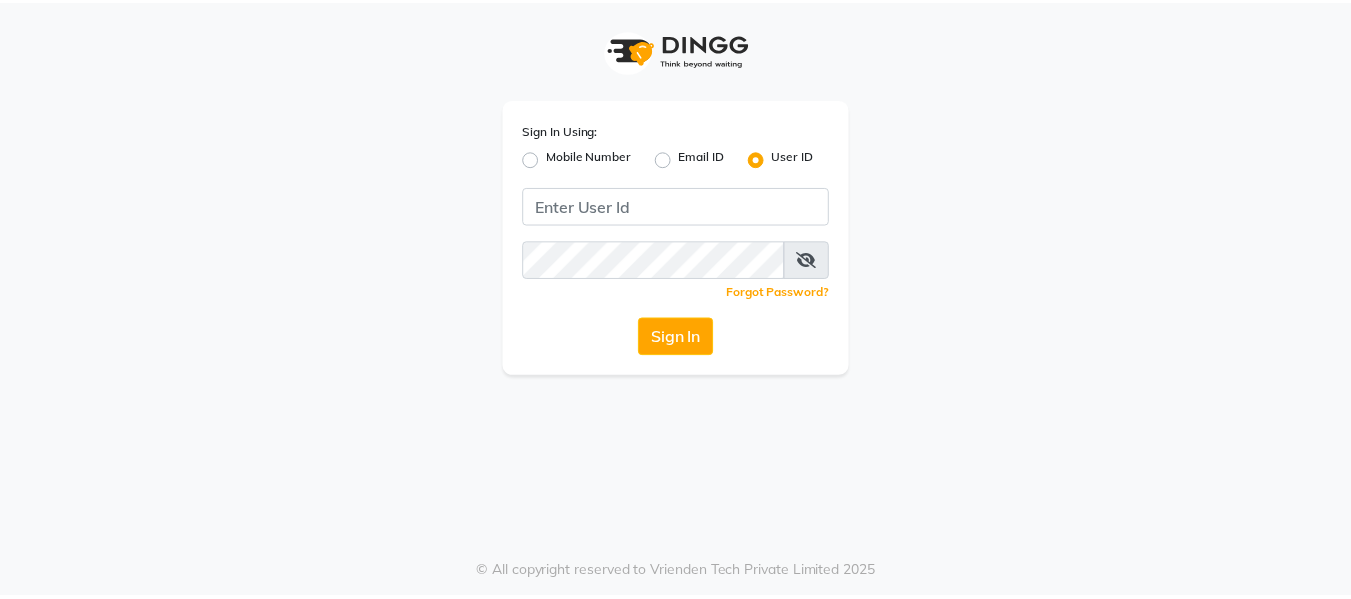 scroll, scrollTop: 0, scrollLeft: 0, axis: both 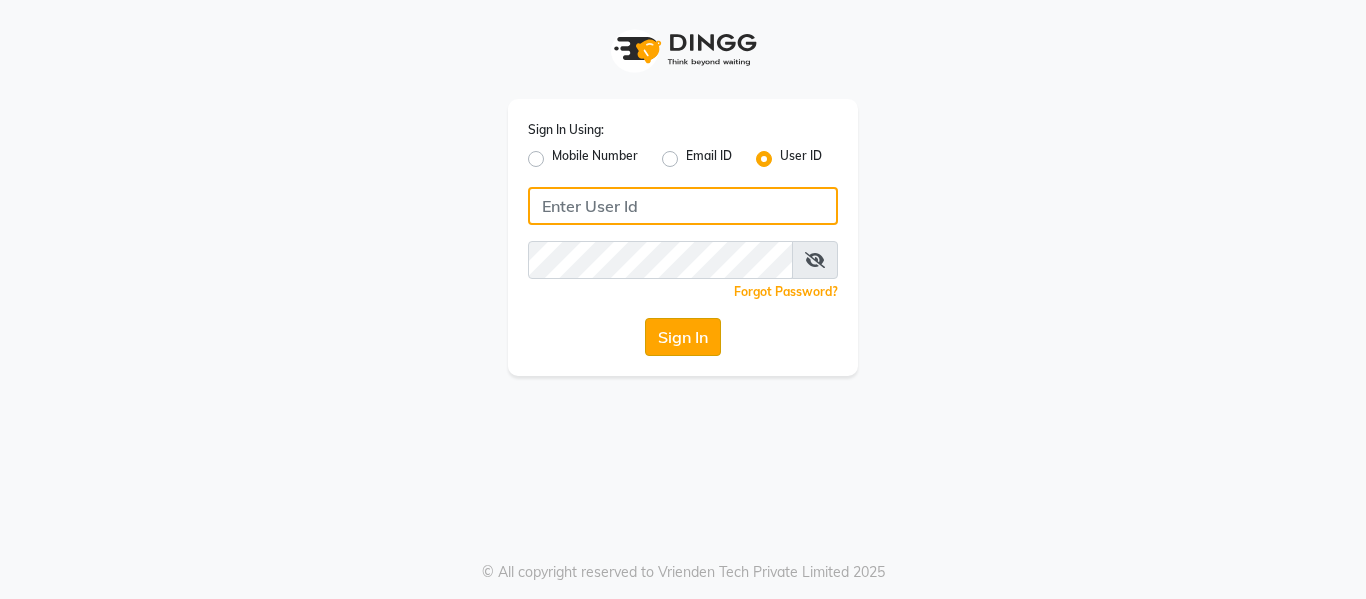 type on "samaaras@123" 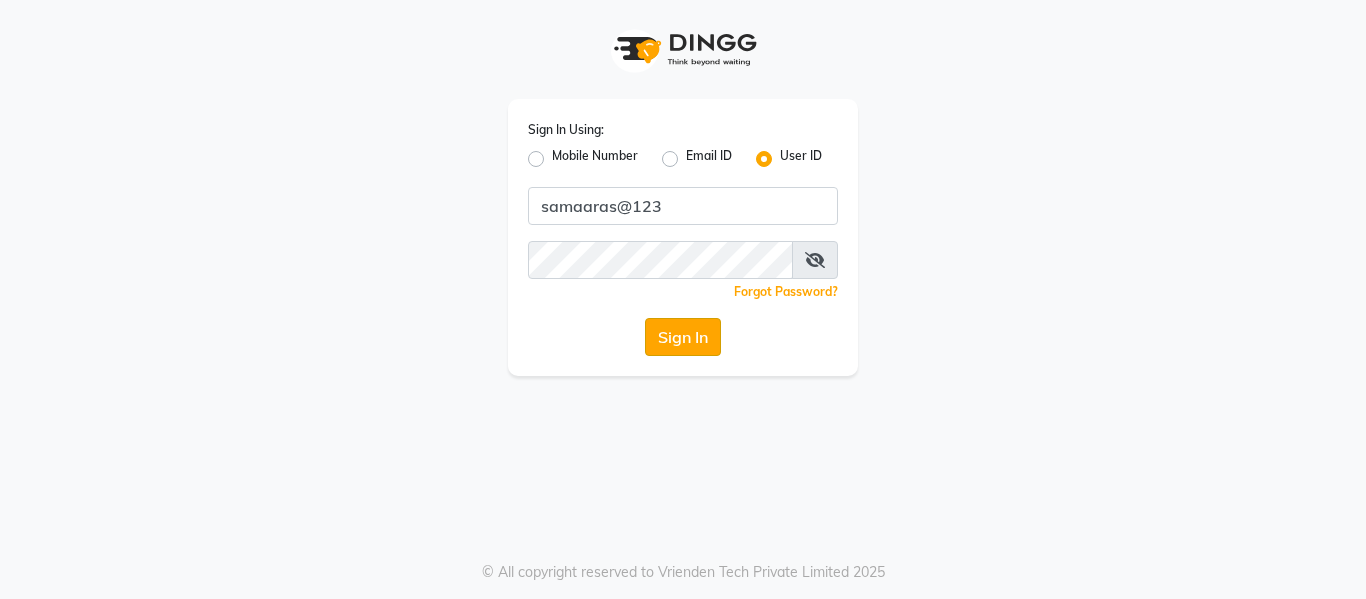 click on "Sign In" 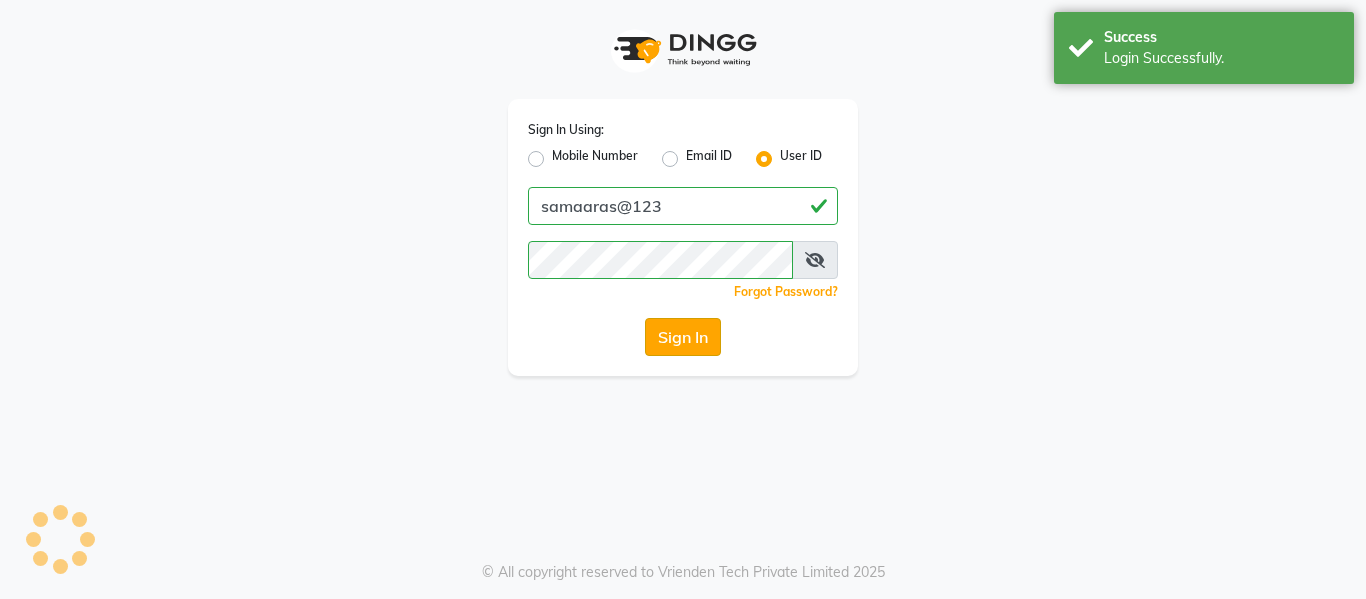 select on "service" 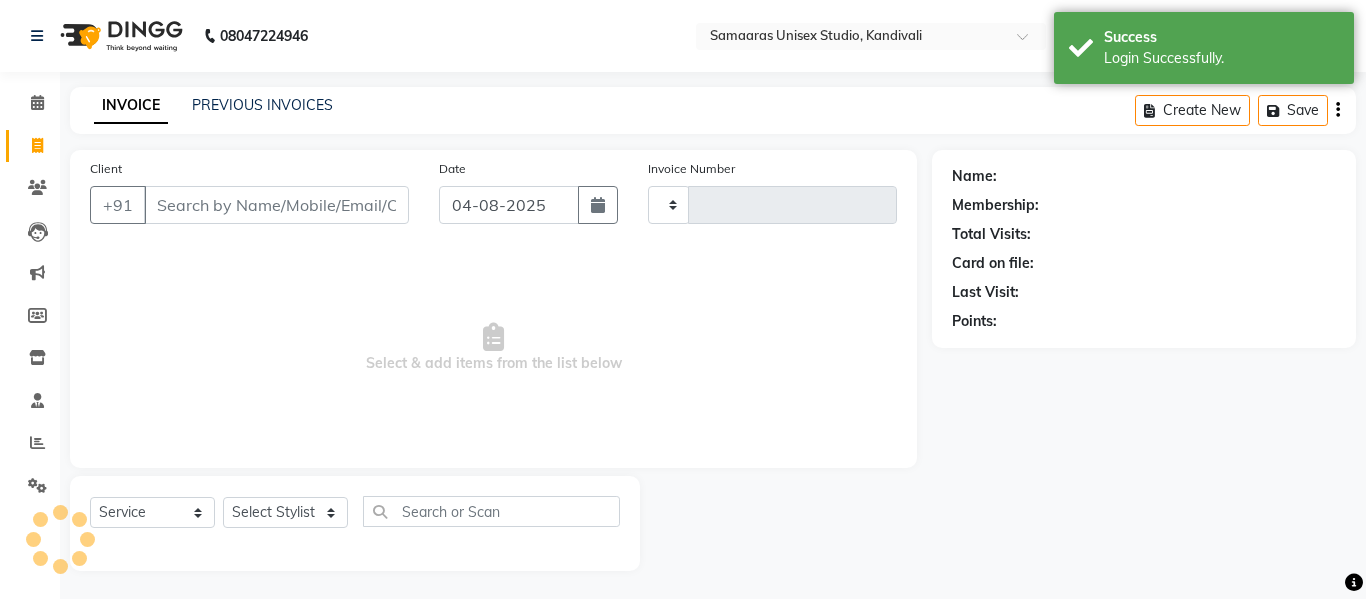 type on "1408" 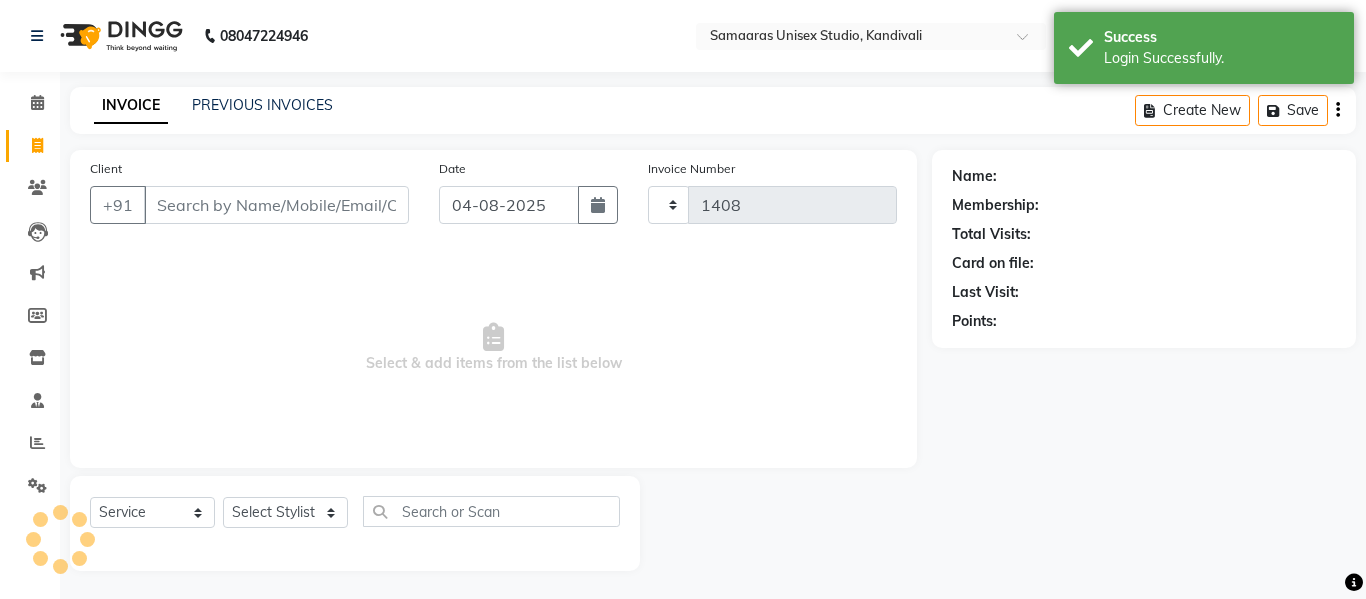 select on "4525" 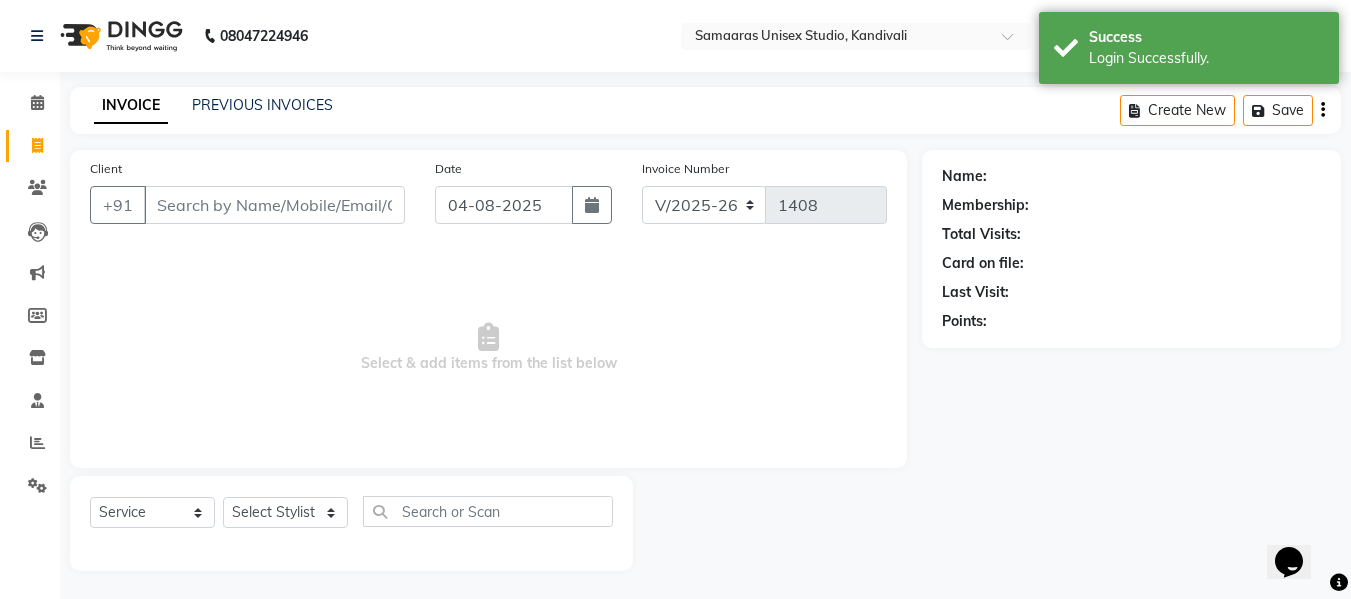 scroll, scrollTop: 0, scrollLeft: 0, axis: both 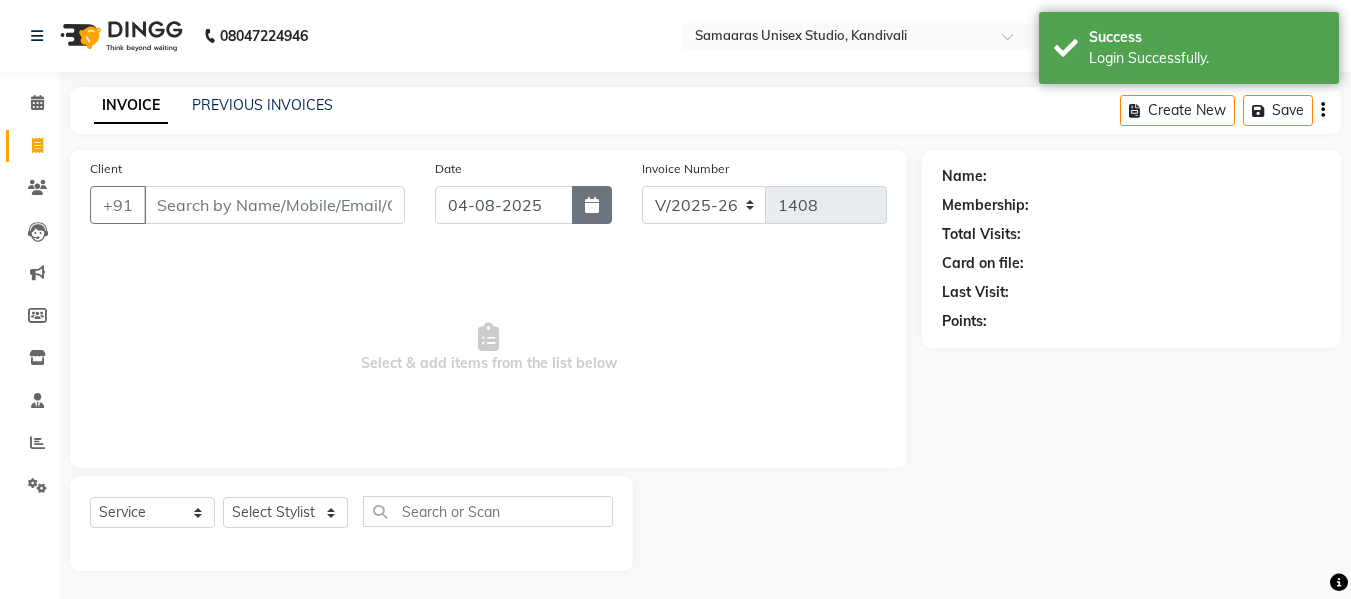 click 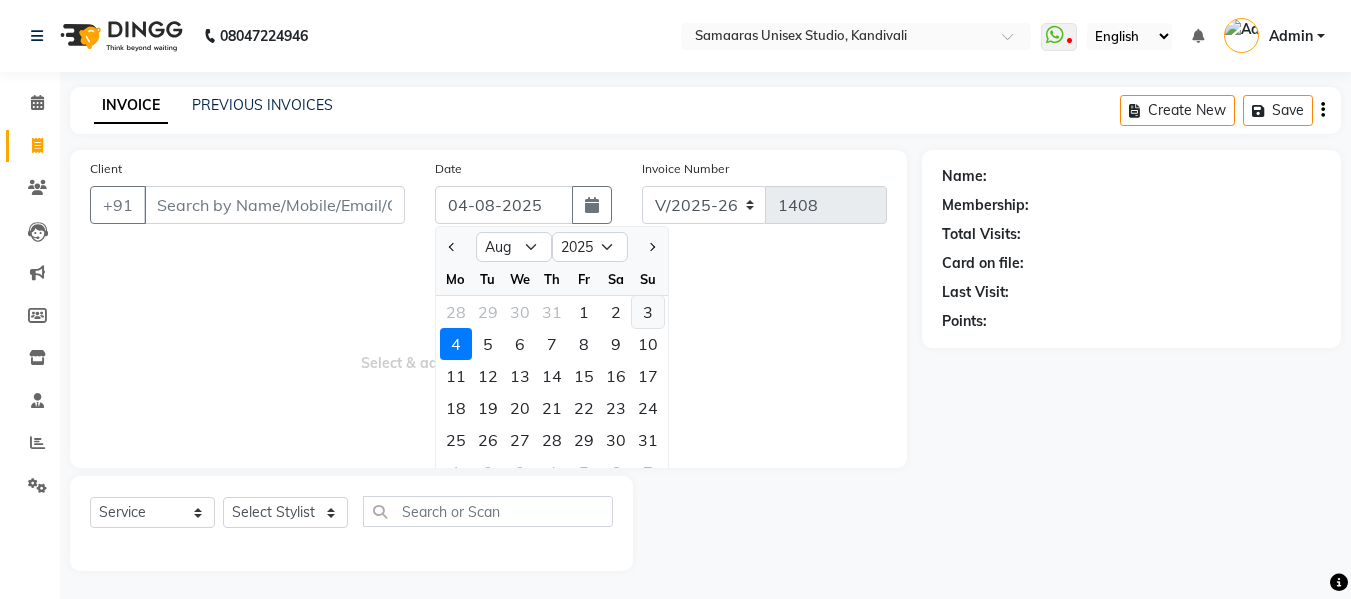 click on "3" 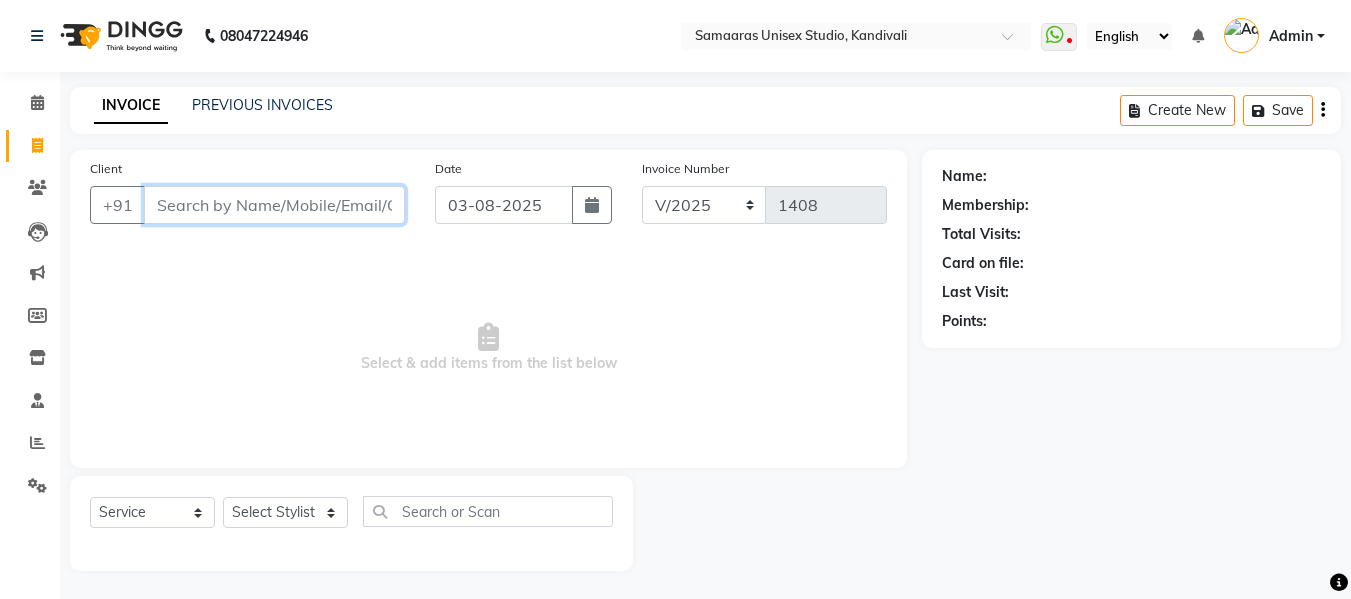click on "Client" at bounding box center (274, 205) 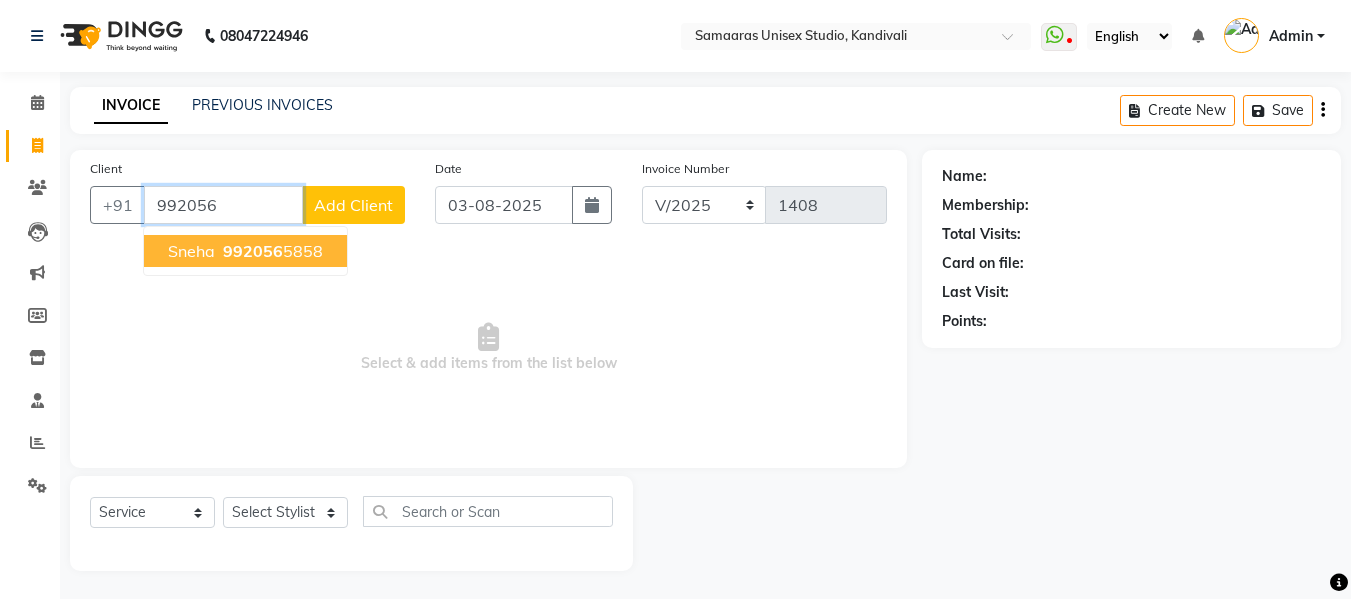 click on "992056" at bounding box center [253, 251] 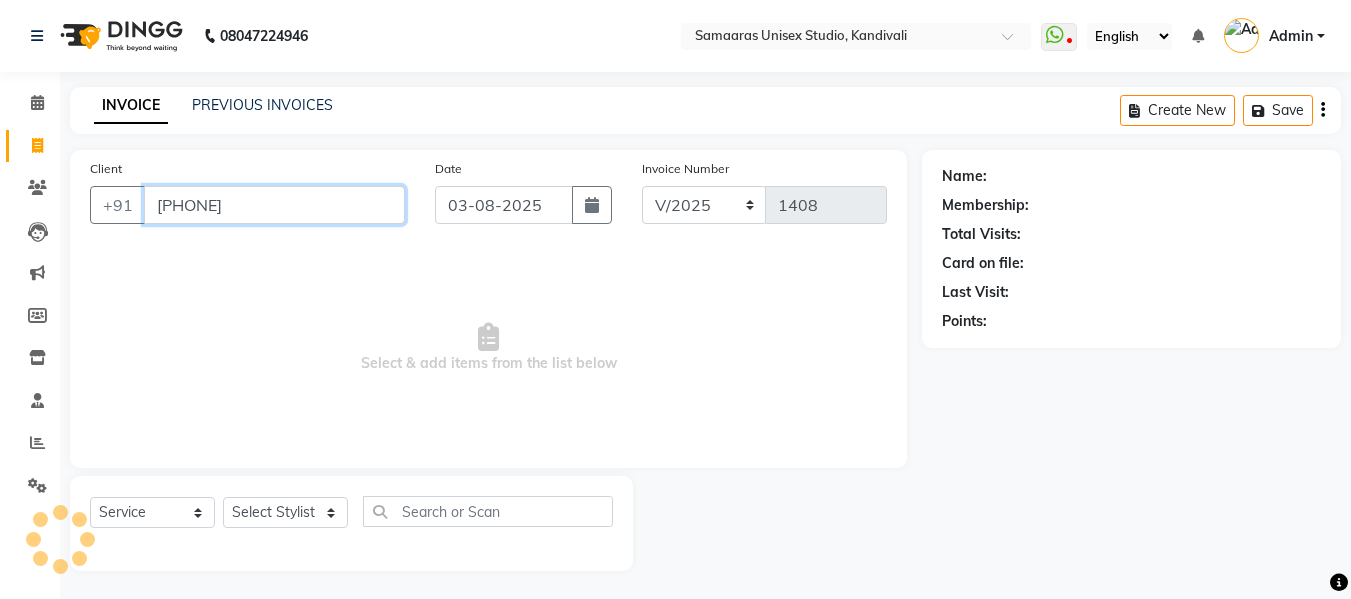 type on "[PHONE]" 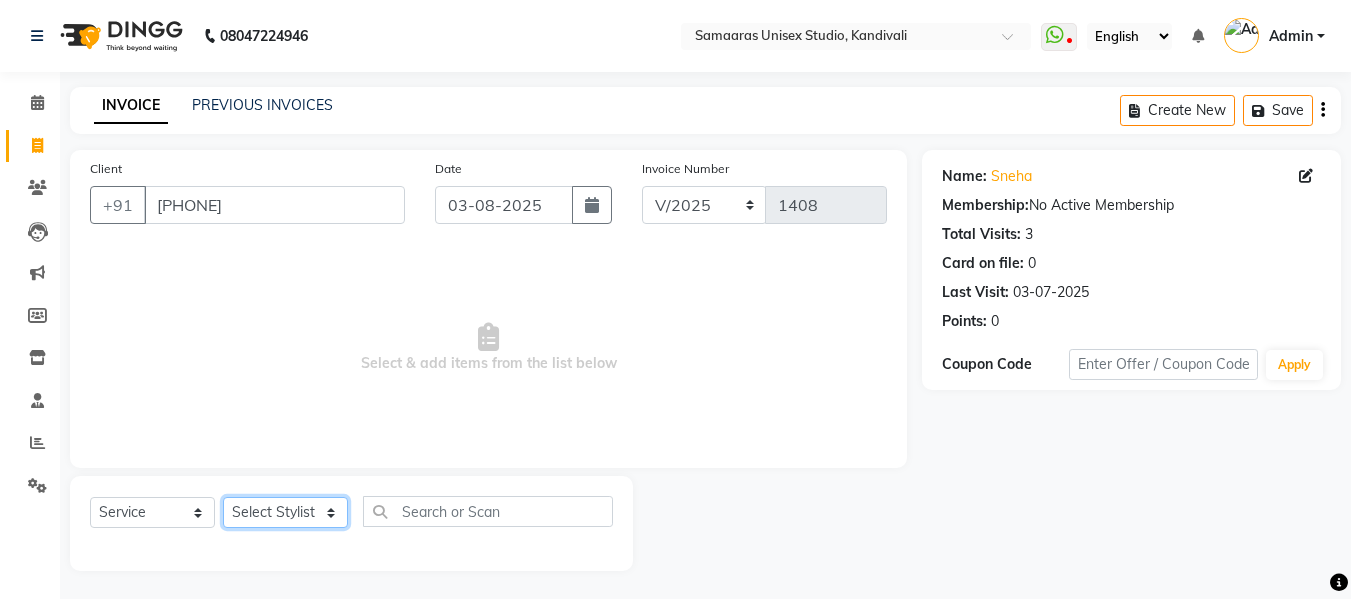 click on "Select Stylist Daksh Sir Firoz bhai Front Desk Guddu Kajal Priya Salman Bhai" 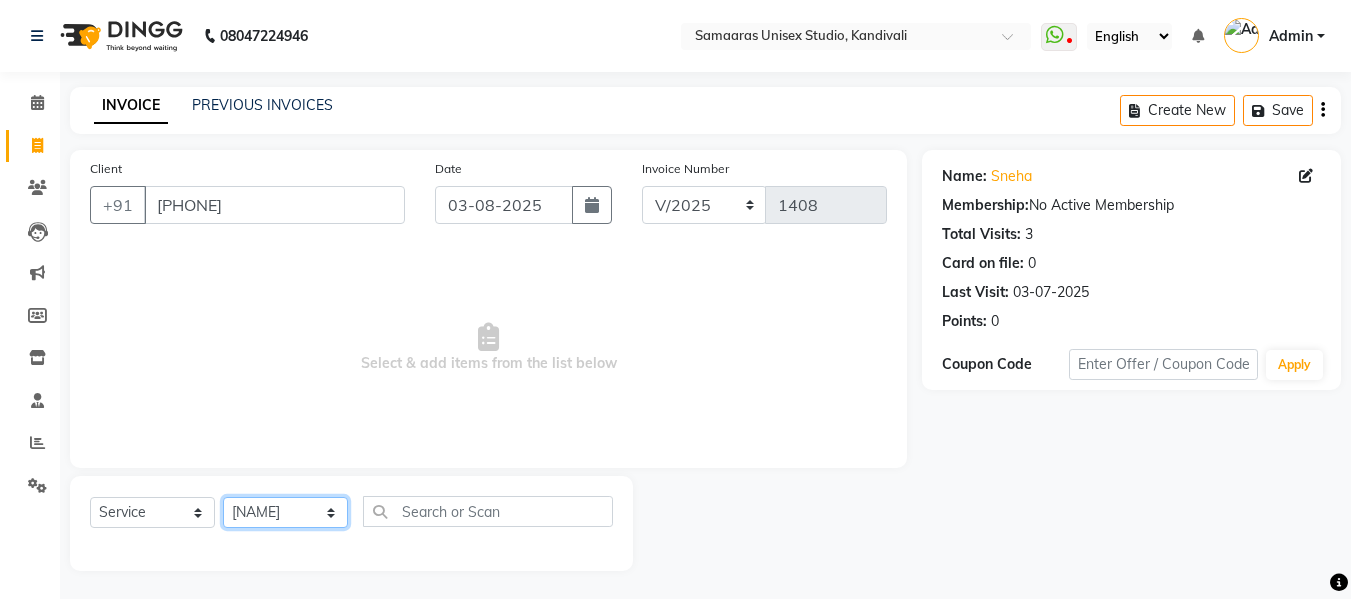 click on "Select Stylist Daksh Sir Firoz bhai Front Desk Guddu Kajal Priya Salman Bhai" 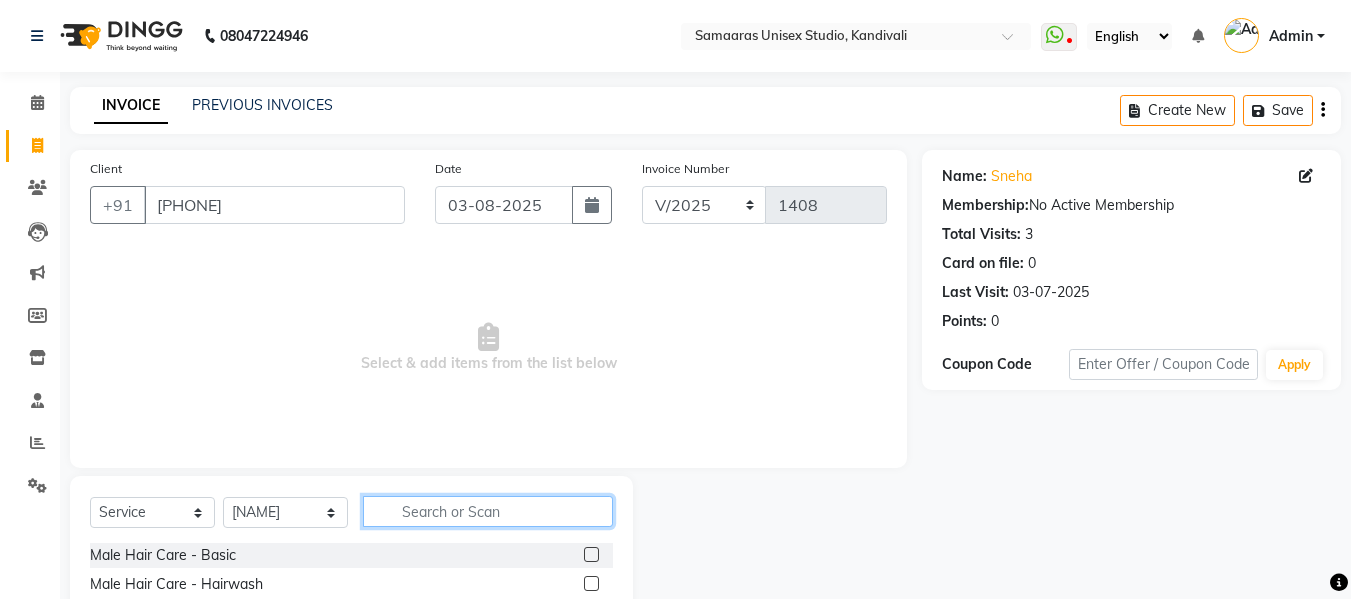 click 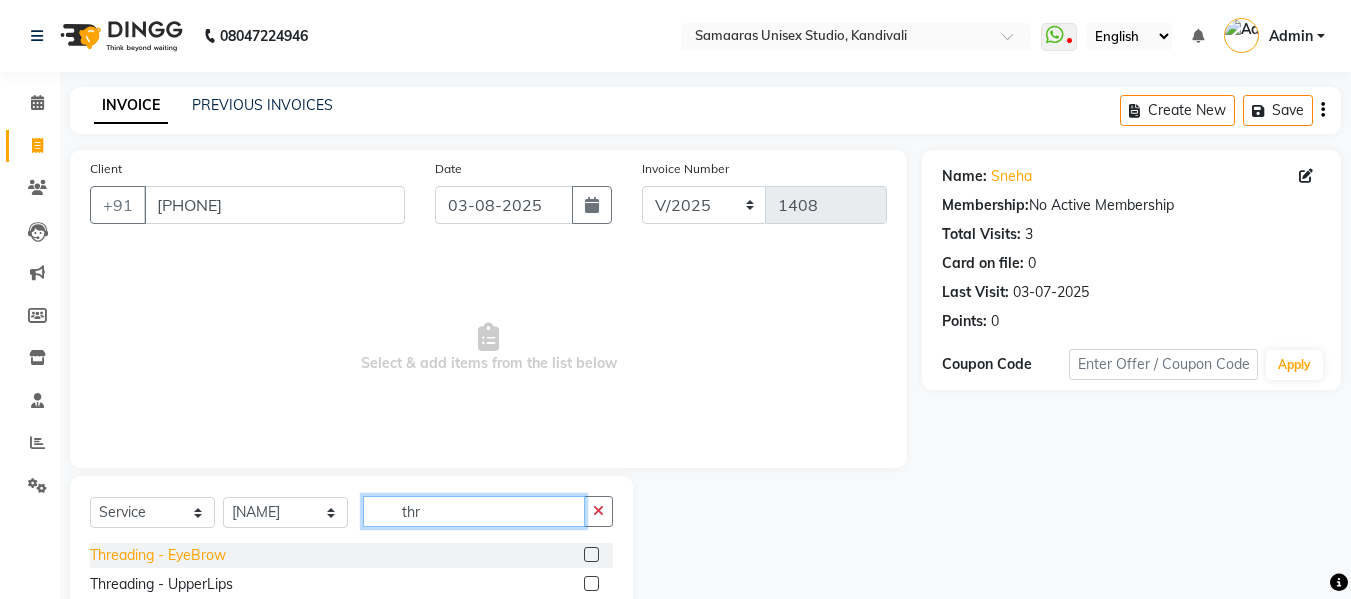 type on "thr" 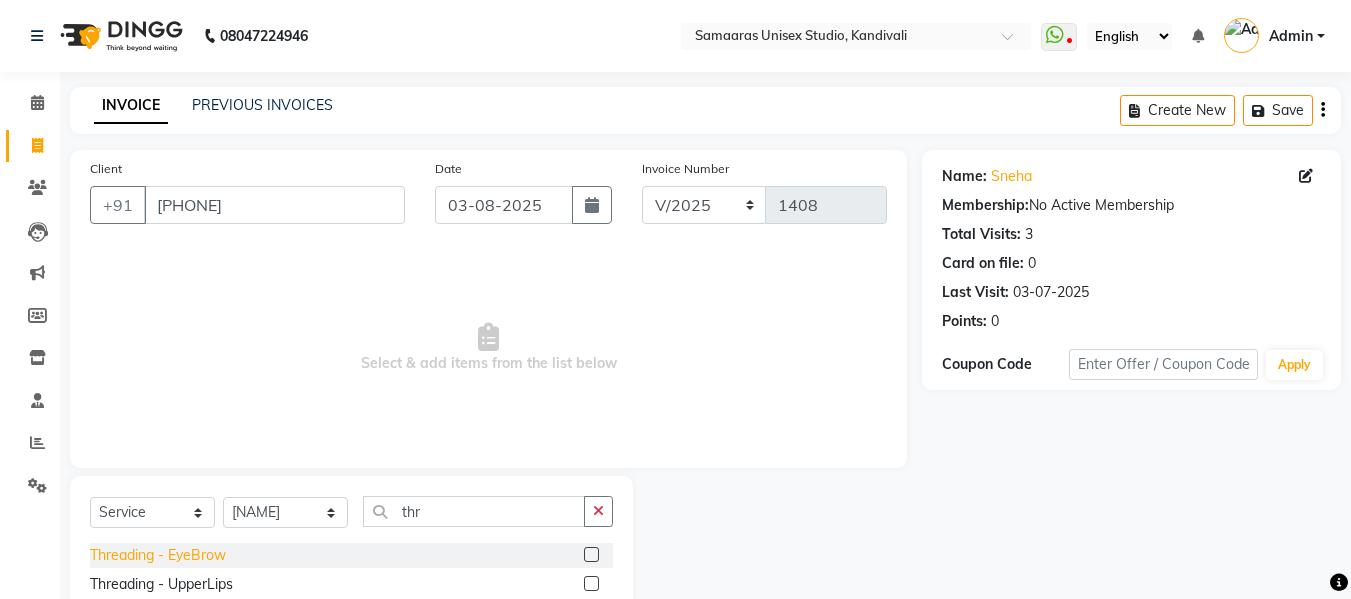 click on "Threading - EyeBrow" 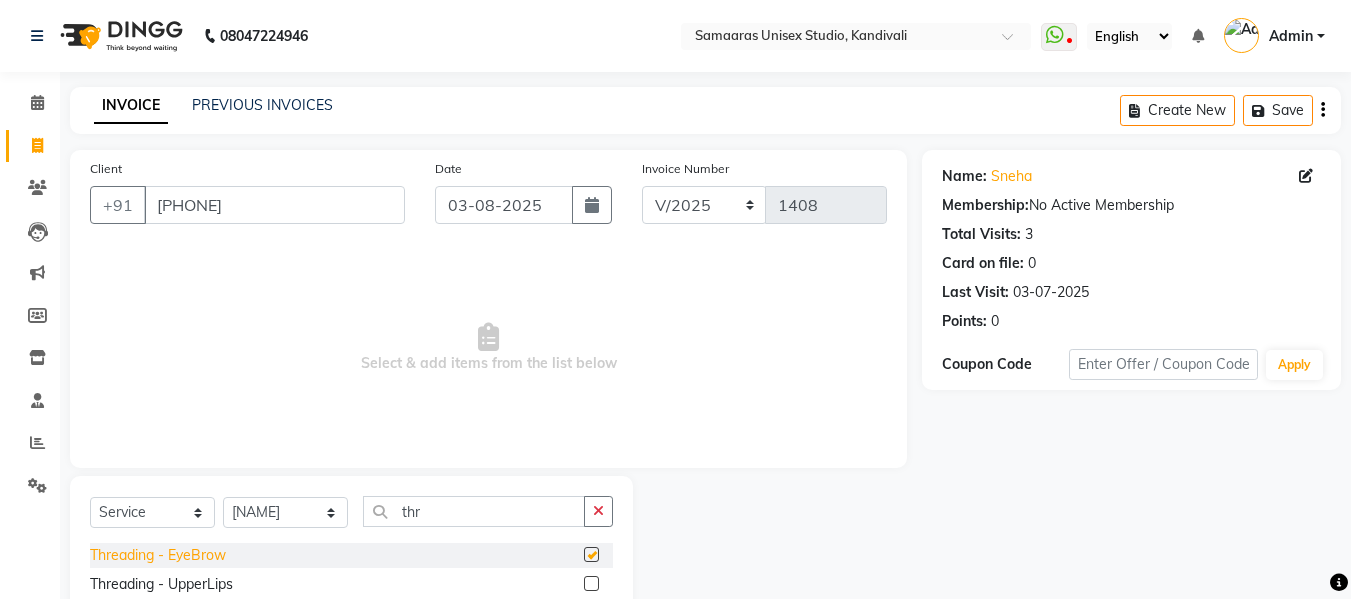 checkbox on "false" 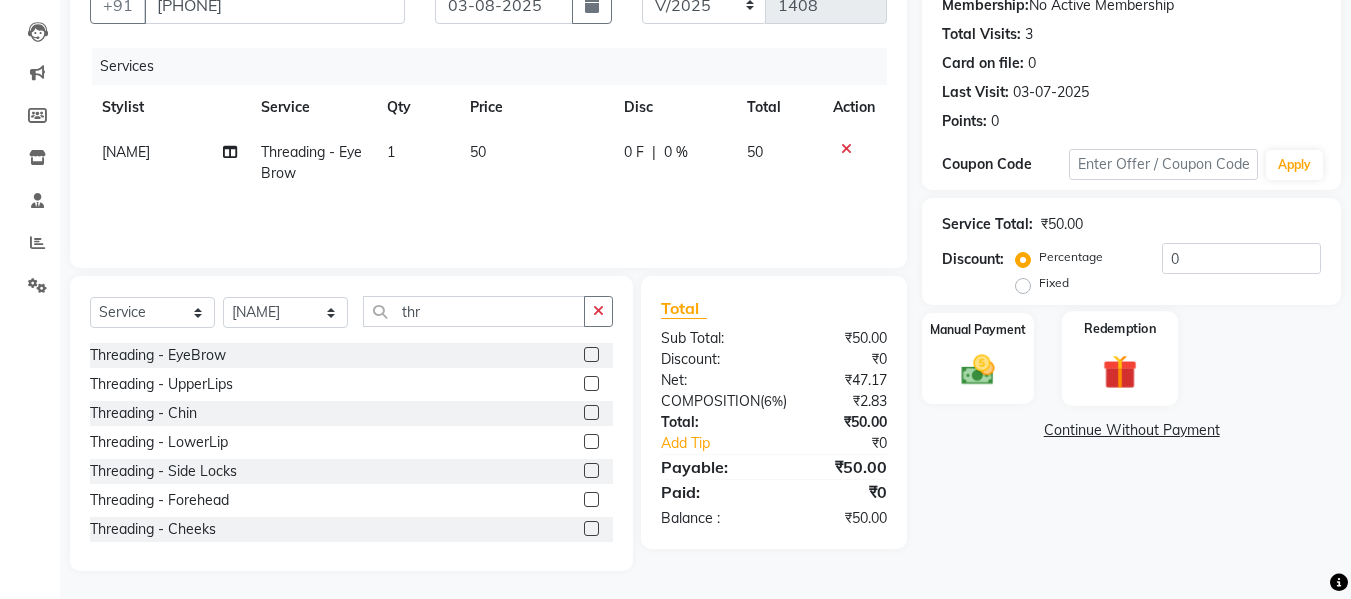 scroll, scrollTop: 202, scrollLeft: 0, axis: vertical 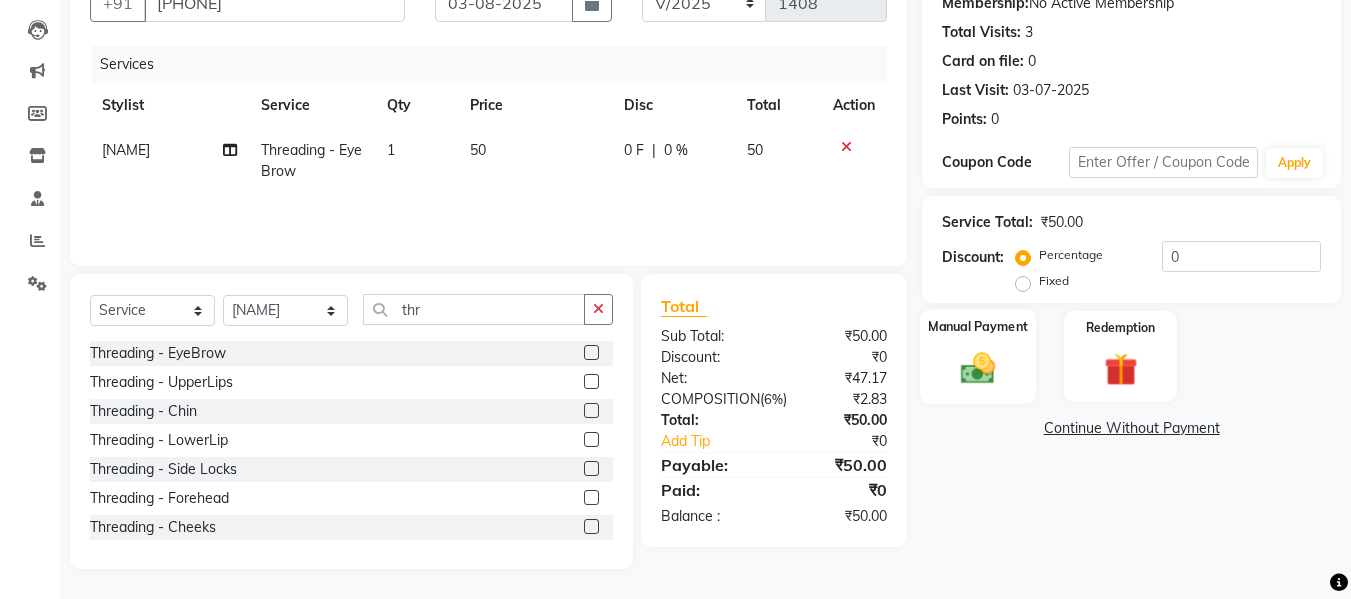 click on "Manual Payment" 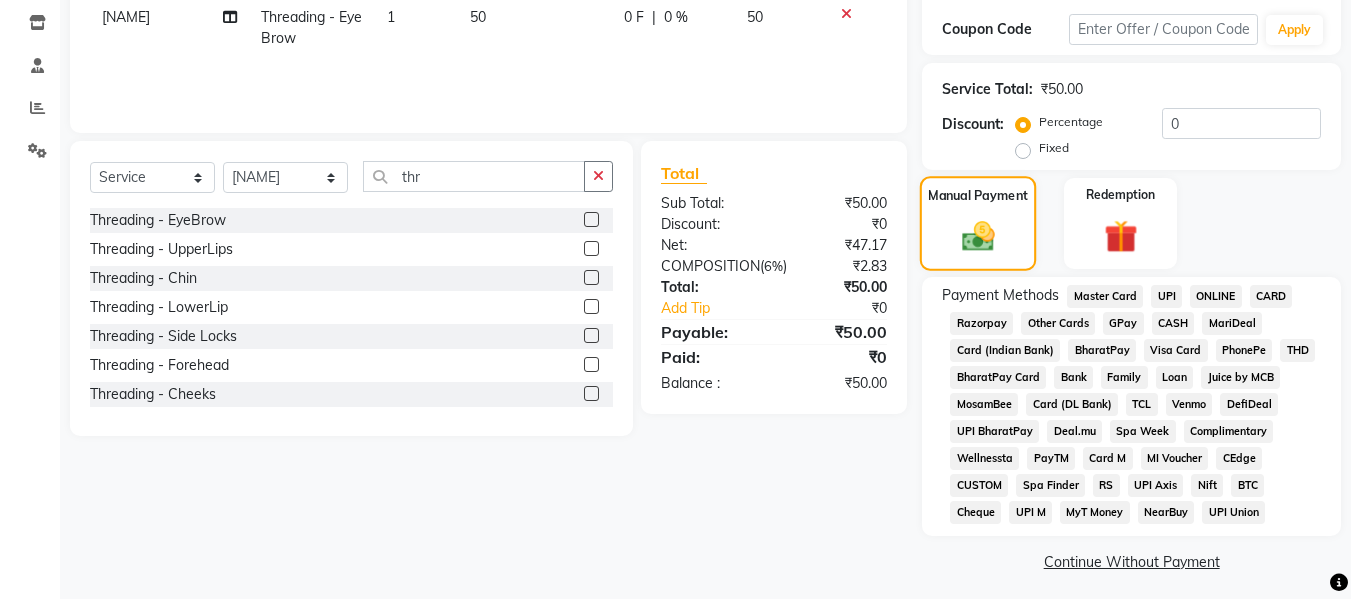scroll, scrollTop: 343, scrollLeft: 0, axis: vertical 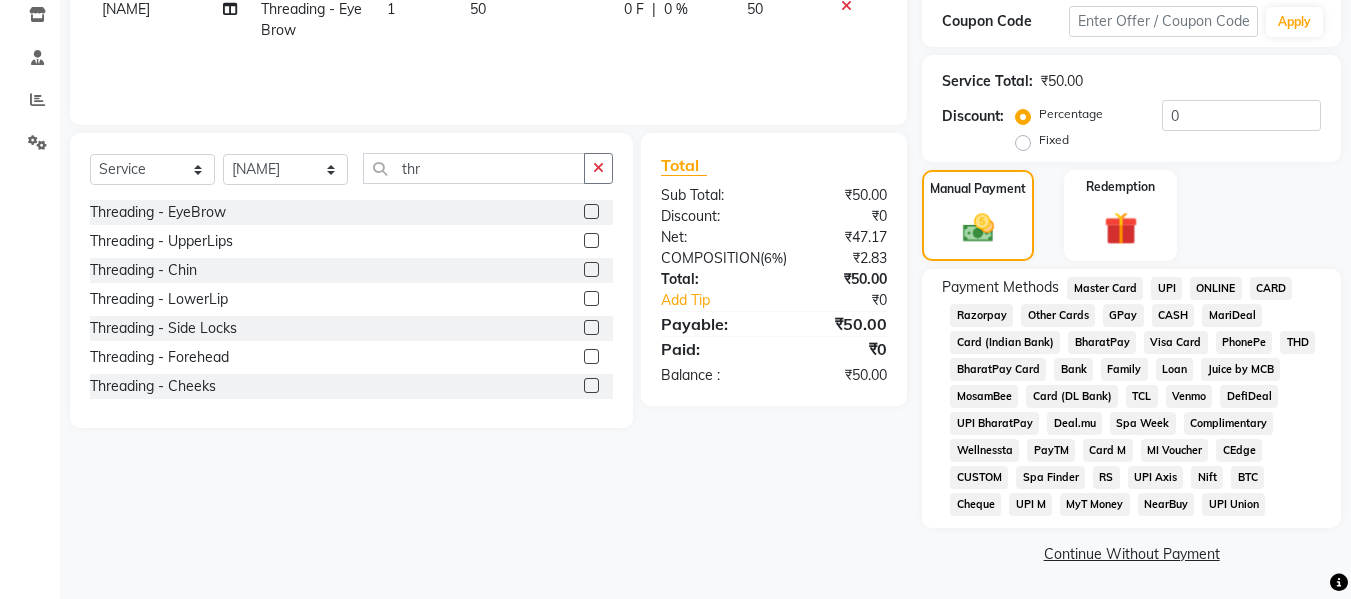 click on "GPay" 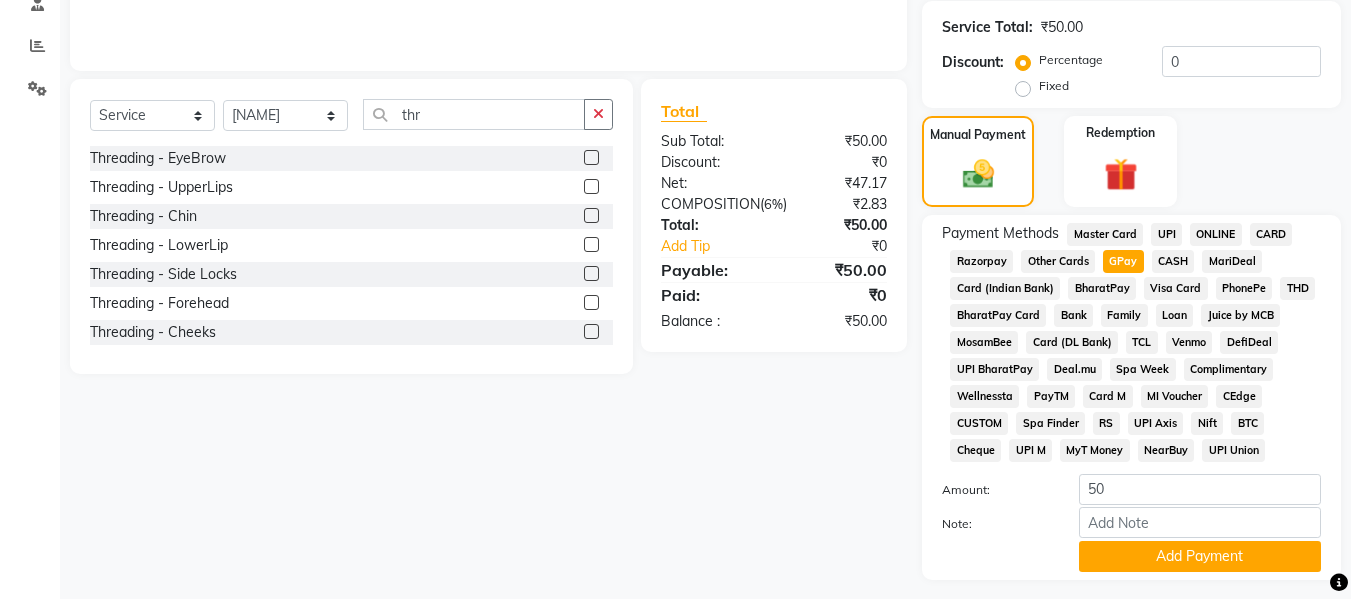 scroll, scrollTop: 449, scrollLeft: 0, axis: vertical 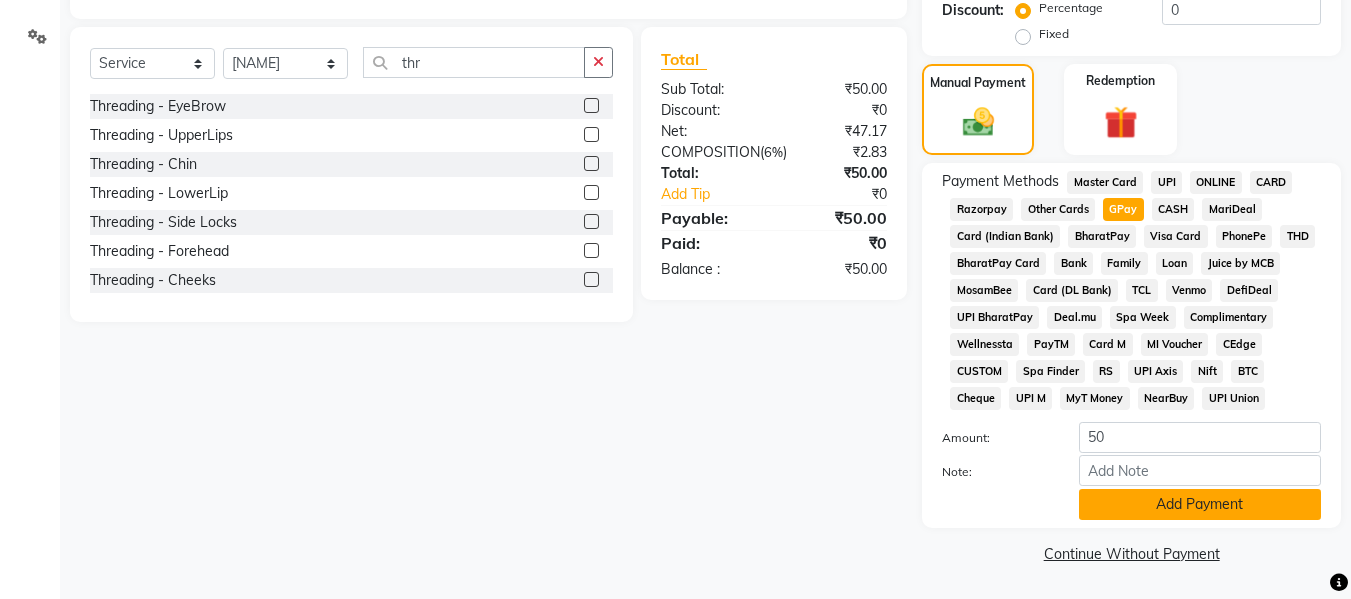 click on "Add Payment" 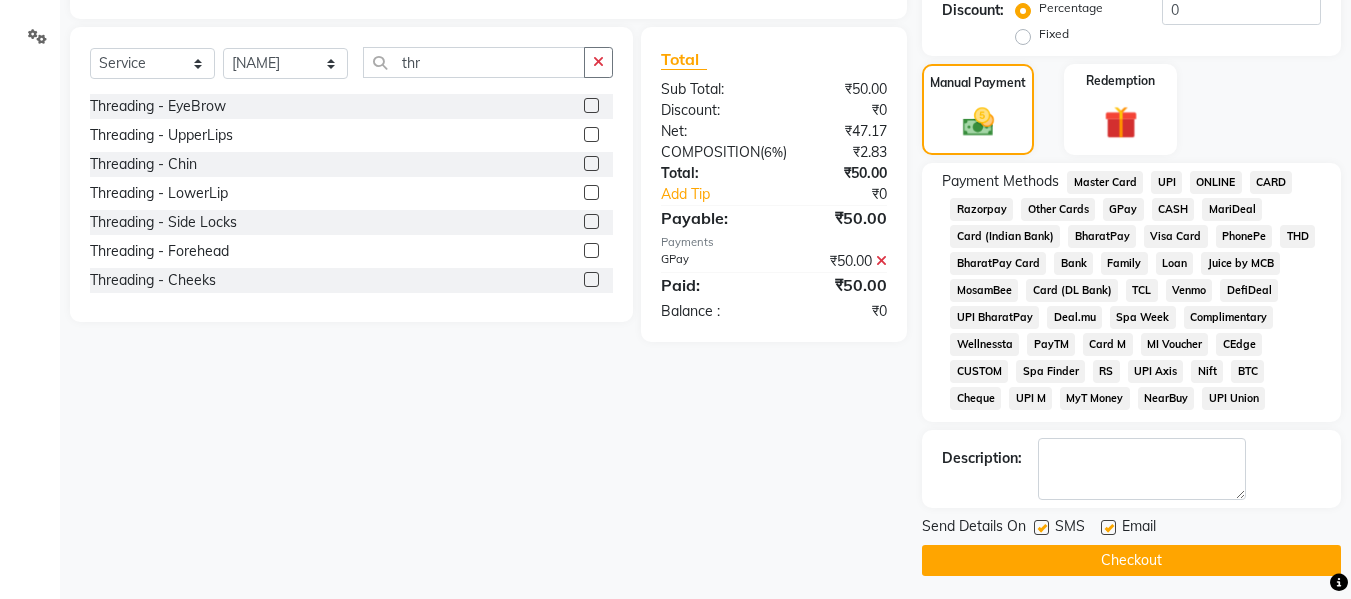 click on "Checkout" 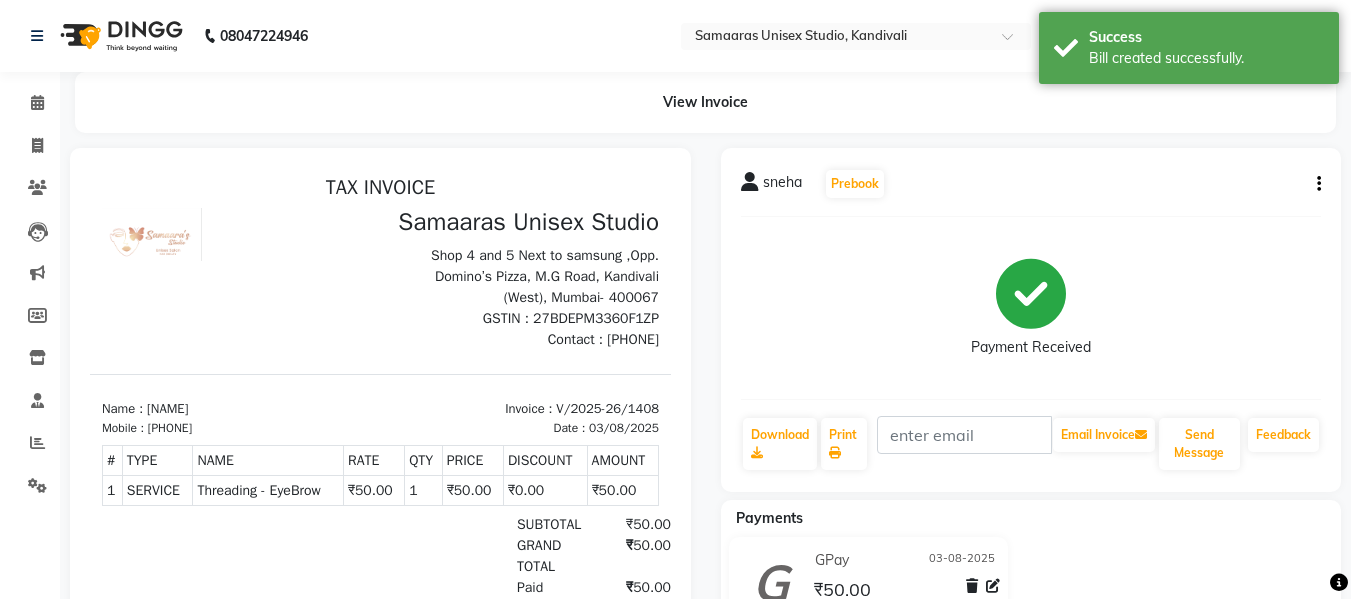 scroll, scrollTop: 0, scrollLeft: 0, axis: both 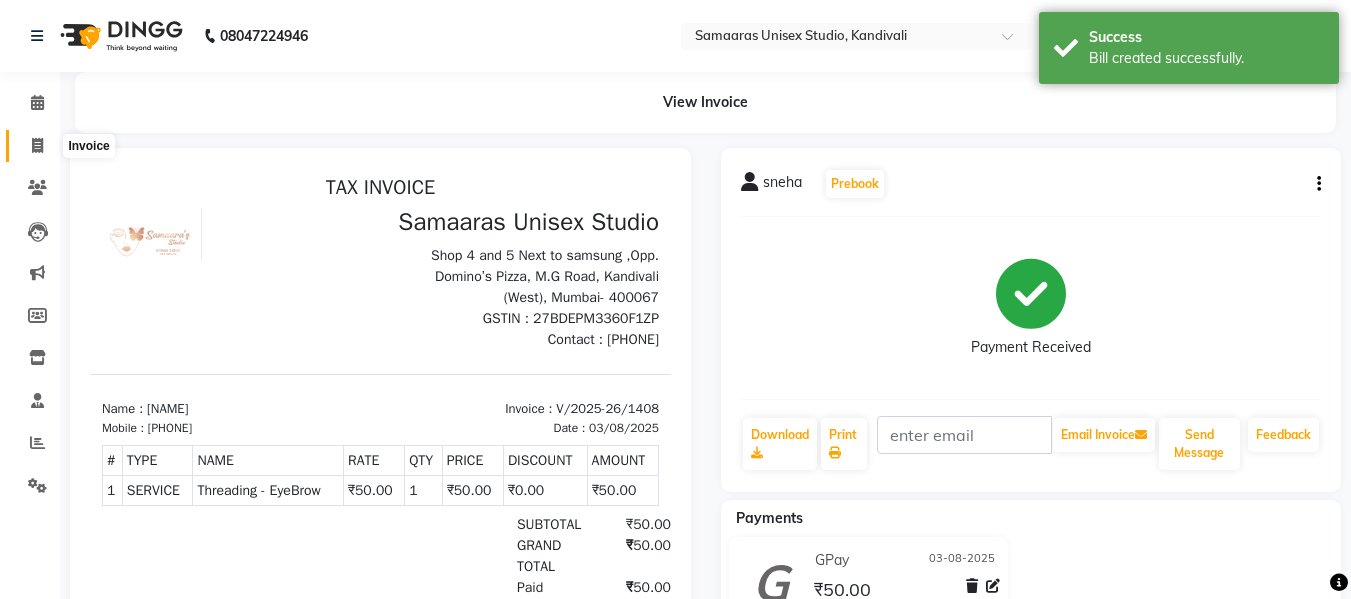 click 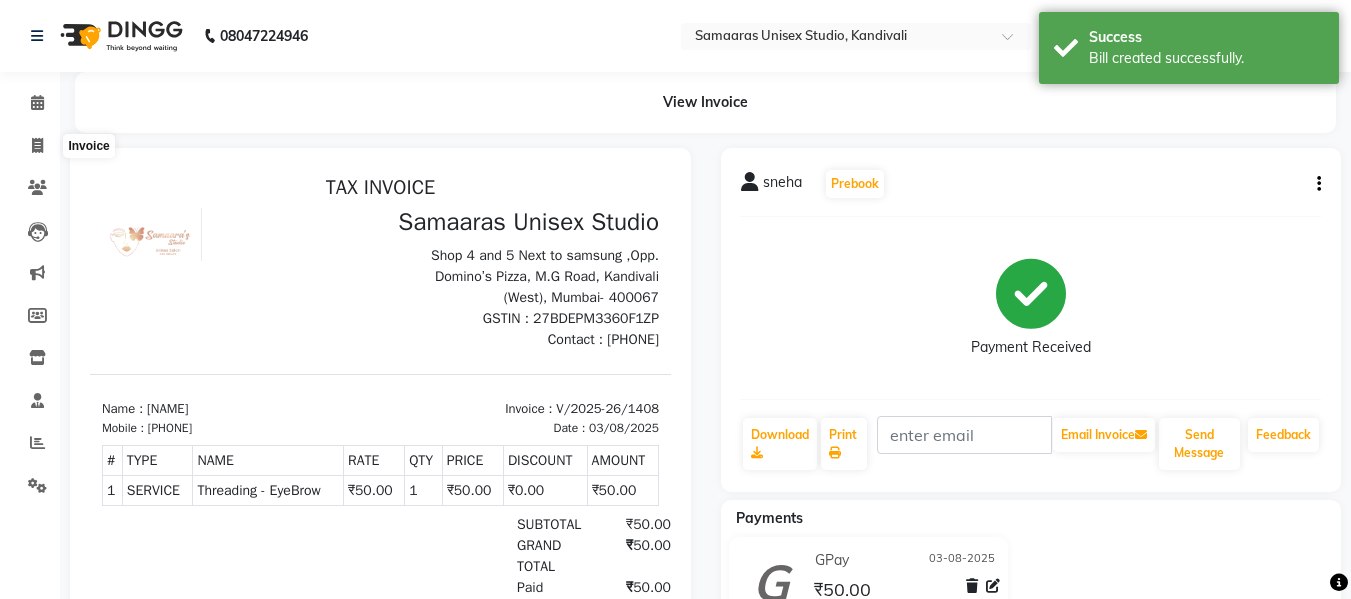 select on "4525" 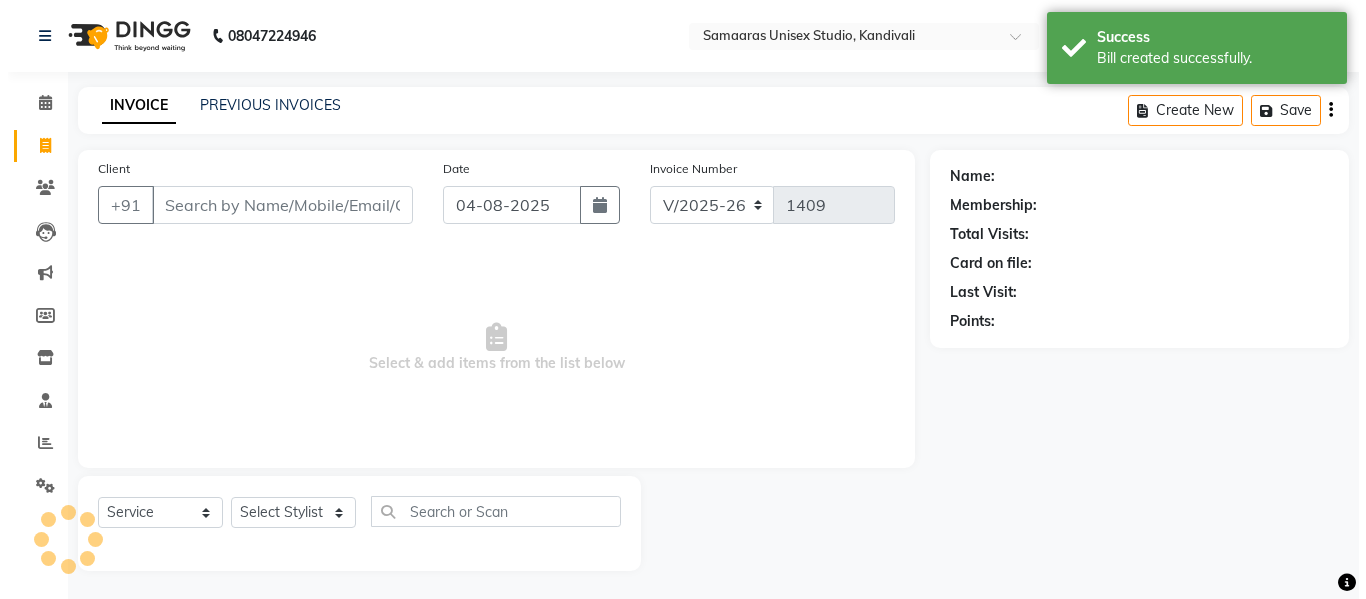 scroll, scrollTop: 2, scrollLeft: 0, axis: vertical 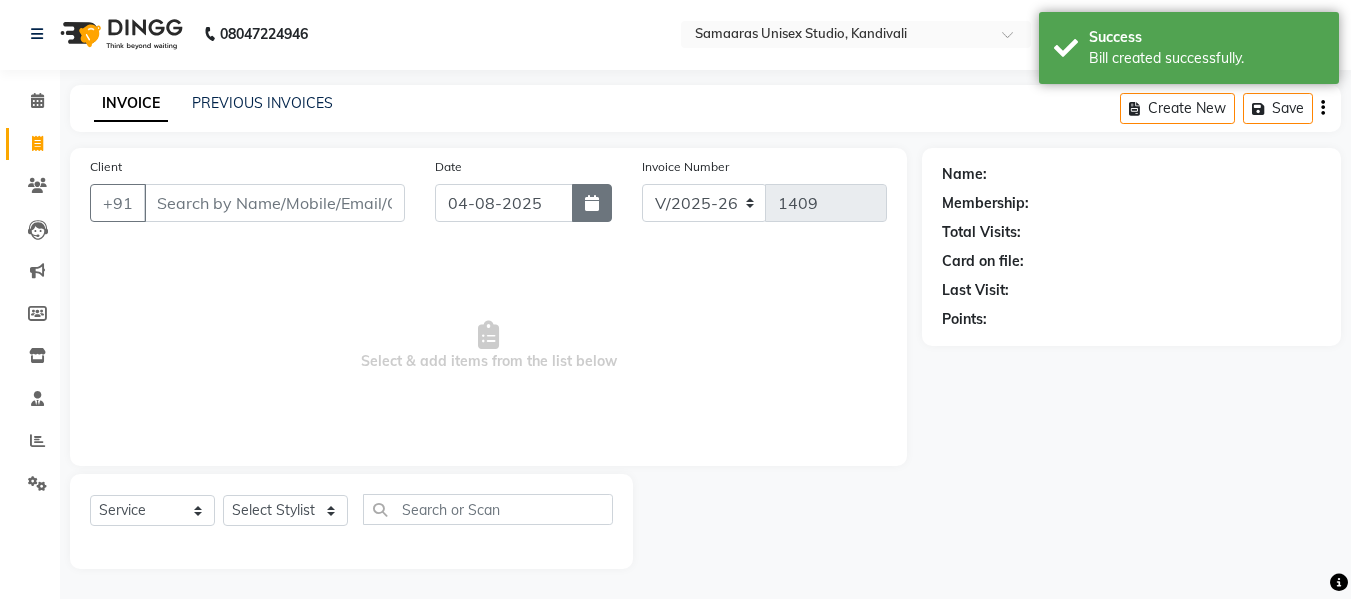 click 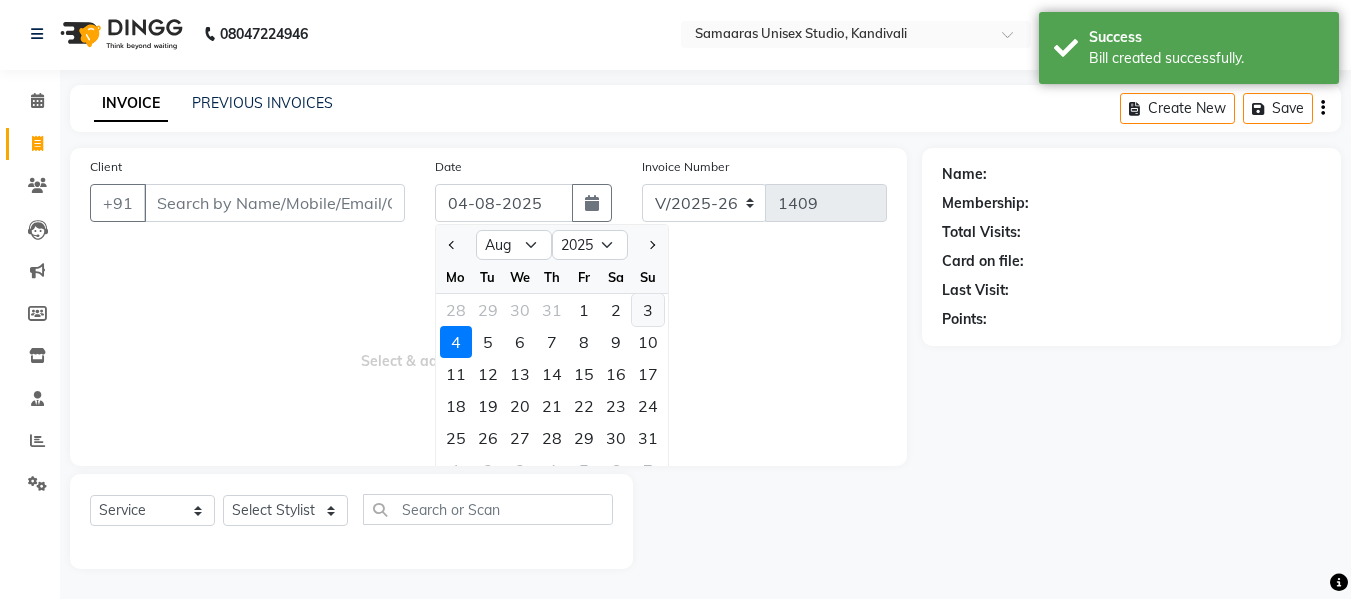 click on "3" 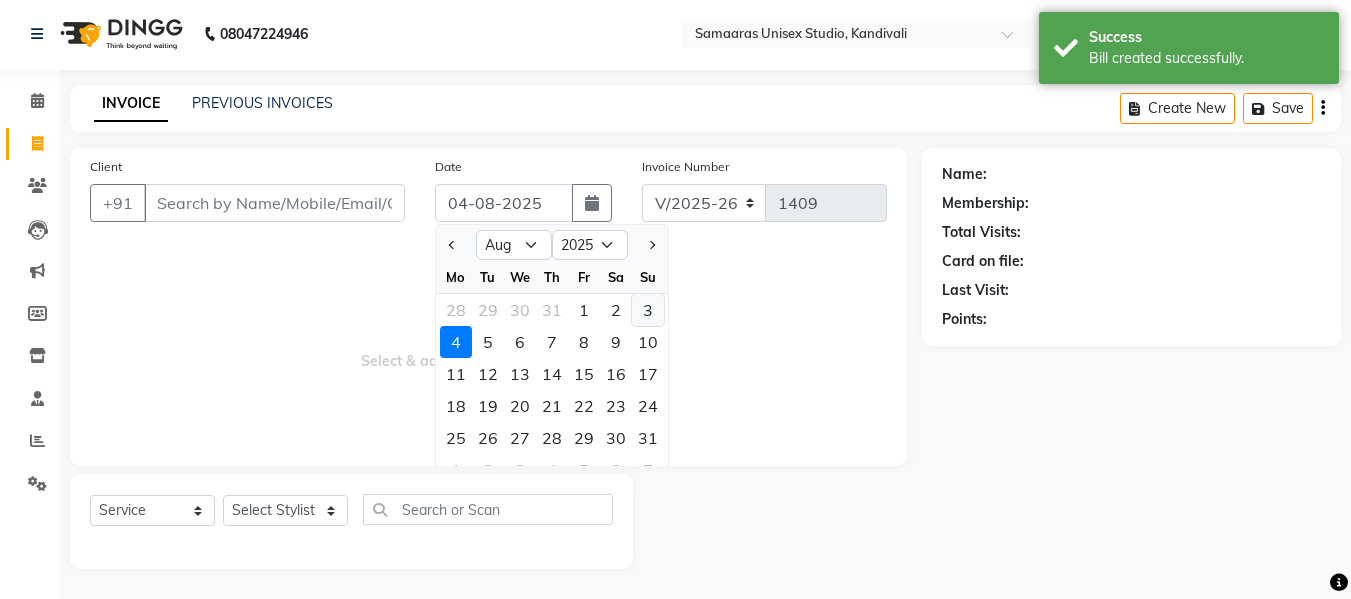 type on "03-08-2025" 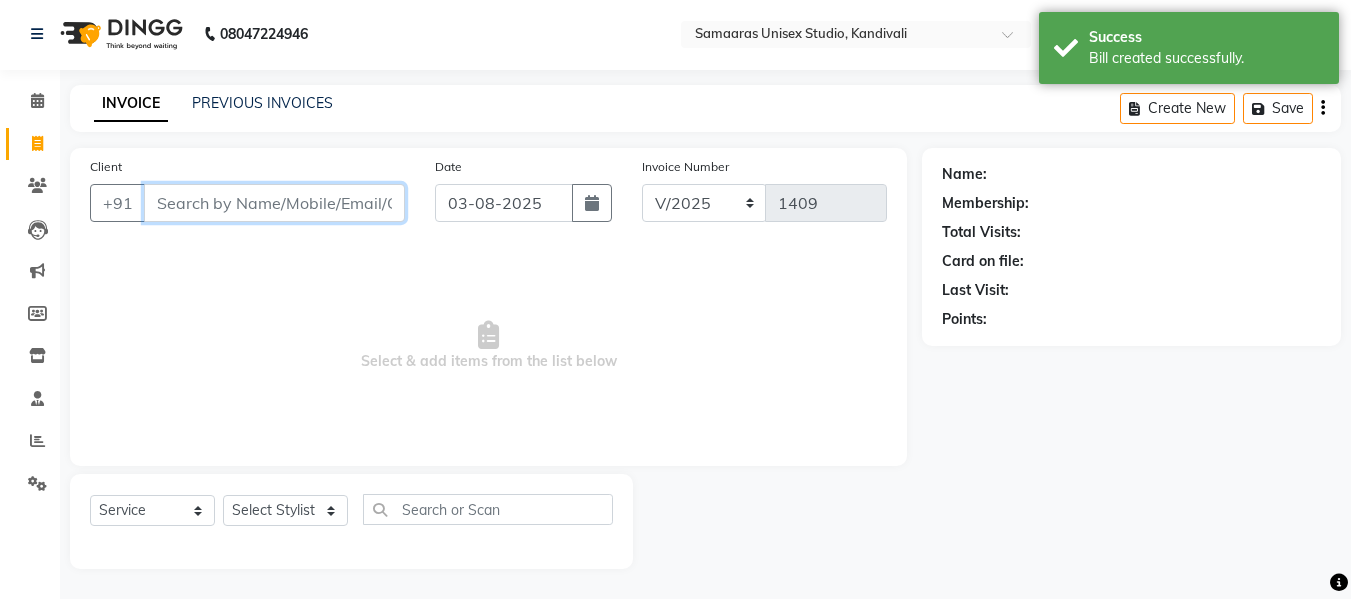 click on "Client" at bounding box center (274, 203) 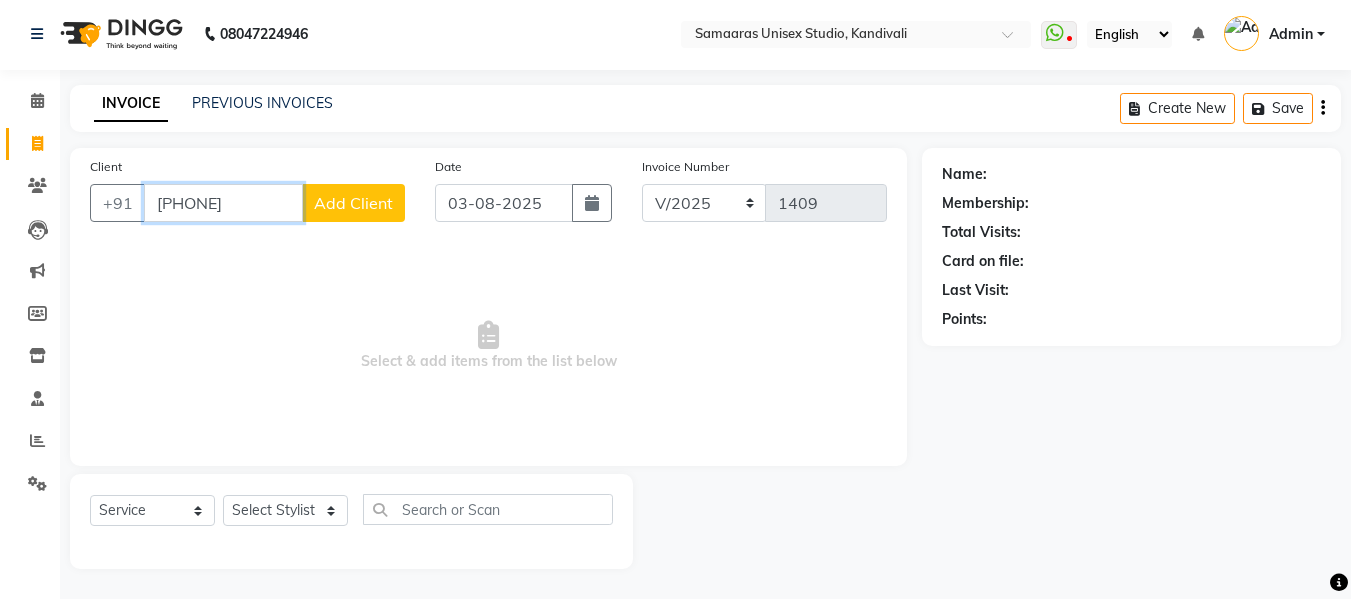 type on "[PHONE]" 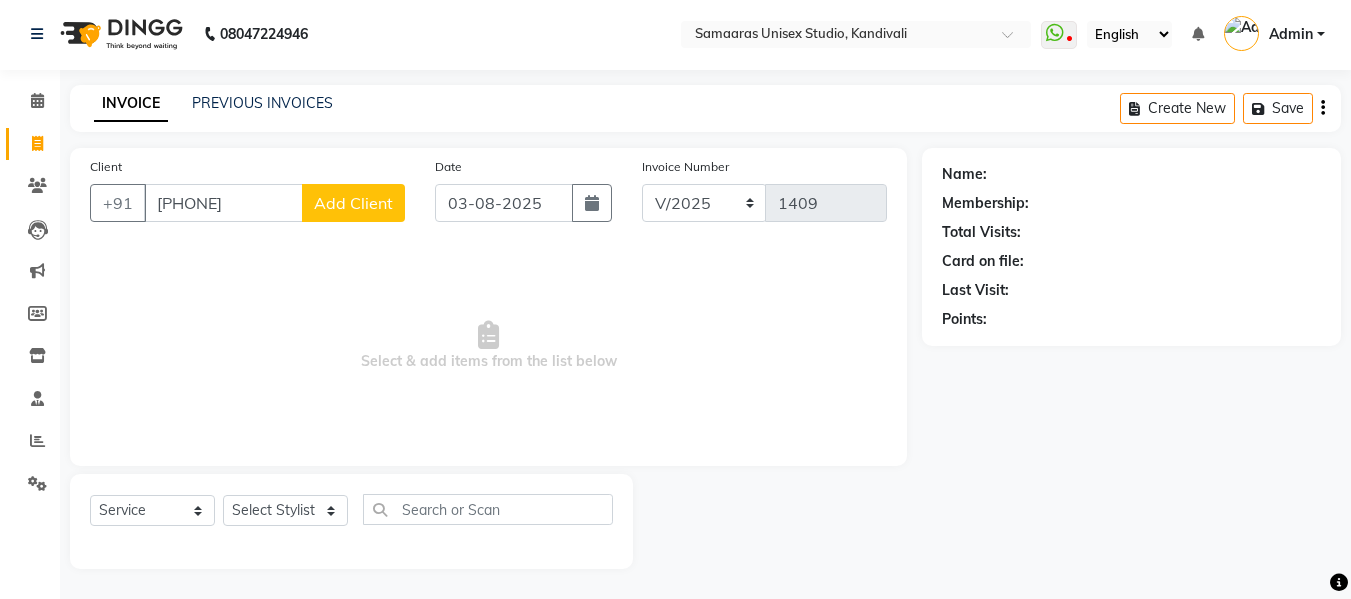 click on "Add Client" 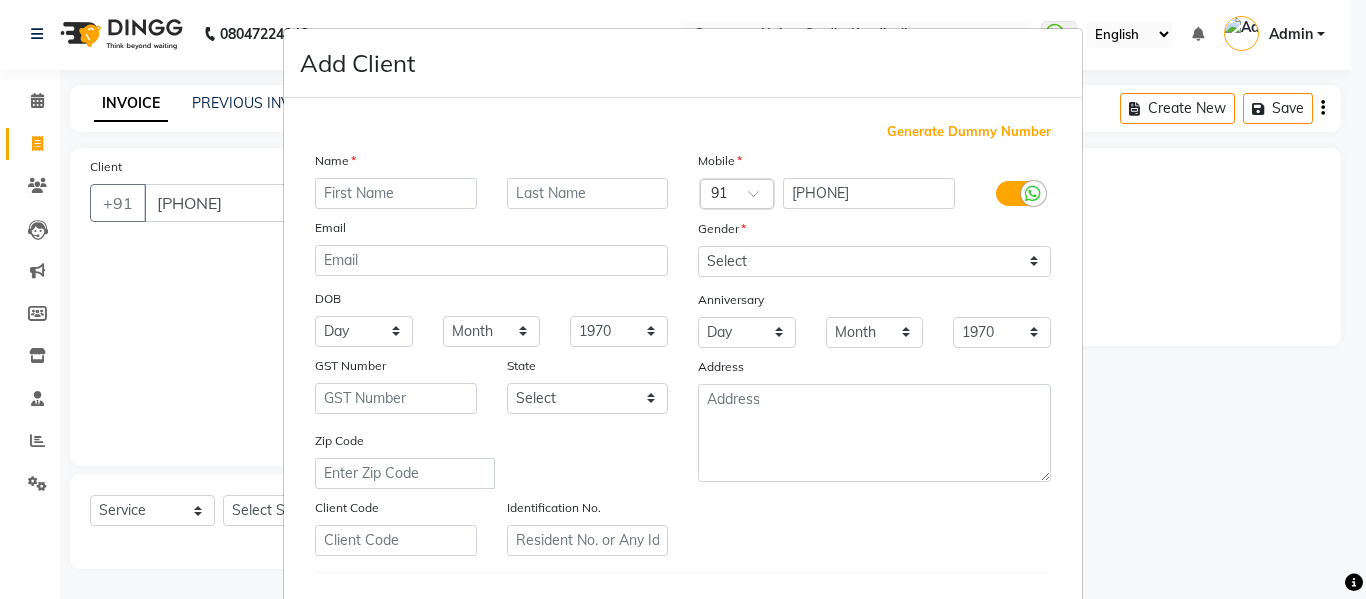 click at bounding box center [396, 193] 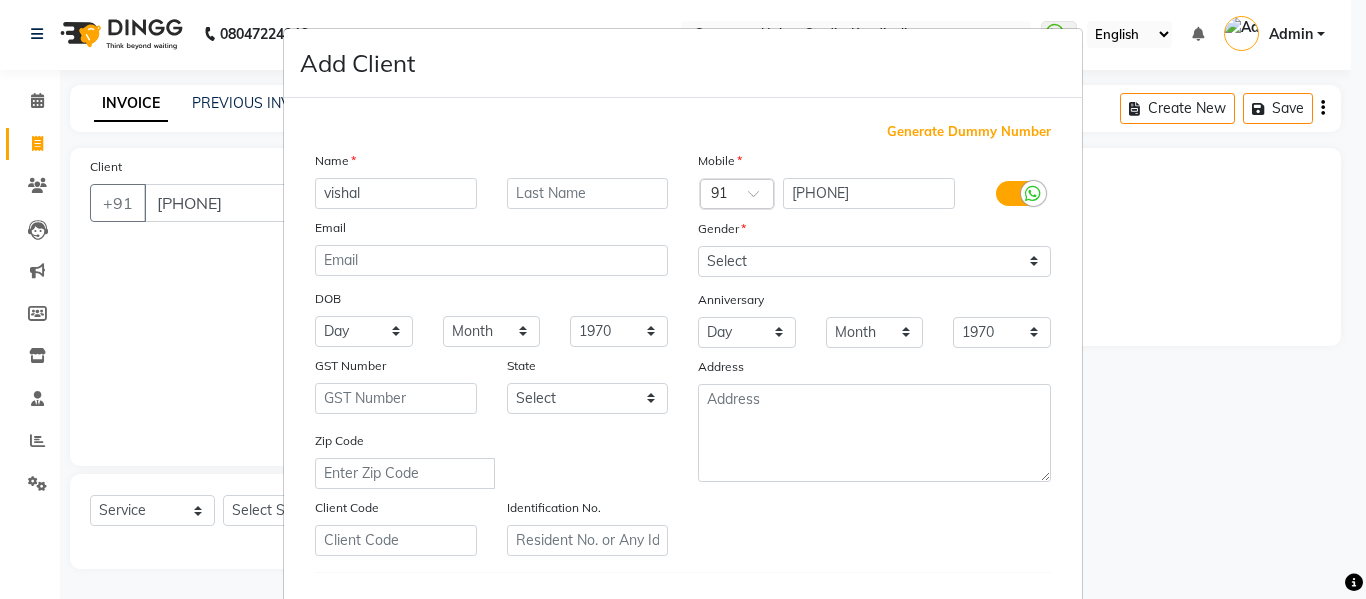 scroll, scrollTop: 100, scrollLeft: 0, axis: vertical 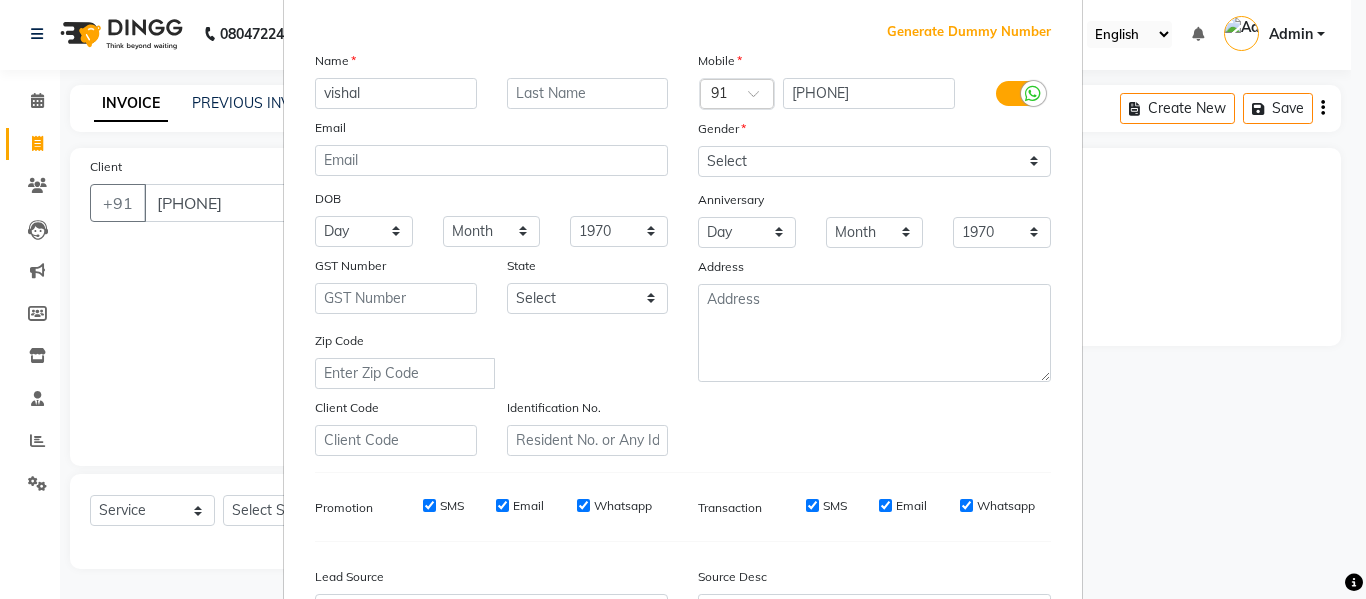 type on "vishal" 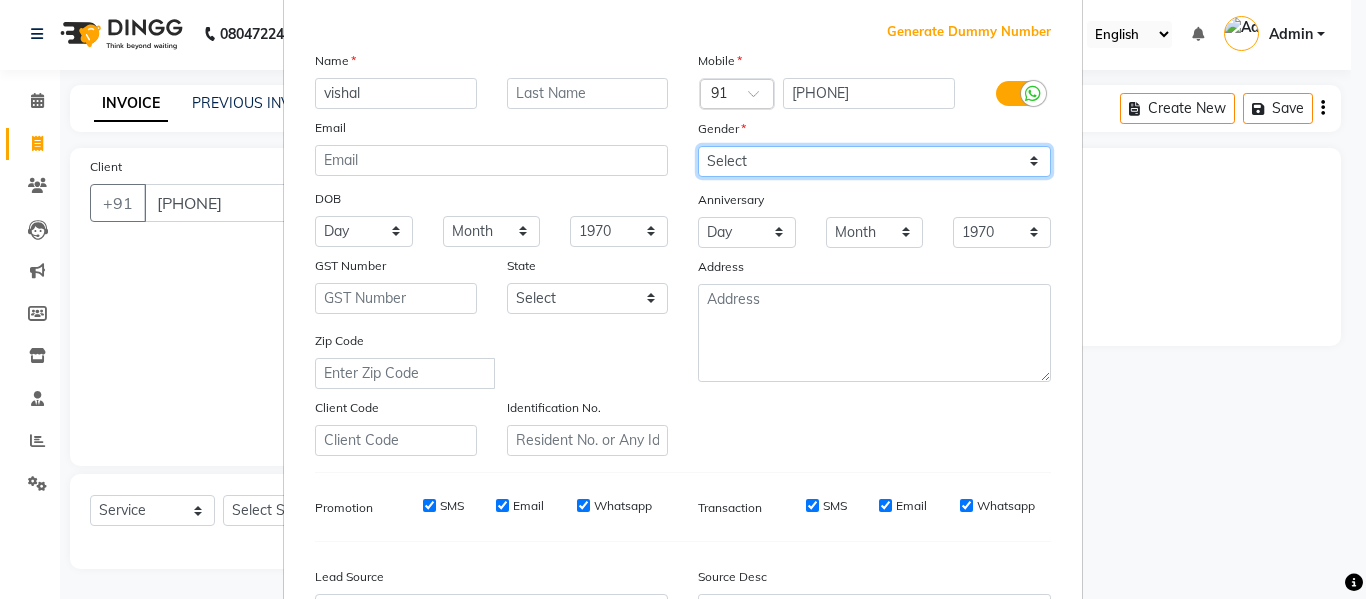 click on "Select Male Female Other Prefer Not To Say" at bounding box center [874, 161] 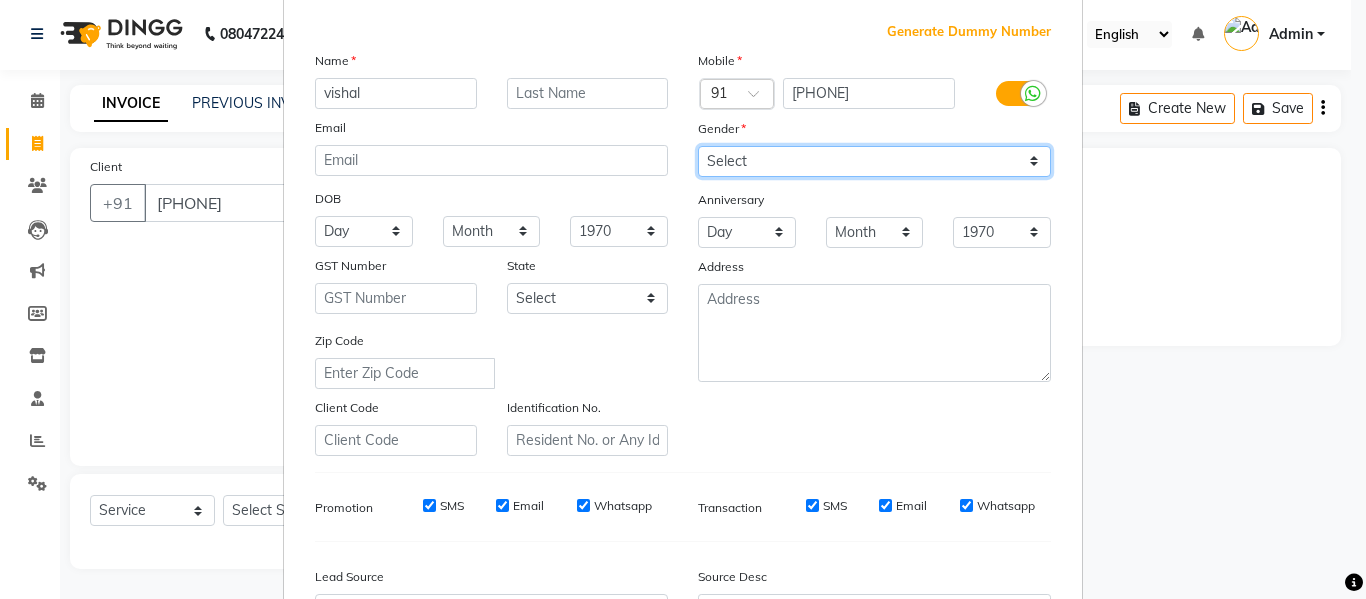 select on "male" 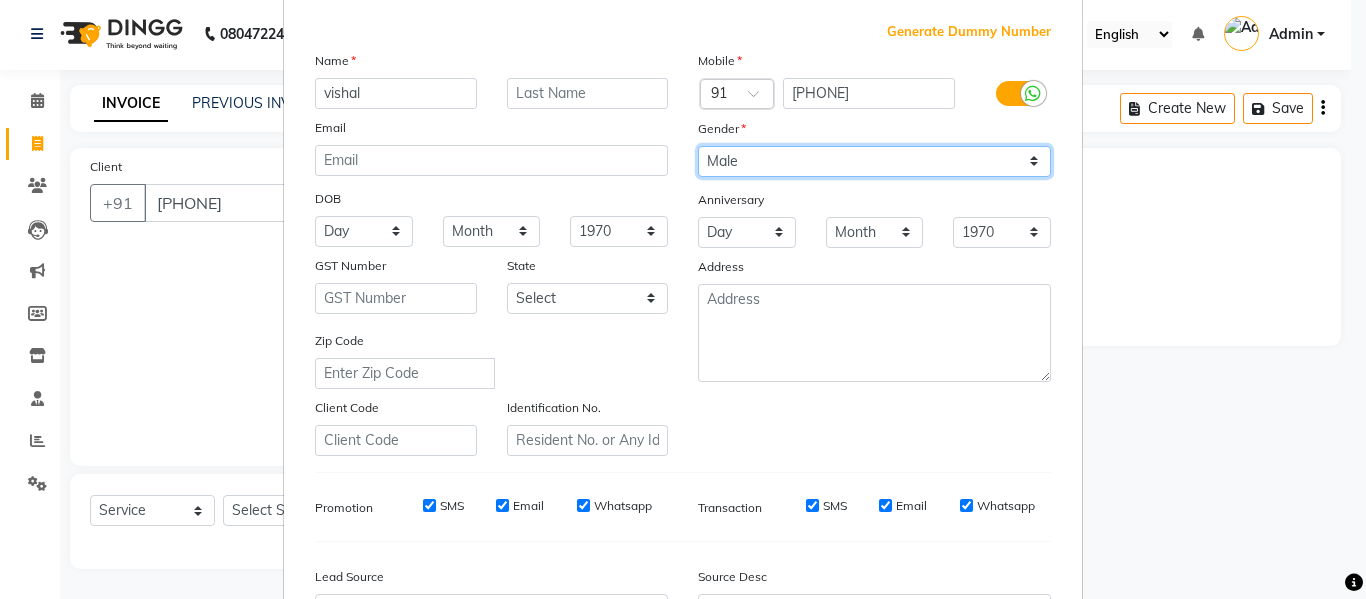 click on "Select Male Female Other Prefer Not To Say" at bounding box center [874, 161] 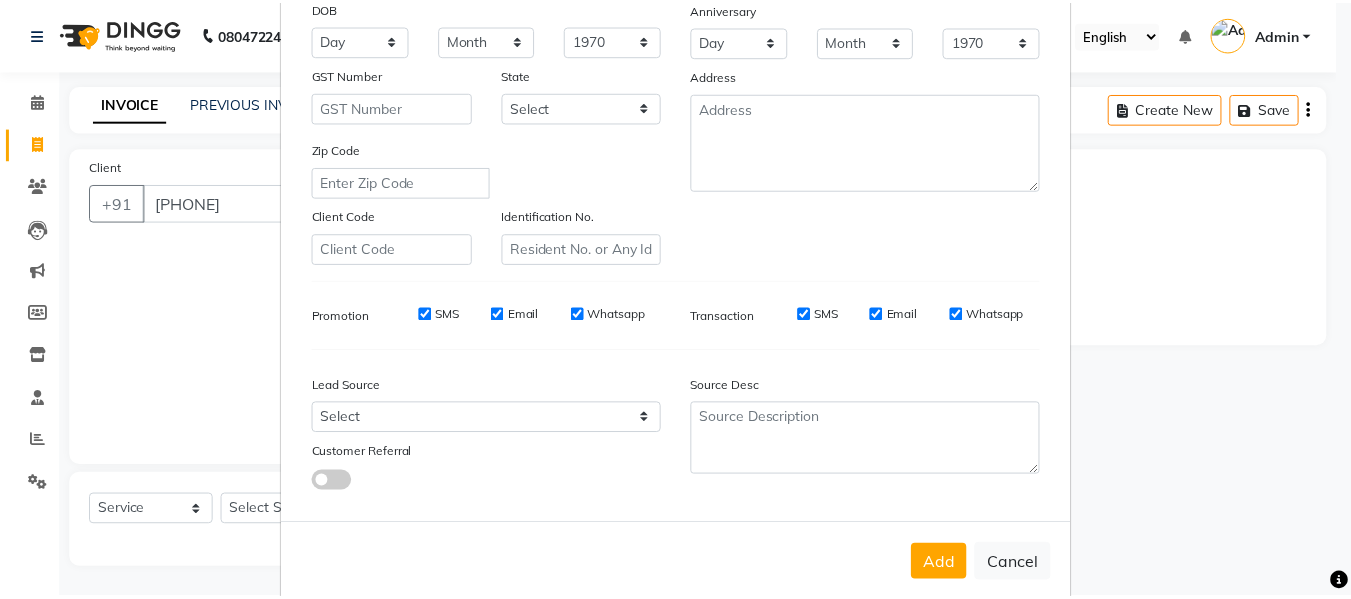 scroll, scrollTop: 300, scrollLeft: 0, axis: vertical 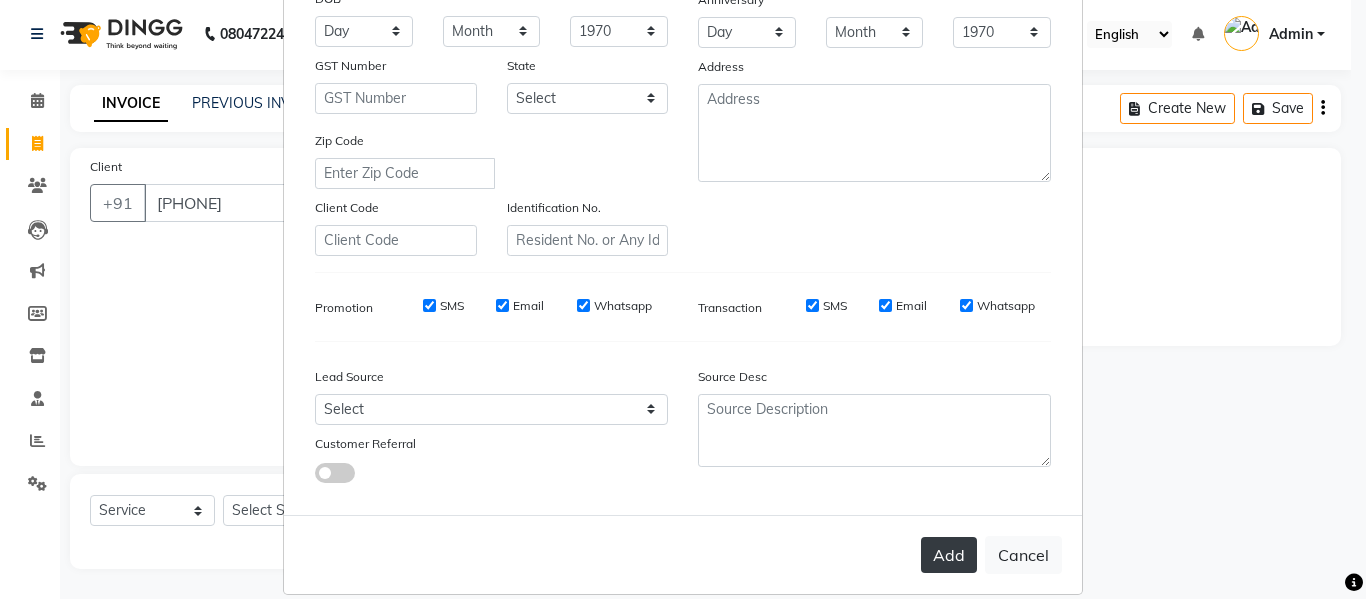 click on "Add" at bounding box center [949, 555] 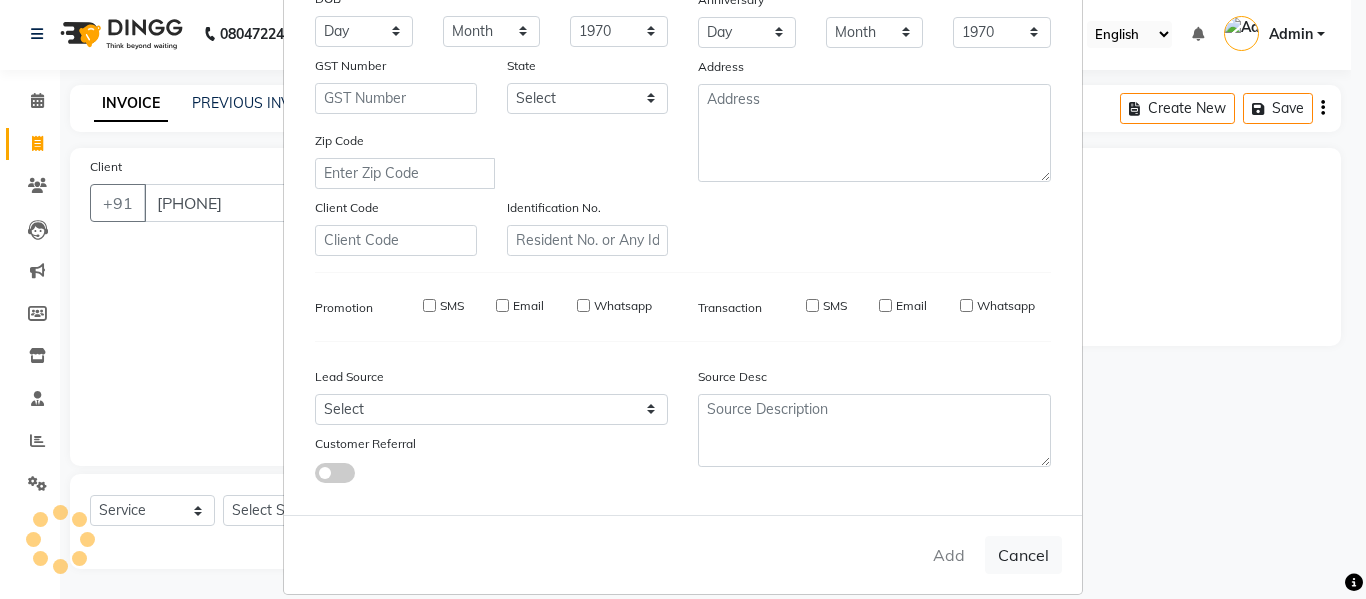 type 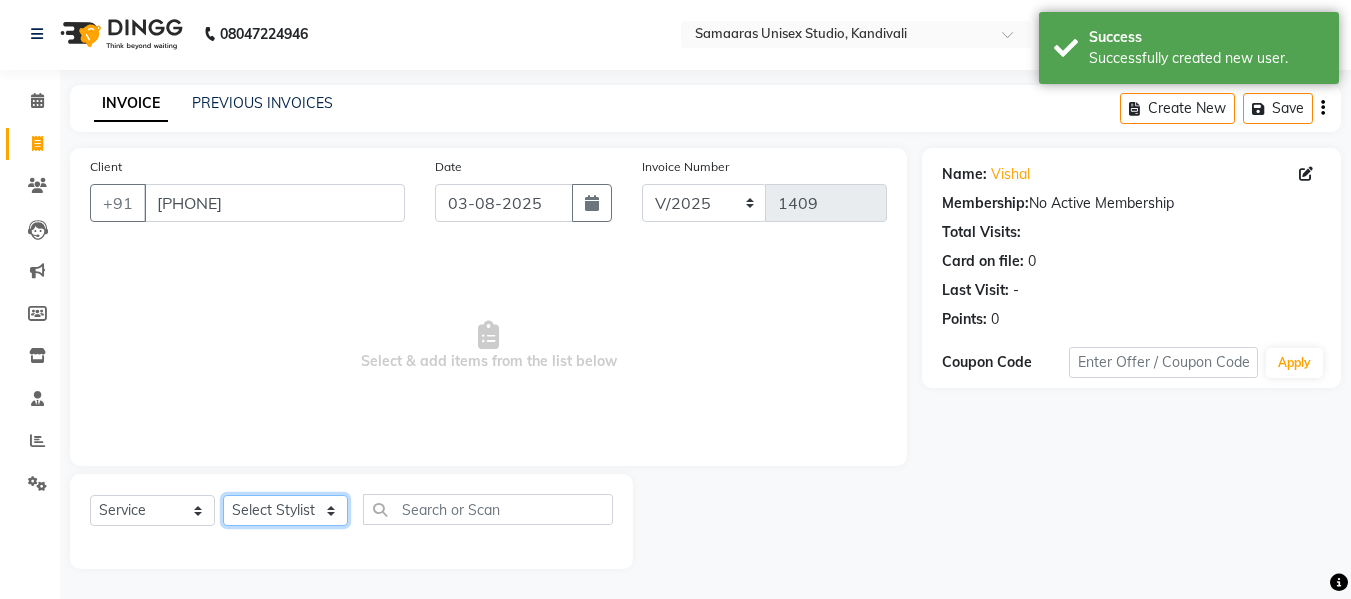click on "Select Stylist Daksh Sir Firoz bhai Front Desk Guddu Kajal Priya Salman Bhai" 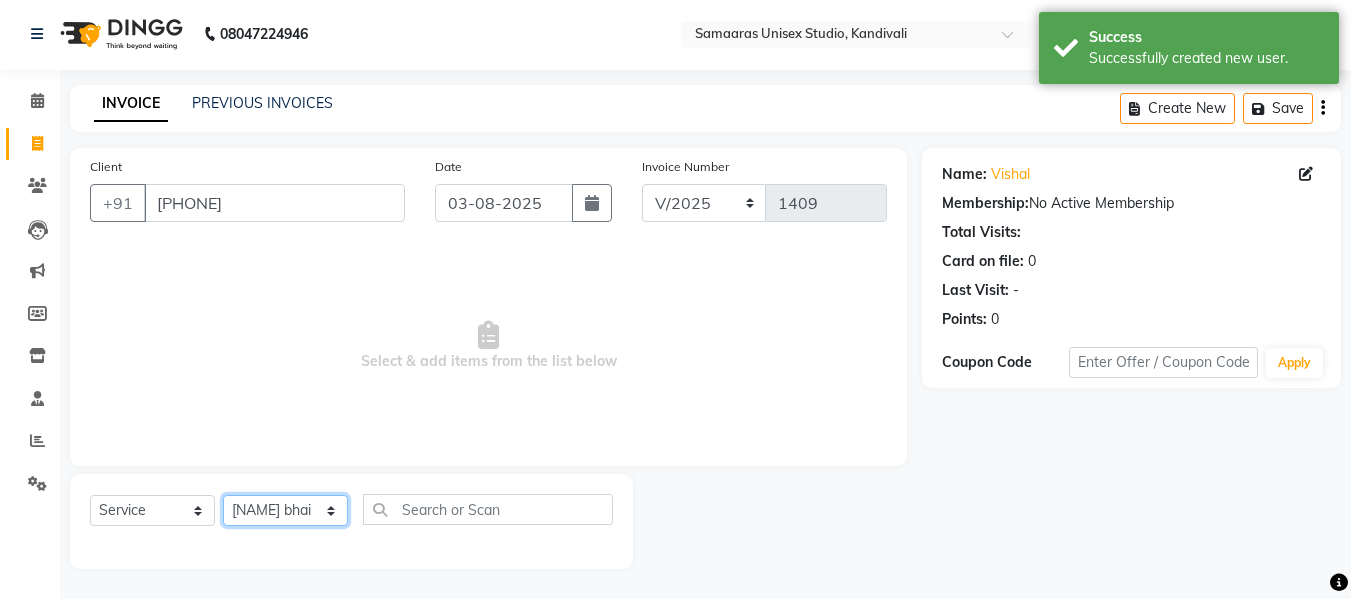click on "Select Stylist Daksh Sir Firoz bhai Front Desk Guddu Kajal Priya Salman Bhai" 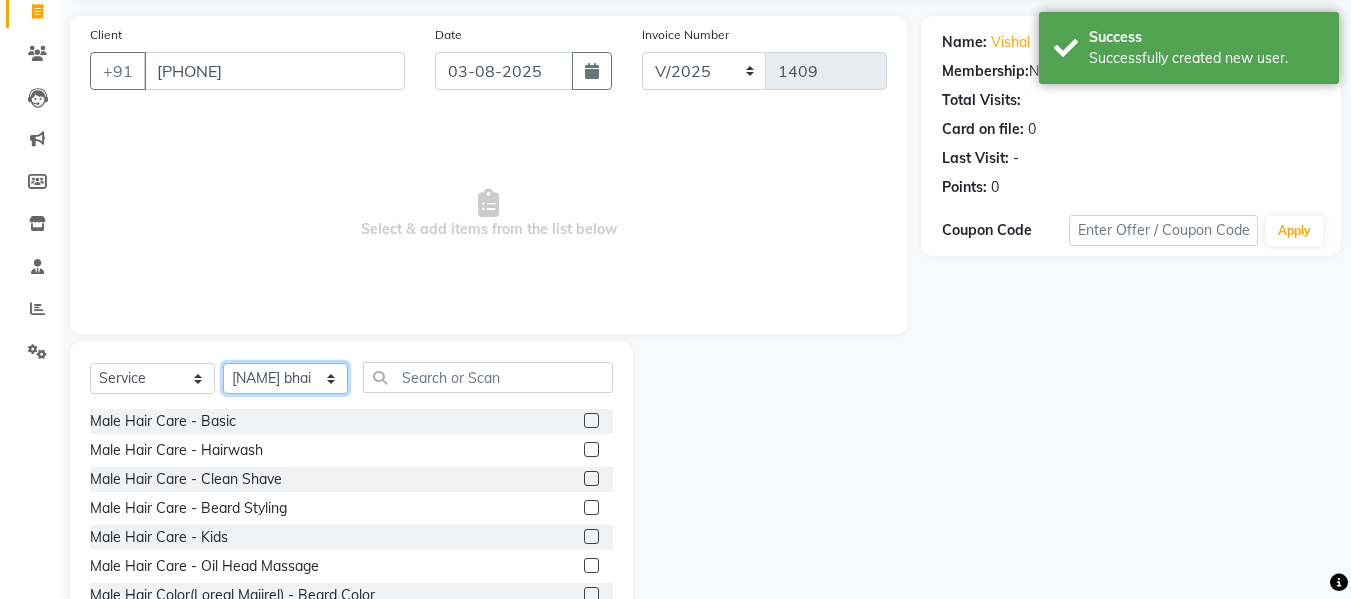 scroll, scrollTop: 202, scrollLeft: 0, axis: vertical 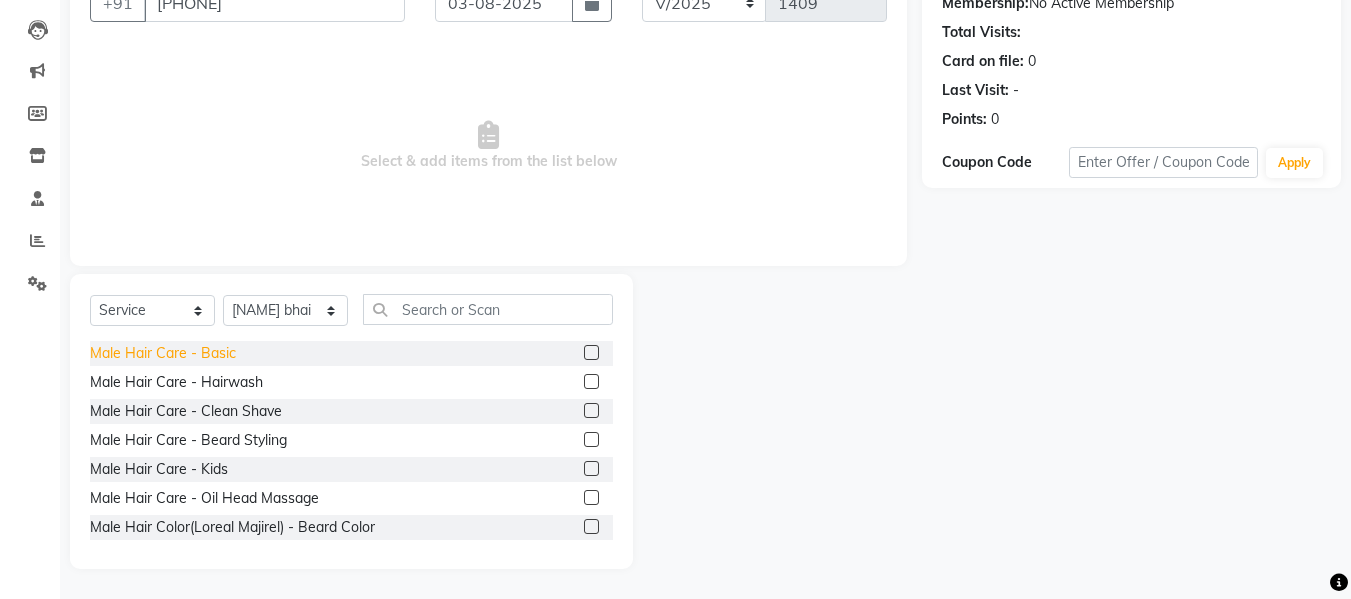 click on "Male Hair Care - Basic" 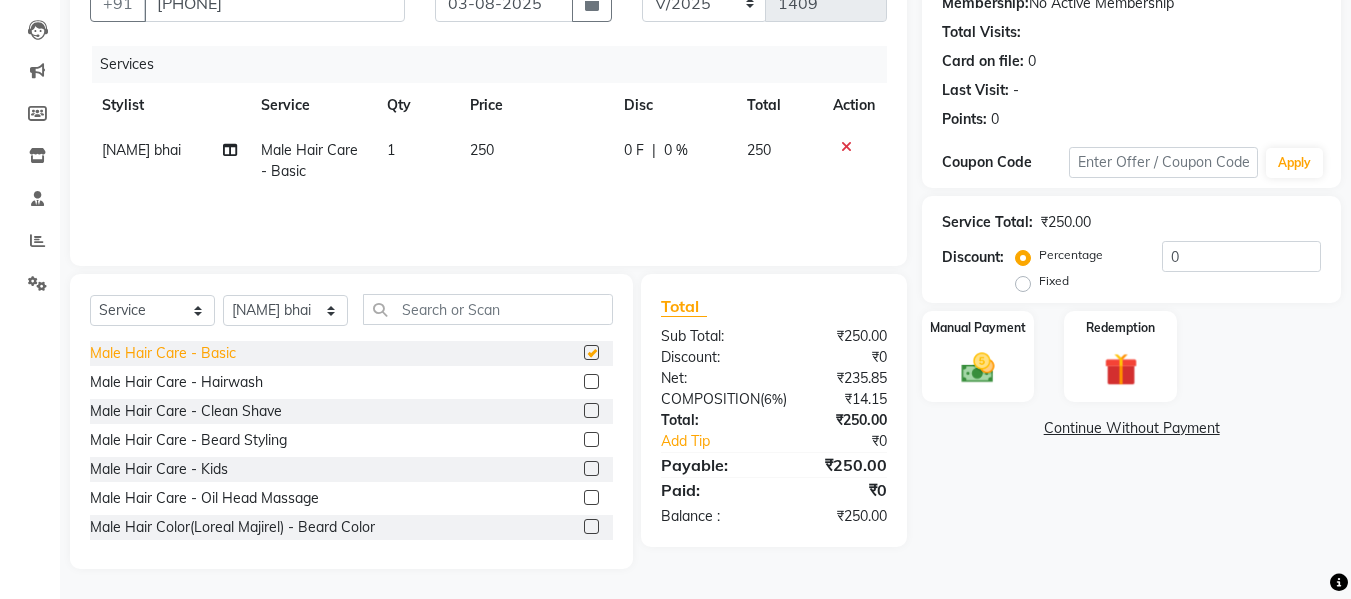checkbox on "false" 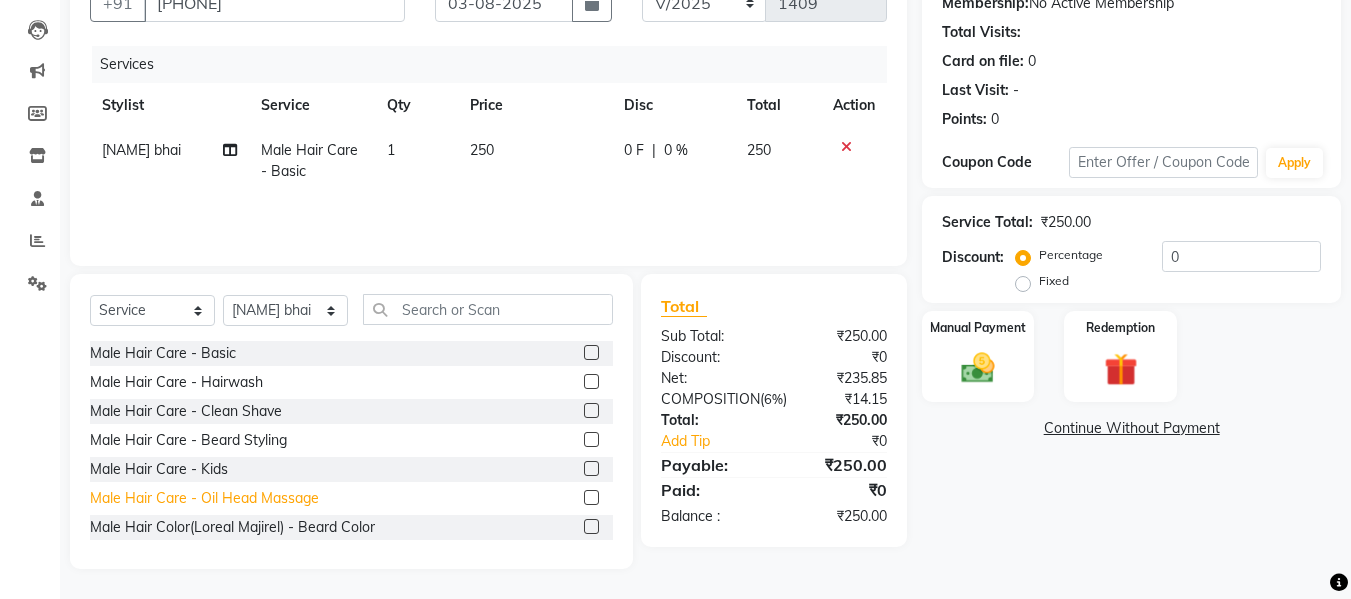 click on "Male Hair Care - Oil Head Massage" 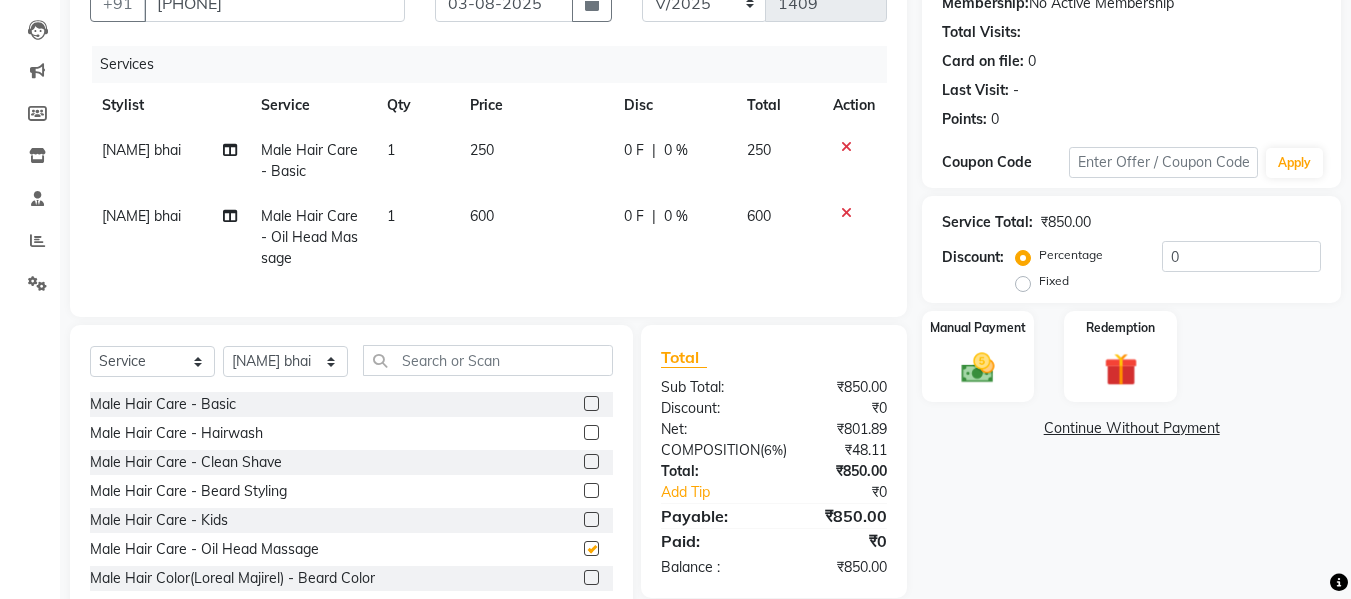 checkbox on "false" 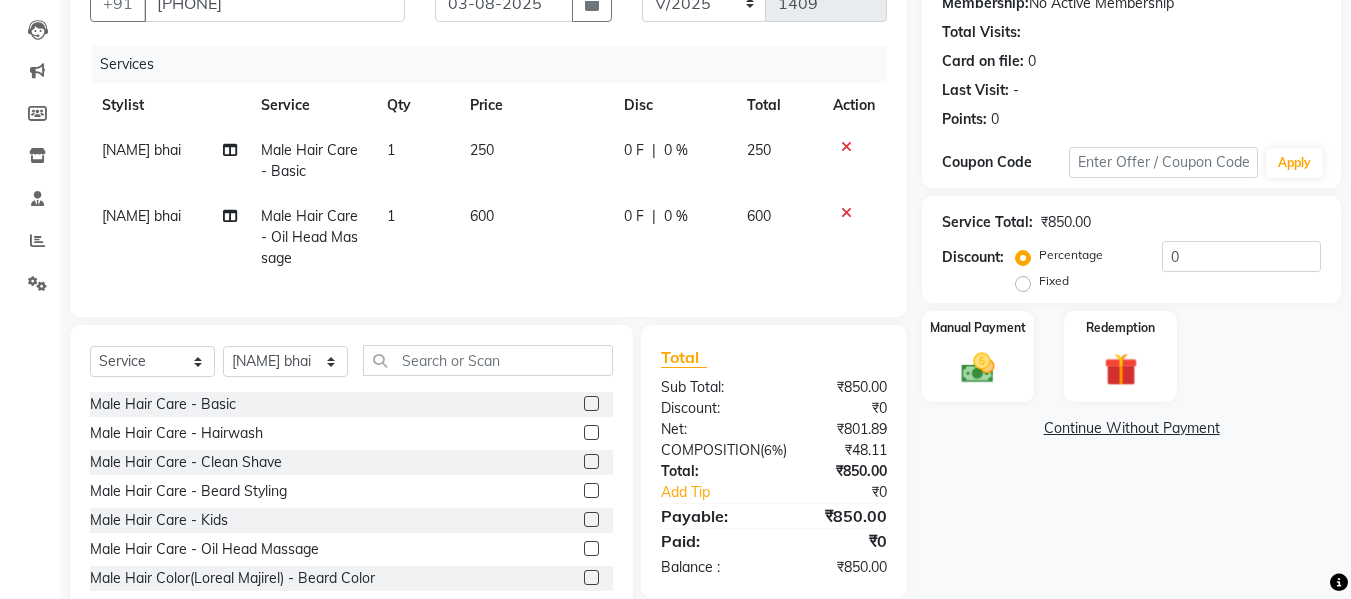 click 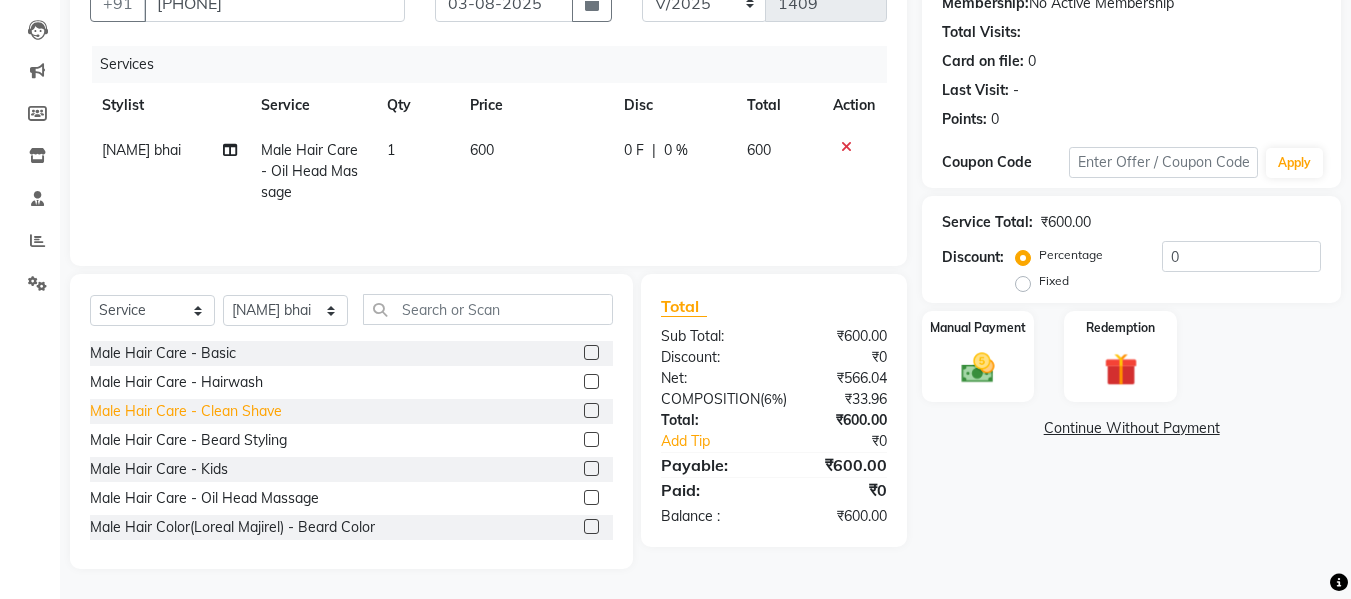 click on "Male Hair Care - Clean Shave" 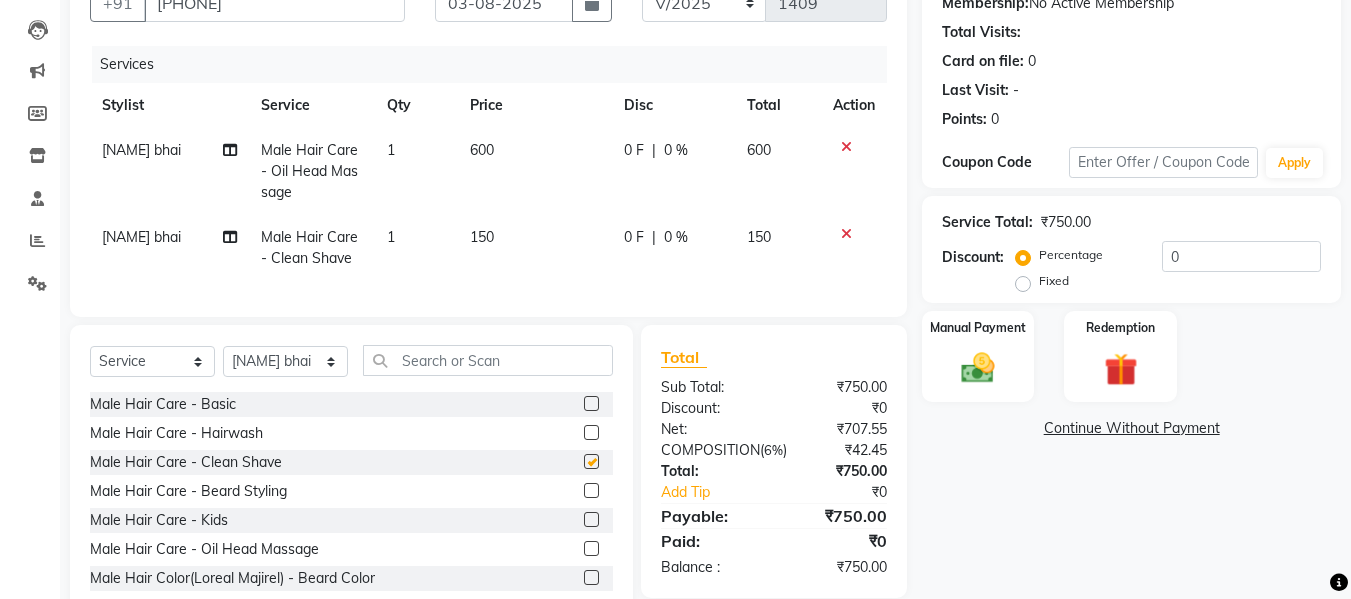 checkbox on "false" 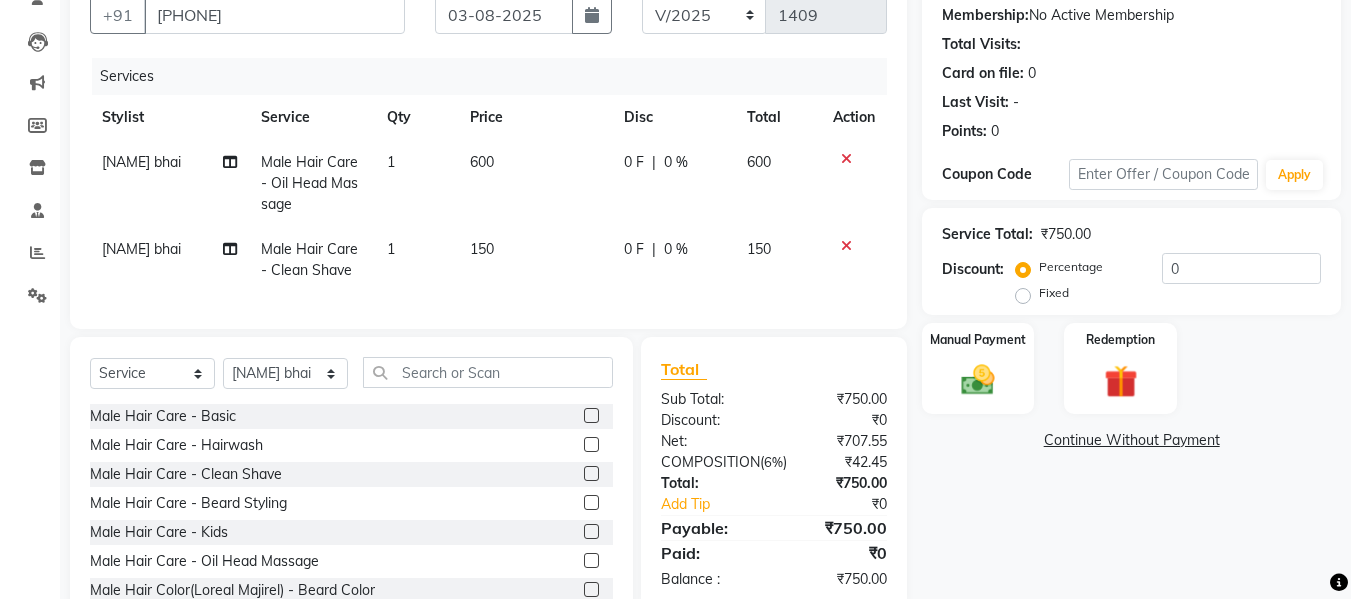 scroll, scrollTop: 168, scrollLeft: 0, axis: vertical 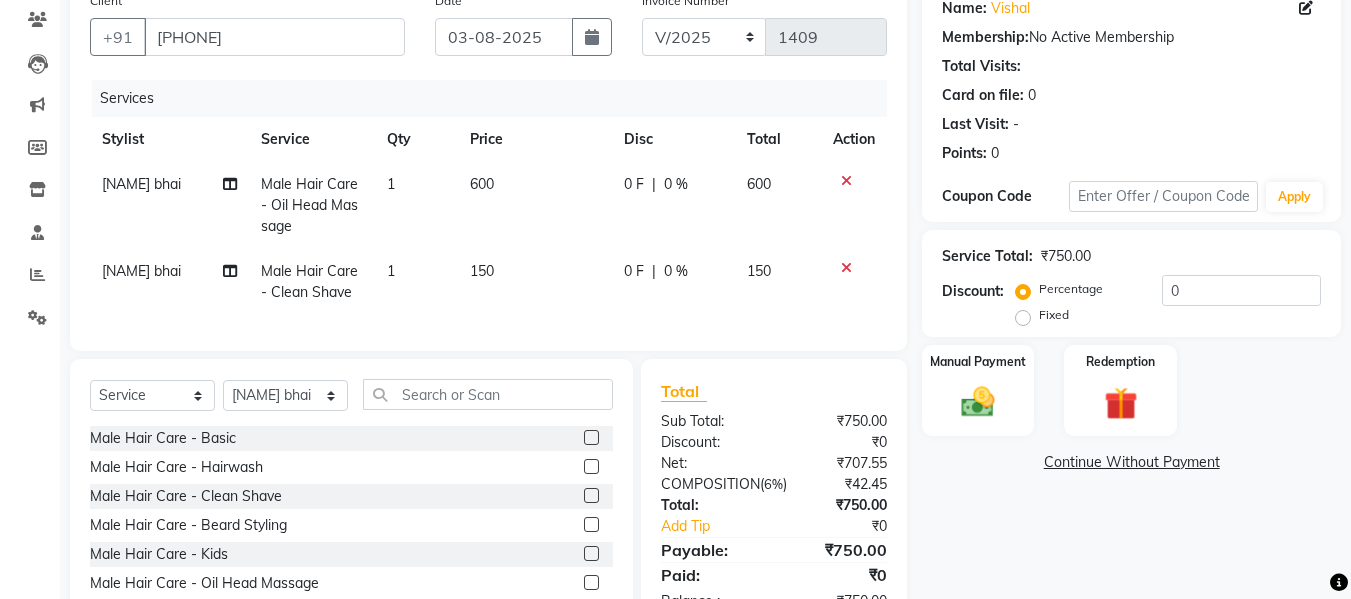 click on "600" 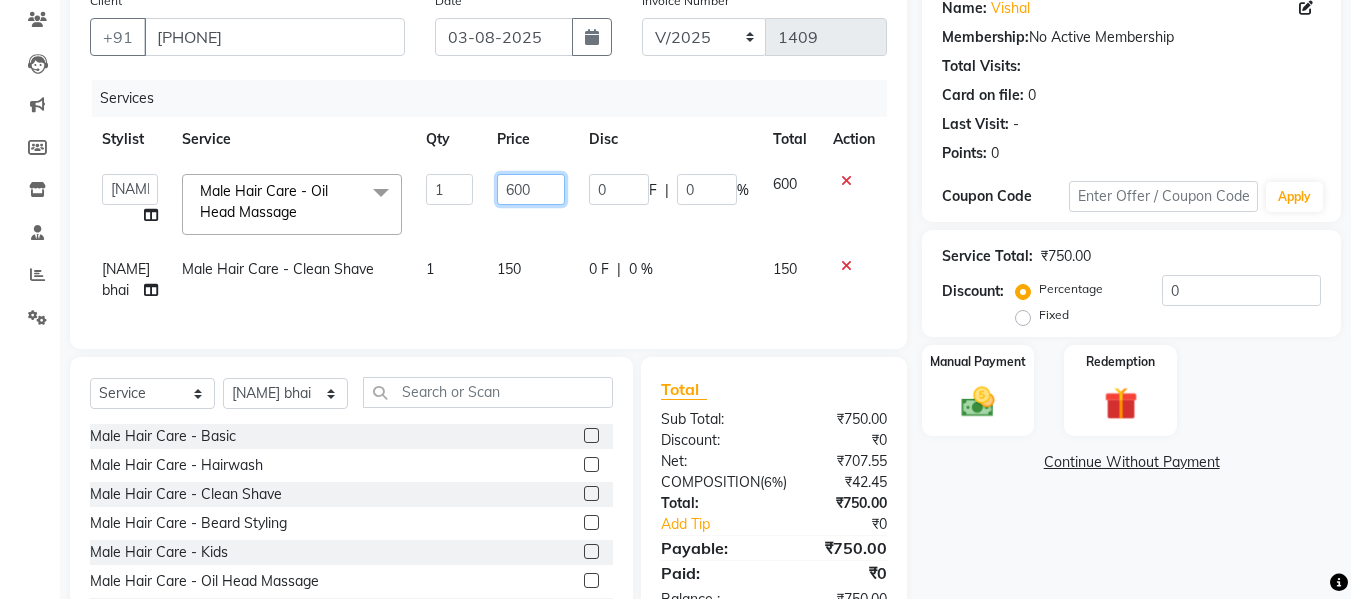 click on "600" 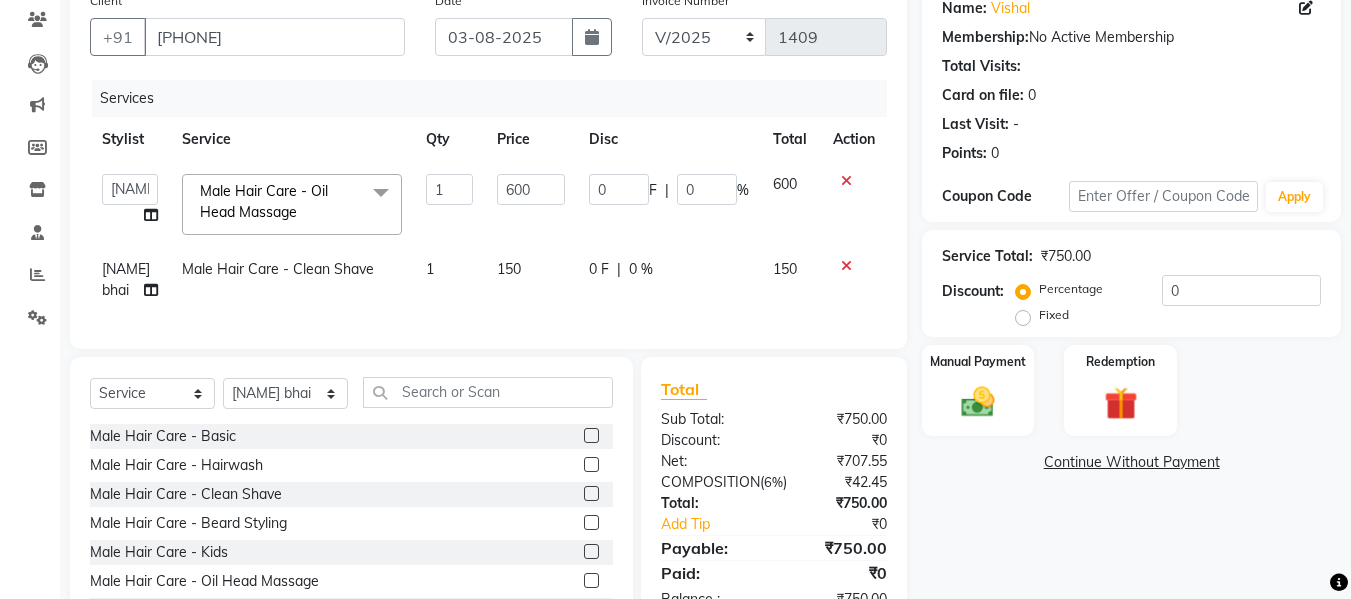 click on "0 F | 0 %" 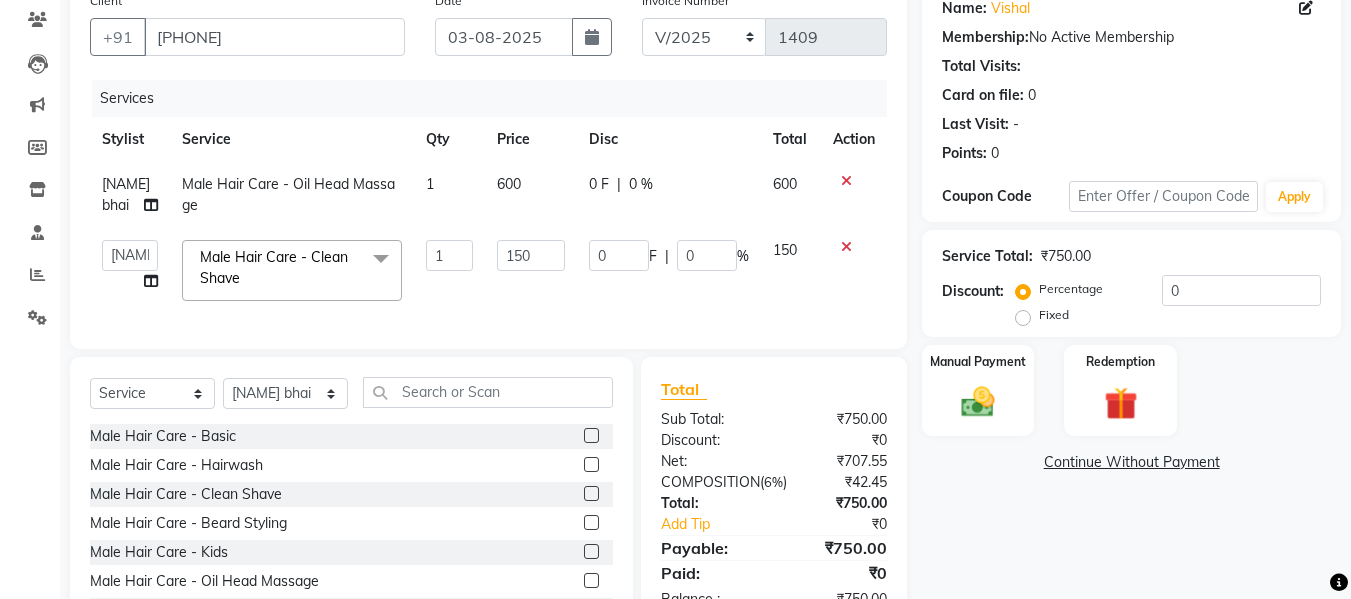 click on "600" 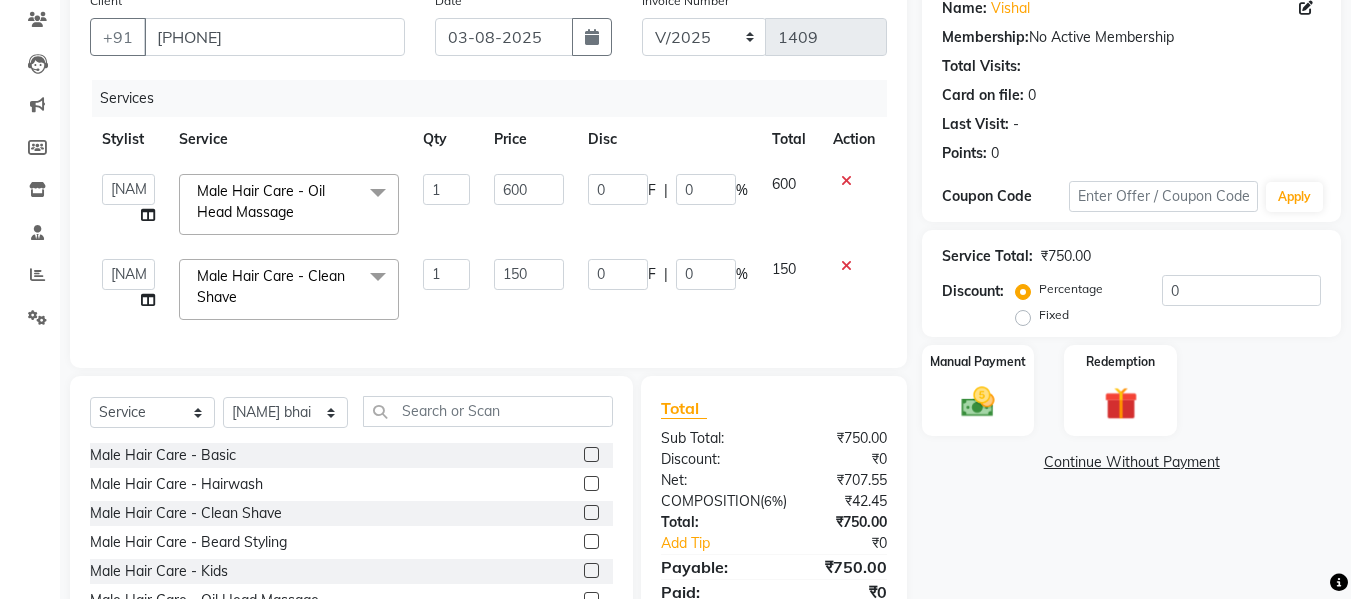click on "600" 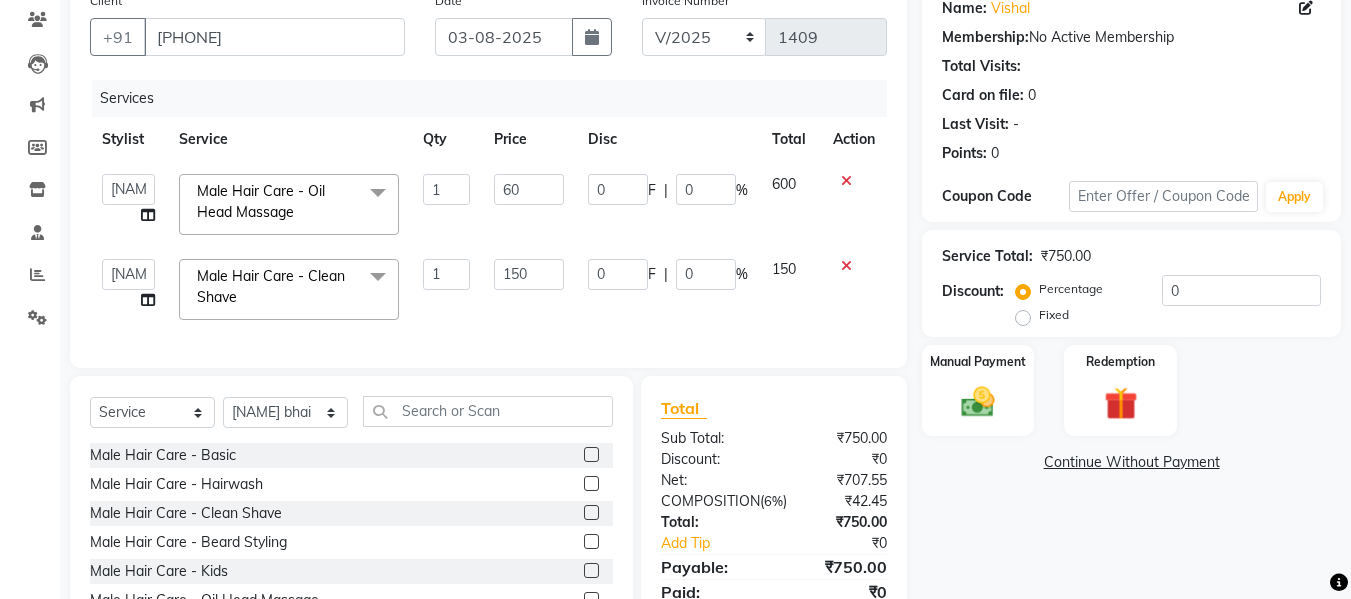 type on "6" 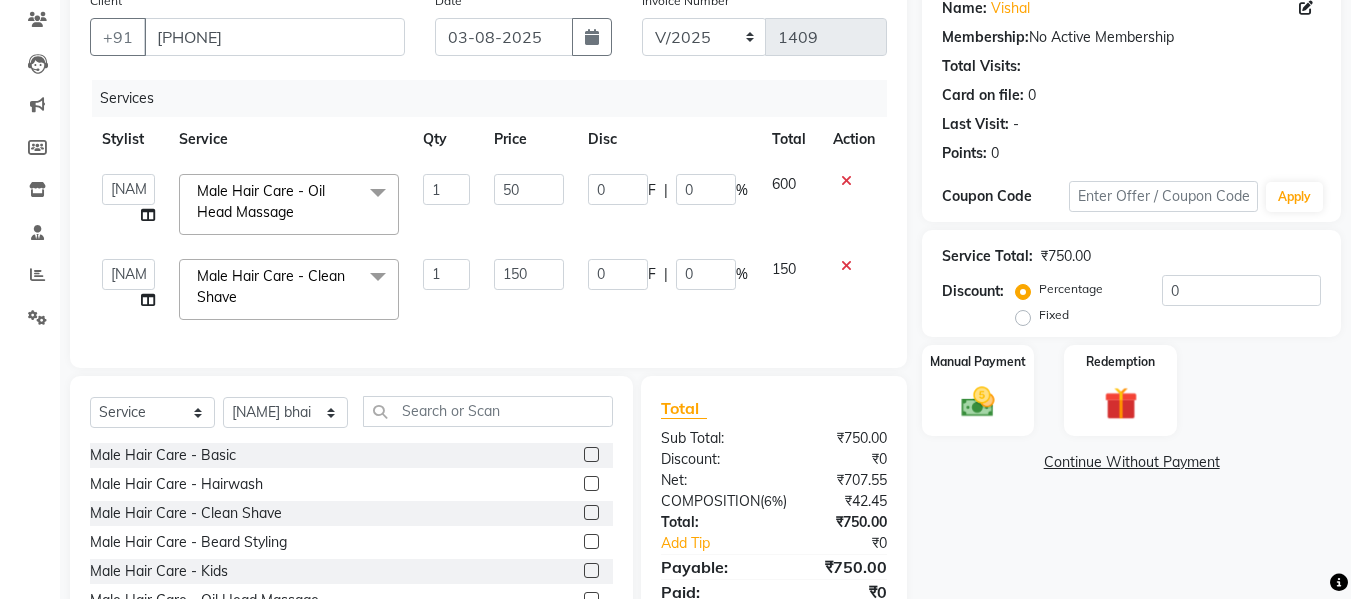 type on "500" 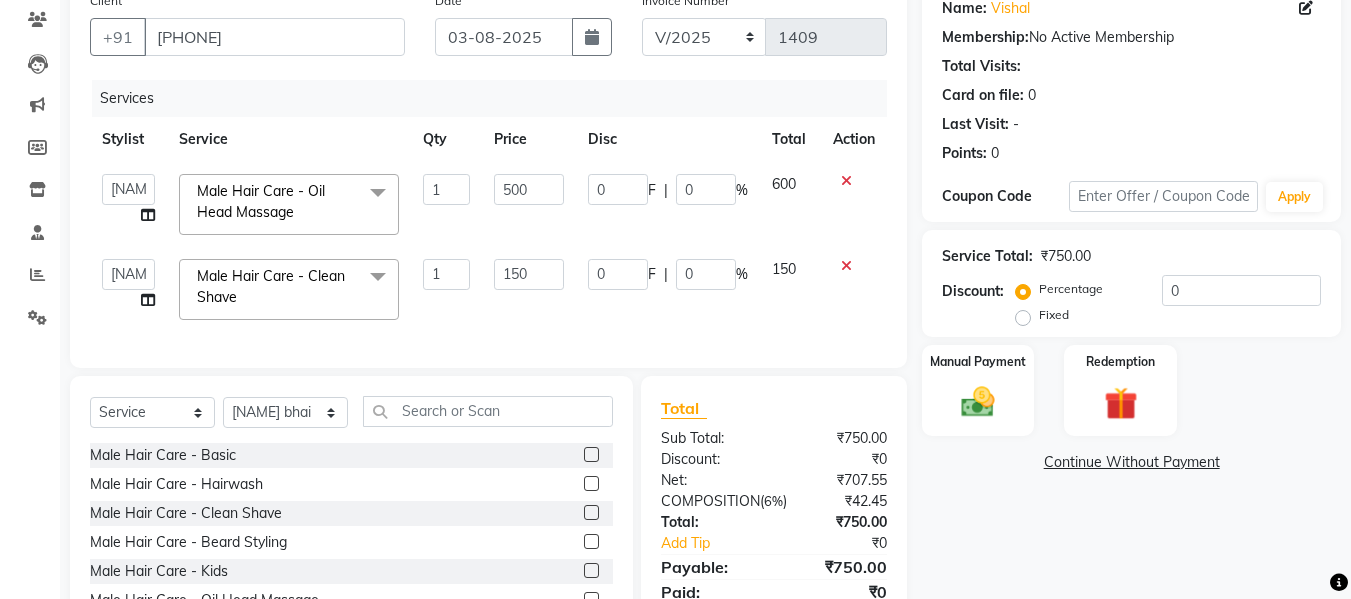 click on "500" 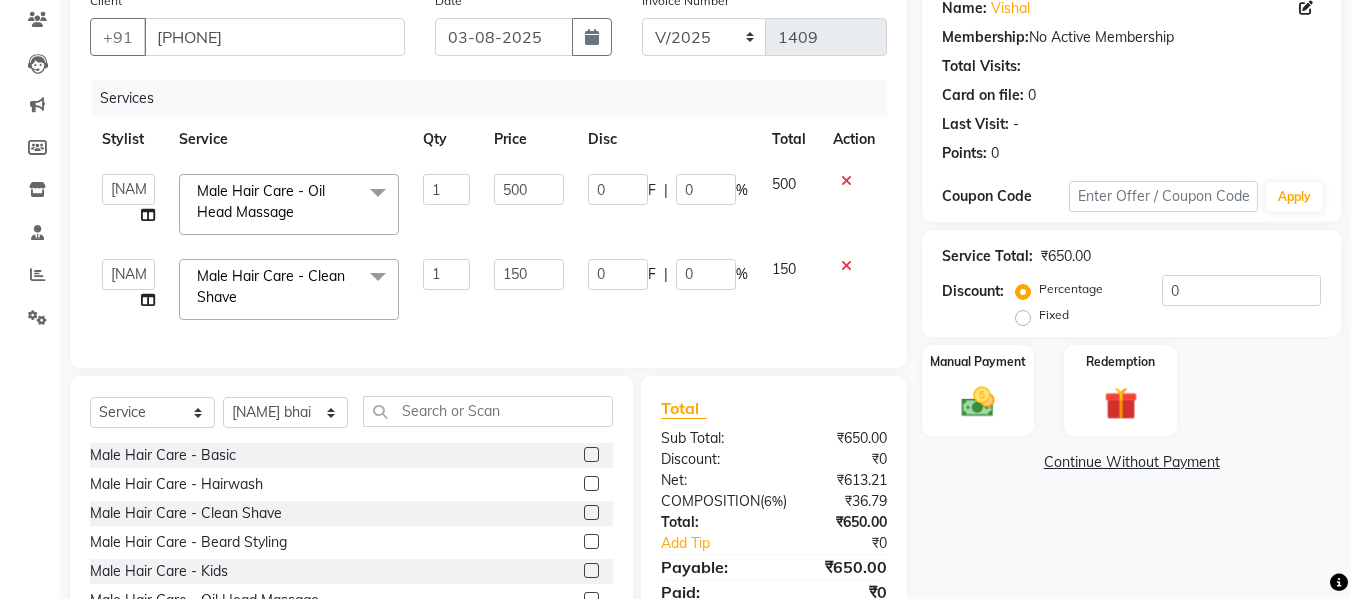scroll, scrollTop: 285, scrollLeft: 0, axis: vertical 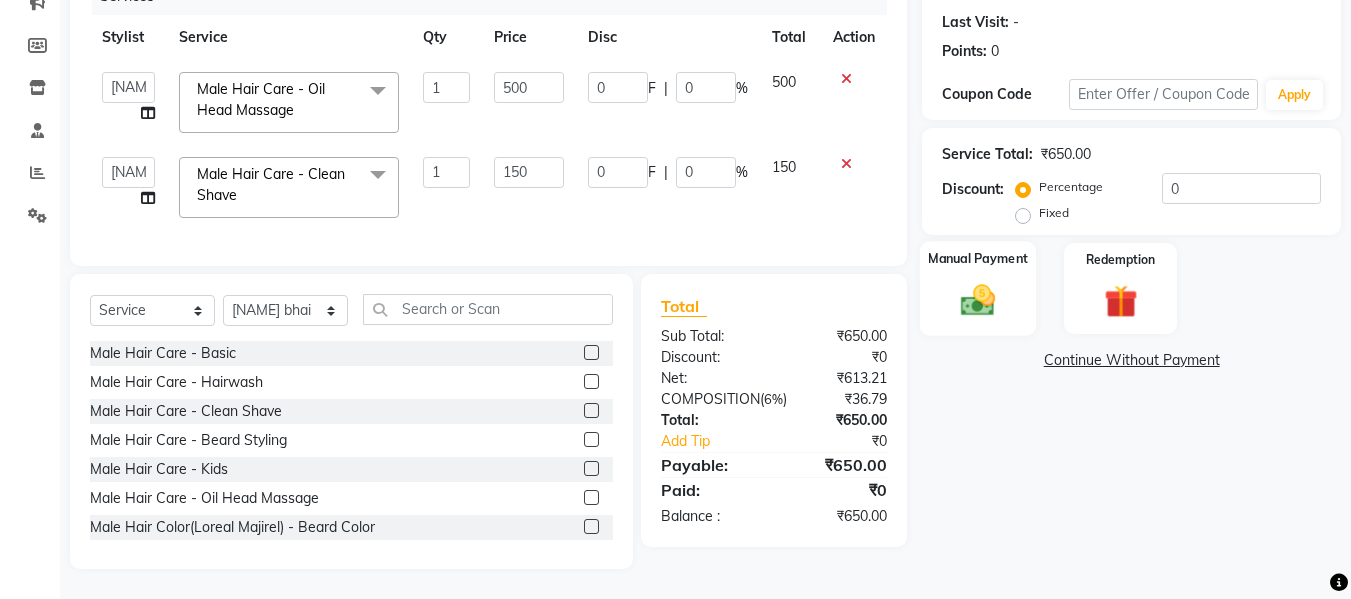 click 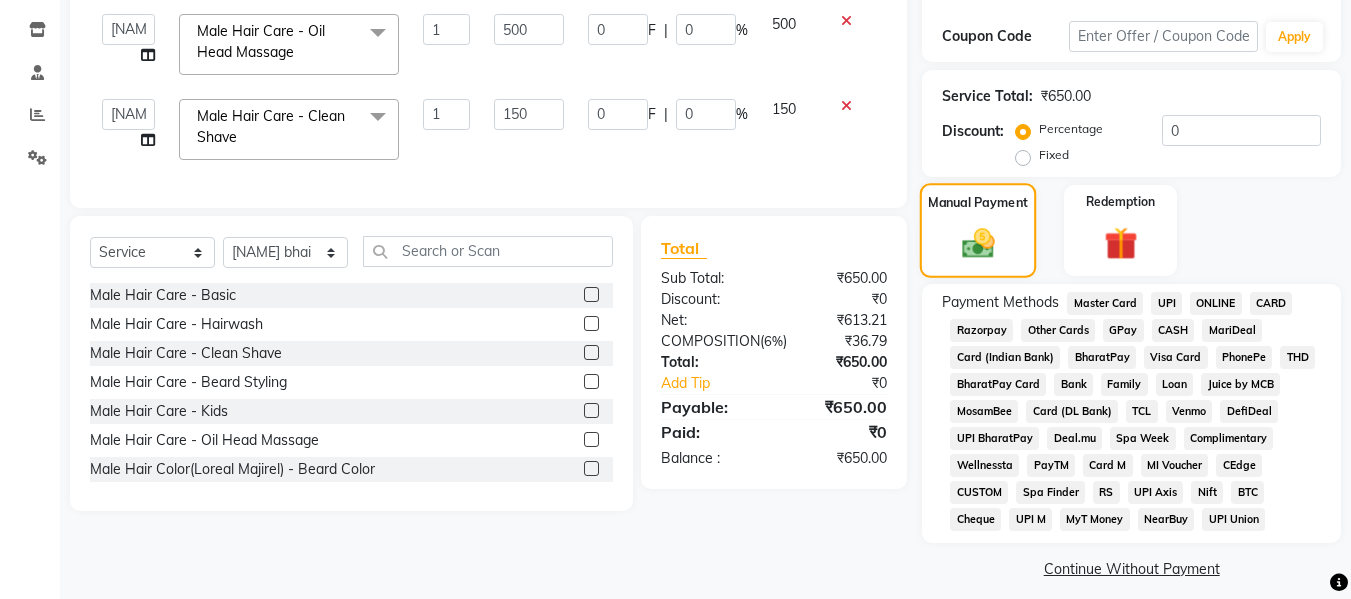 scroll, scrollTop: 343, scrollLeft: 0, axis: vertical 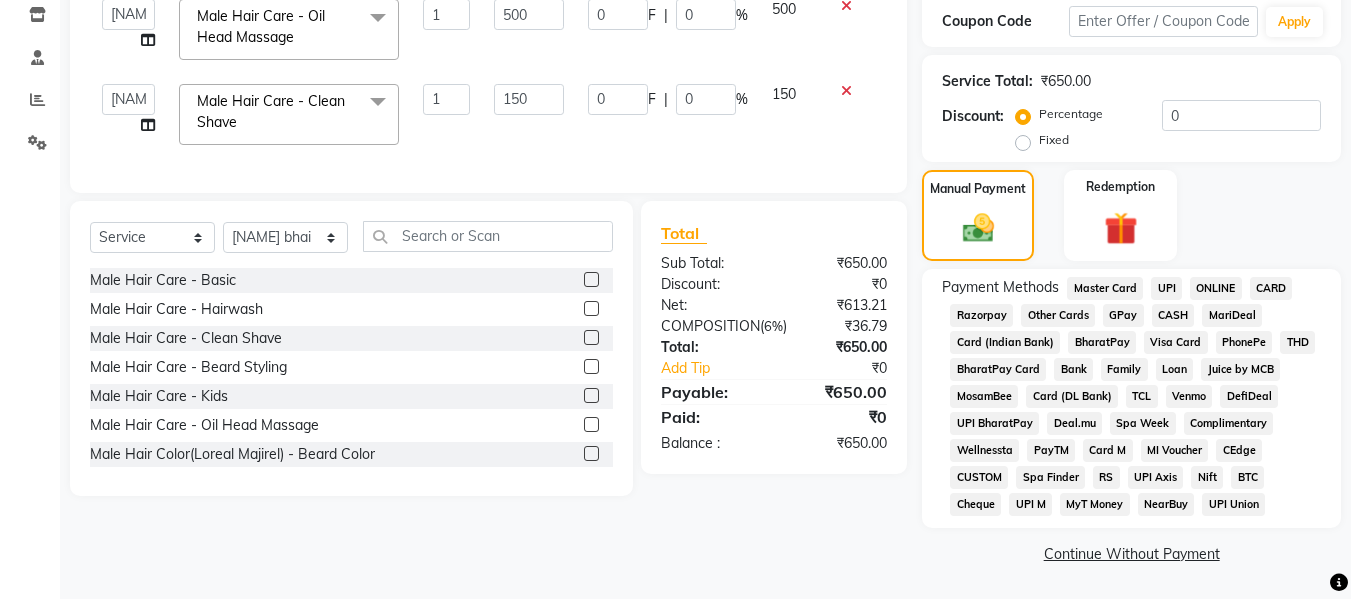 click on "CARD" 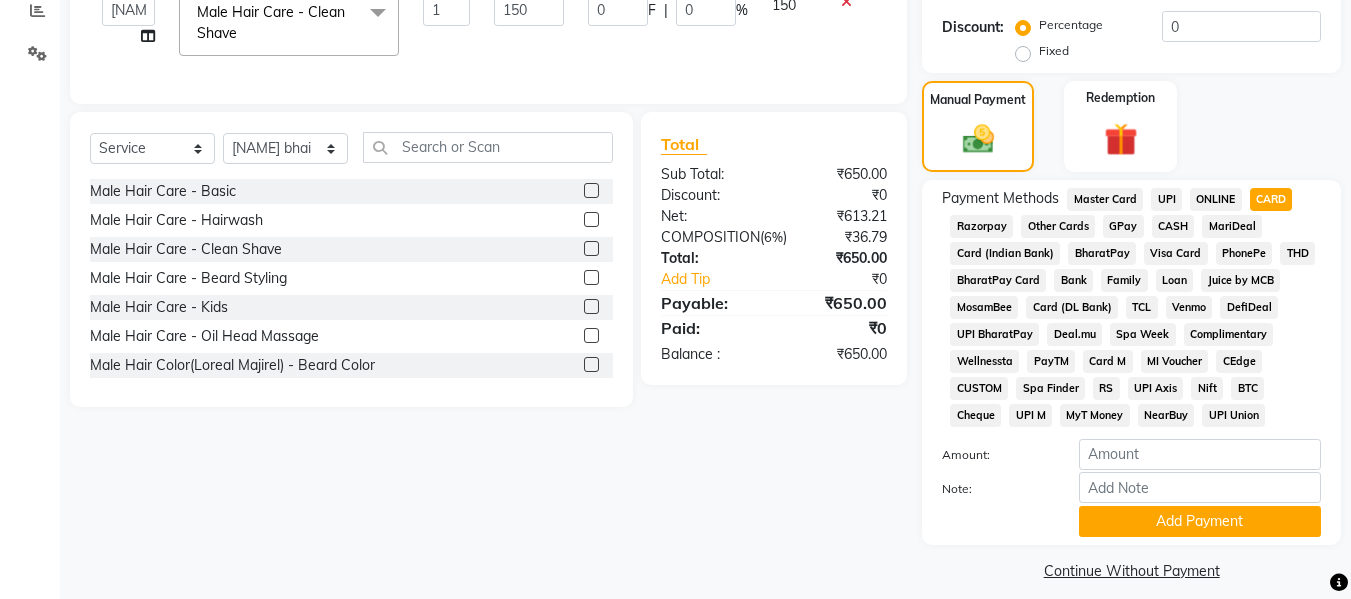 scroll, scrollTop: 449, scrollLeft: 0, axis: vertical 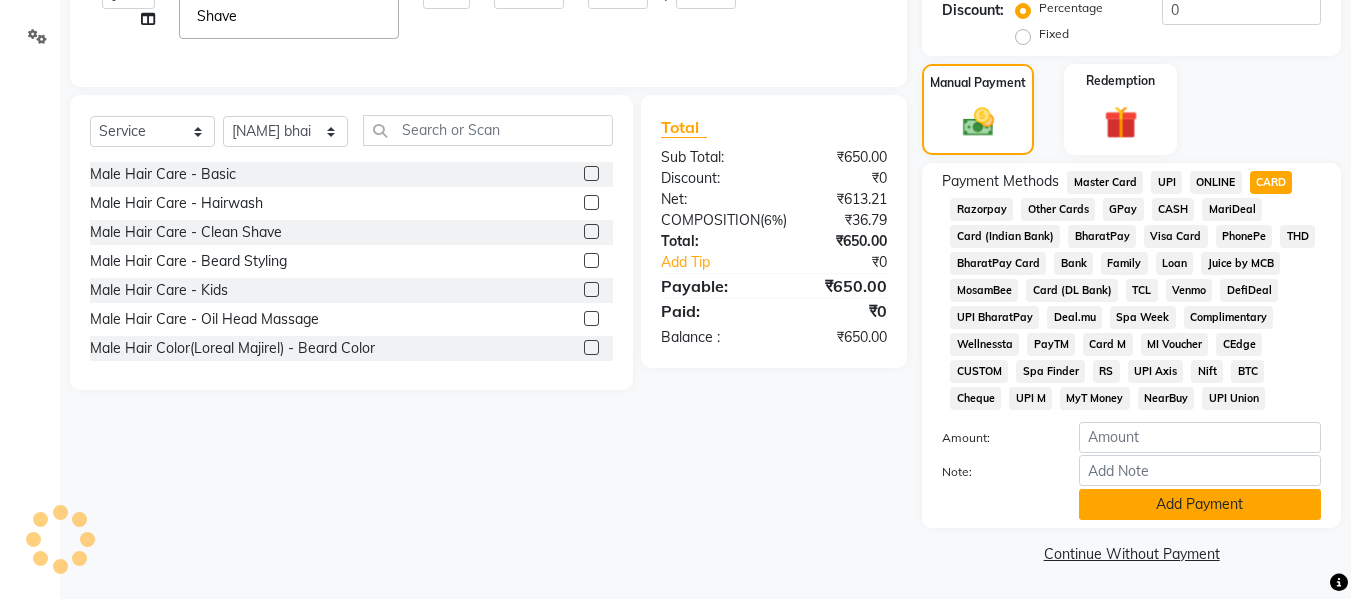 click on "Add Payment" 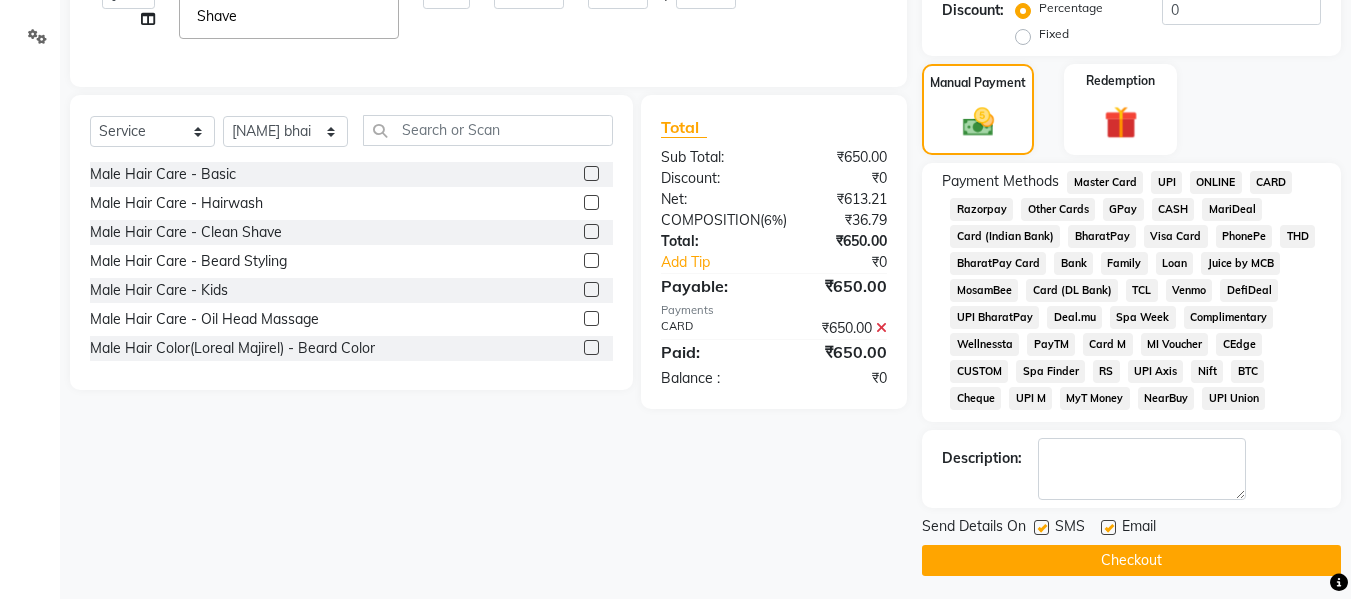 click on "Checkout" 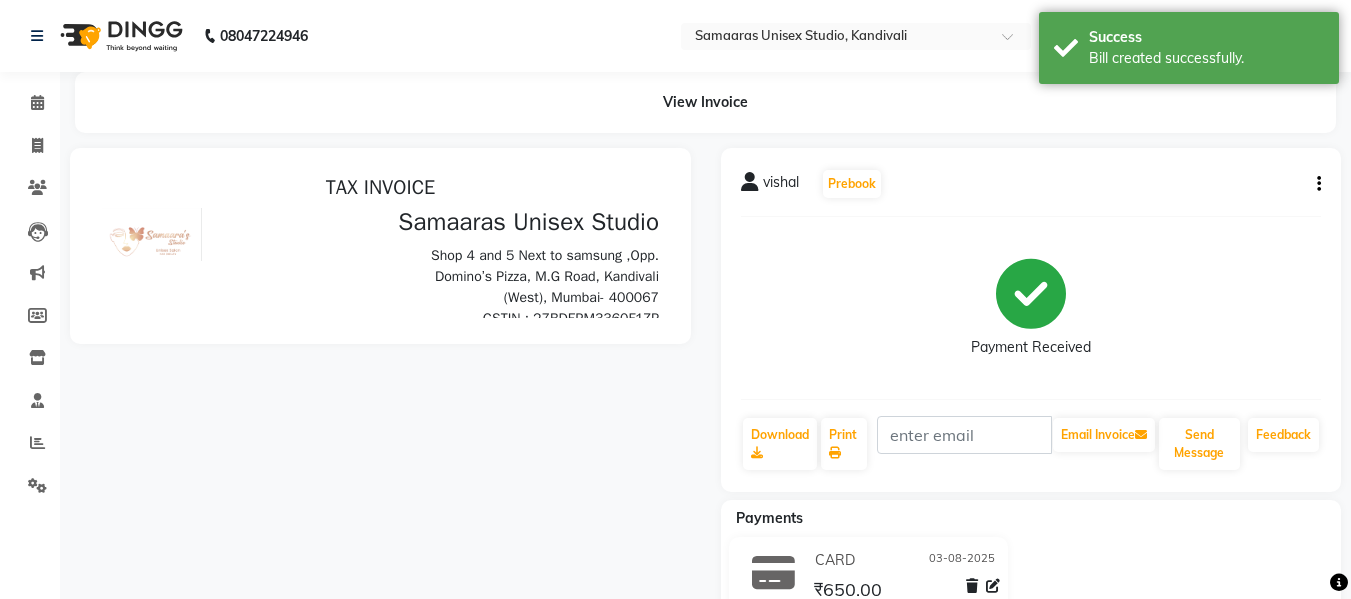 scroll, scrollTop: 0, scrollLeft: 0, axis: both 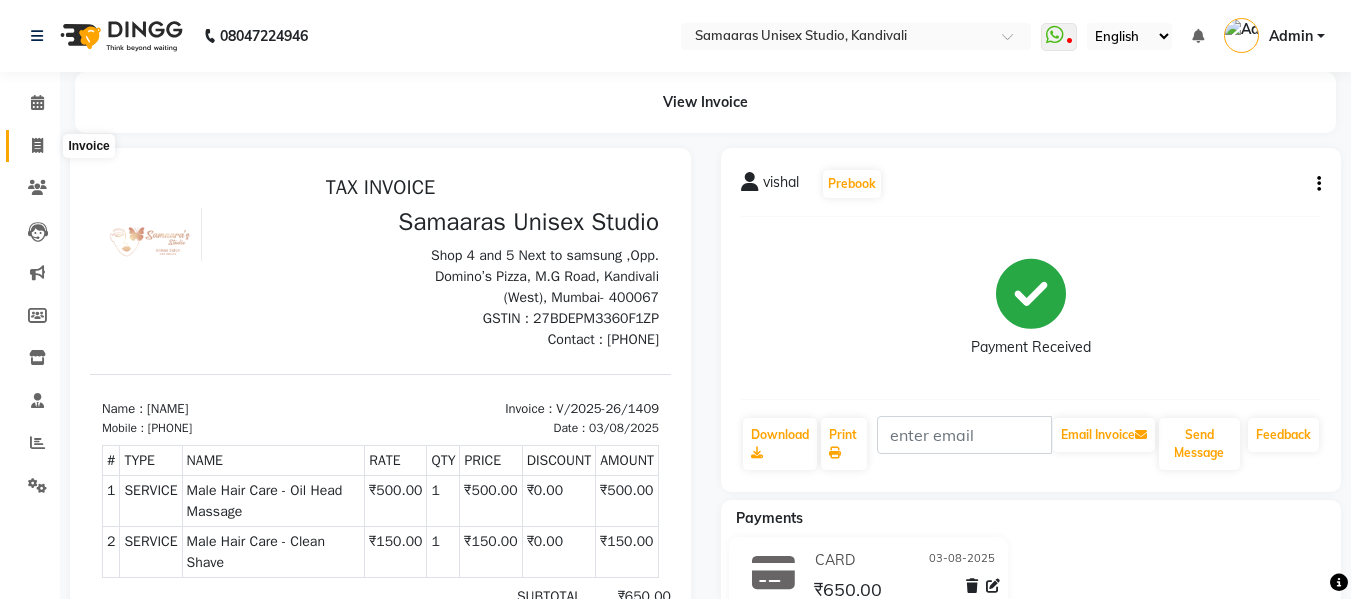 click 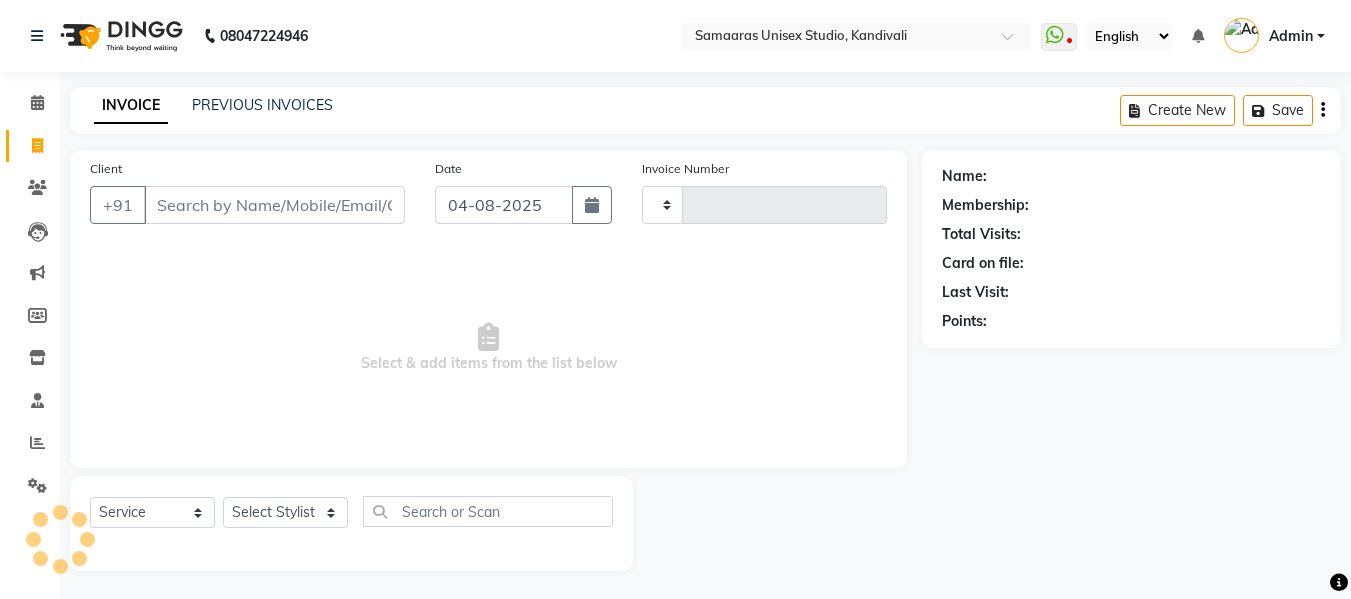 scroll, scrollTop: 2, scrollLeft: 0, axis: vertical 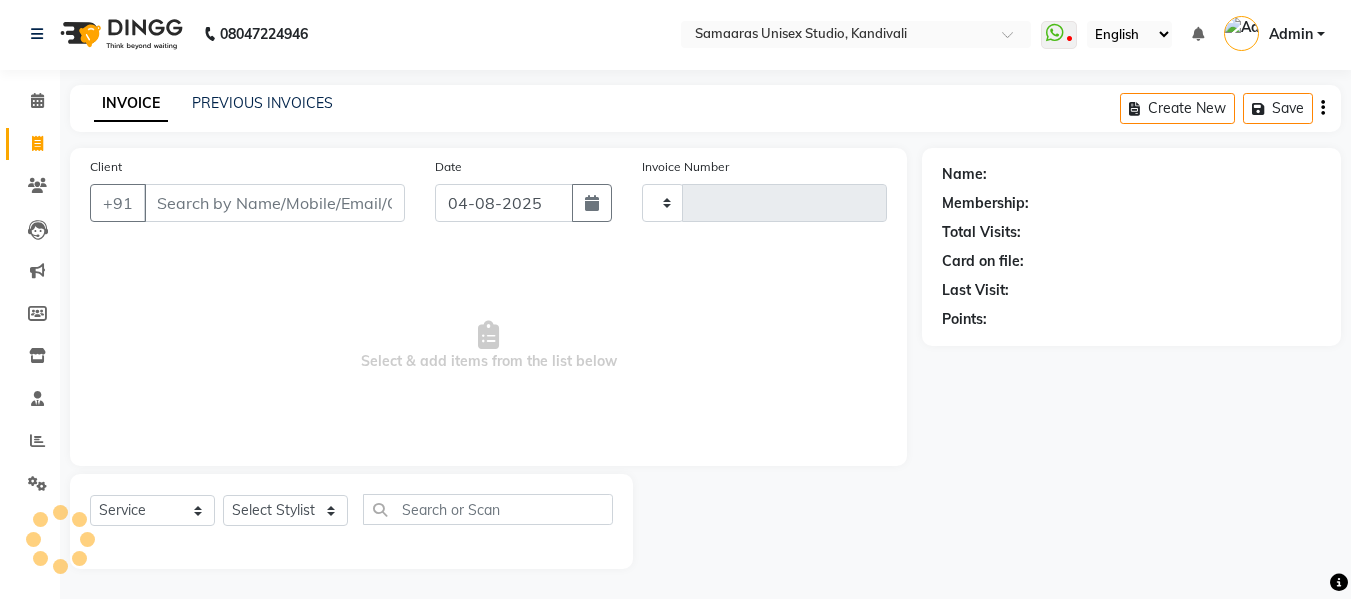 type on "1410" 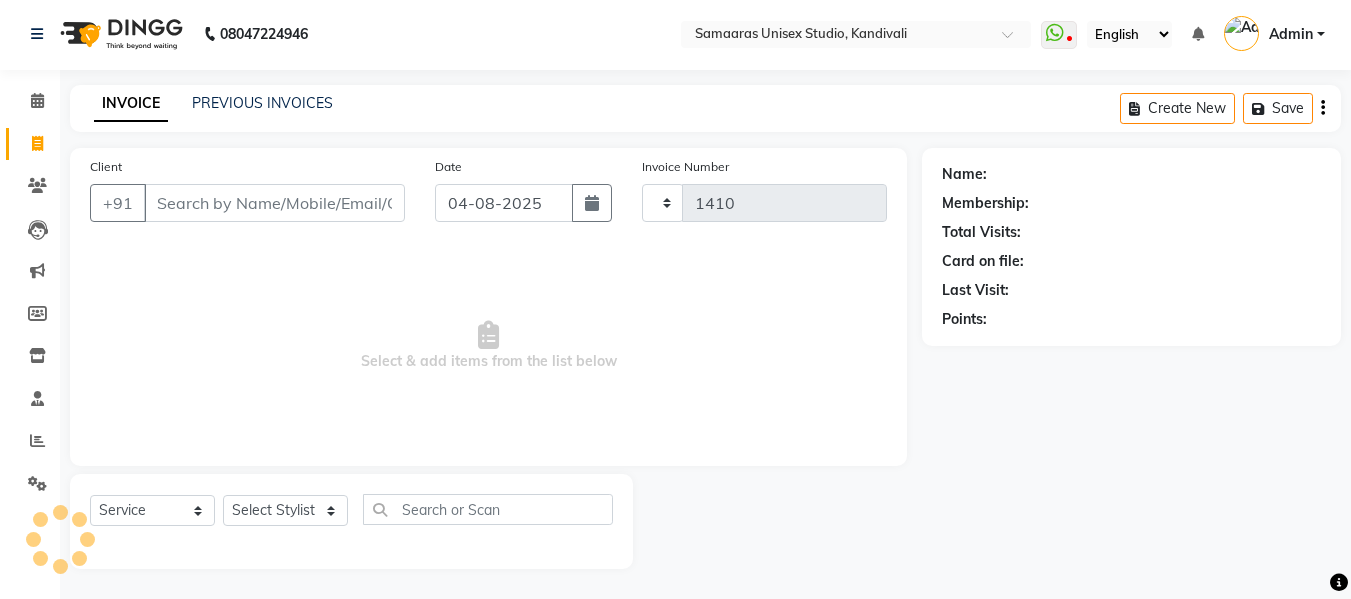 select on "4525" 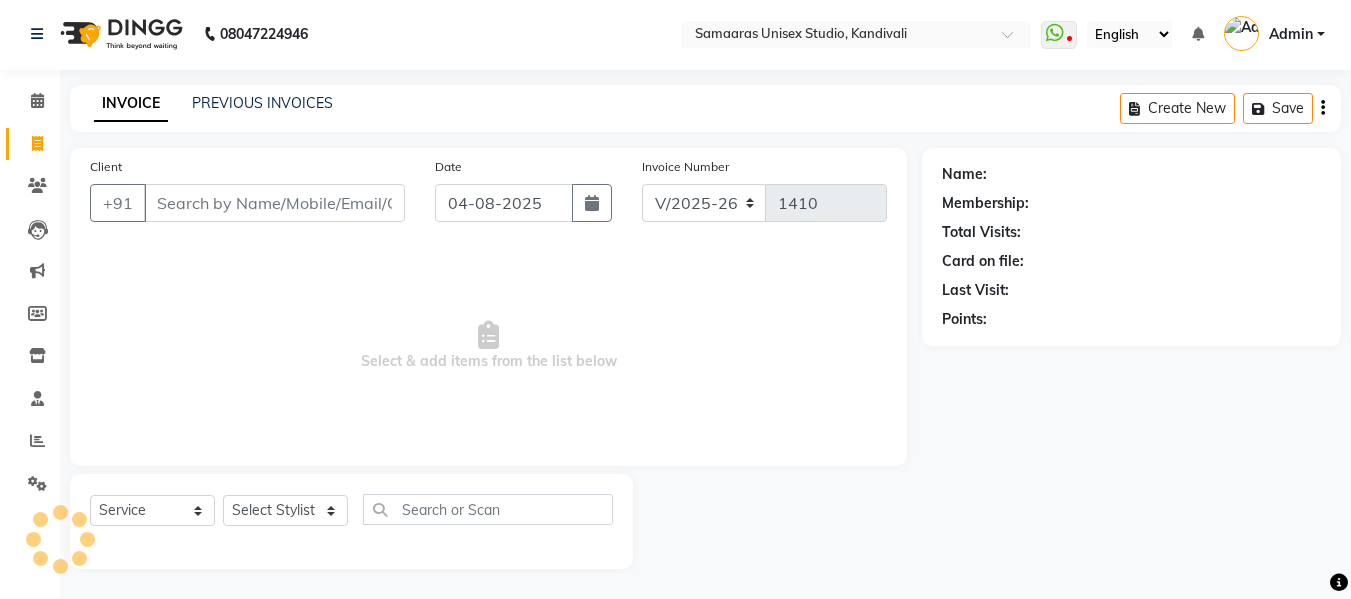 click on "Client" at bounding box center (274, 203) 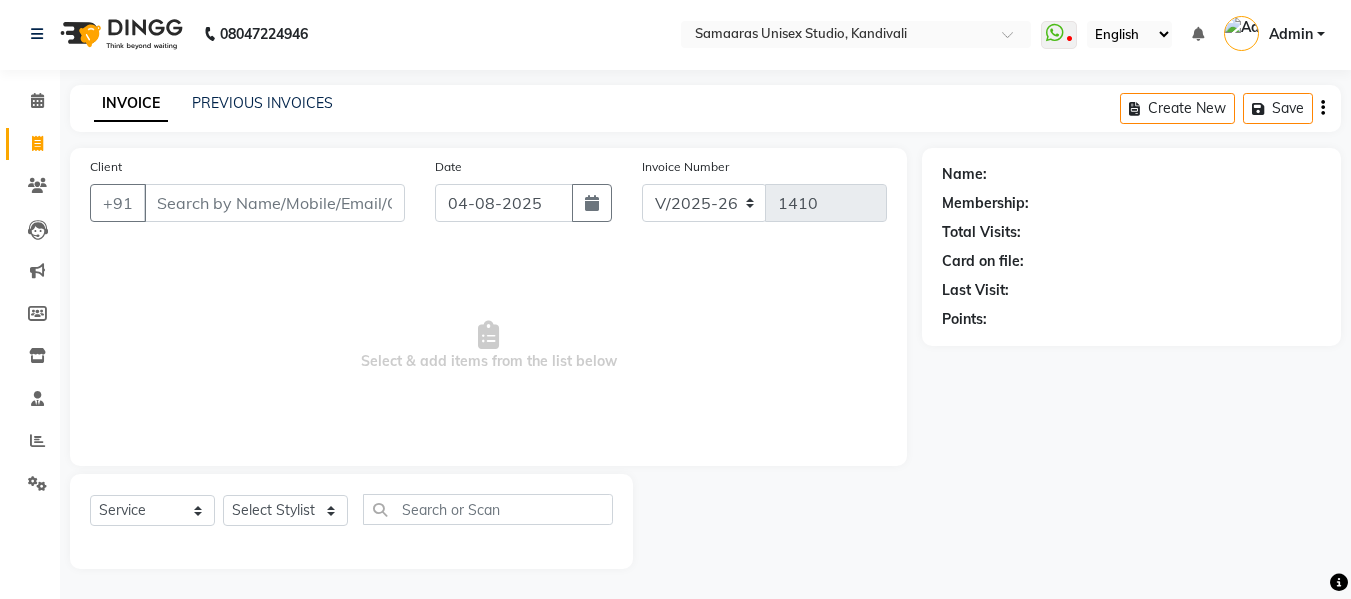 click on "Client" at bounding box center [274, 203] 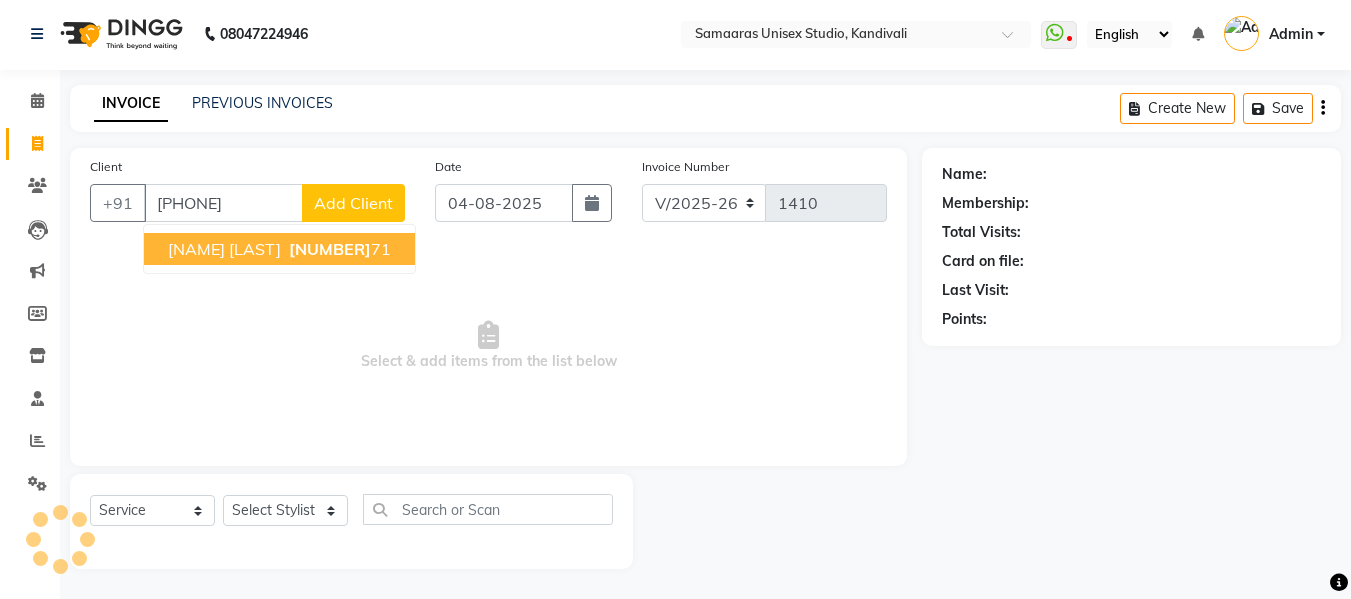 type on "[PHONE]" 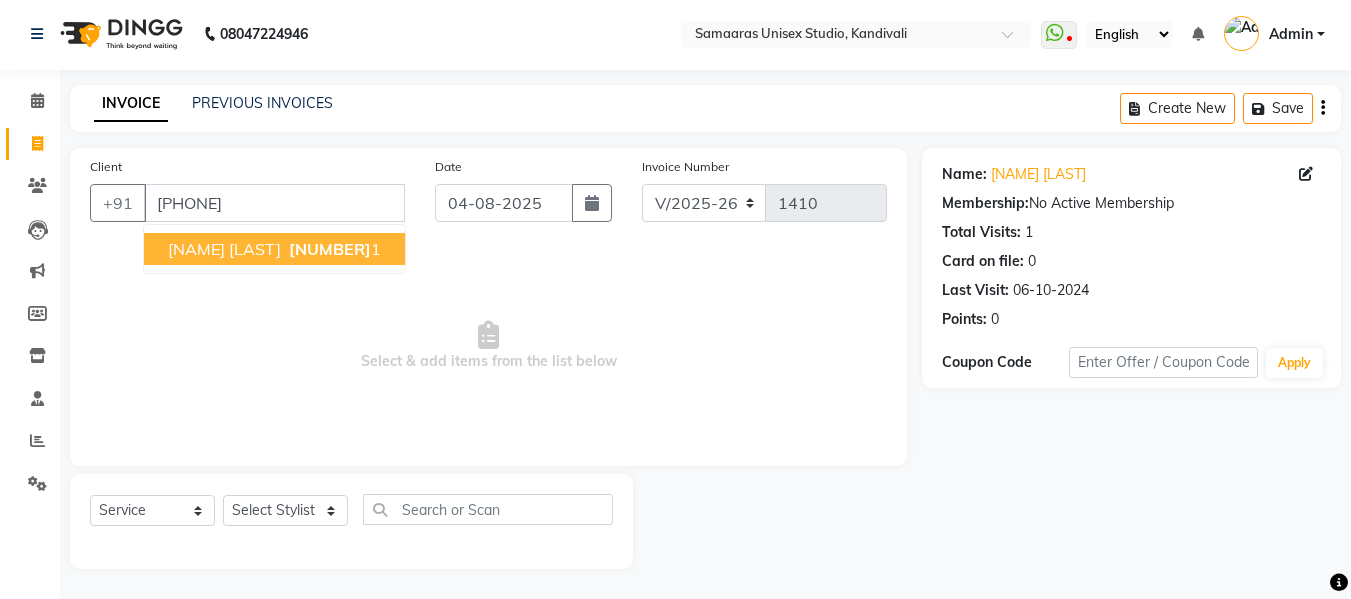 click on "[NAME] [LAST]" at bounding box center [224, 249] 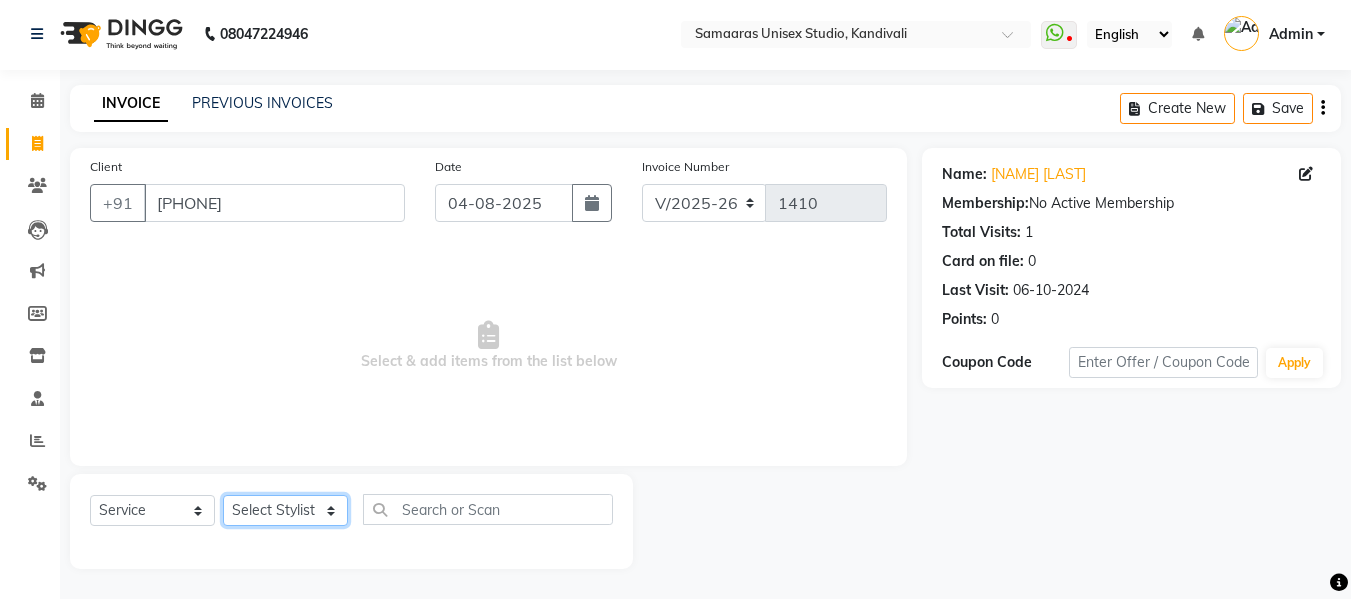 click on "Select Stylist Daksh Sir Firoz bhai Front Desk Guddu Kajal Priya Salman Bhai" 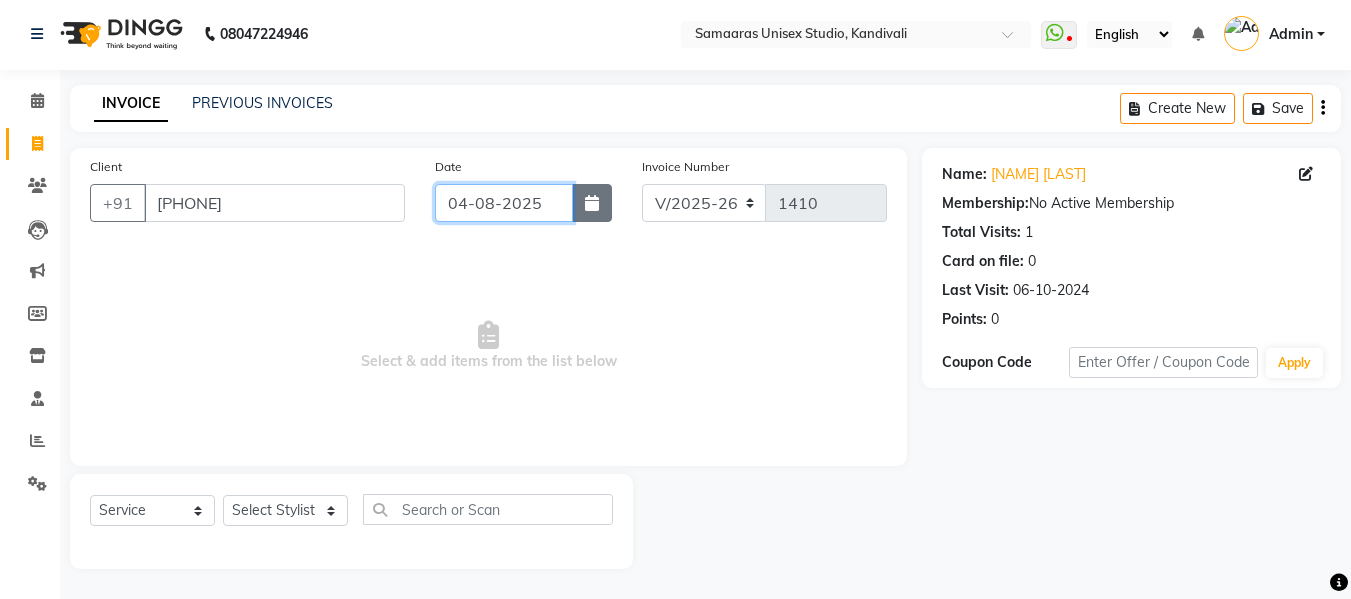 click on "04-08-2025" 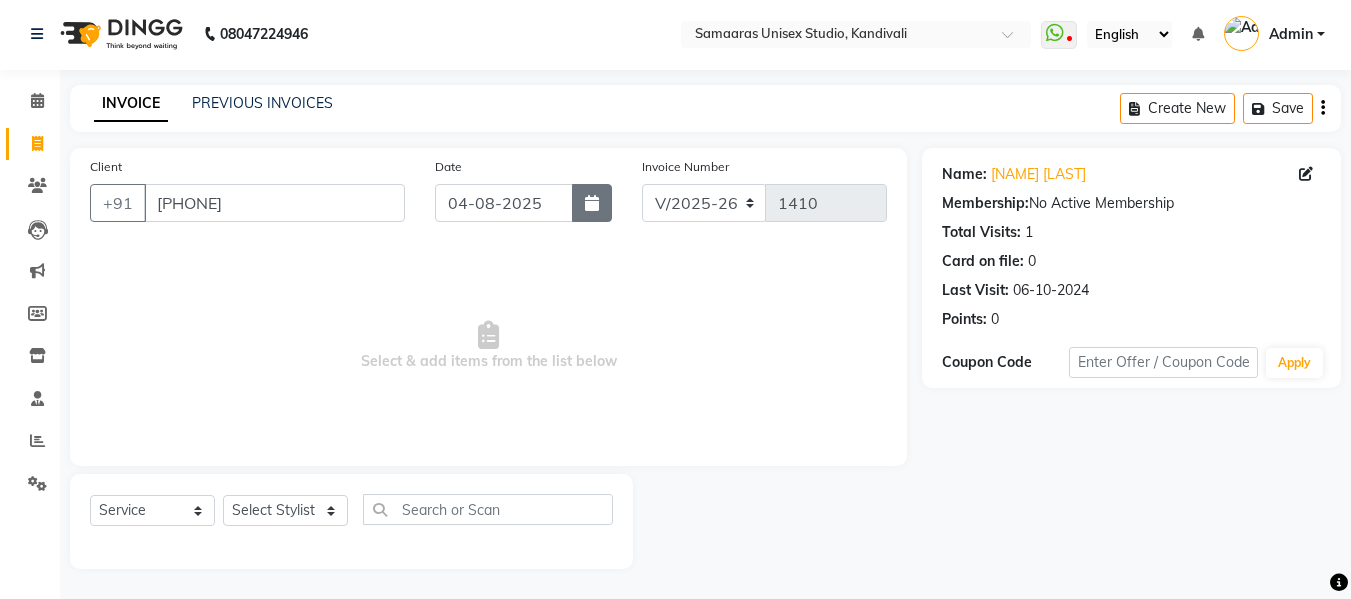 select on "8" 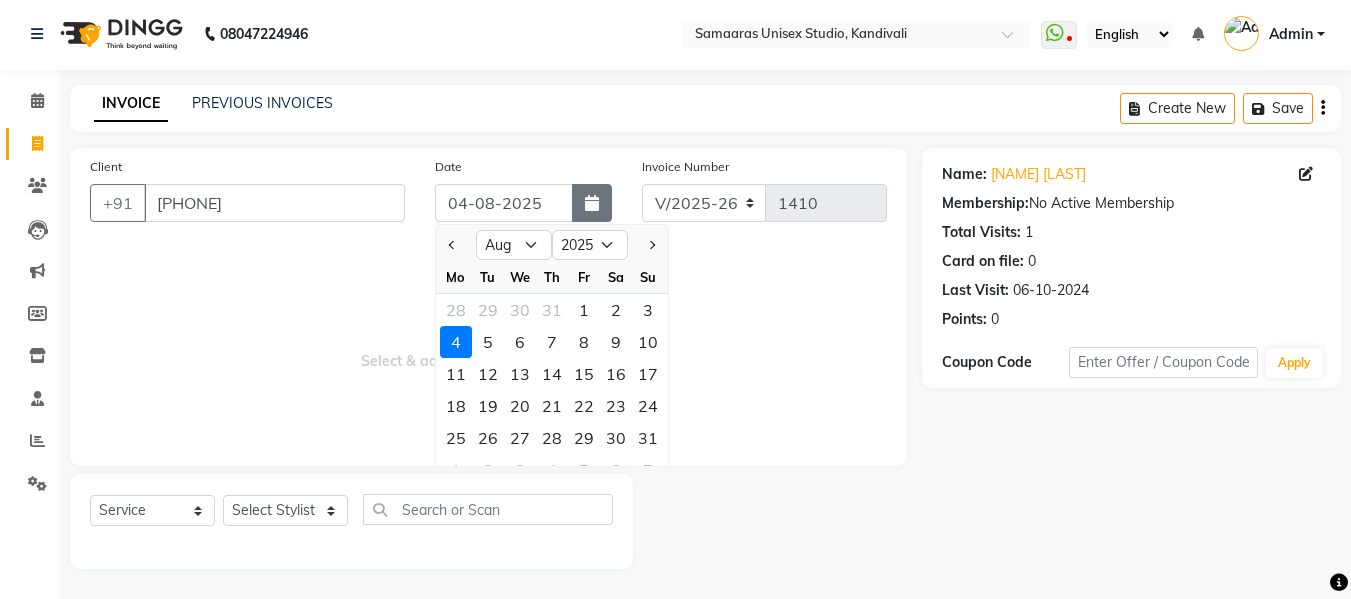 click 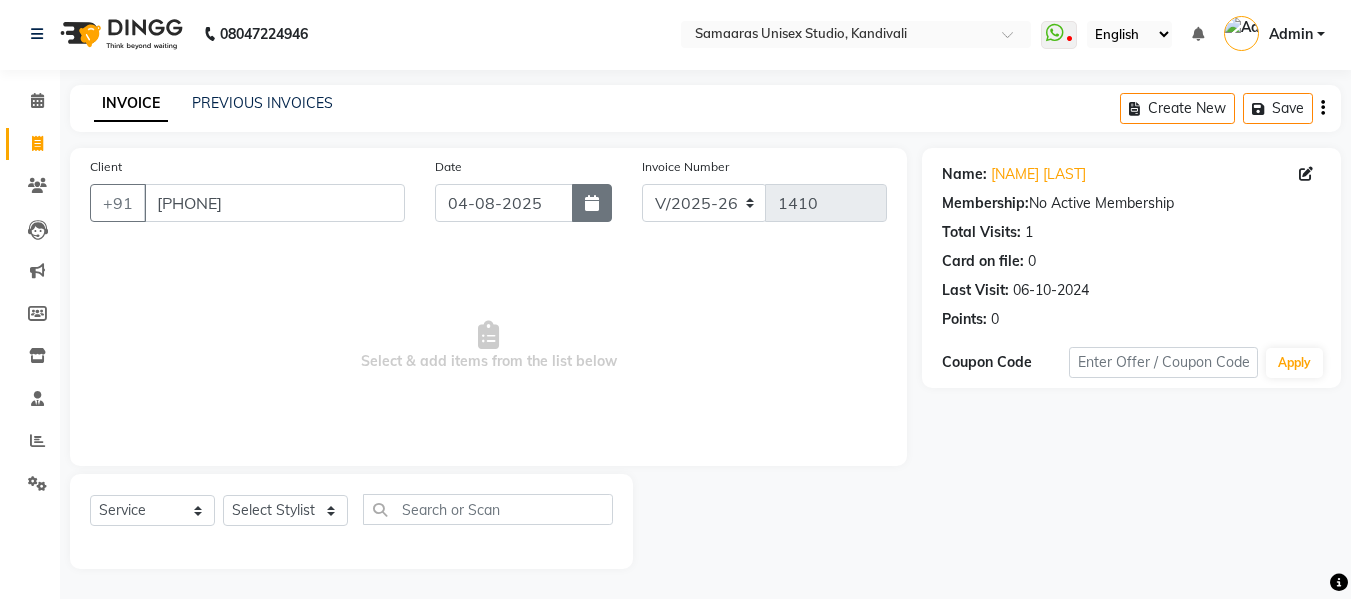 click 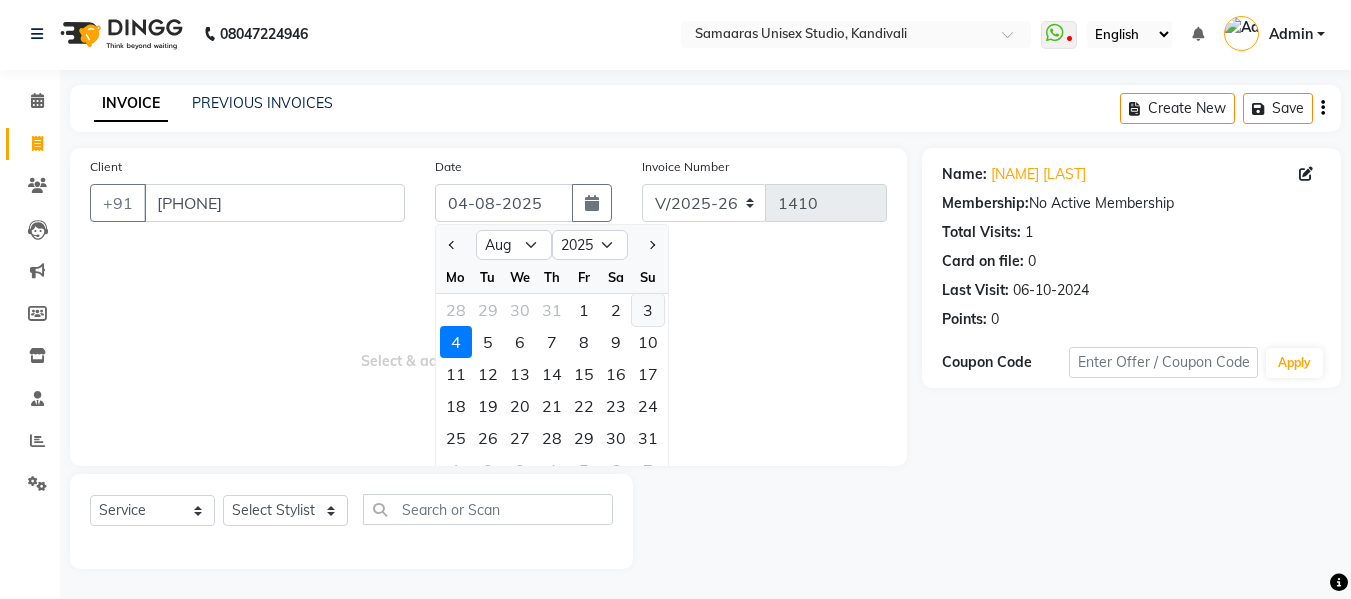 click on "3" 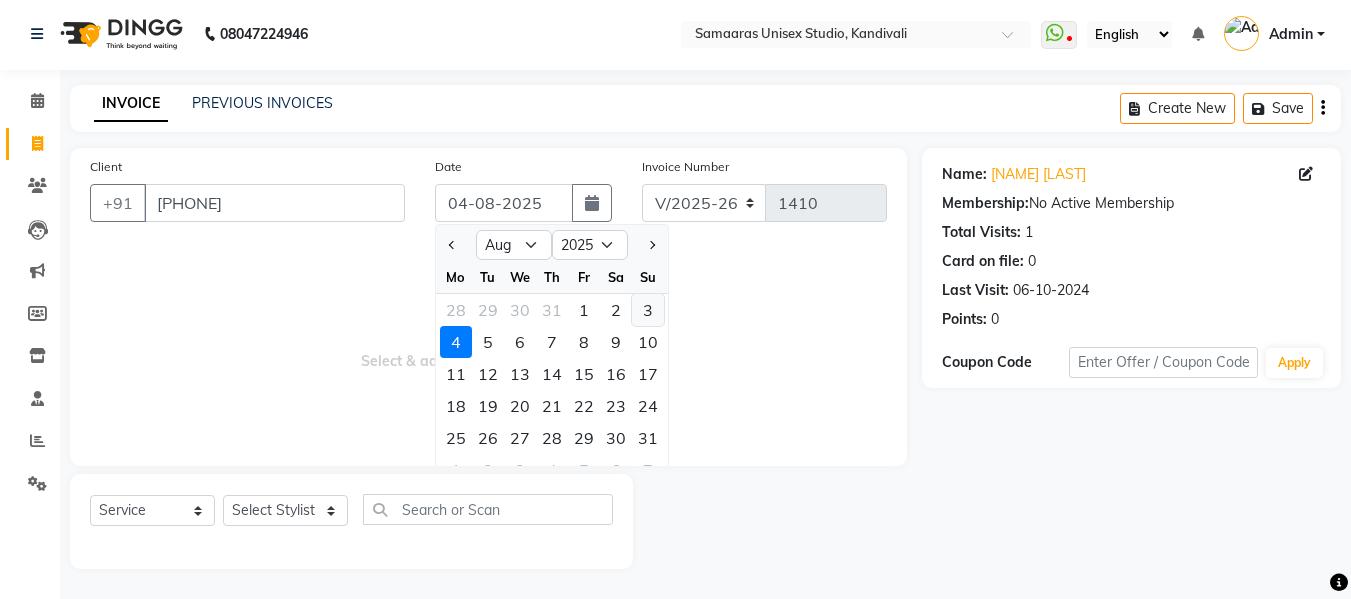 type on "03-08-2025" 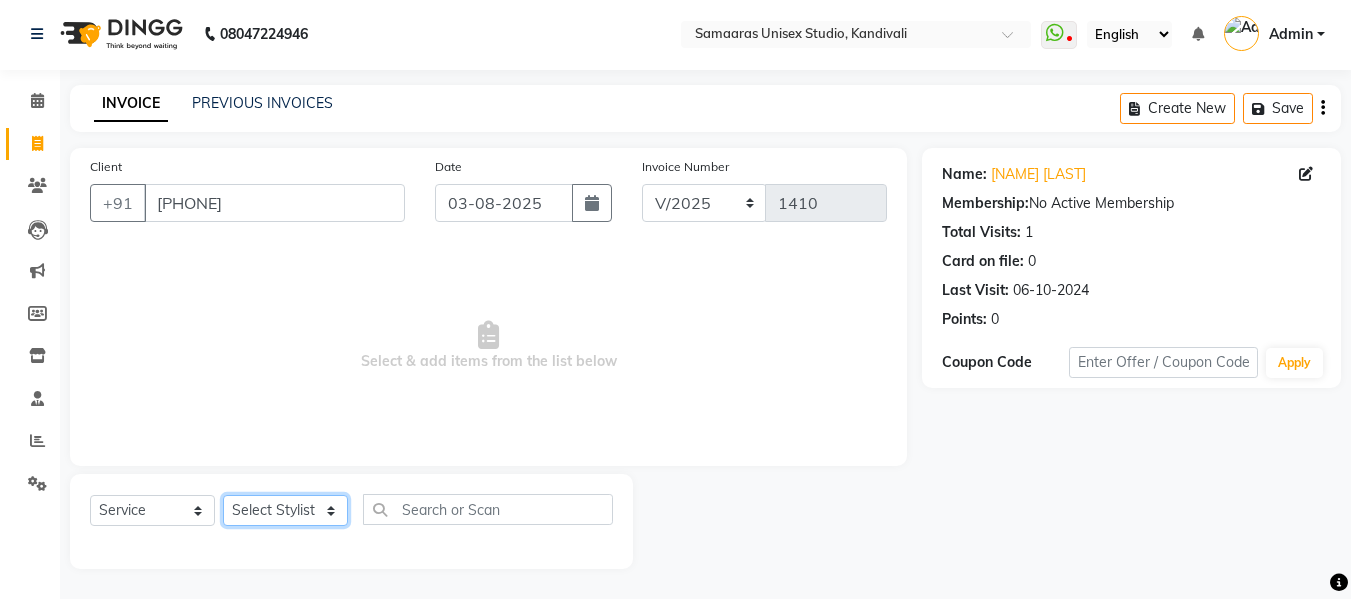 click on "Select Stylist Daksh Sir Firoz bhai Front Desk Guddu Kajal Priya Salman Bhai" 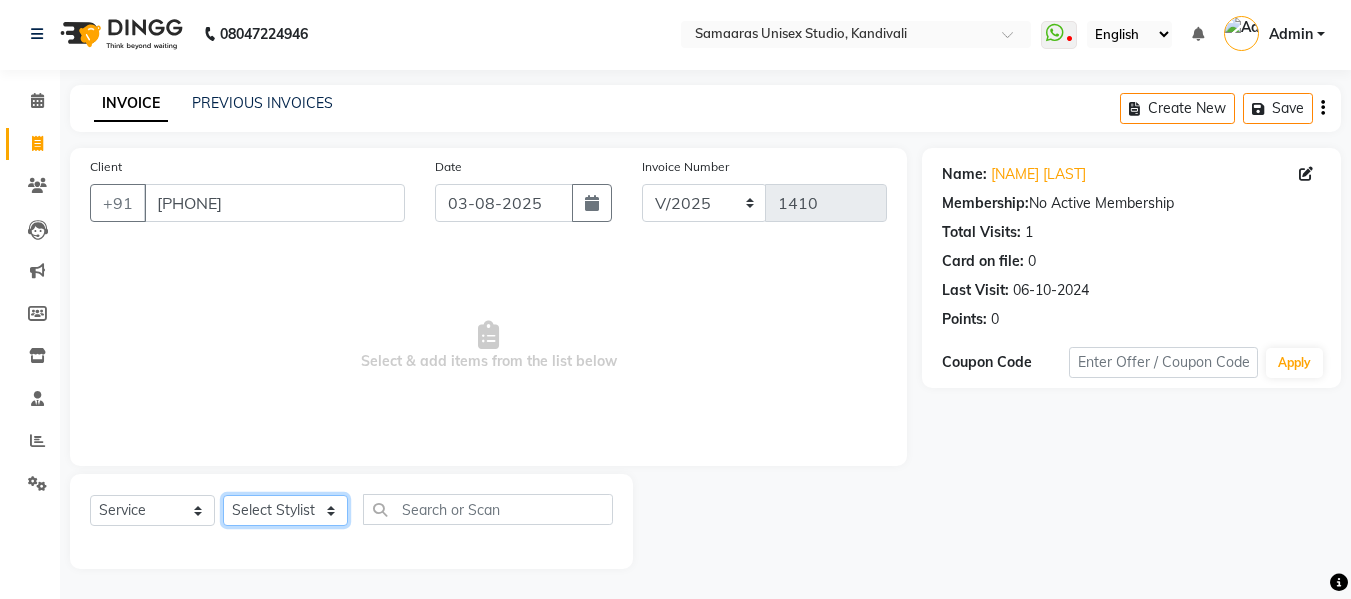 select on "30495" 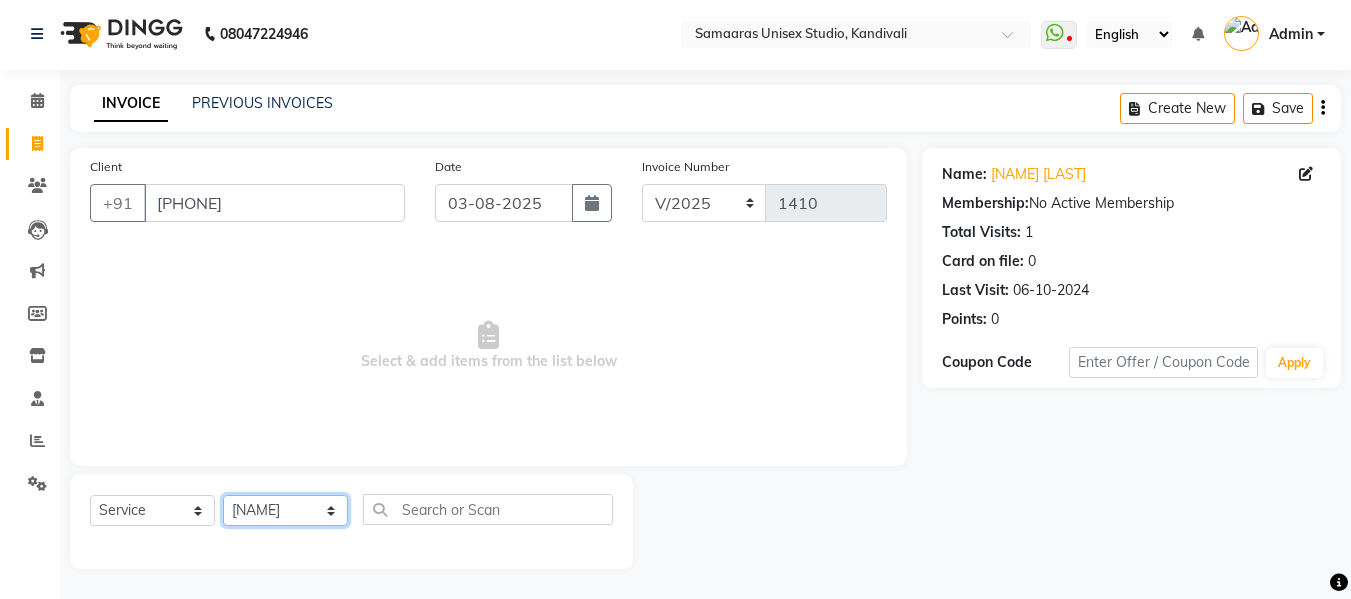 click on "Select Stylist Daksh Sir Firoz bhai Front Desk Guddu Kajal Priya Salman Bhai" 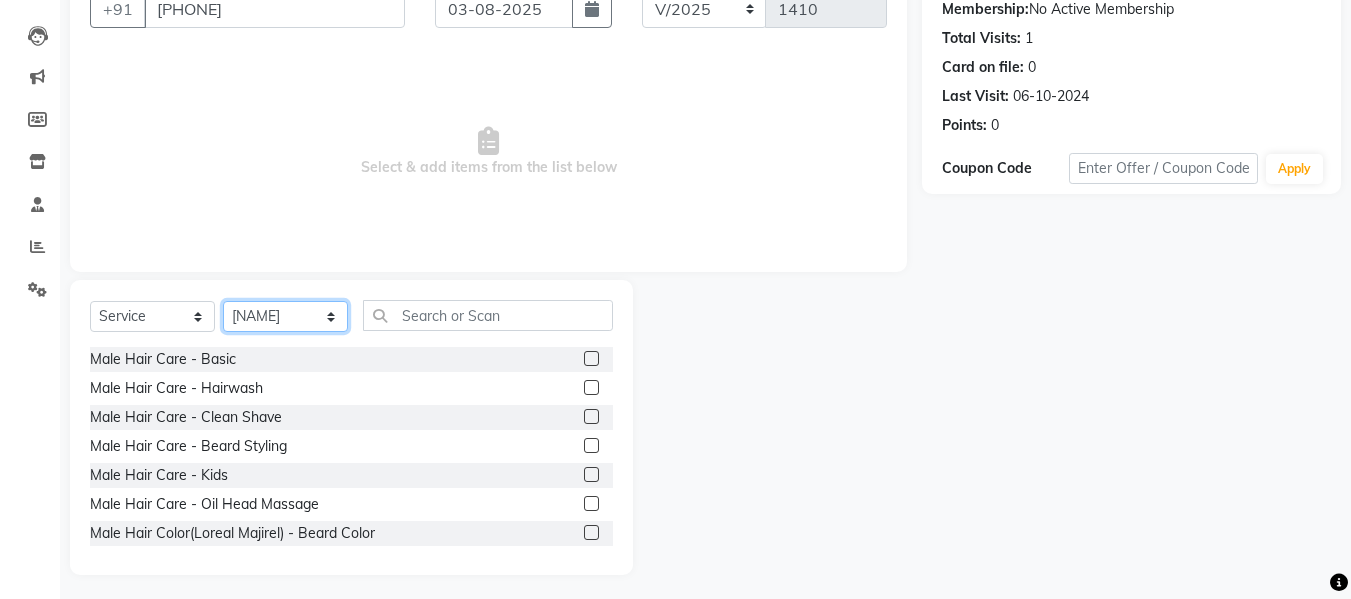 scroll, scrollTop: 202, scrollLeft: 0, axis: vertical 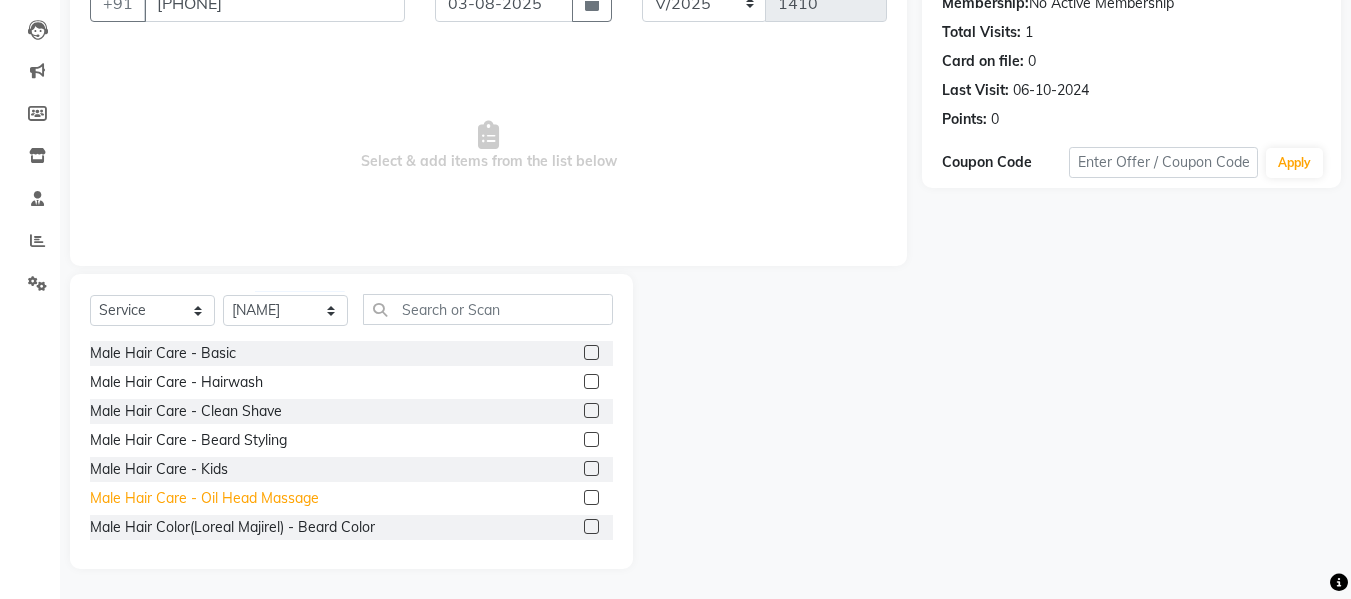 click on "Male Hair Care - Oil Head Massage" 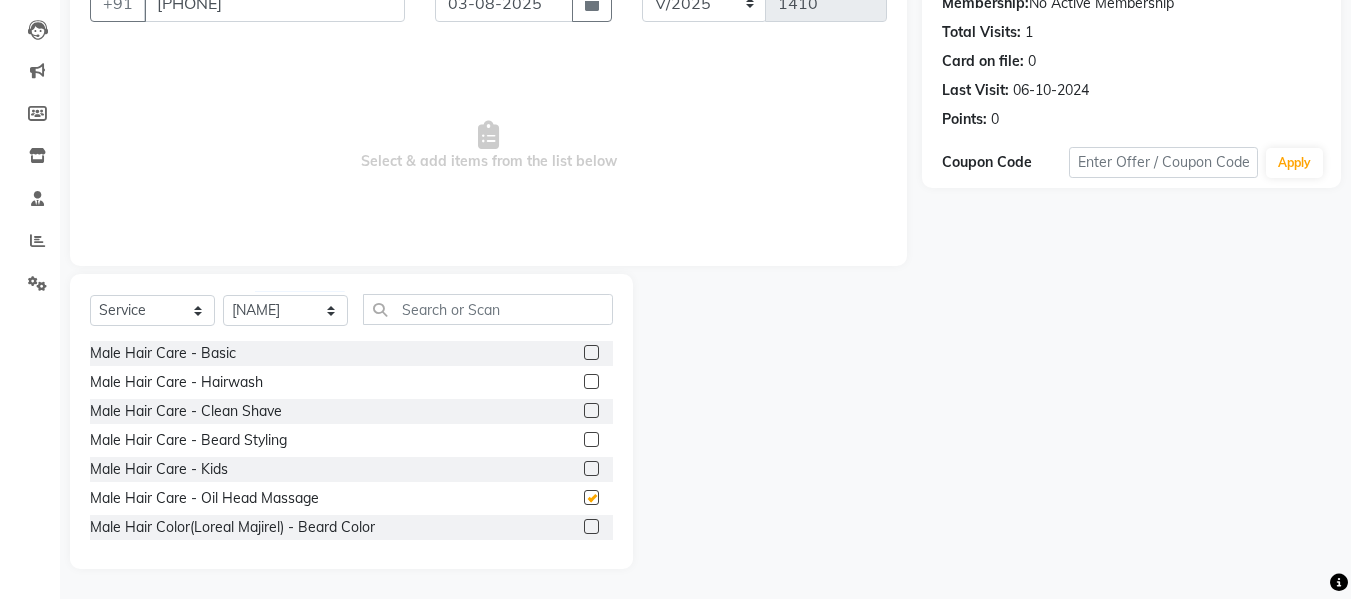 checkbox on "false" 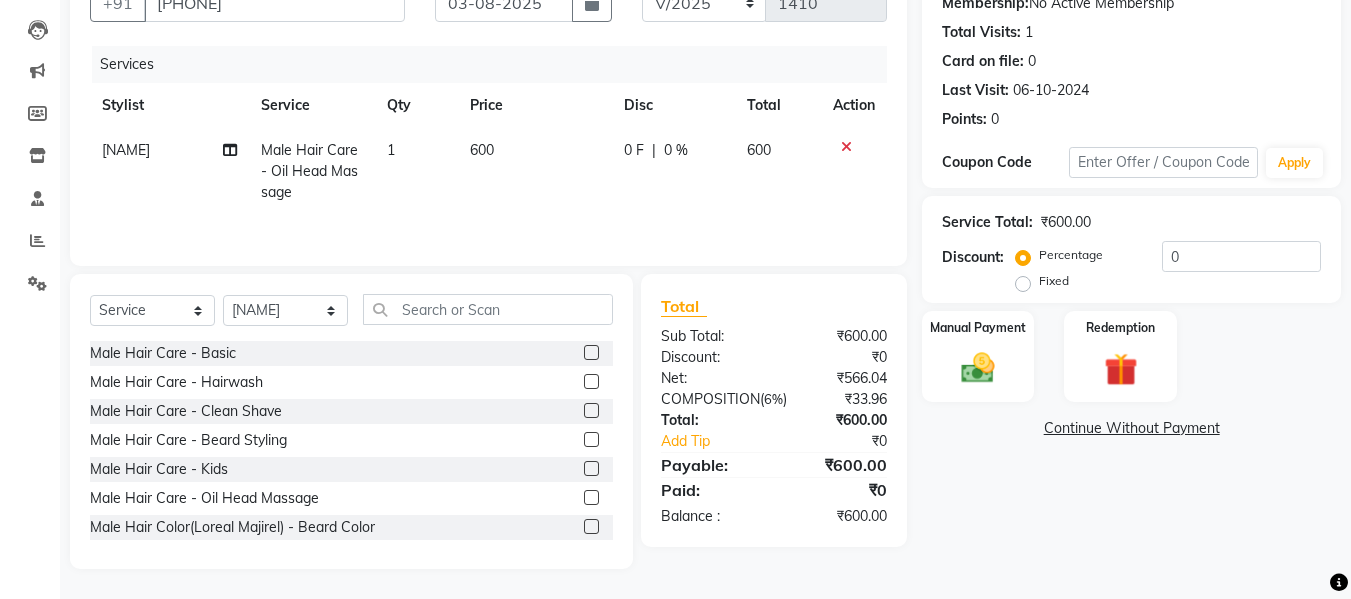 click on "600" 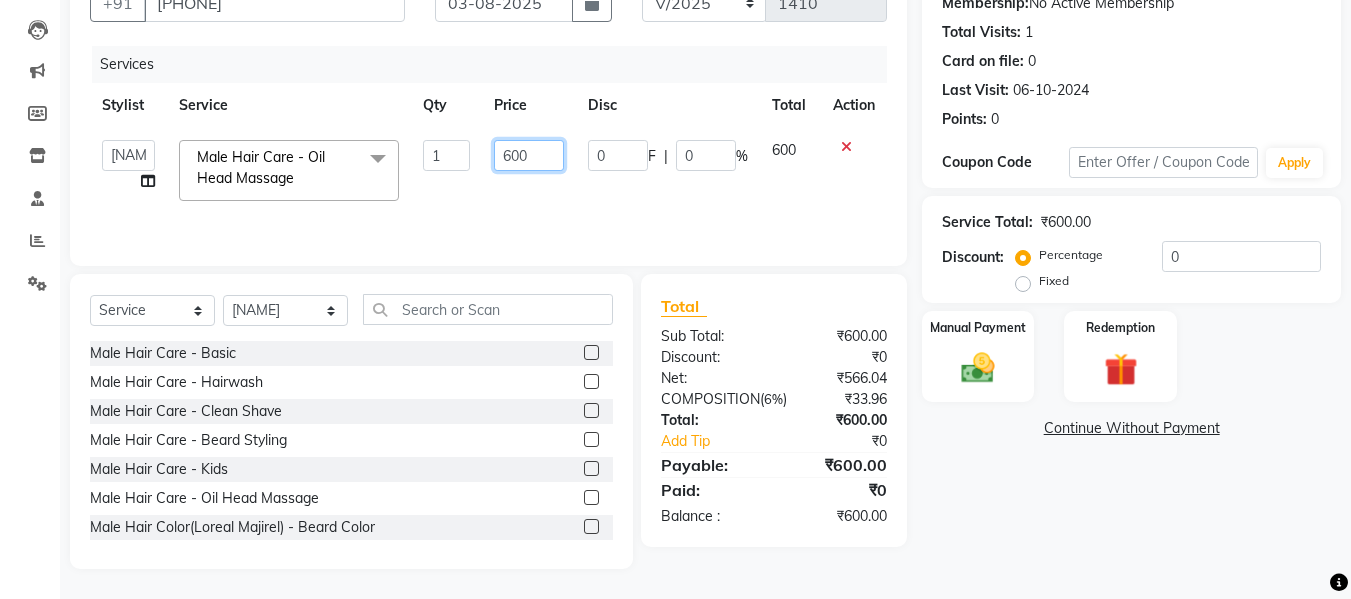 click on "600" 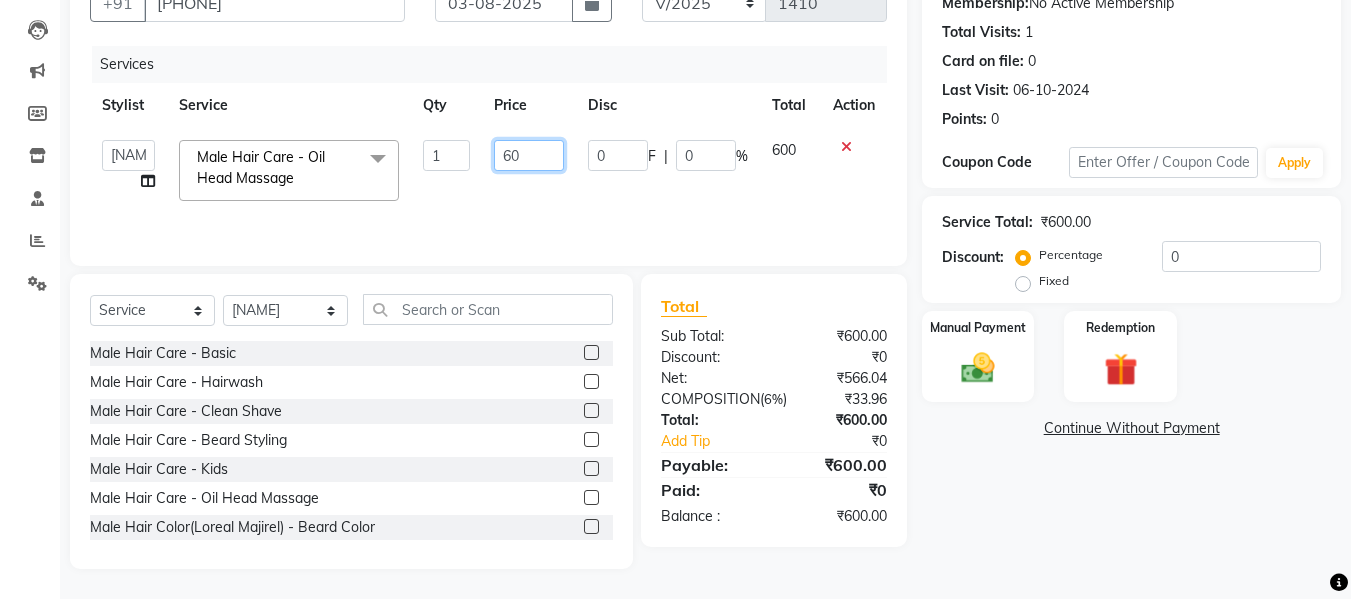 type on "6" 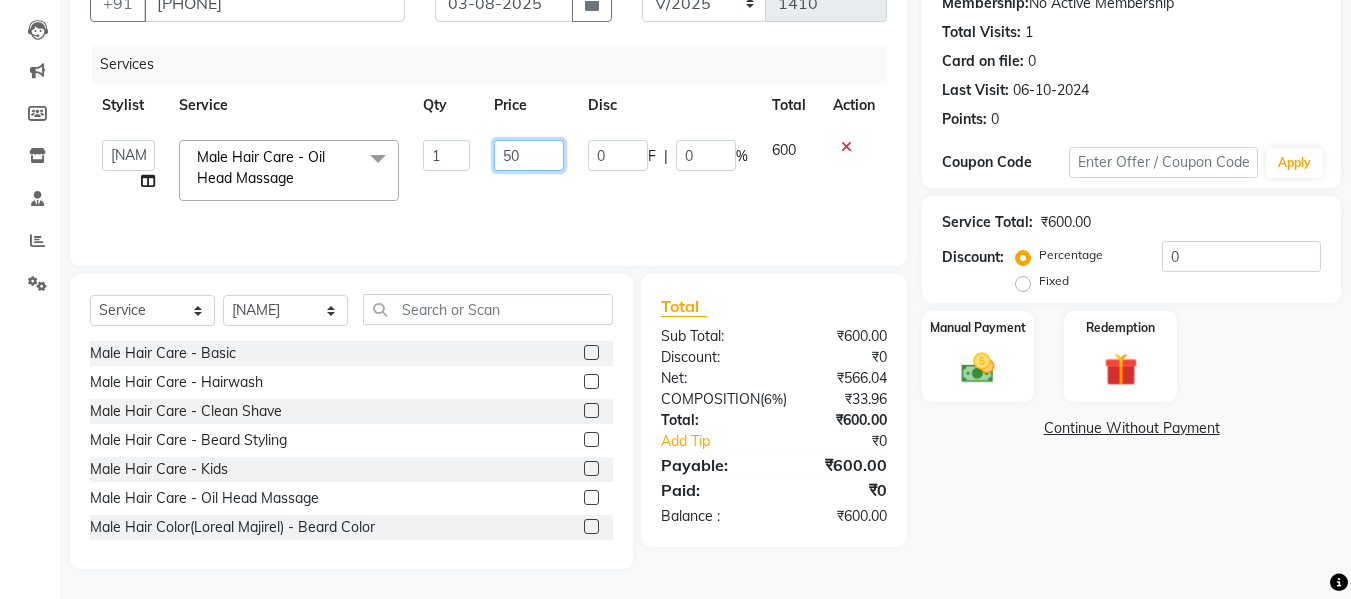 type on "500" 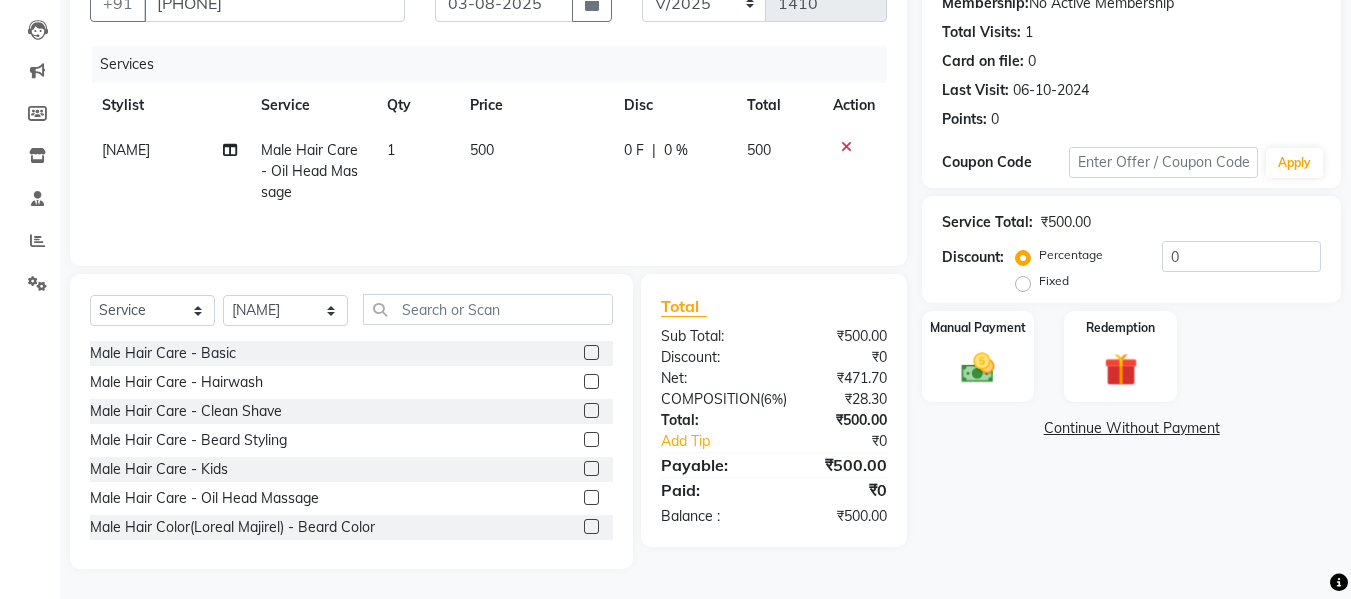 click on "500" 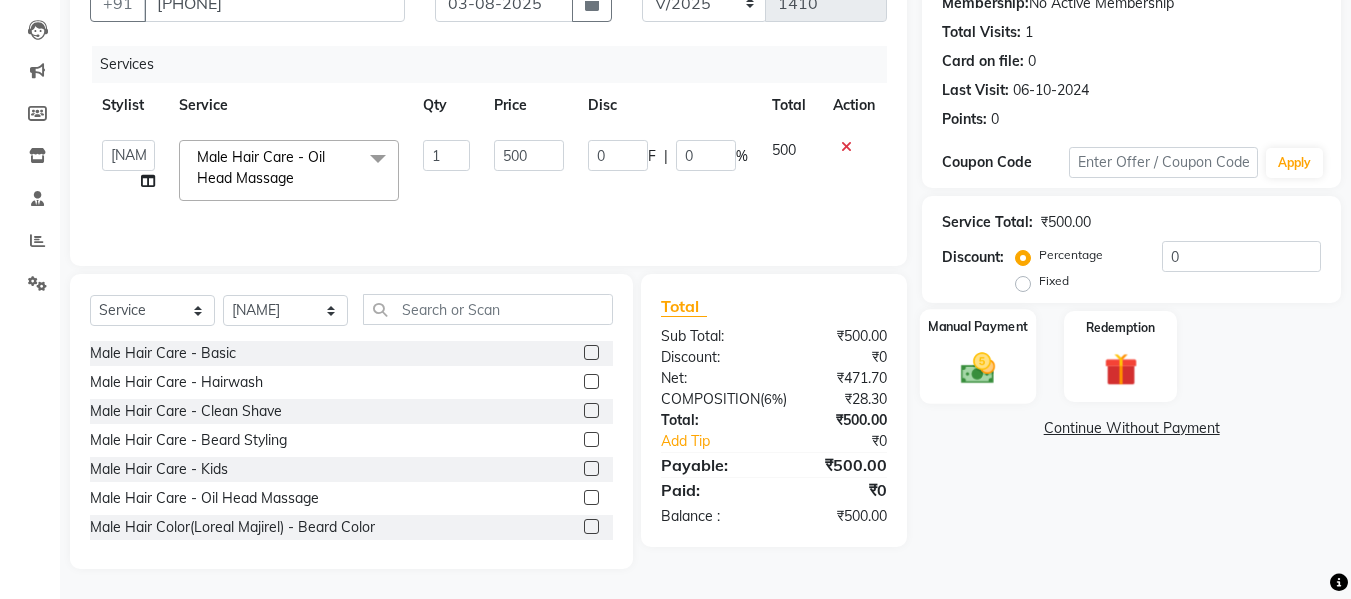 click 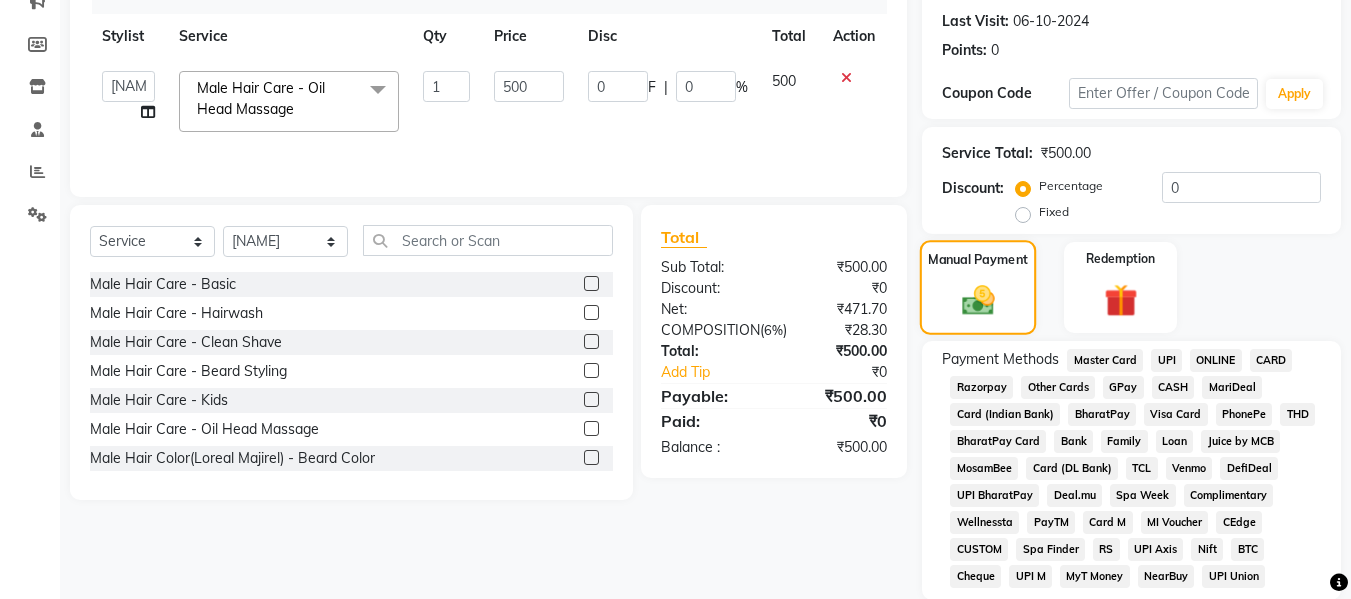 scroll, scrollTop: 343, scrollLeft: 0, axis: vertical 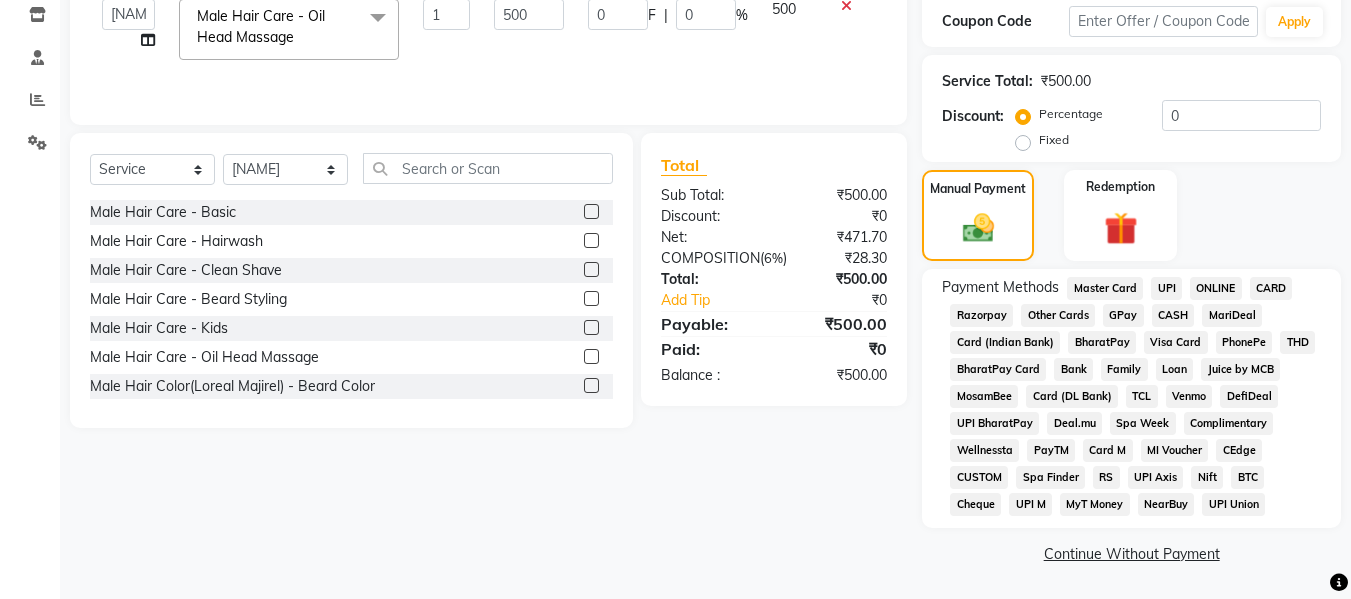 click on "GPay" 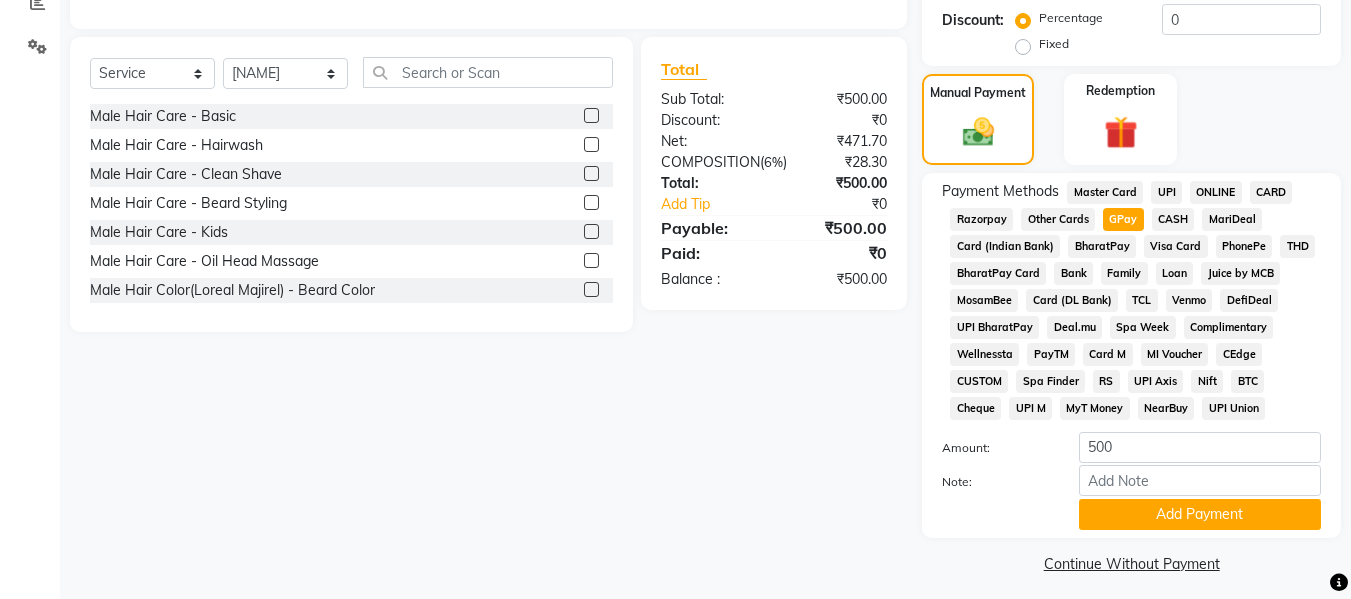 scroll, scrollTop: 449, scrollLeft: 0, axis: vertical 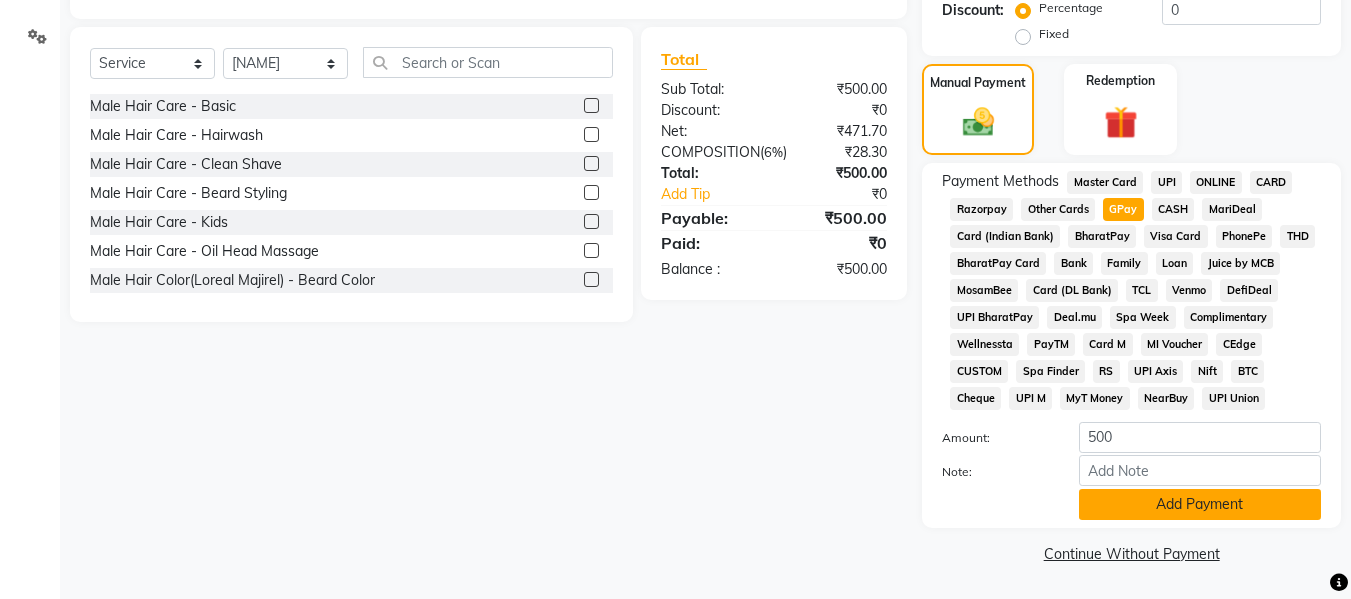 click on "Add Payment" 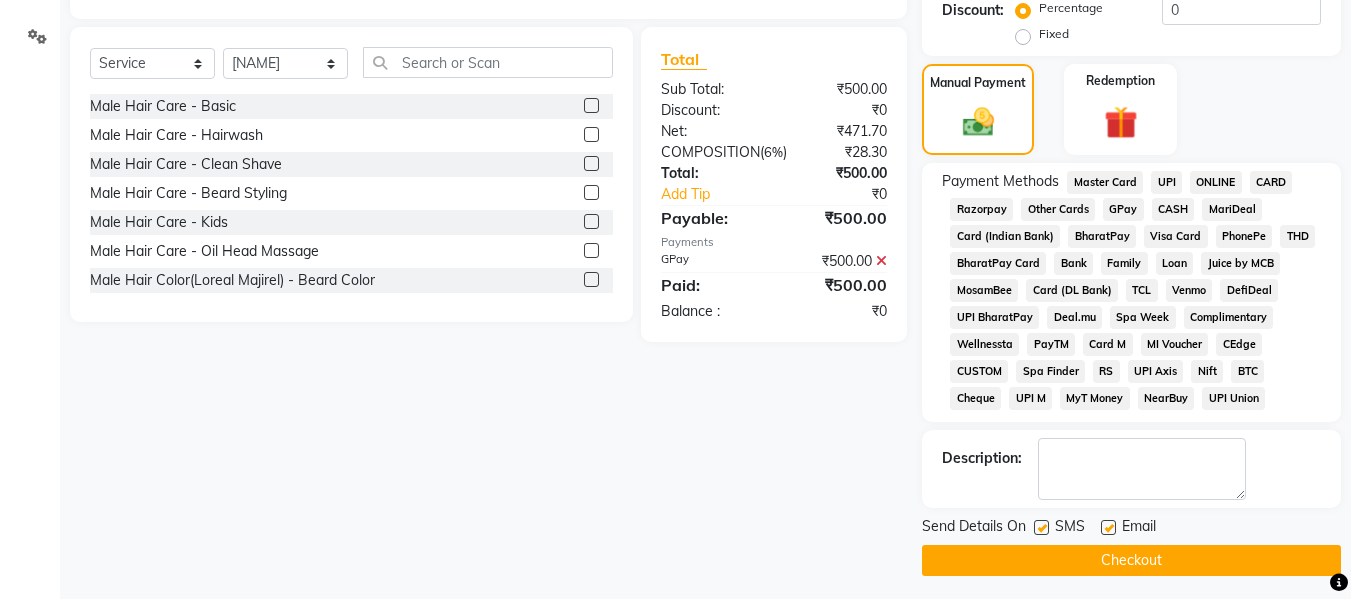 click on "Checkout" 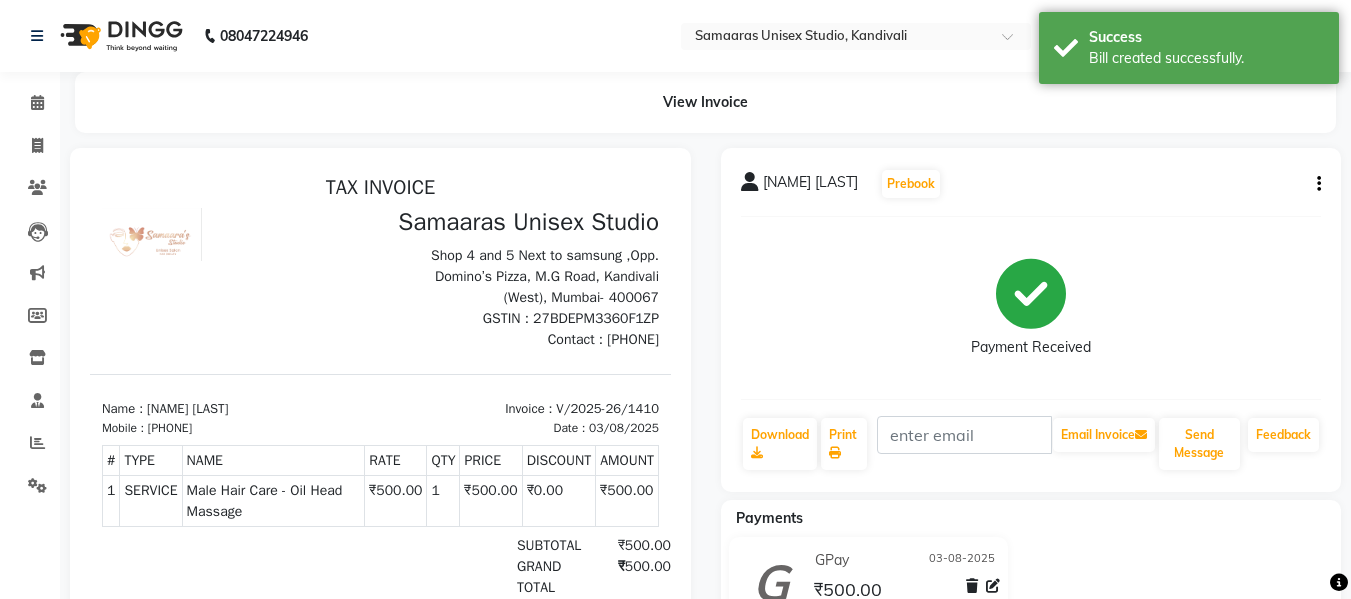 scroll, scrollTop: 0, scrollLeft: 0, axis: both 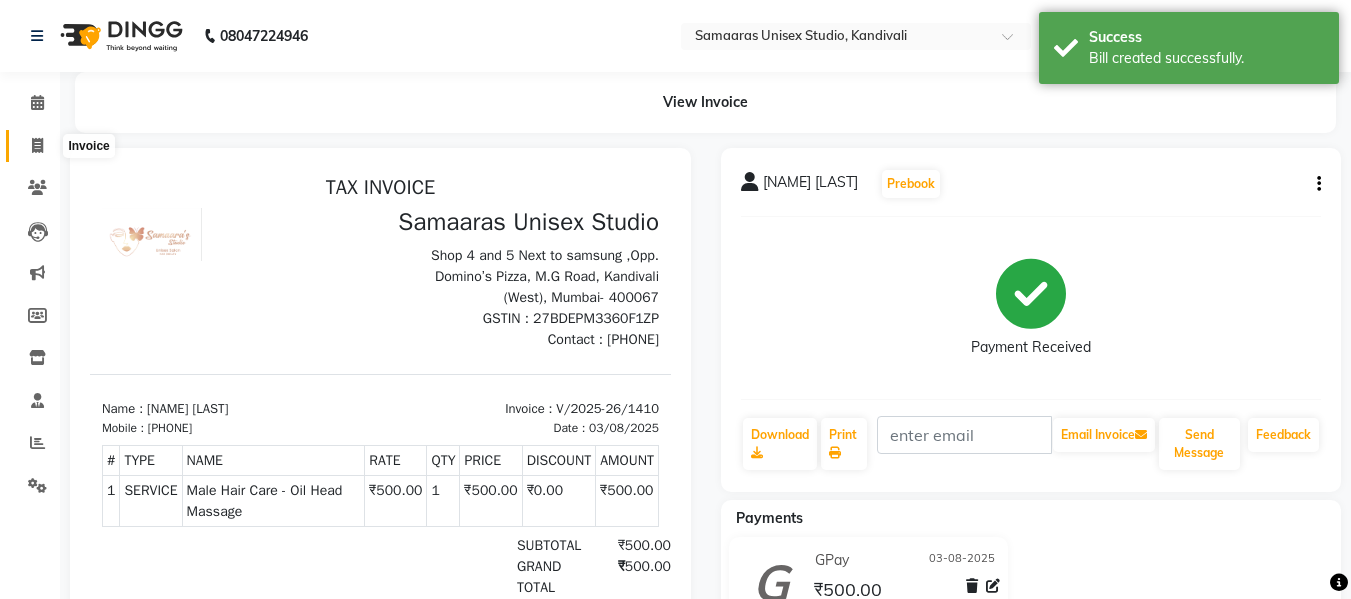 click 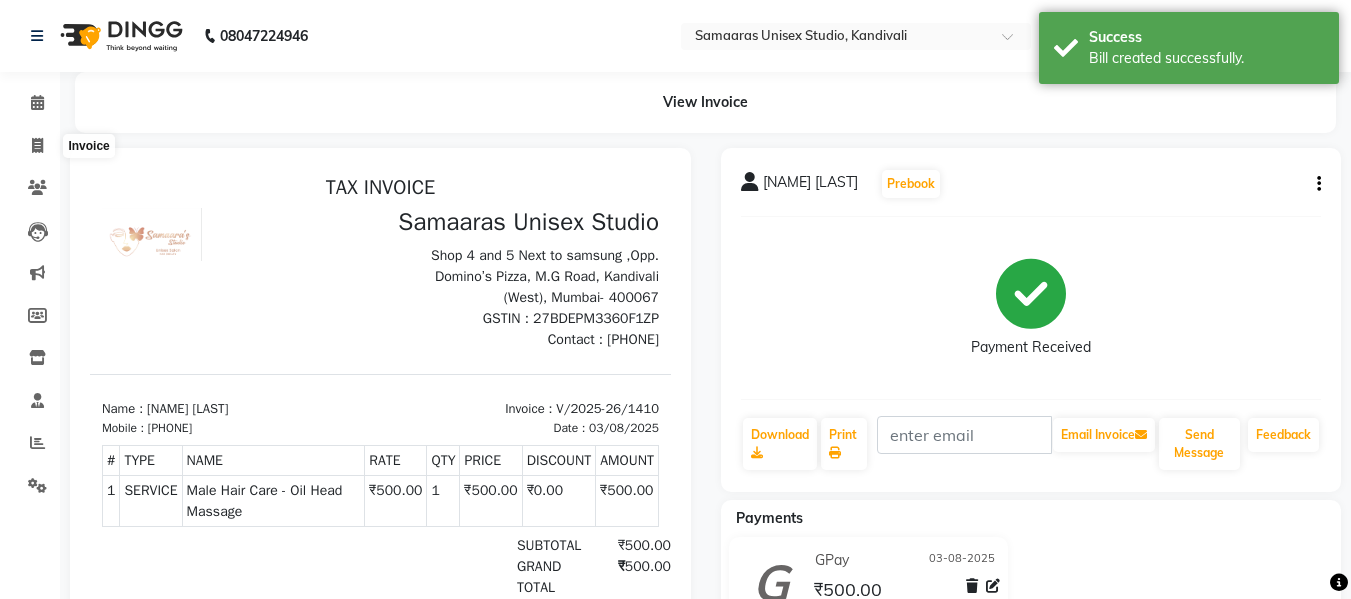 select on "4525" 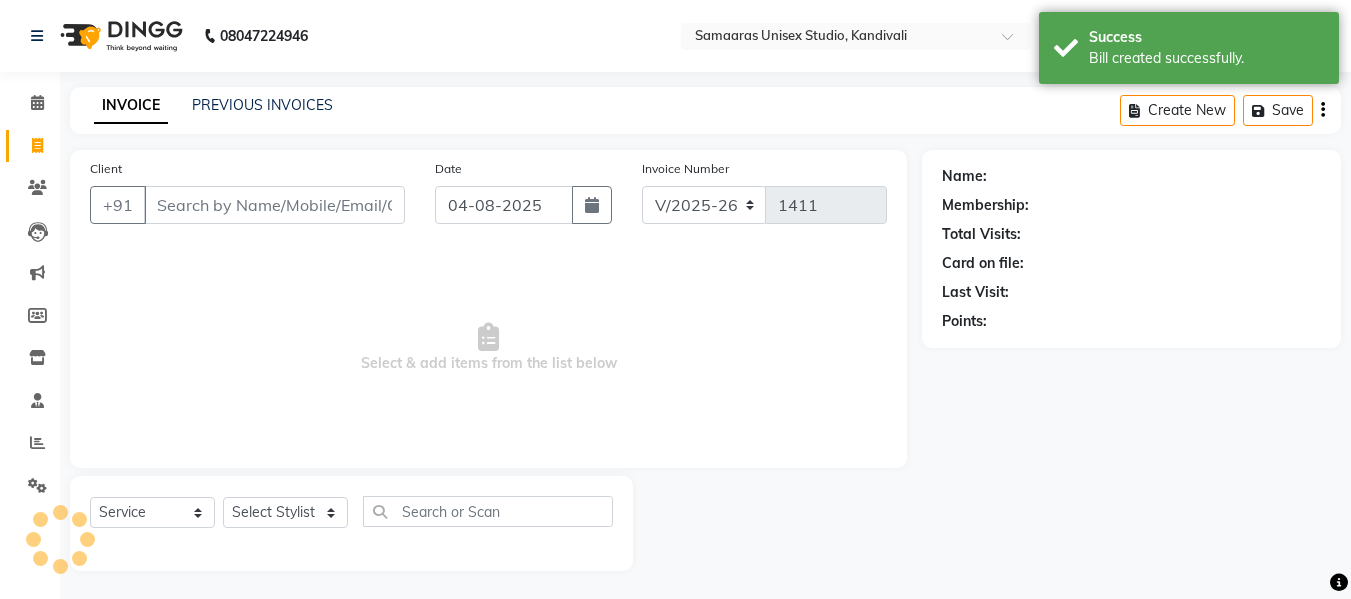 scroll, scrollTop: 2, scrollLeft: 0, axis: vertical 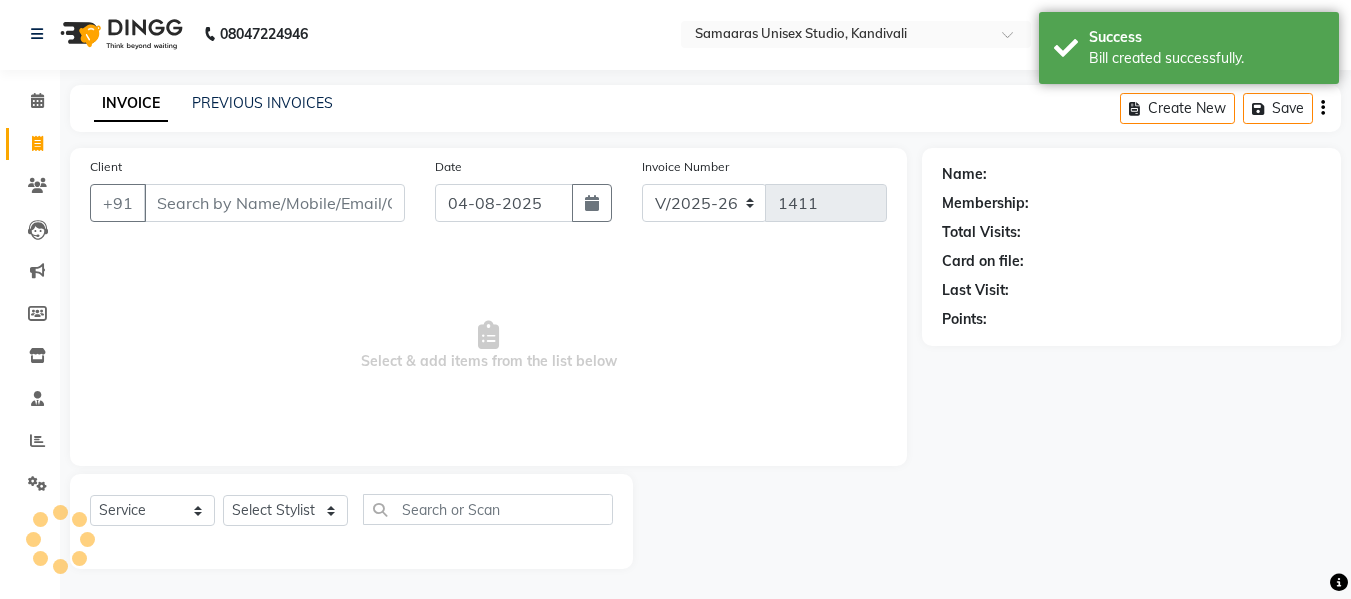 click on "Client +91" 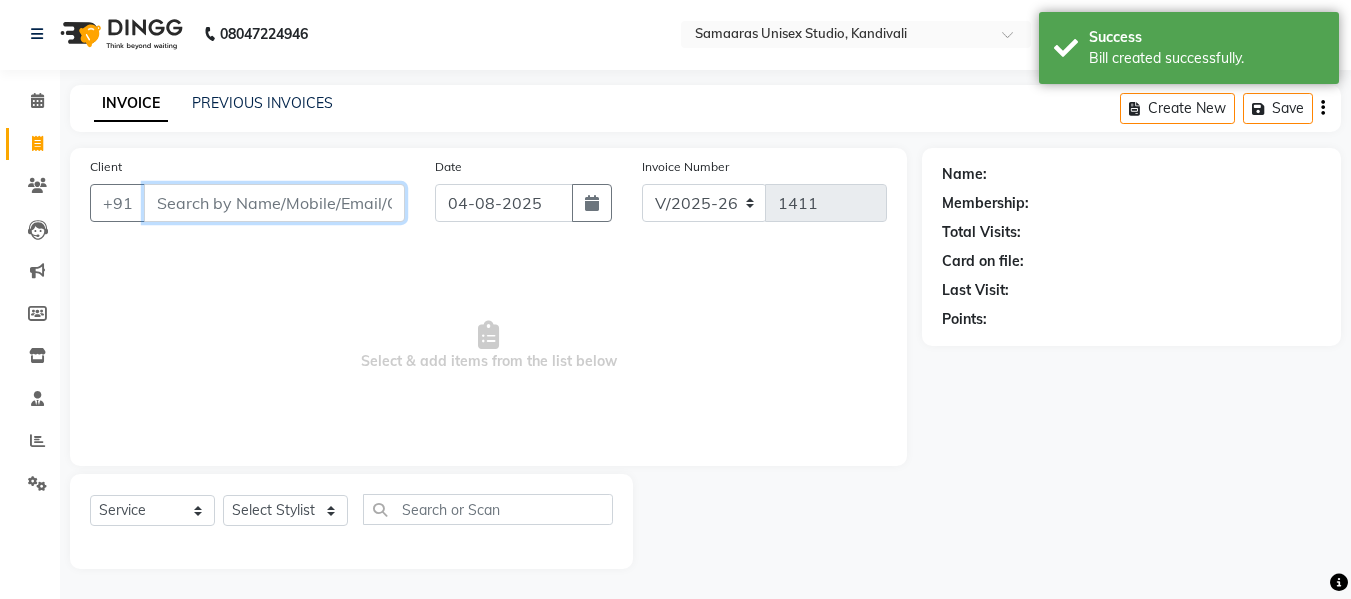 click on "Client" at bounding box center [274, 203] 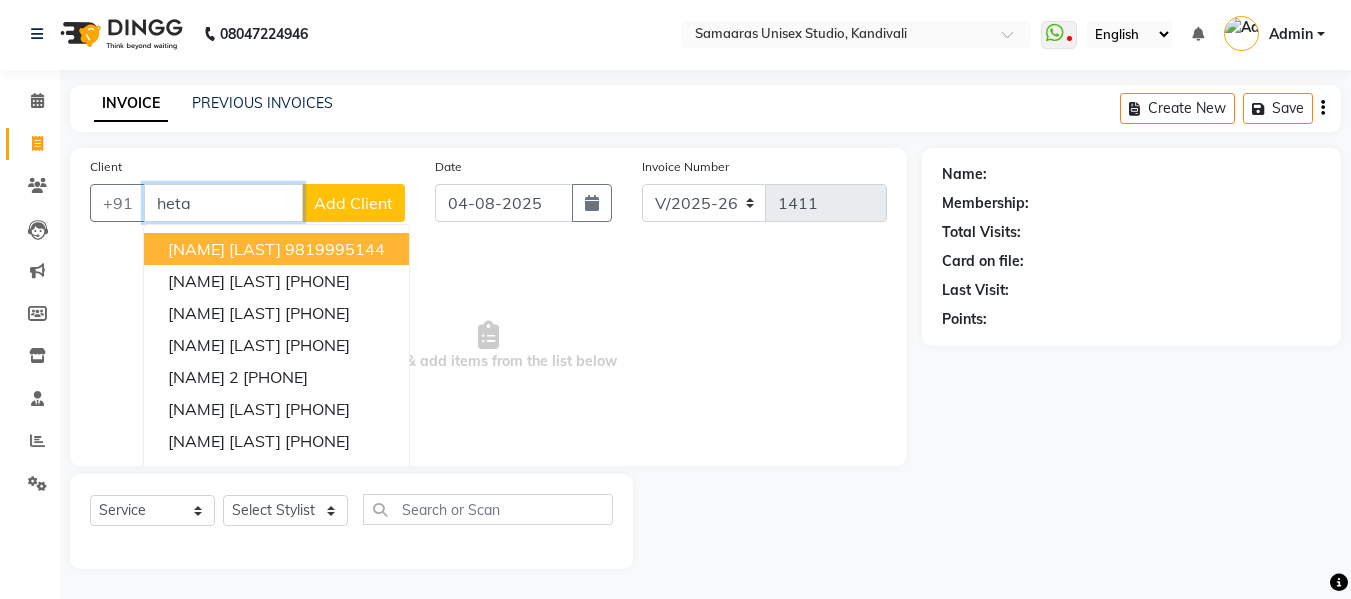 click on "[NAME] [LAST]" at bounding box center [224, 249] 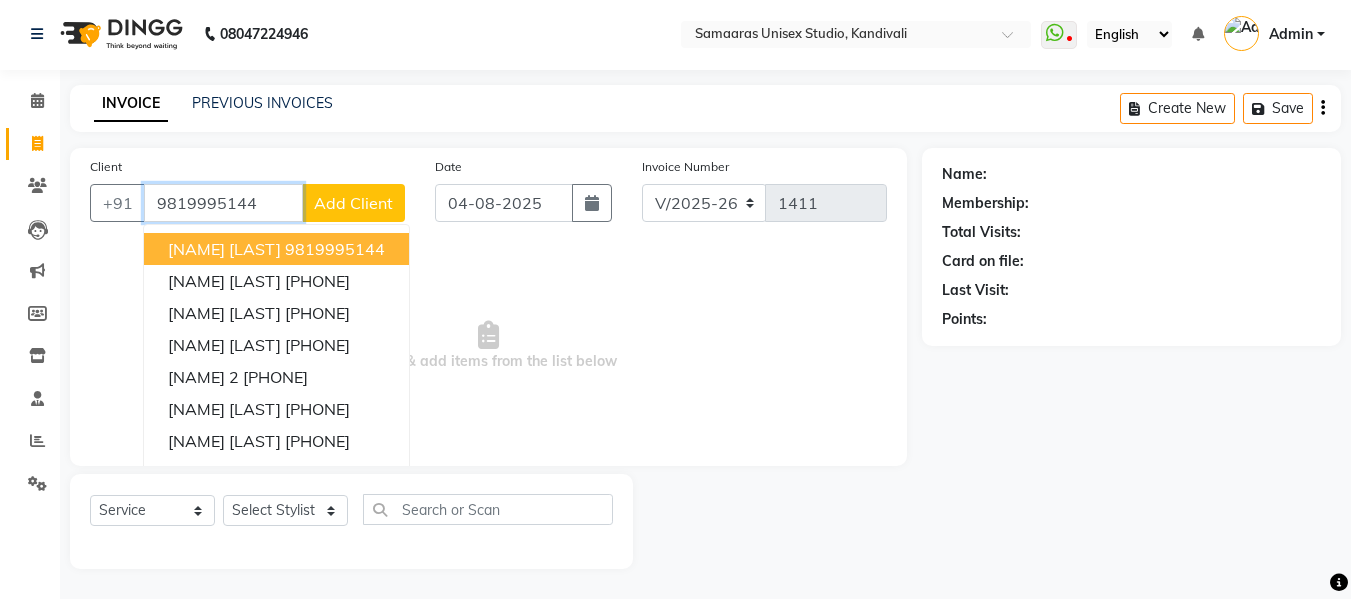 type on "9819995144" 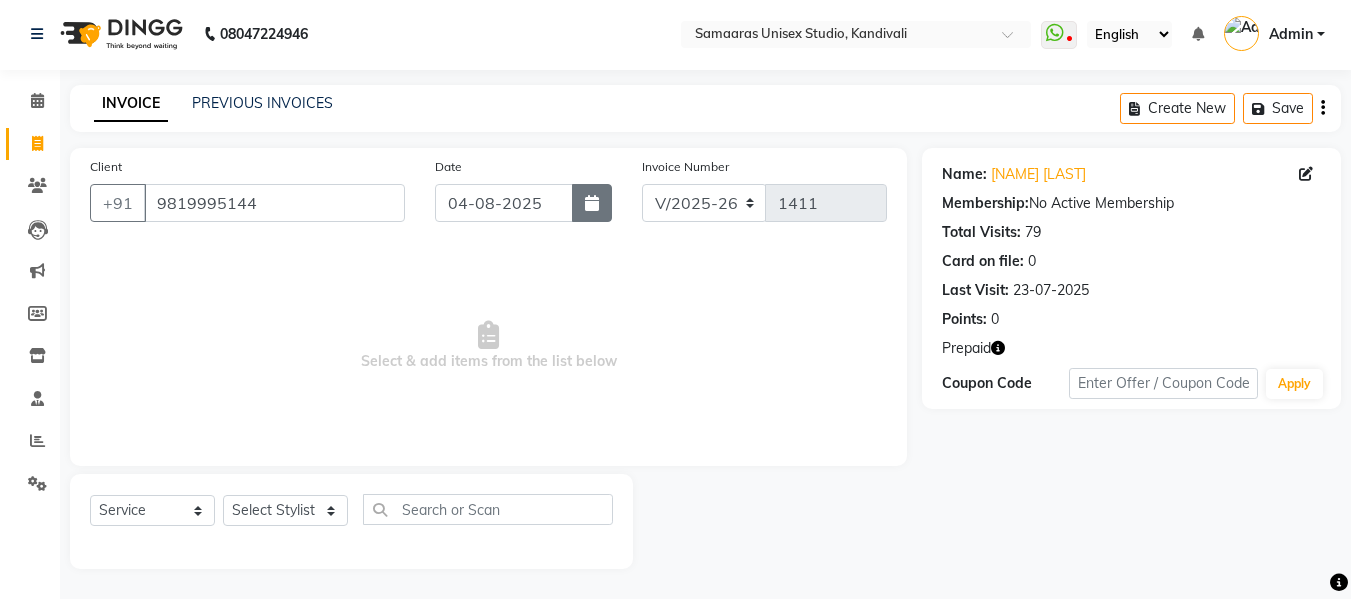 click 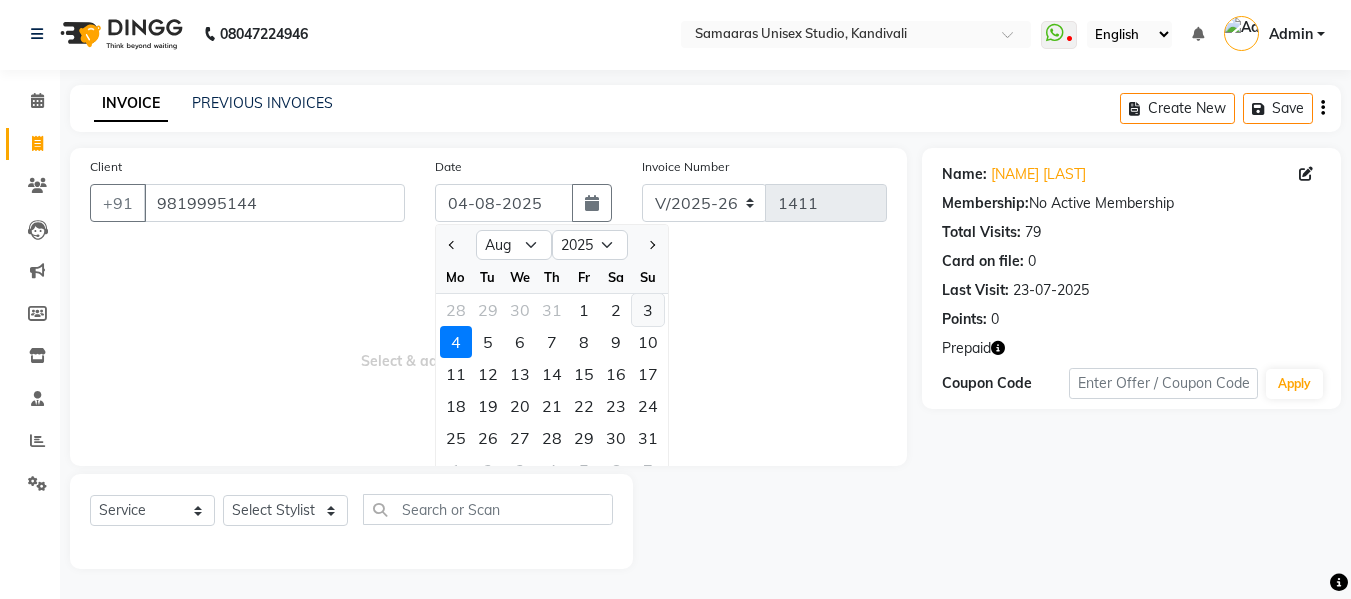 click on "3" 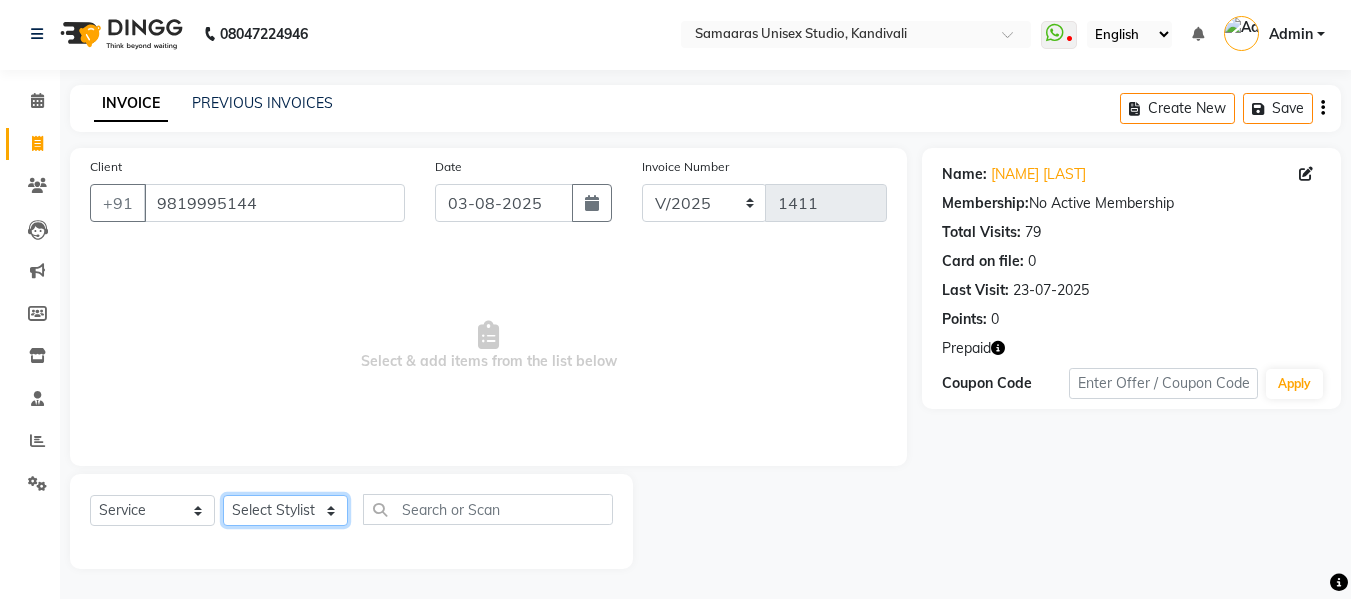 click on "Select Stylist Daksh Sir Firoz bhai Front Desk Guddu Kajal Priya Salman Bhai" 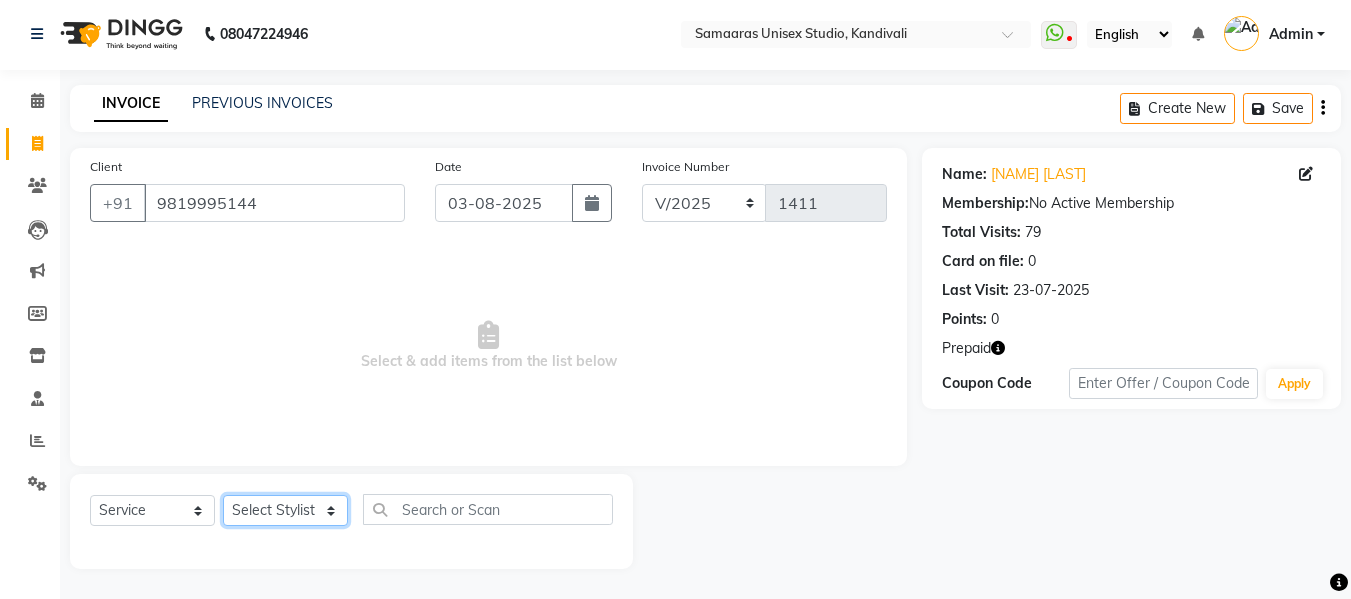 select on "30495" 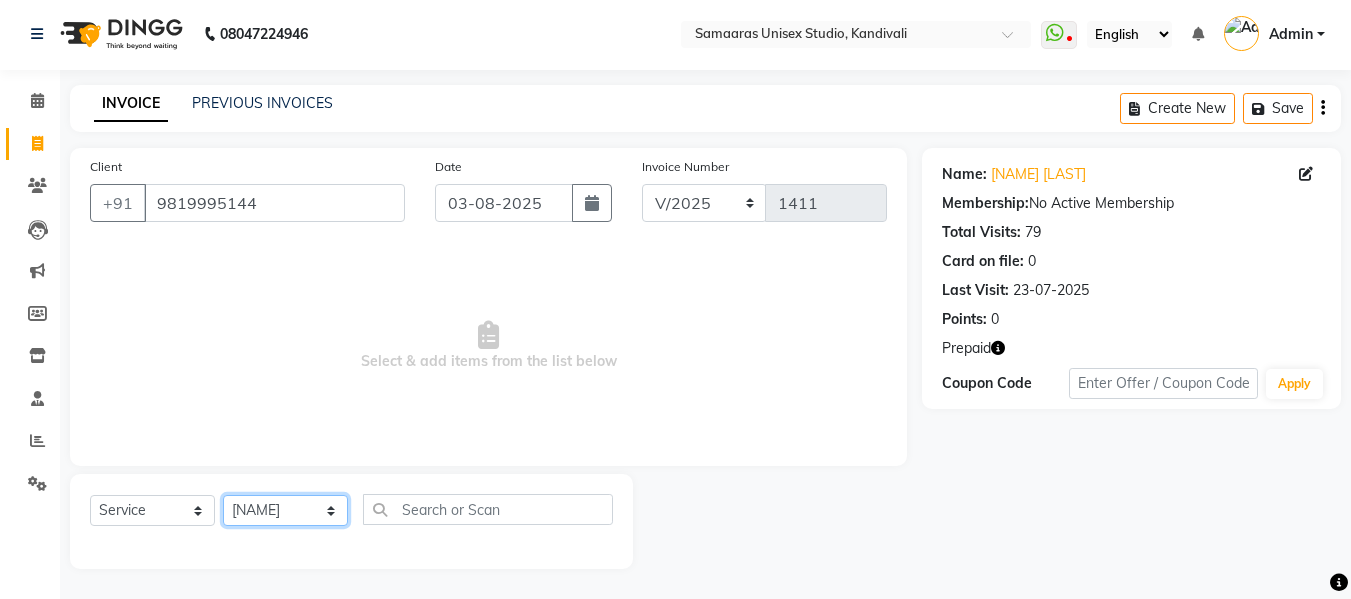click on "Select Stylist Daksh Sir Firoz bhai Front Desk Guddu Kajal Priya Salman Bhai" 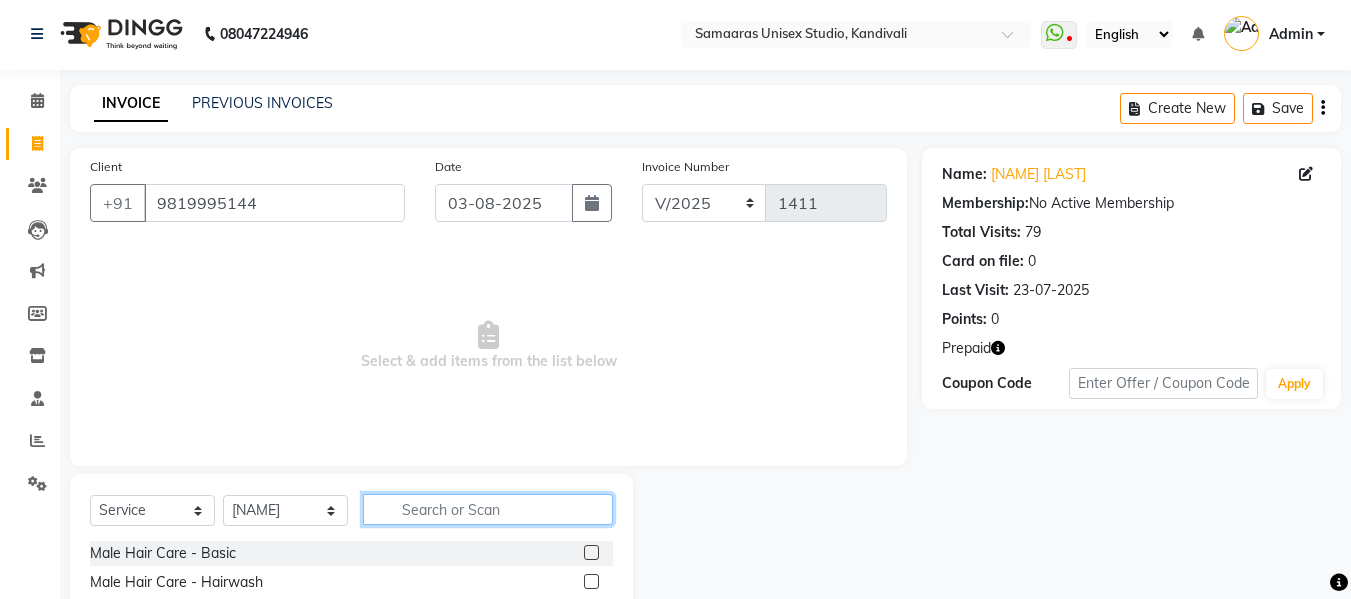 click 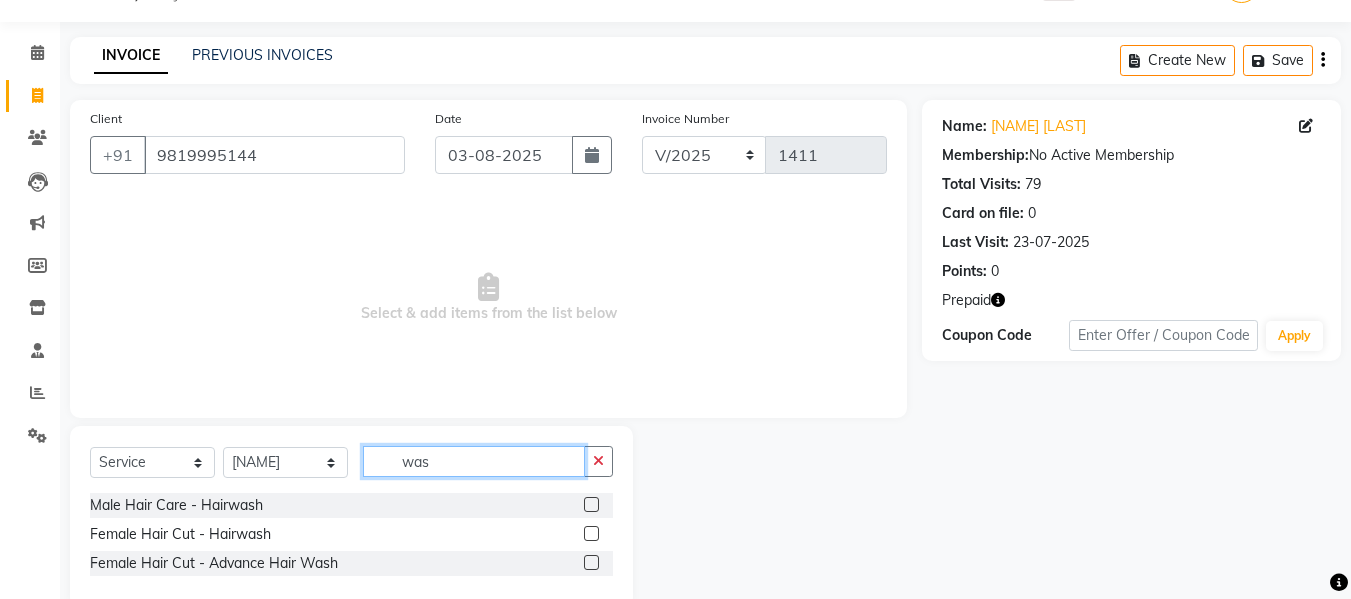 scroll, scrollTop: 89, scrollLeft: 0, axis: vertical 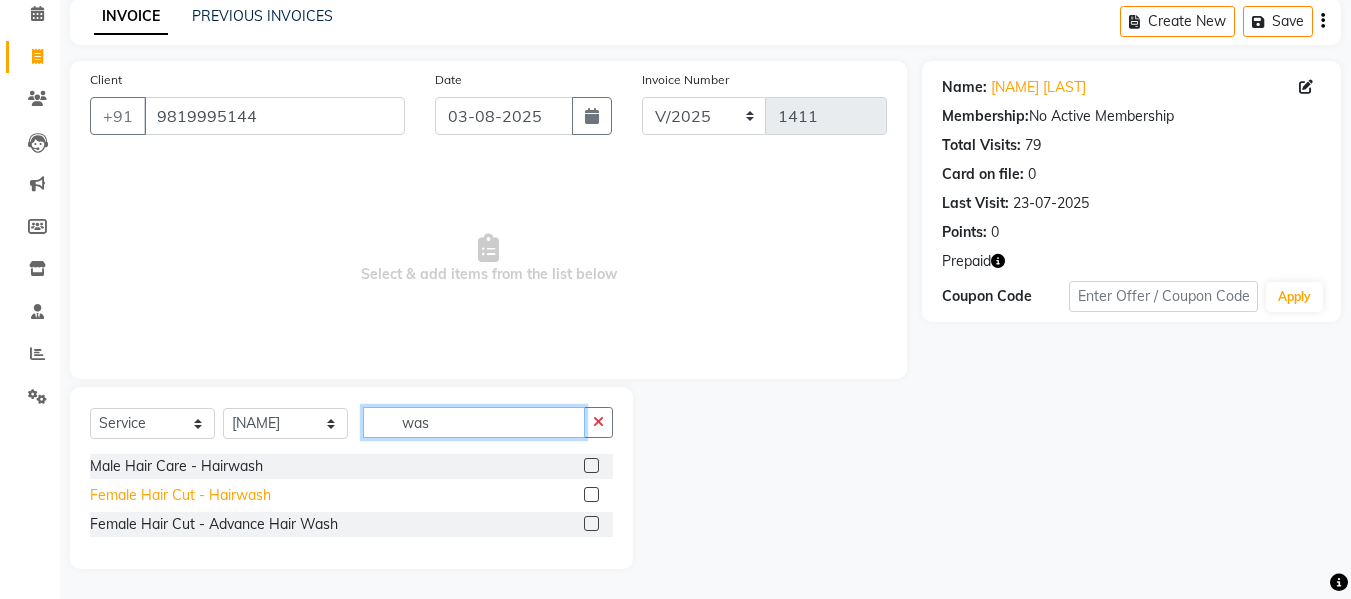 type on "was" 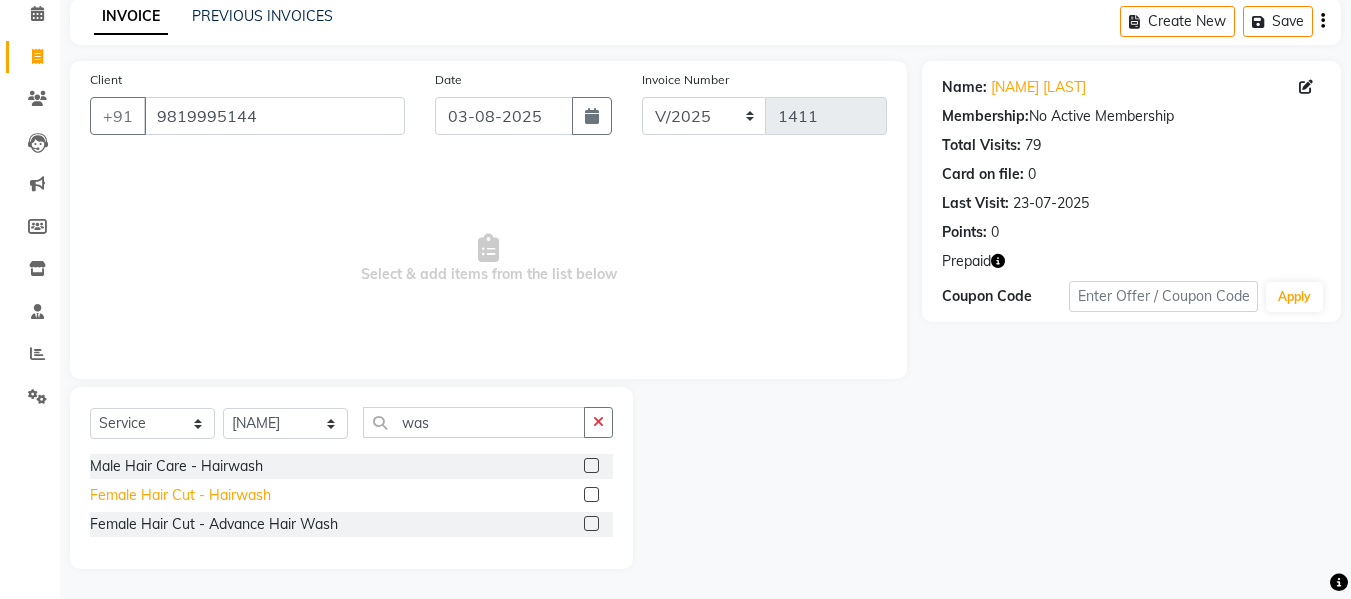 click on "Female Hair Cut  - Hairwash" 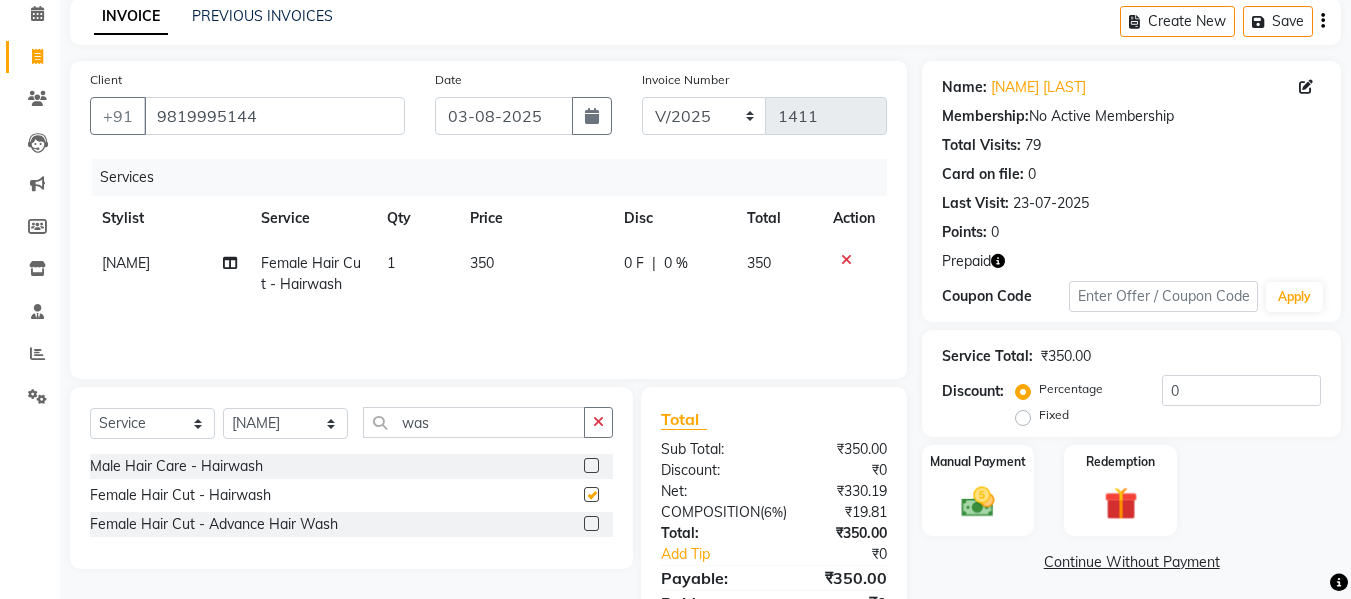 checkbox on "false" 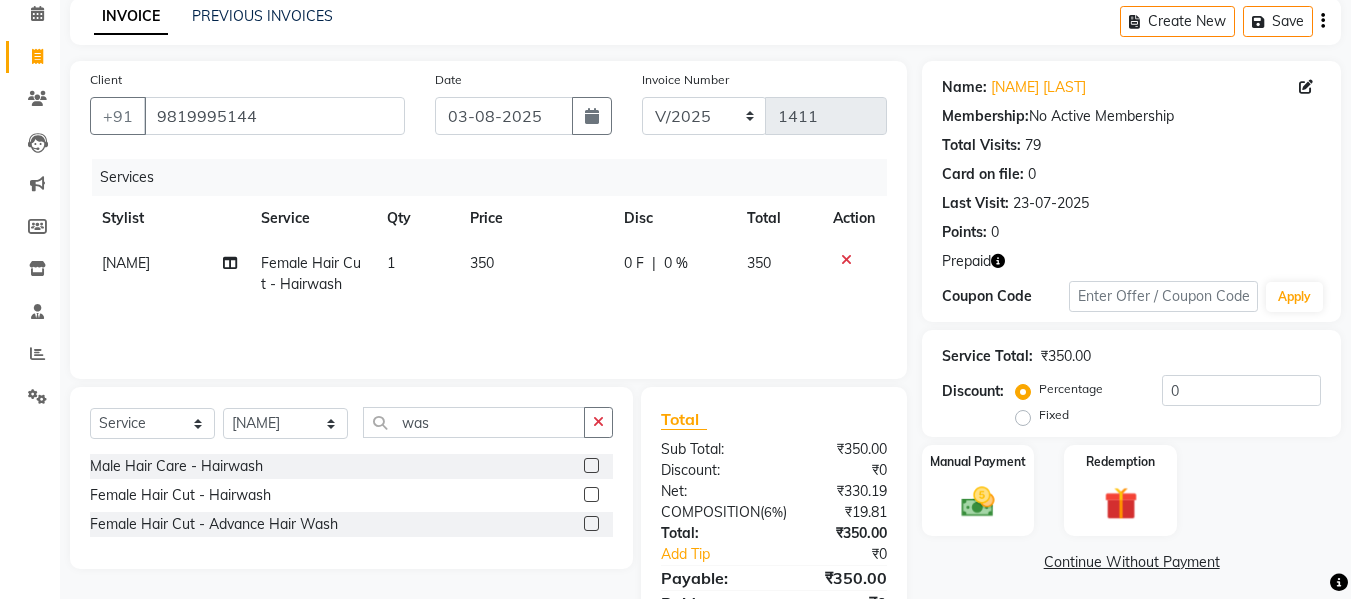 click on "0 F | 0 %" 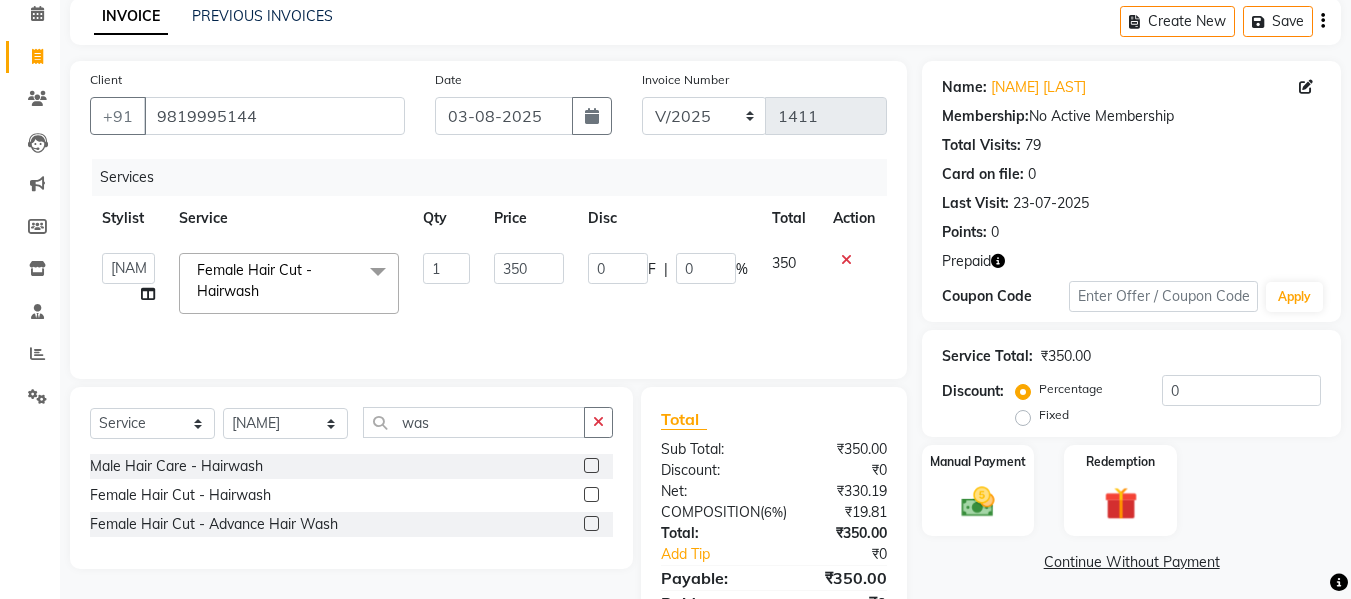 click on "0" 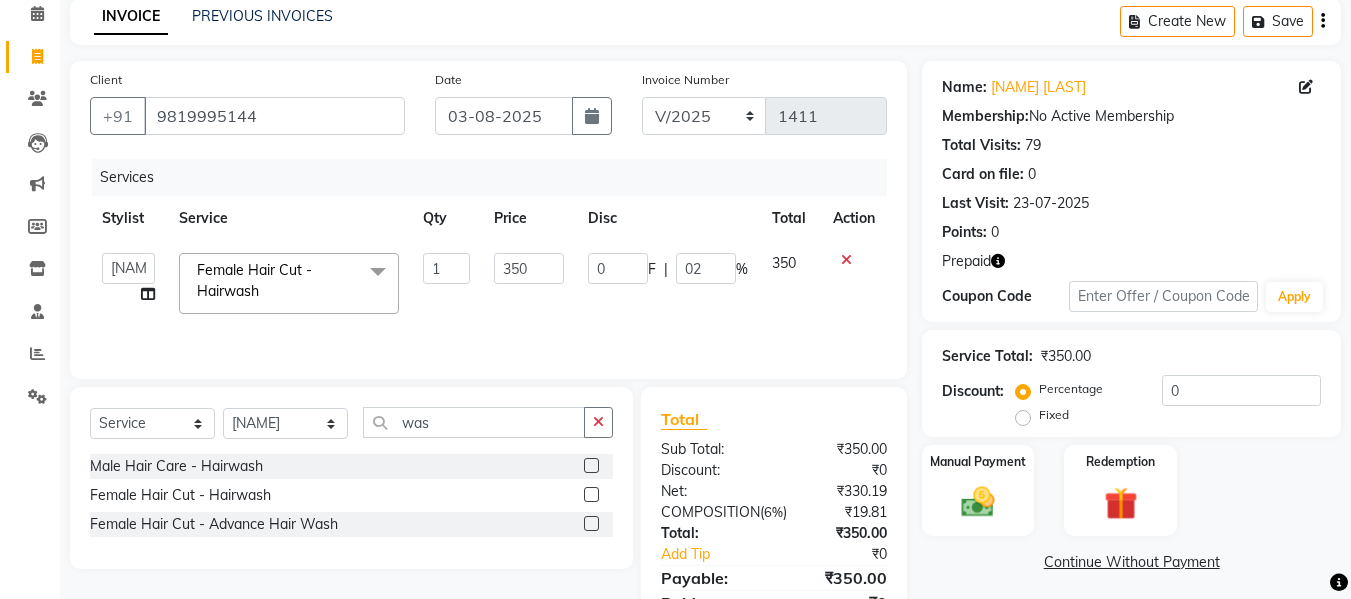 type on "020" 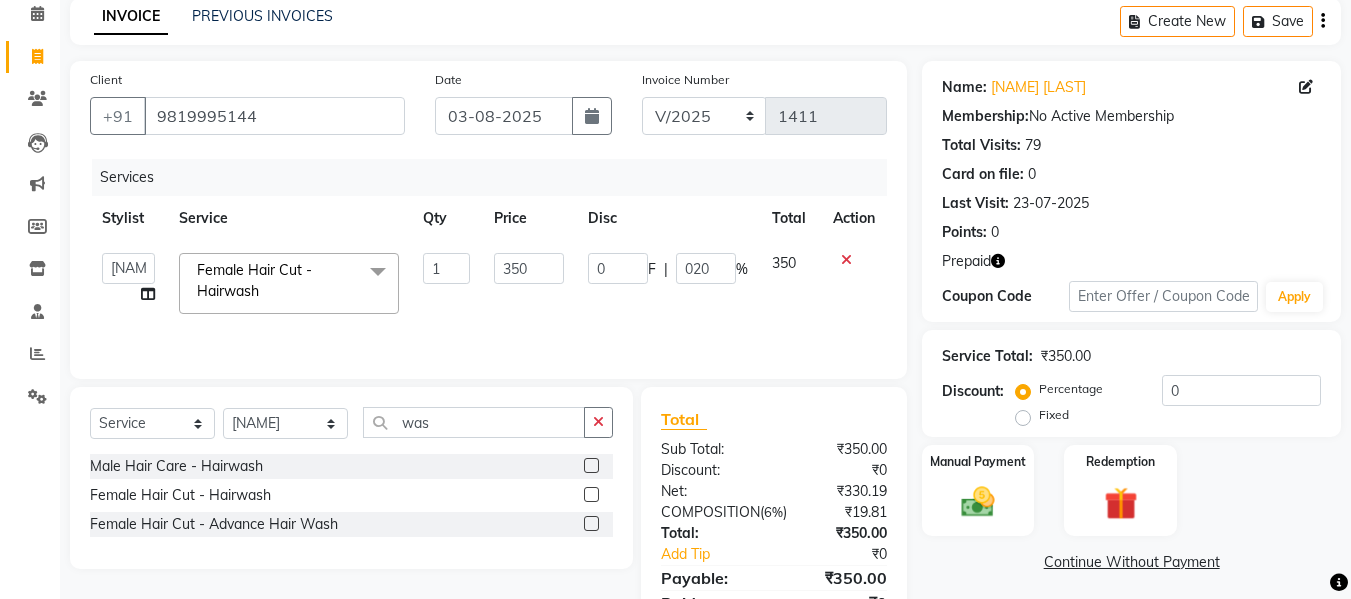 click on "Select Stylist [NAME] Sir [NAME] bhai Front Desk [NAME] [NAME] [NAME] [NAME] Female Hair Cut - Hairwash x Male Hair Care - Basic Male Hair Care - Hairwash Male Hair Care - Clean Shave Male Hair Care - Beard Styling Male Hair Care - Kids Male Hair Care - Oil Head Massage Male Hair Color(Loreal Majirel) - Beard Color Male Hair Color(Loreal Majirel) - Highlights Male Hair Color(Loreal Majirel) - Global Male Hair Color(Loreal Inoa) - Beard Color Male Hair Color(Loreal Inoa) - Global Male Hair Care Treatment - Botox Male Hair Care Treatment - Smoothening Male Hair Care Treatment - Loreal Hair Spa Male Hair Care Treatment - Dandruff Repair Female Hair Cut - Haircut Female Hair Cut - Basic Trim Female Hair Cut - Fringe Cut Female Hair Cut - Hairwash Female Hair Cut - Advance Hair Wash Female Hair Cut - Straight Blow Dry Female Hair Cut - Out Curls Blow Dry Female Hair Cut - Ironing Tong Female Hair Cut - Child Haircut Female Hair Cut - Oil Head Massage Female Highlights - Highlights Crown Botox - Crown 1" 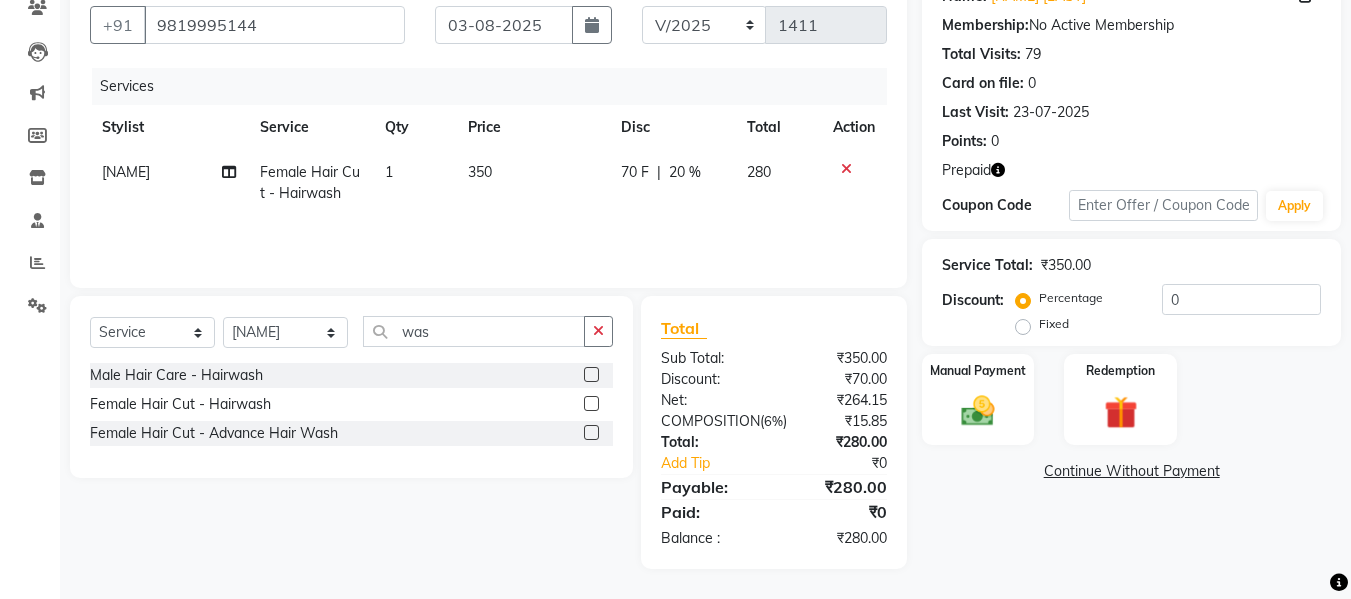 scroll, scrollTop: 201, scrollLeft: 0, axis: vertical 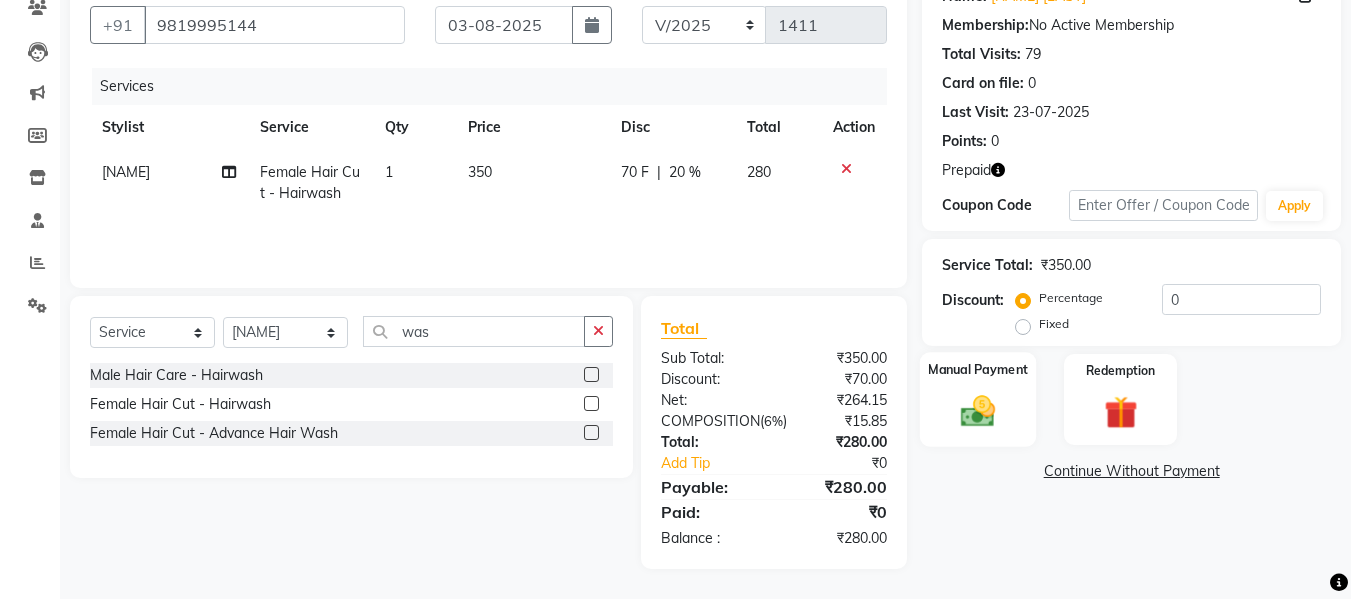 click 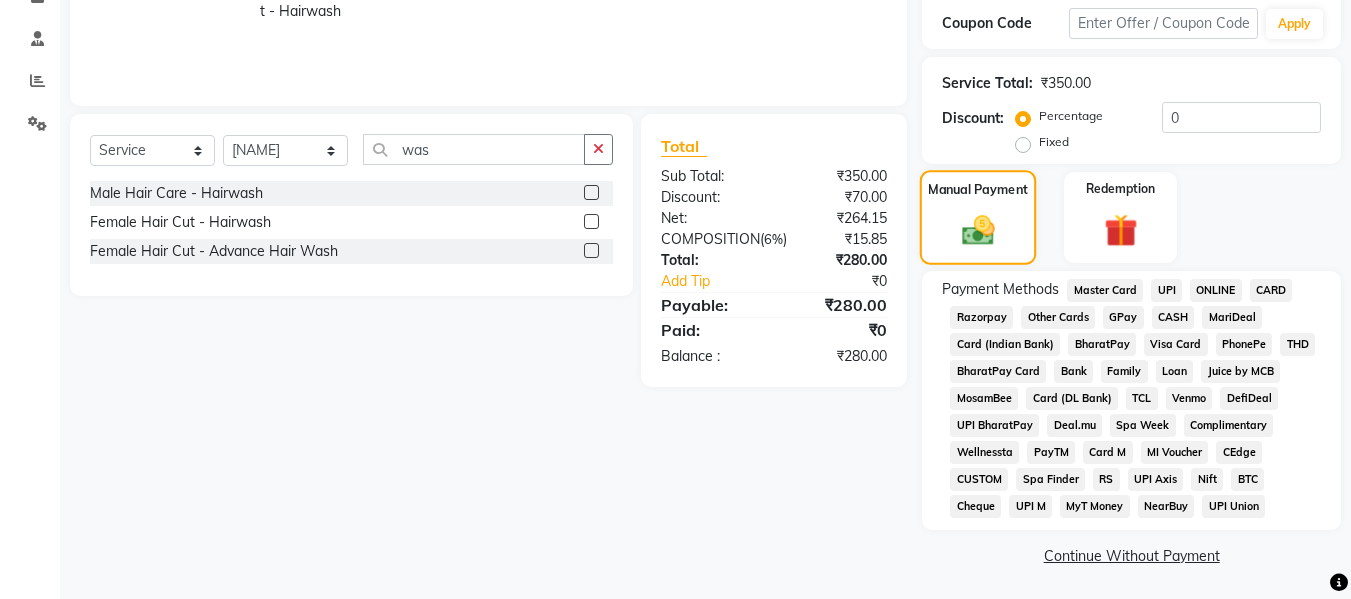 scroll, scrollTop: 364, scrollLeft: 0, axis: vertical 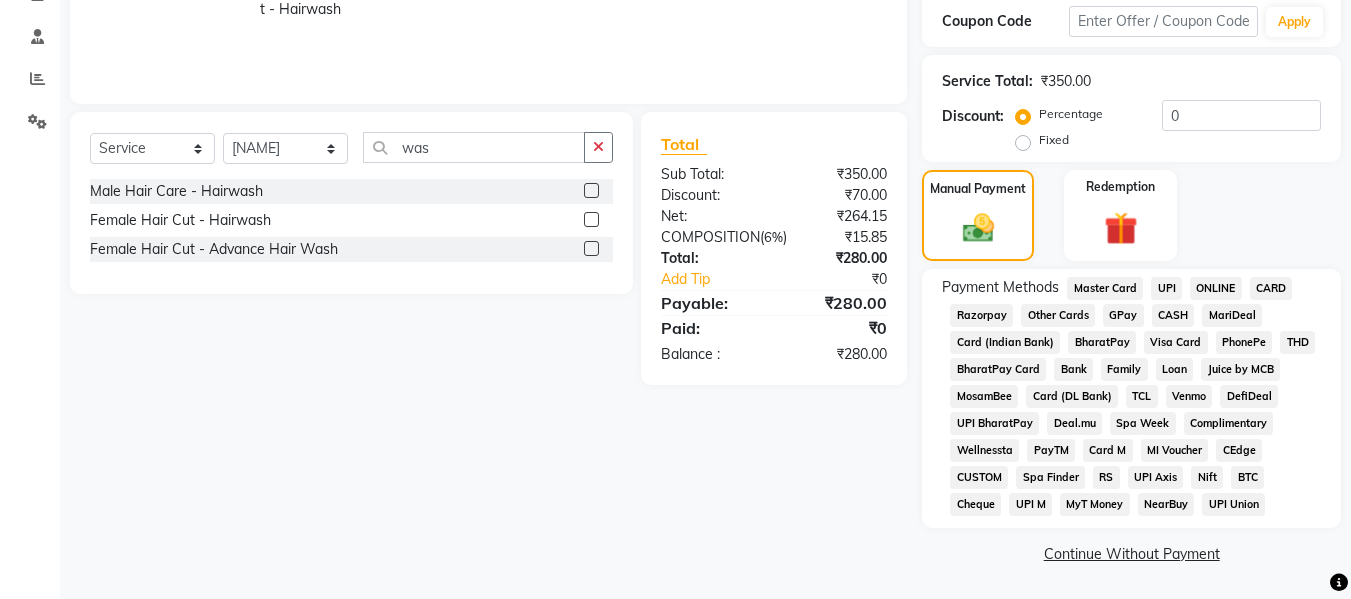 click on "GPay" 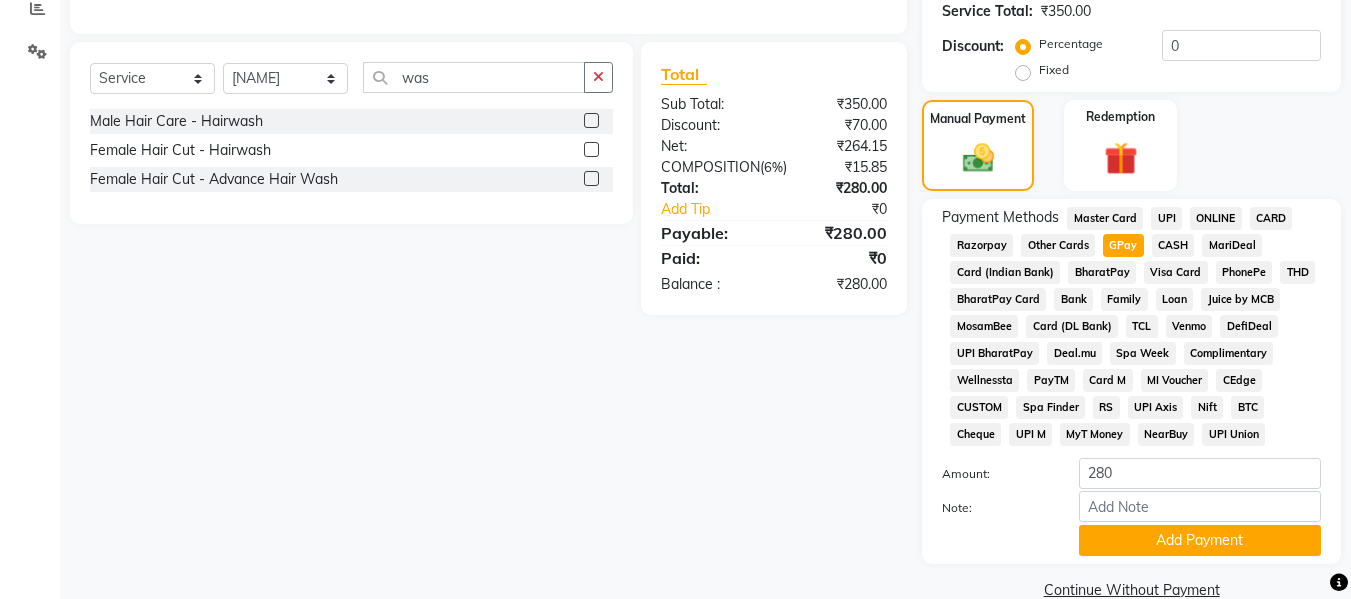 scroll, scrollTop: 470, scrollLeft: 0, axis: vertical 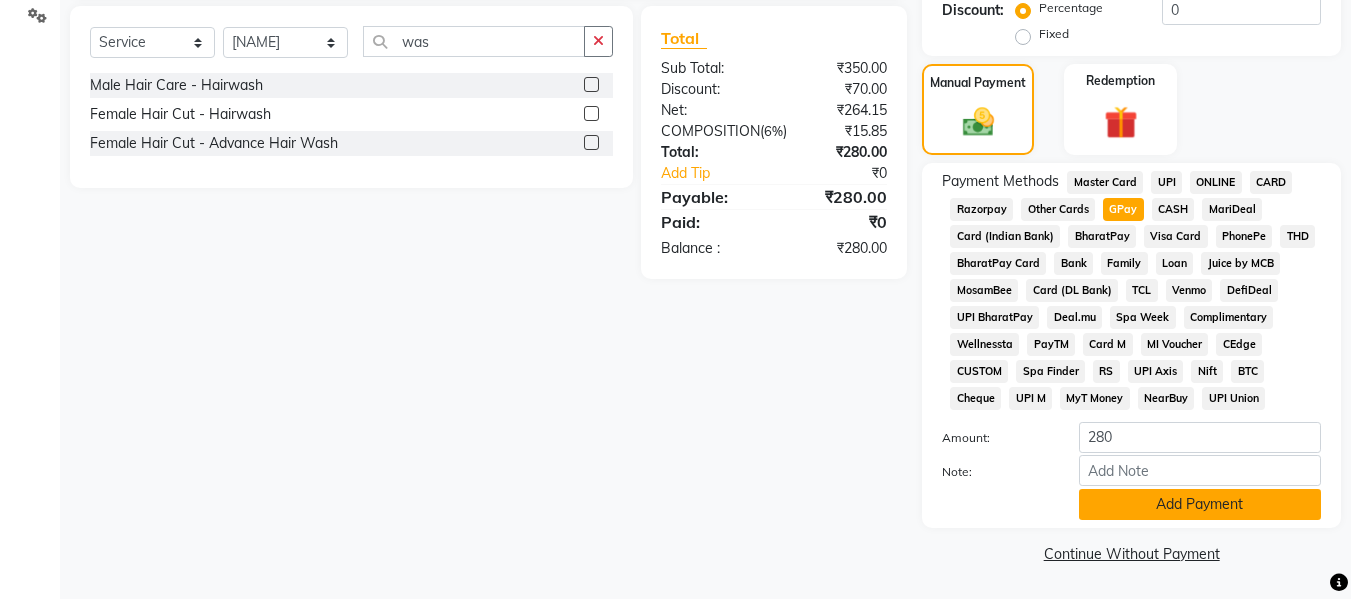 click on "Add Payment" 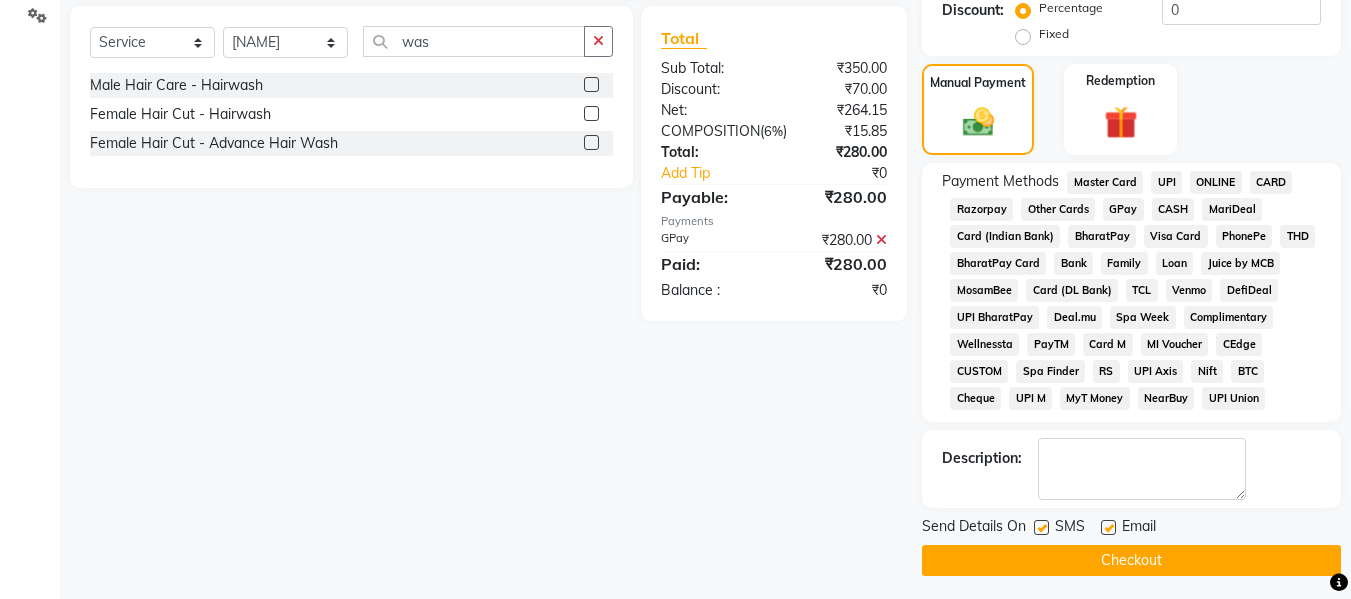 click on "Checkout" 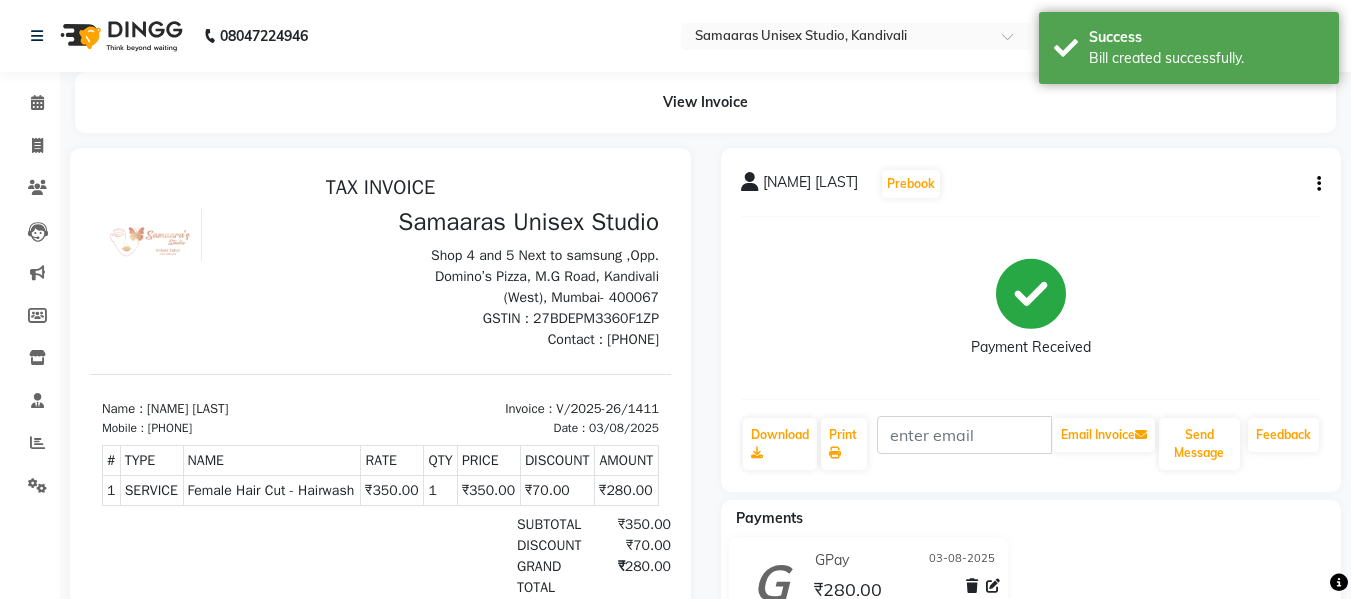 scroll, scrollTop: 0, scrollLeft: 0, axis: both 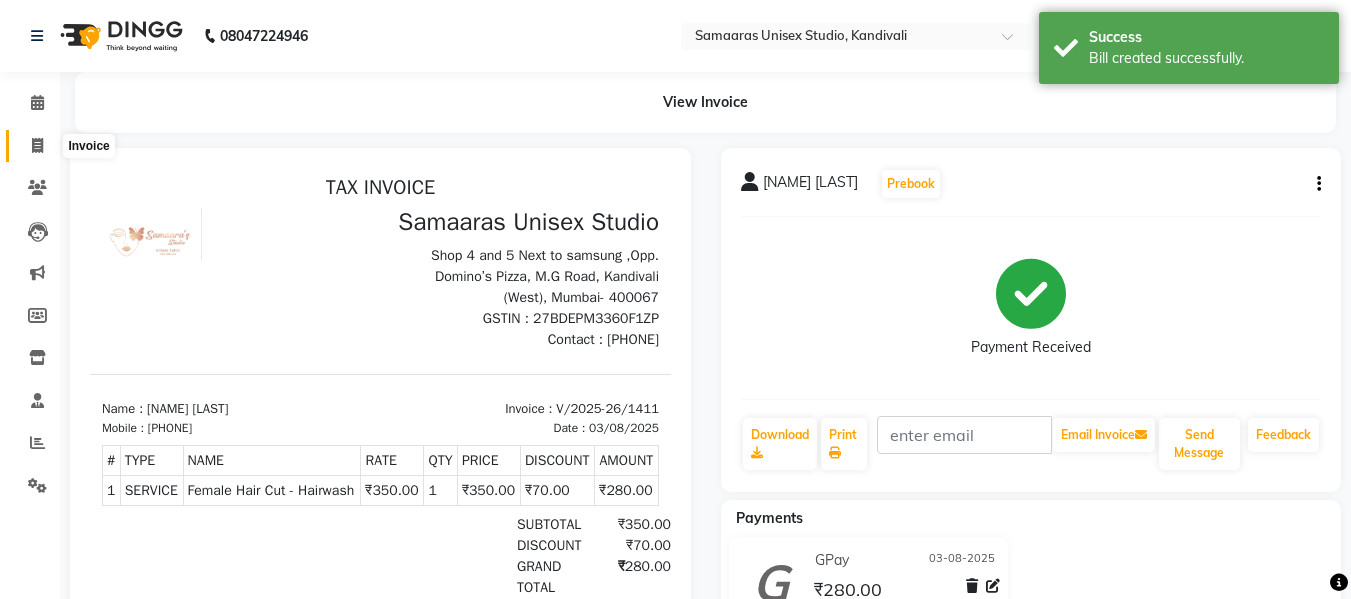 click 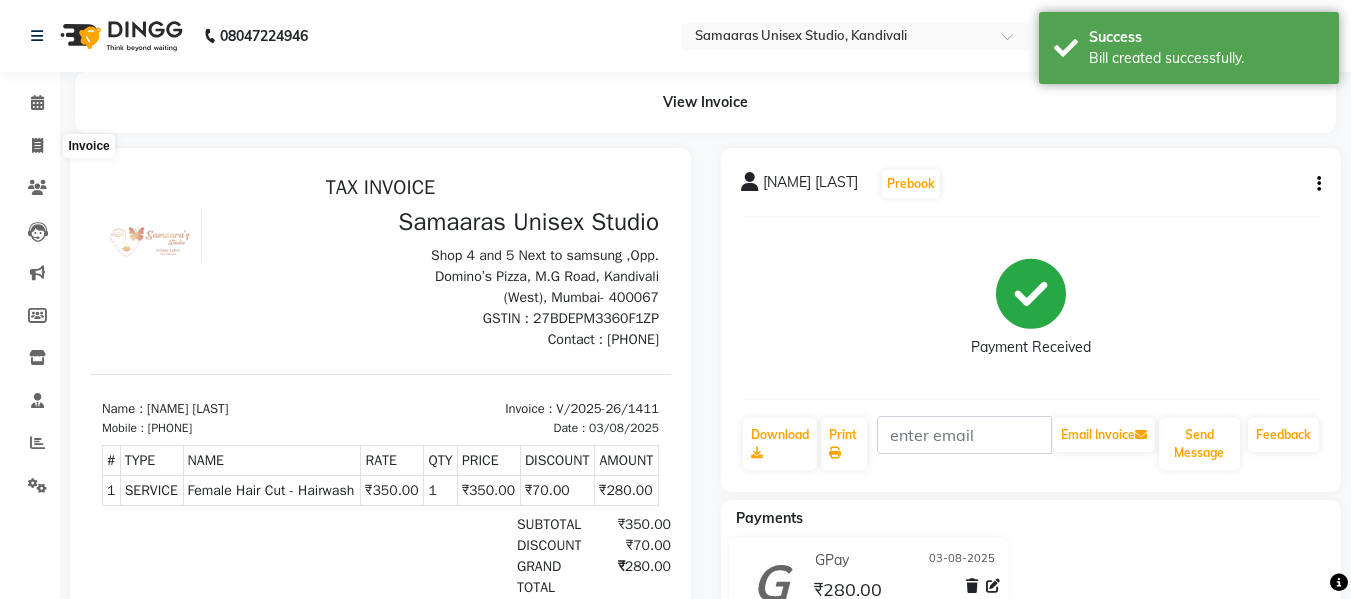 select on "service" 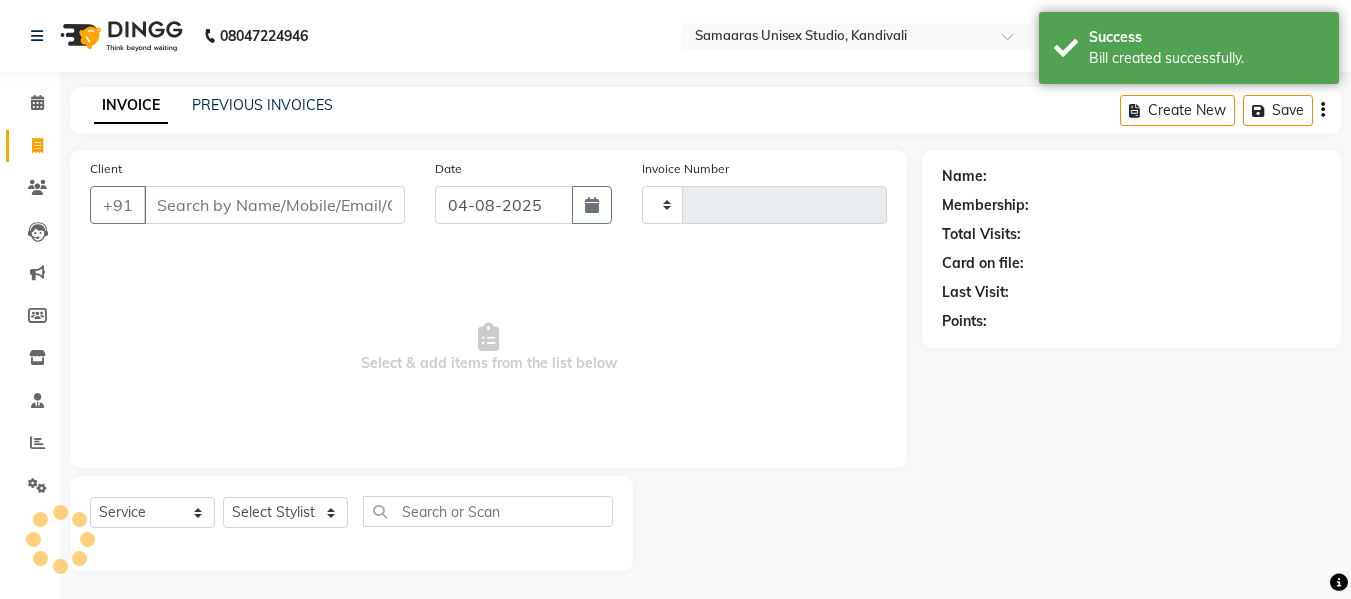 type on "1412" 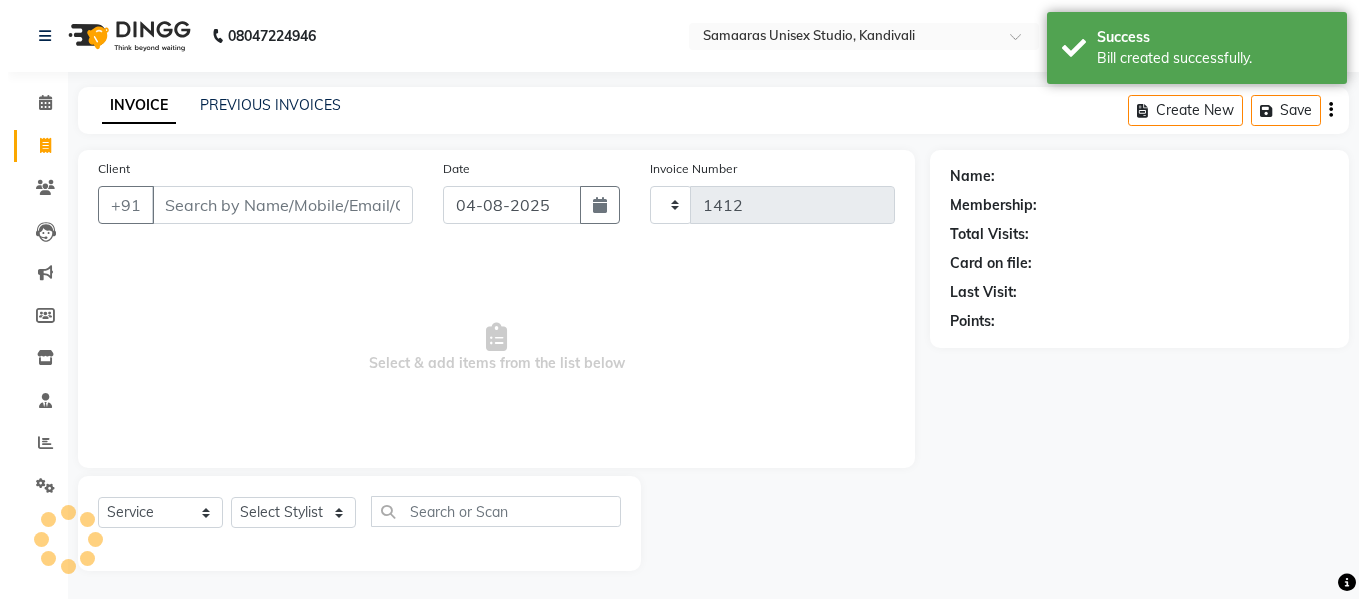 scroll, scrollTop: 2, scrollLeft: 0, axis: vertical 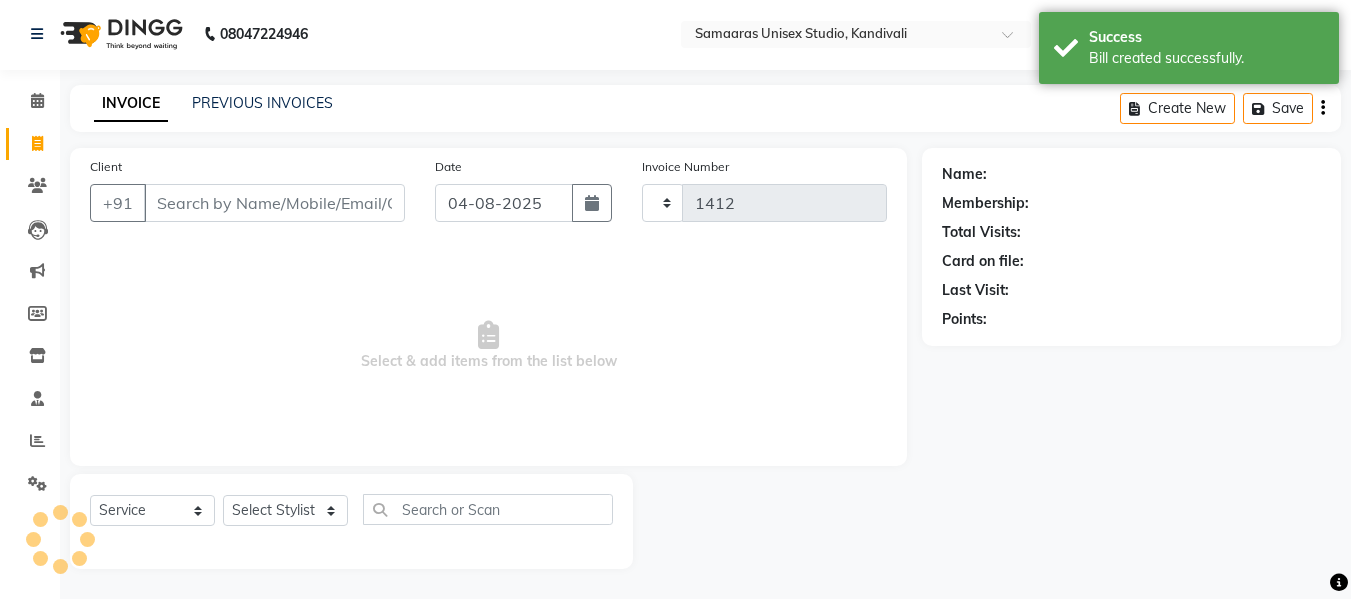 select on "4525" 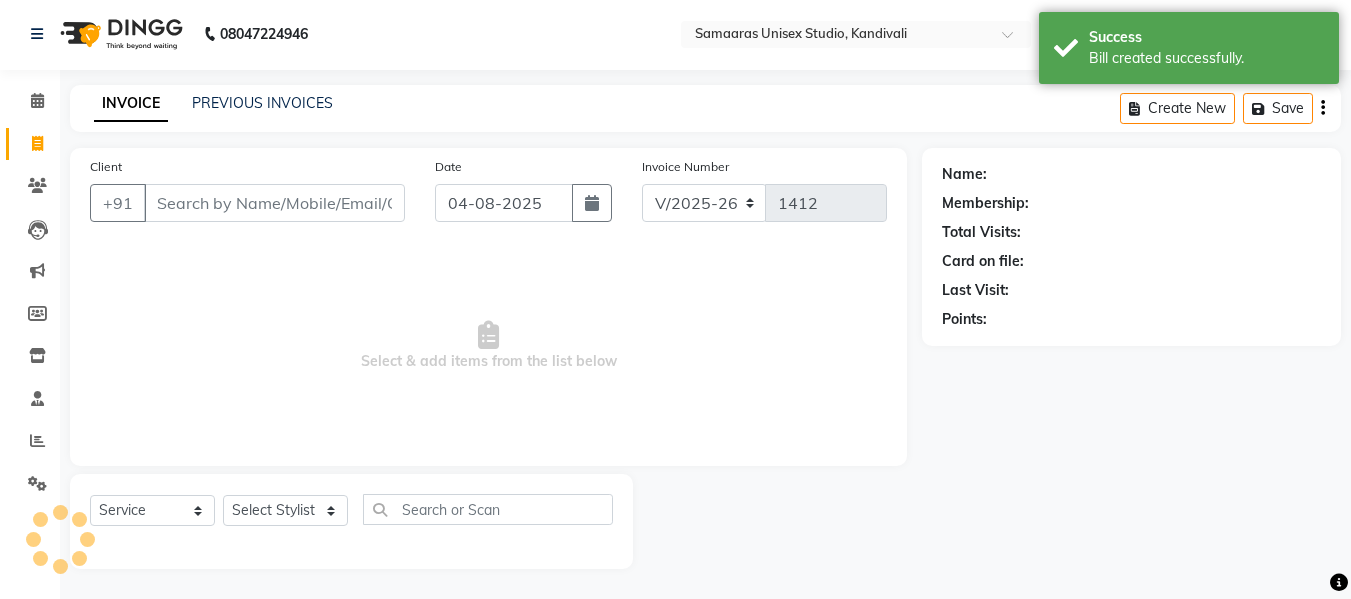 click on "Client" at bounding box center [274, 203] 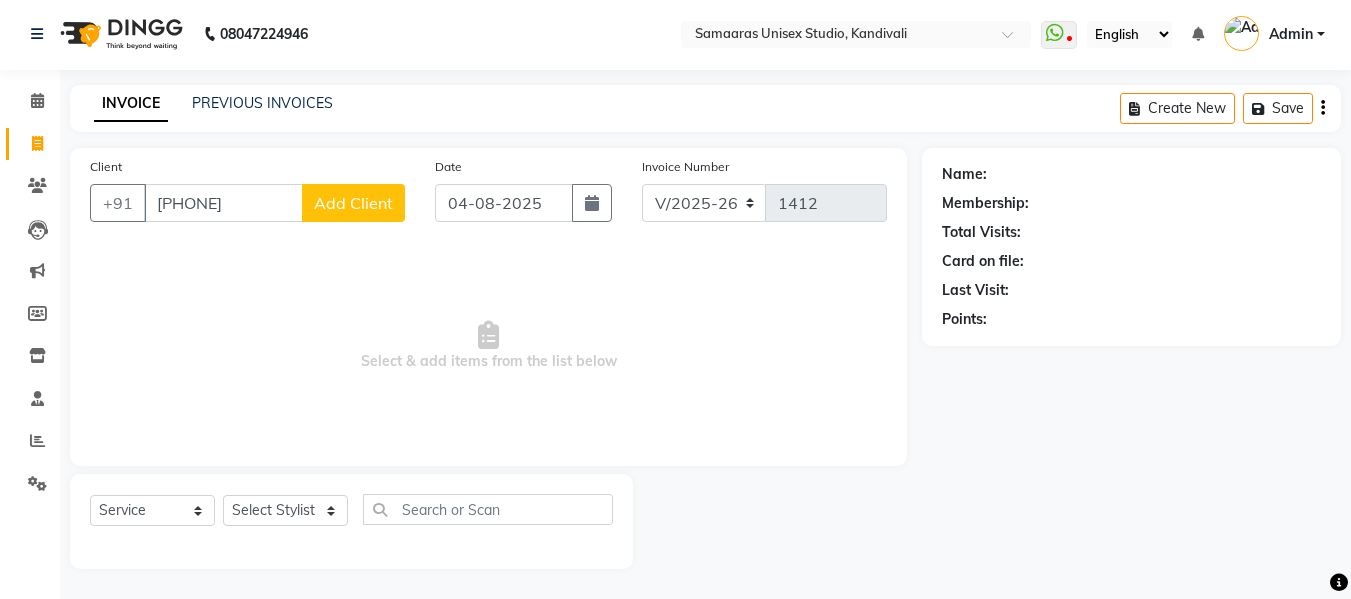 type on "[PHONE]" 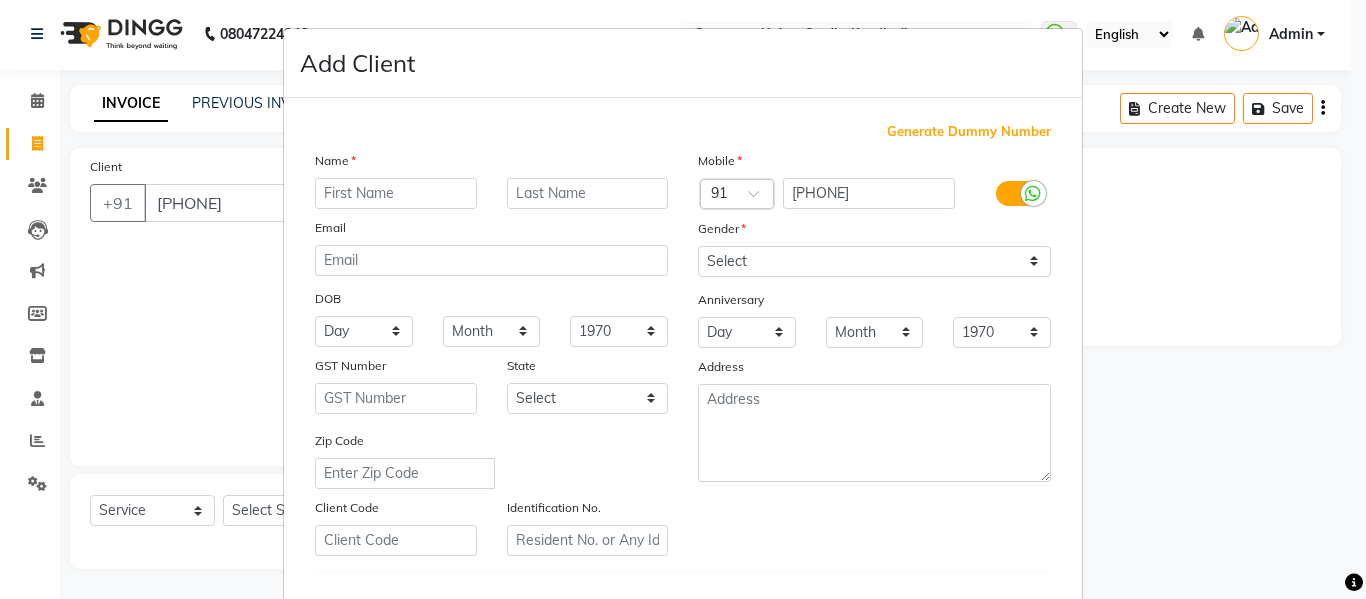 click at bounding box center (396, 193) 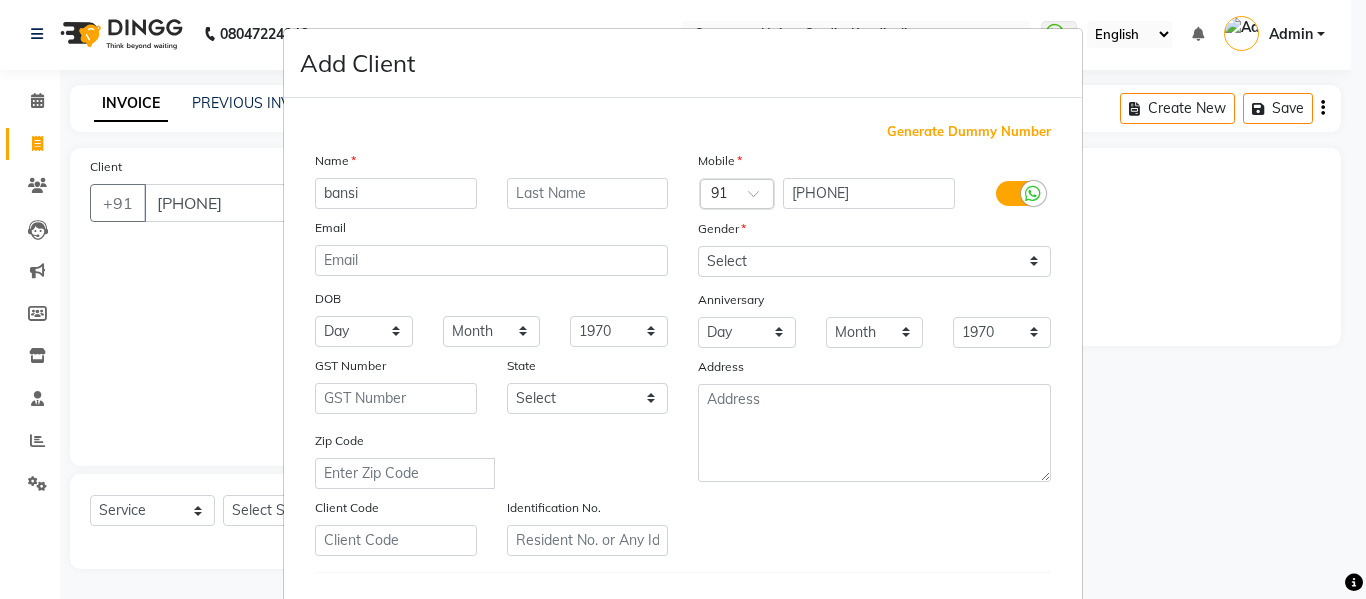 type on "bansi" 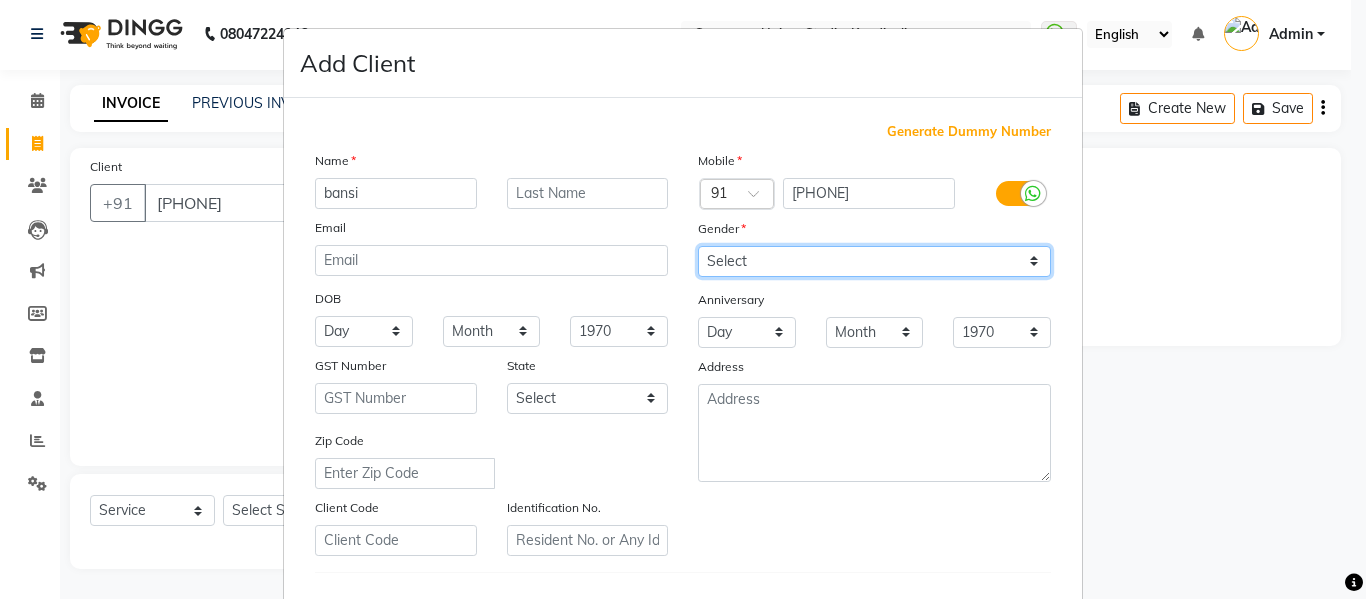 click on "Select Male Female Other Prefer Not To Say" at bounding box center [874, 261] 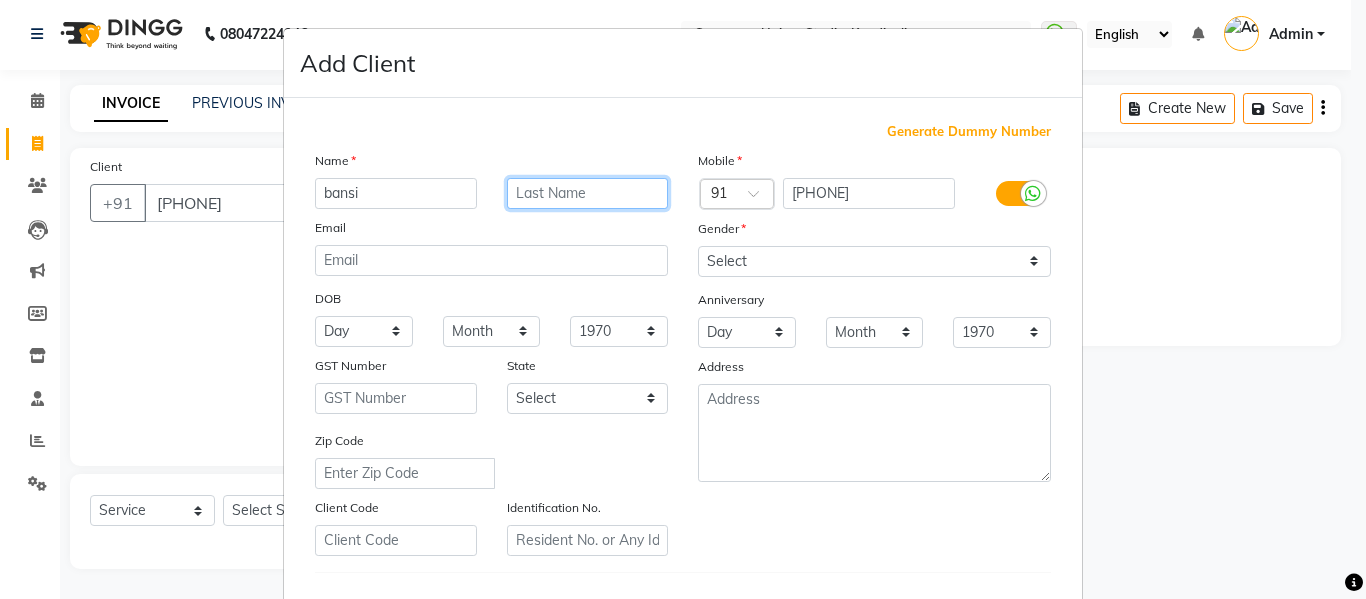 click at bounding box center [588, 193] 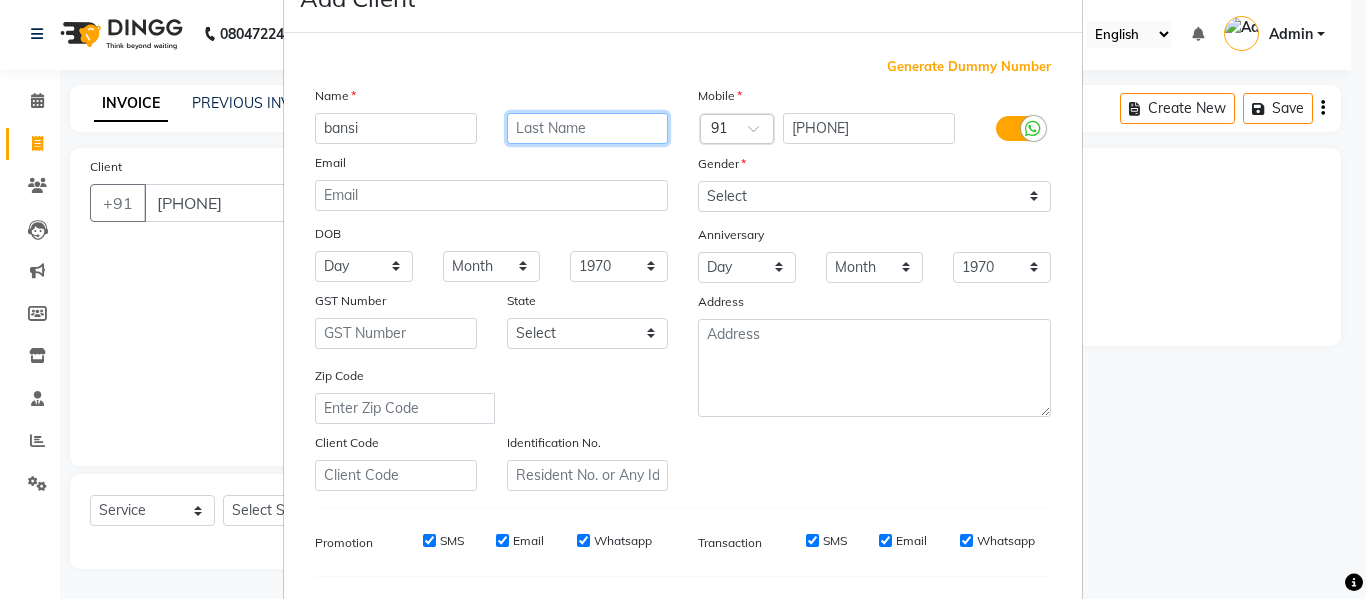 scroll, scrollTop: 100, scrollLeft: 0, axis: vertical 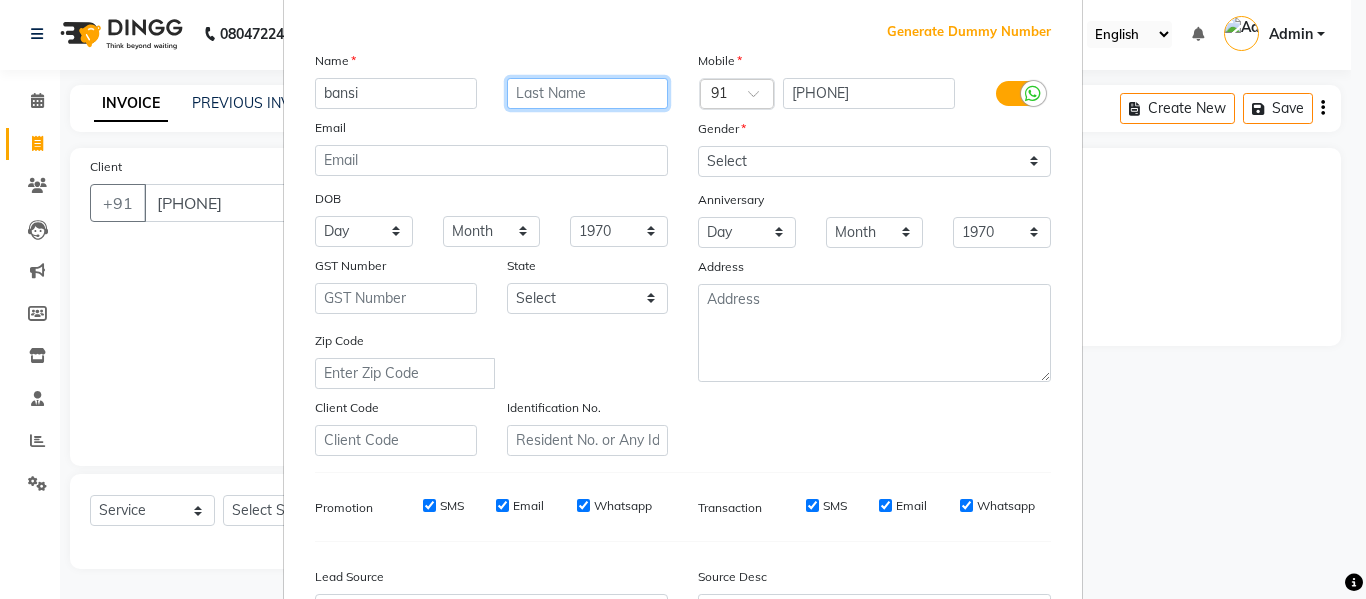 click at bounding box center [588, 93] 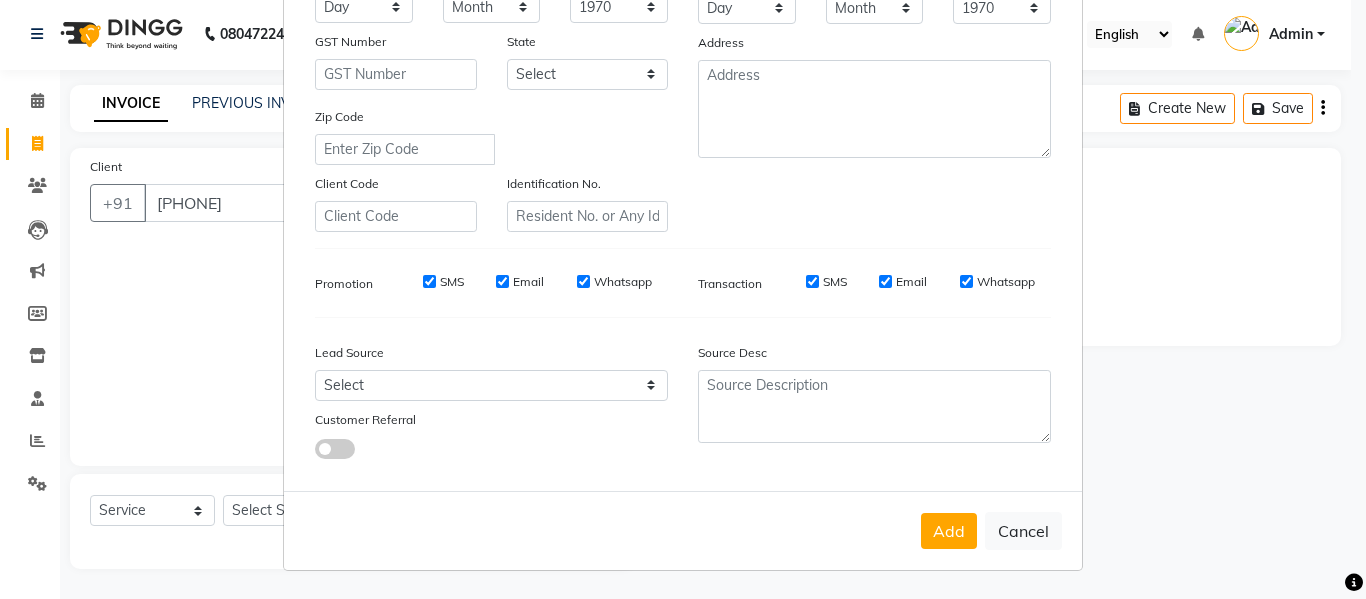 scroll, scrollTop: 0, scrollLeft: 0, axis: both 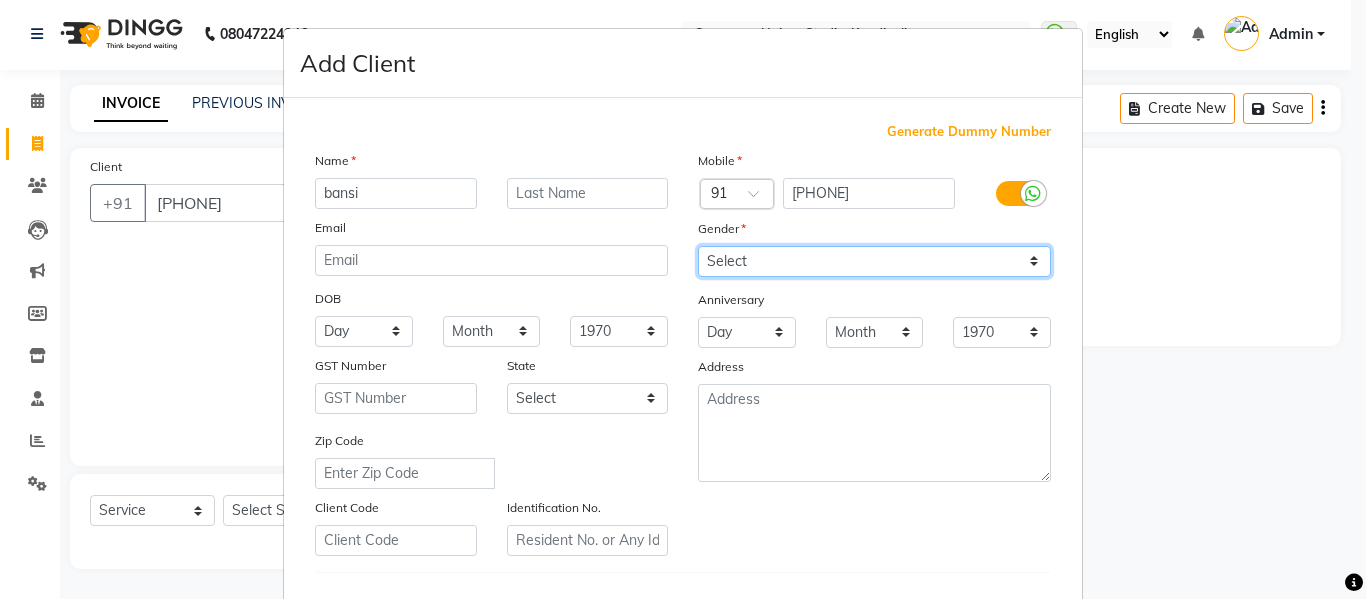 click on "Select Male Female Other Prefer Not To Say" at bounding box center (874, 261) 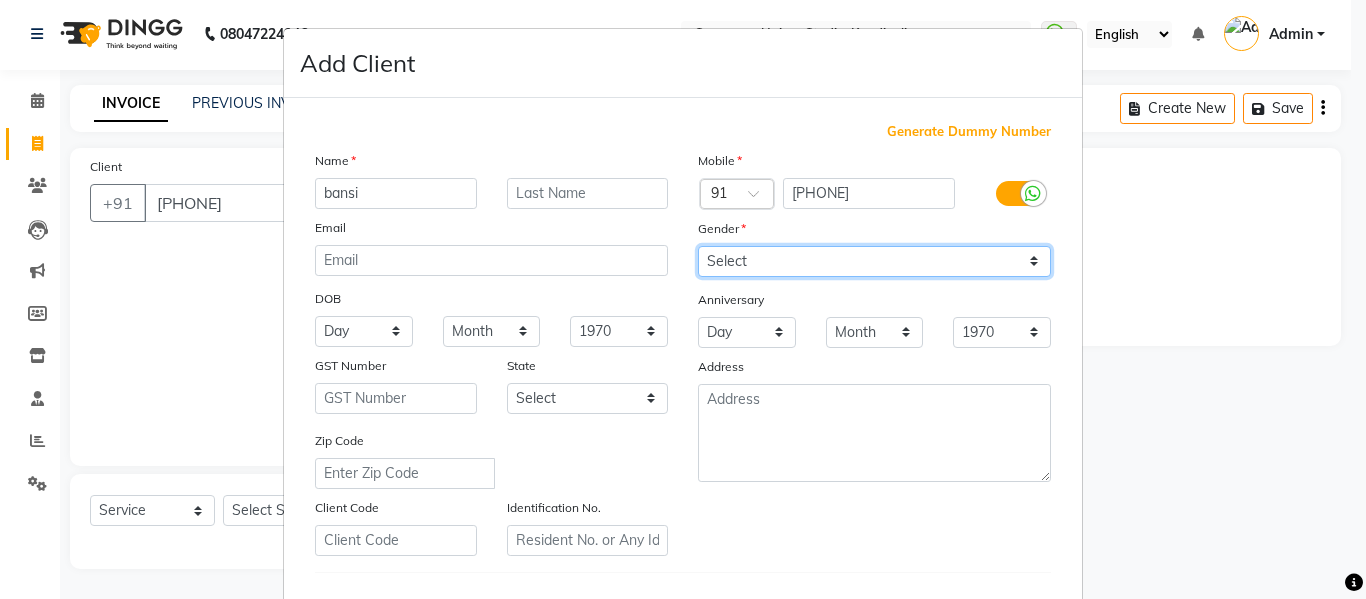 select on "female" 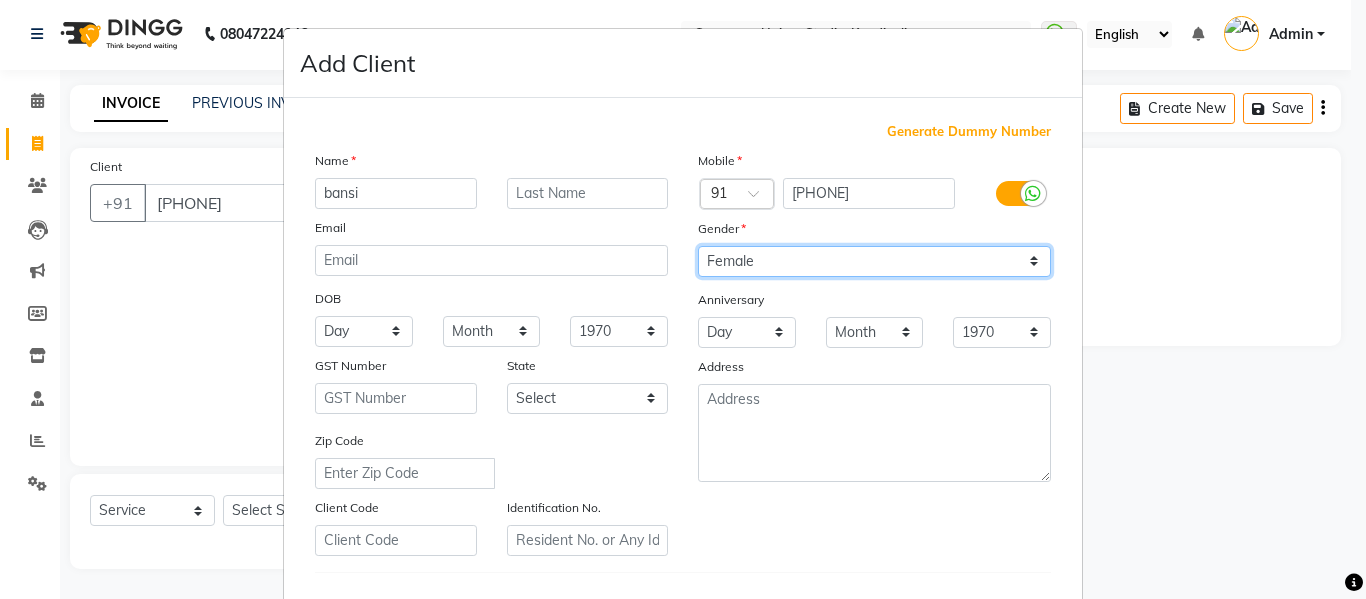 click on "Select Male Female Other Prefer Not To Say" at bounding box center (874, 261) 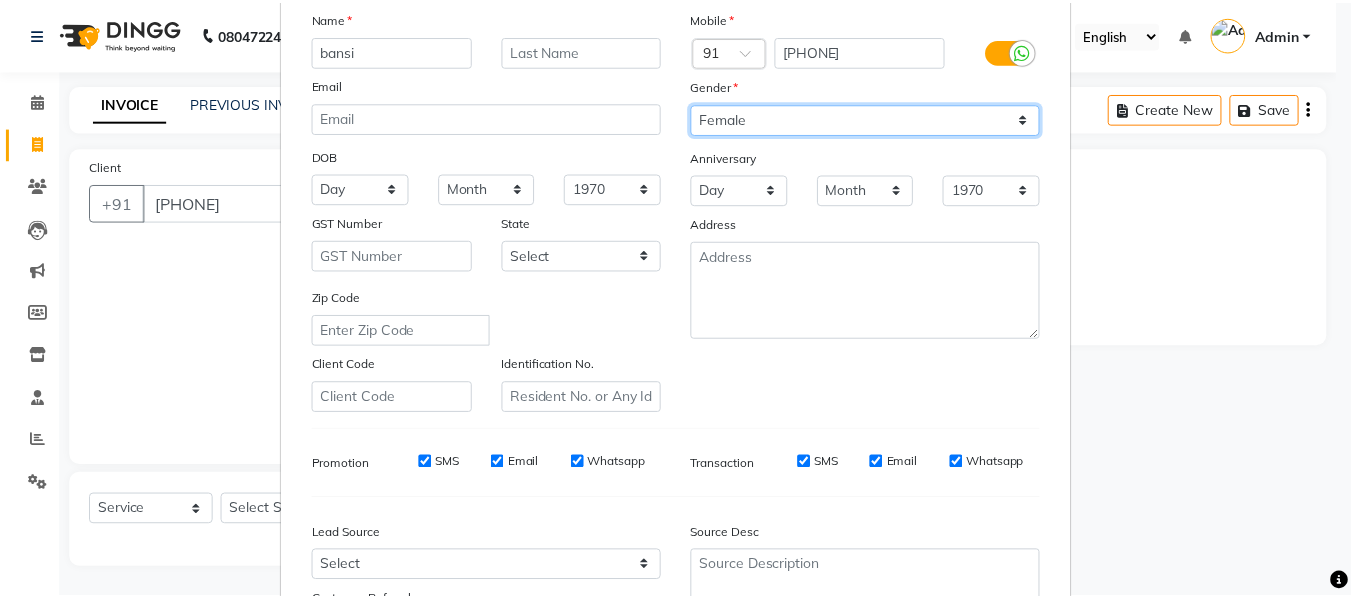 scroll, scrollTop: 324, scrollLeft: 0, axis: vertical 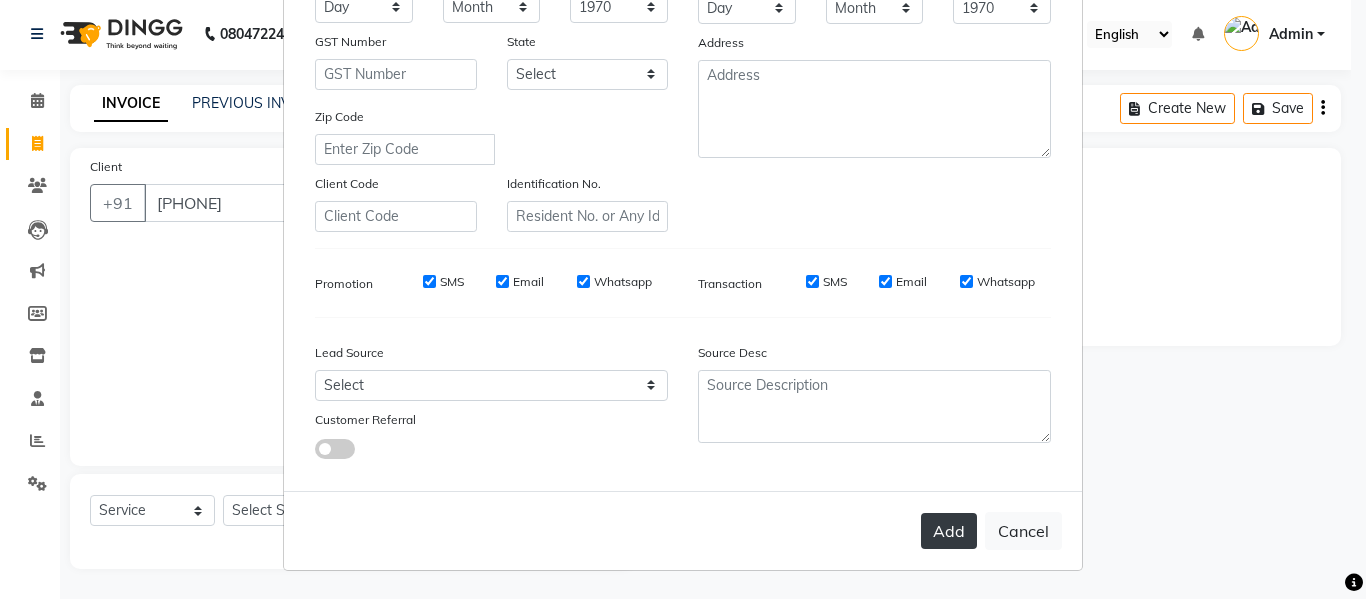 click on "Add" at bounding box center [949, 531] 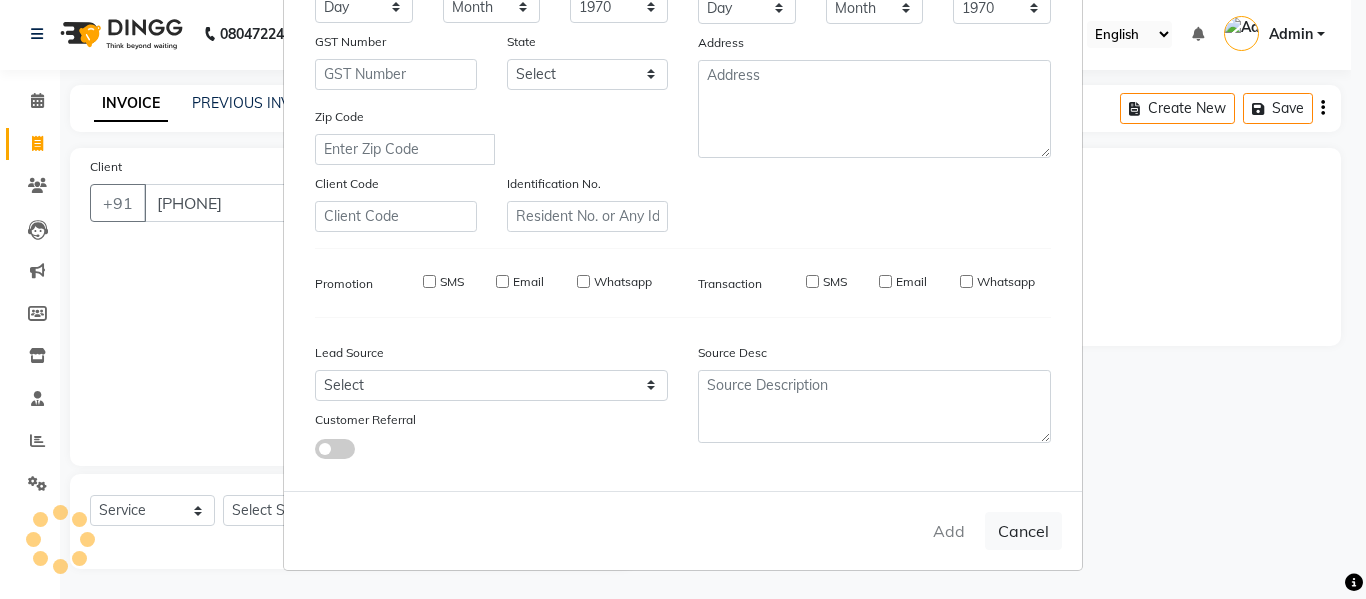 type 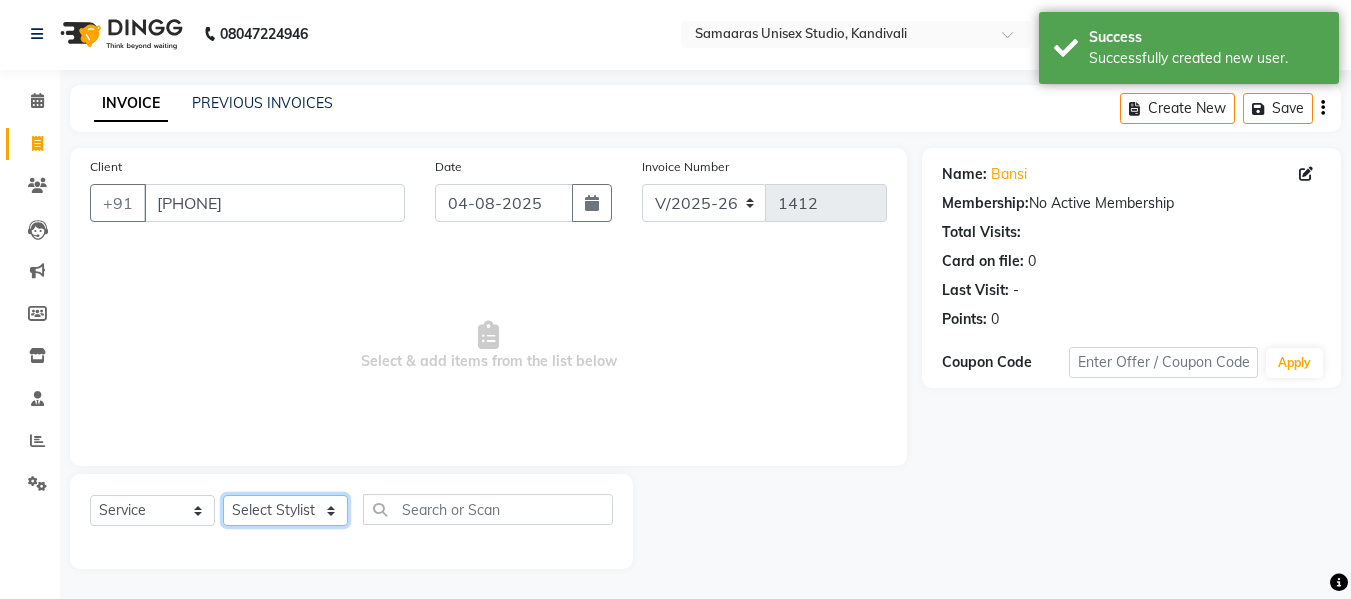 click on "Select Stylist Daksh Sir Firoz bhai Front Desk Guddu Kajal Priya Salman Bhai" 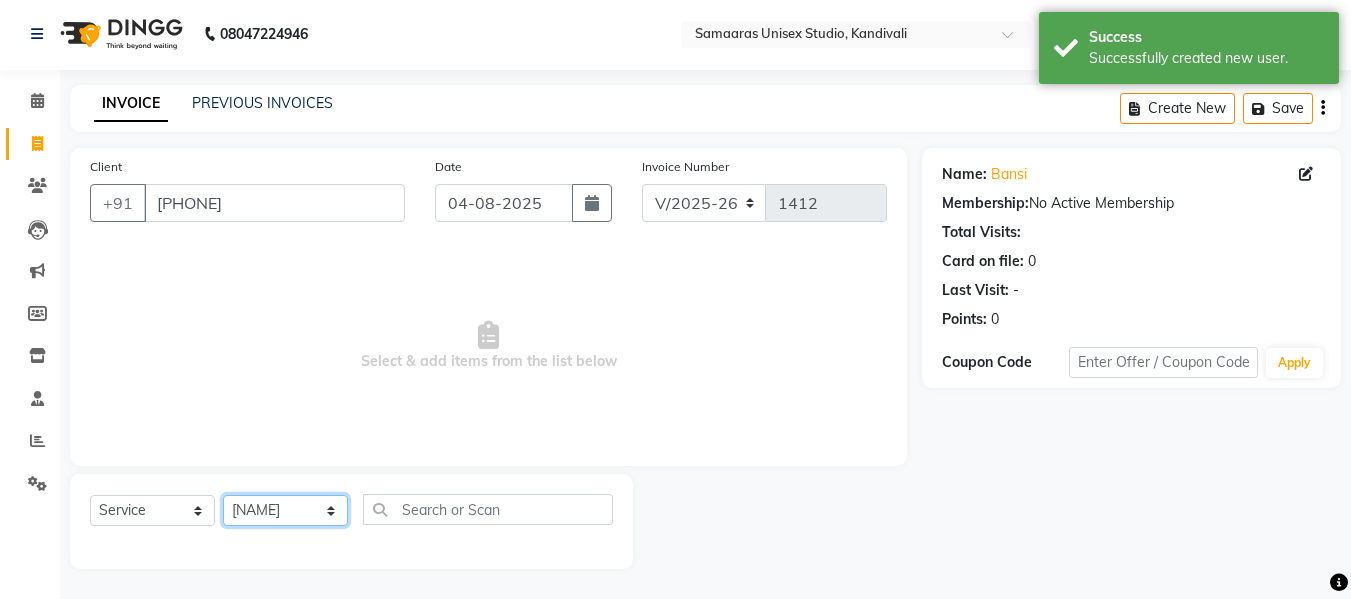 click on "Select Stylist Daksh Sir Firoz bhai Front Desk Guddu Kajal Priya Salman Bhai" 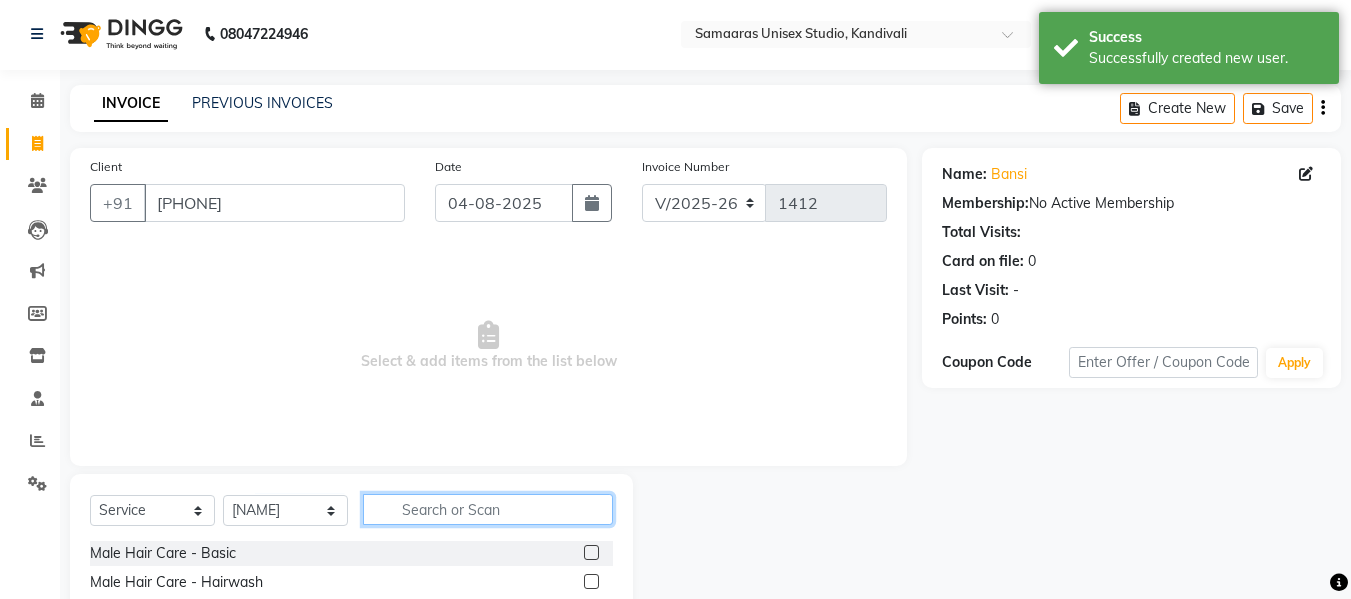click 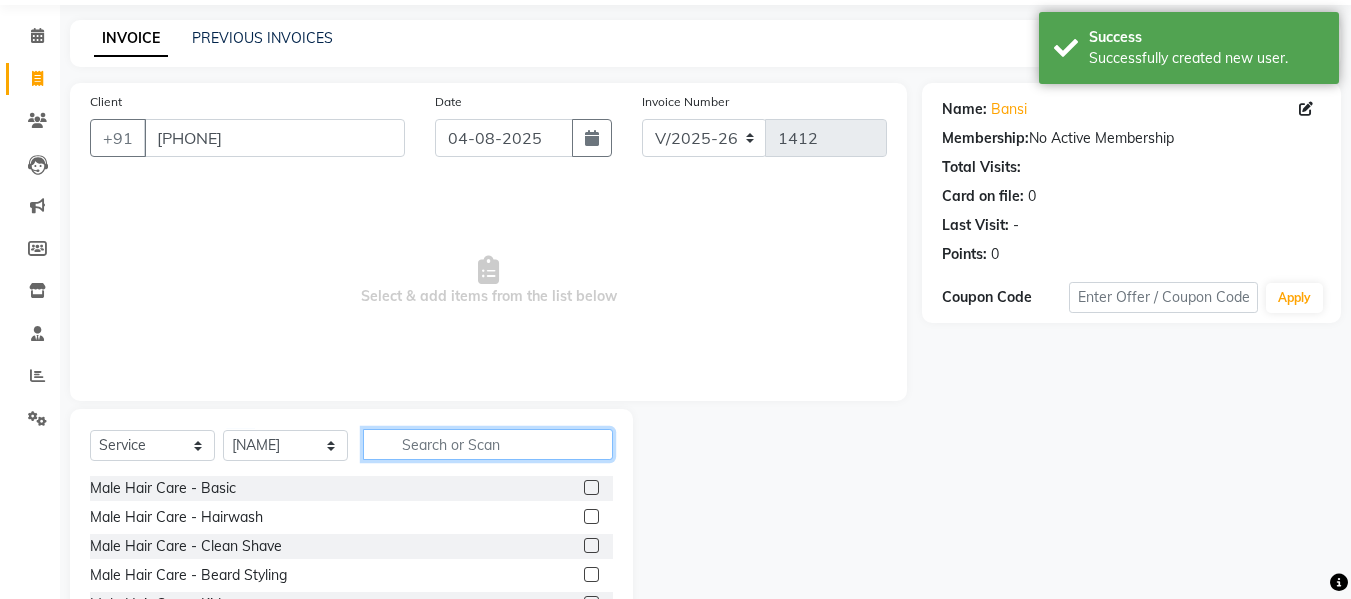scroll, scrollTop: 102, scrollLeft: 0, axis: vertical 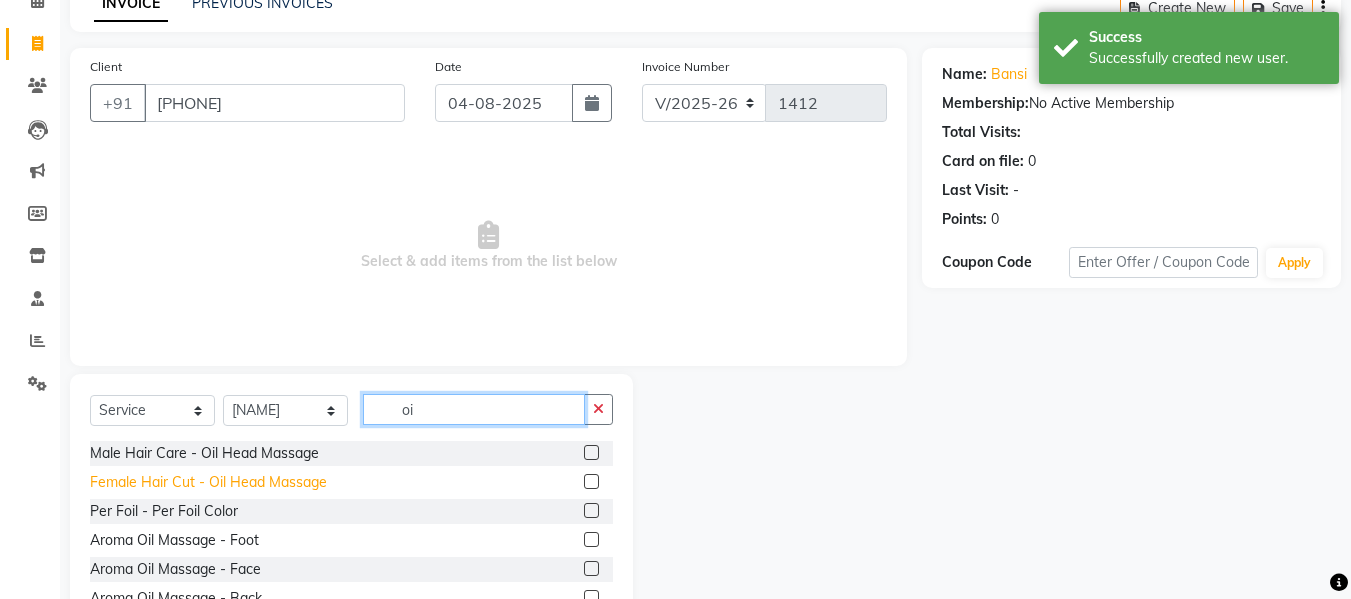 type on "oi" 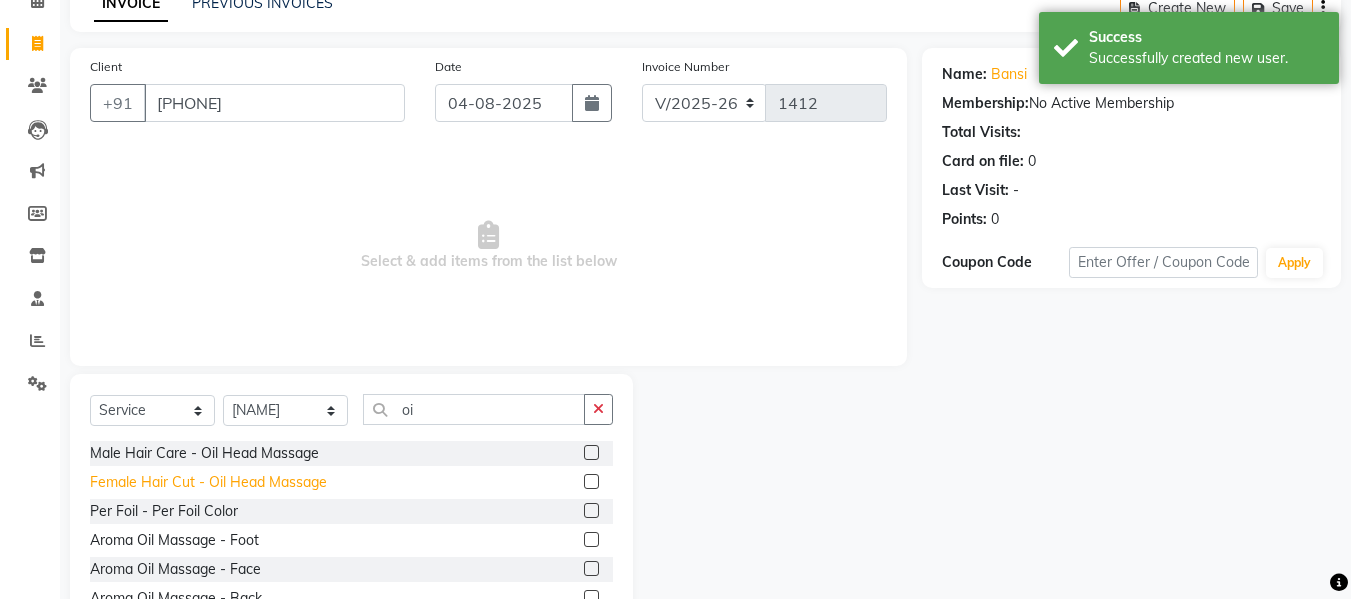 click on "Female Hair Cut  - Oil Head Massage" 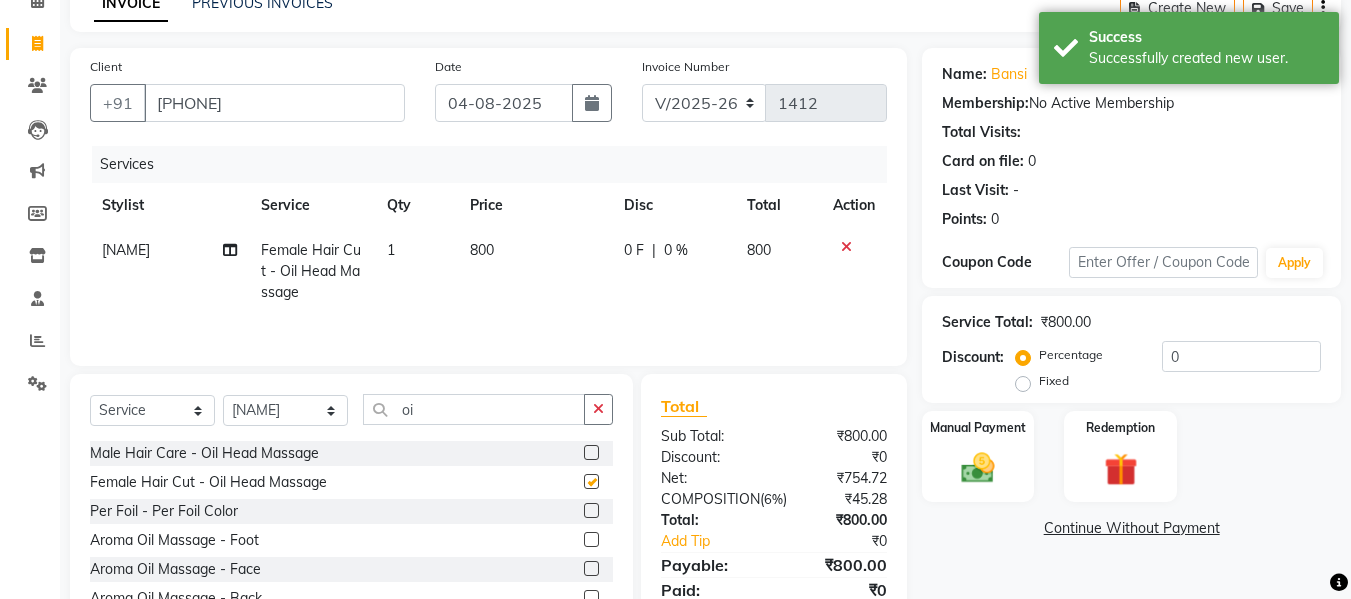checkbox on "false" 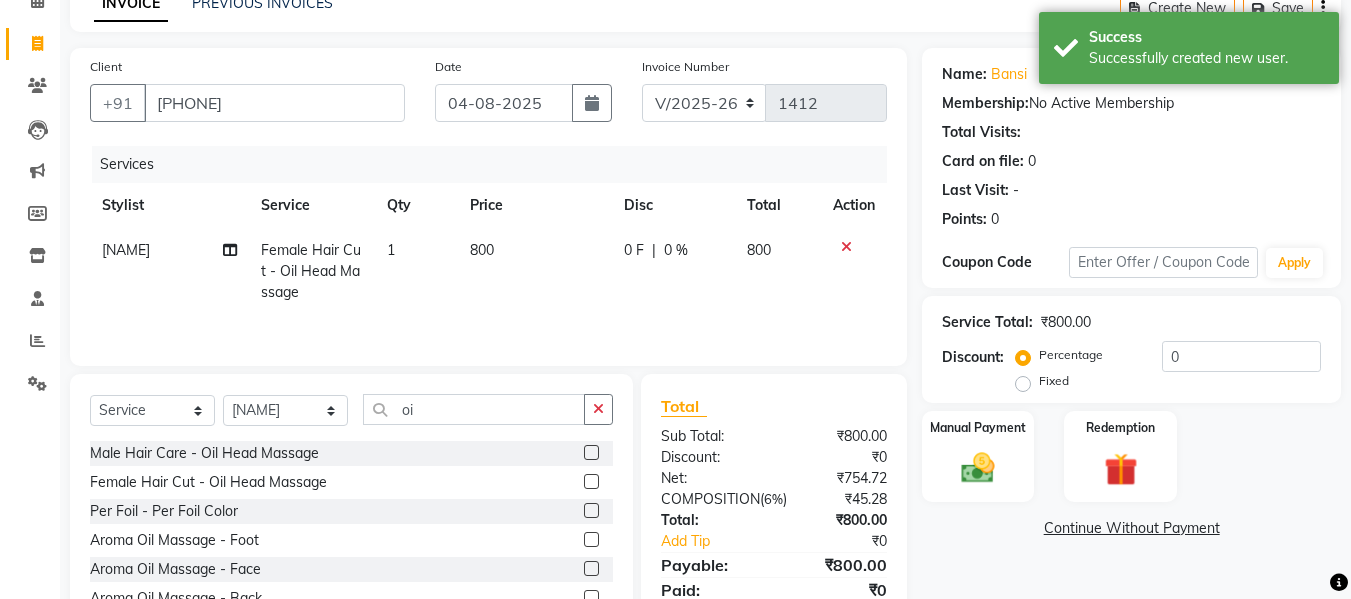 click on "800" 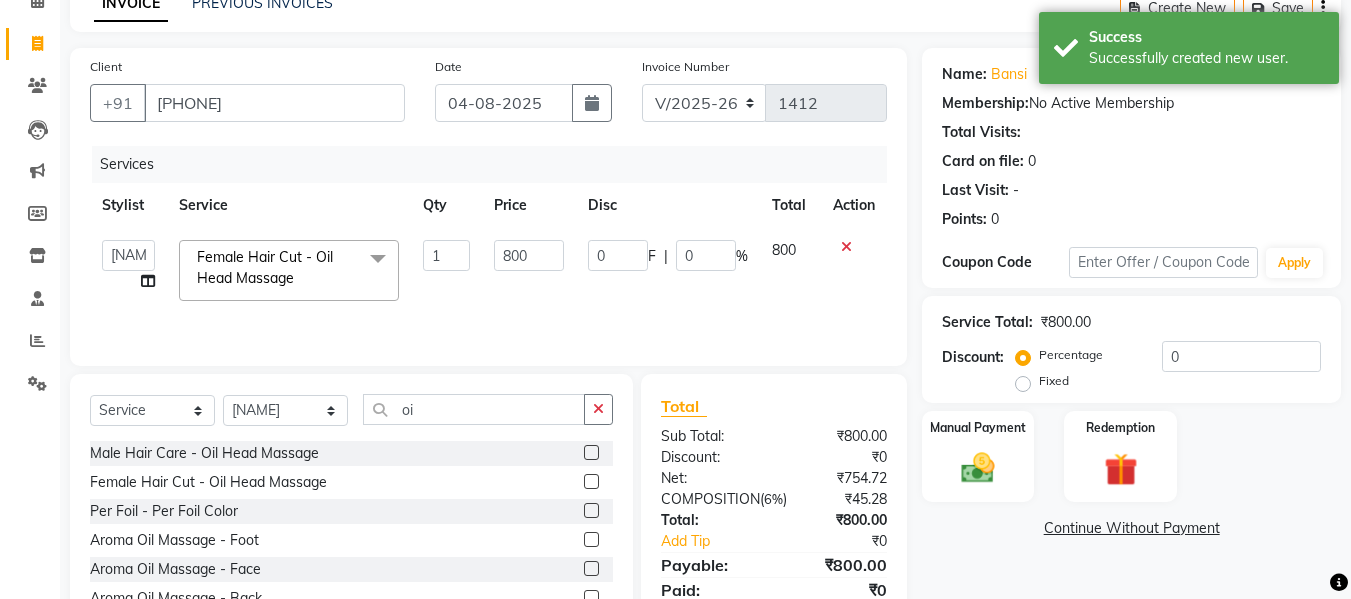 click on "800" 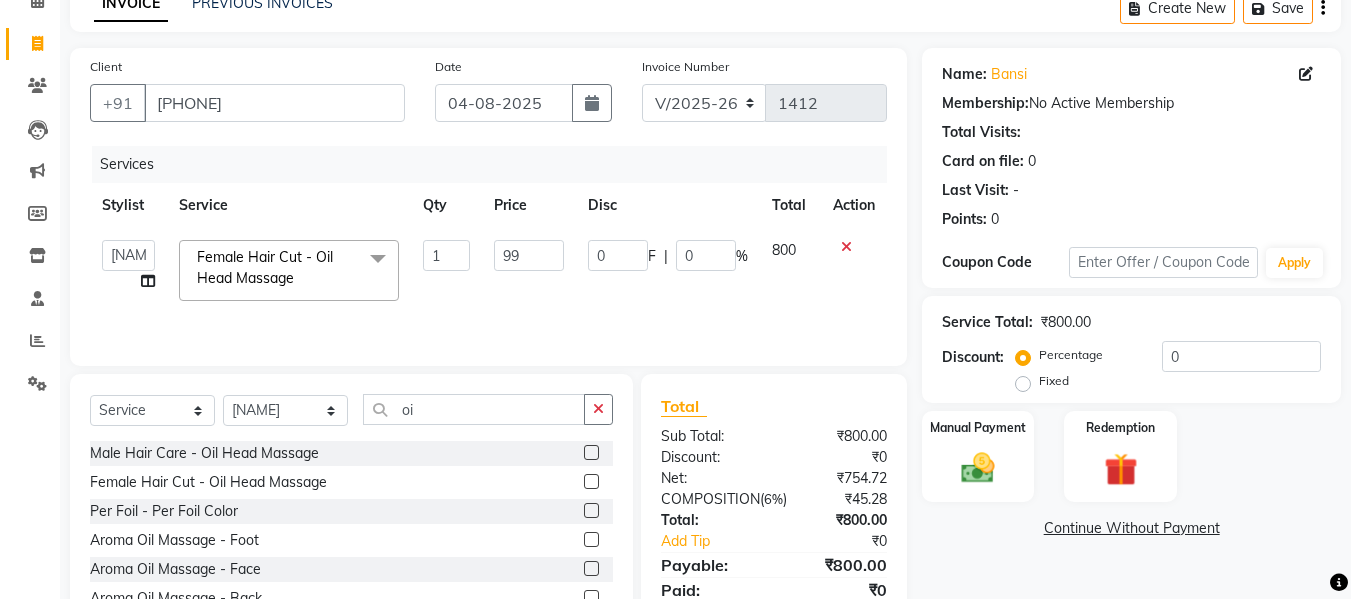 type on "999" 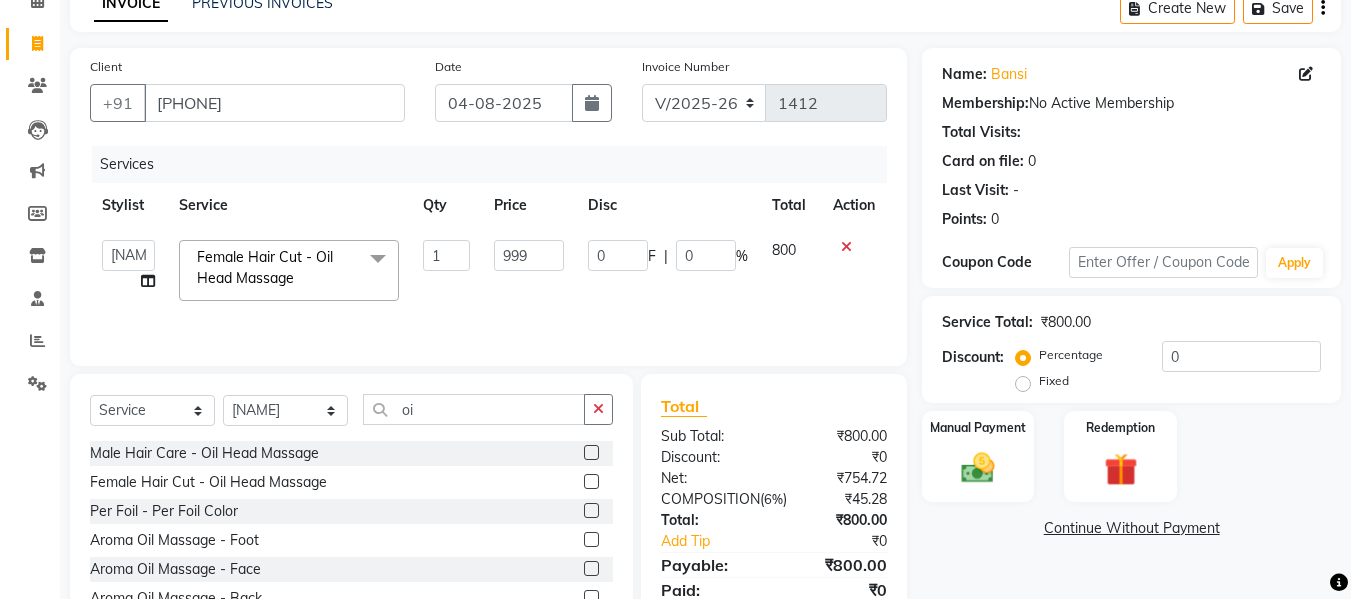 click on "999" 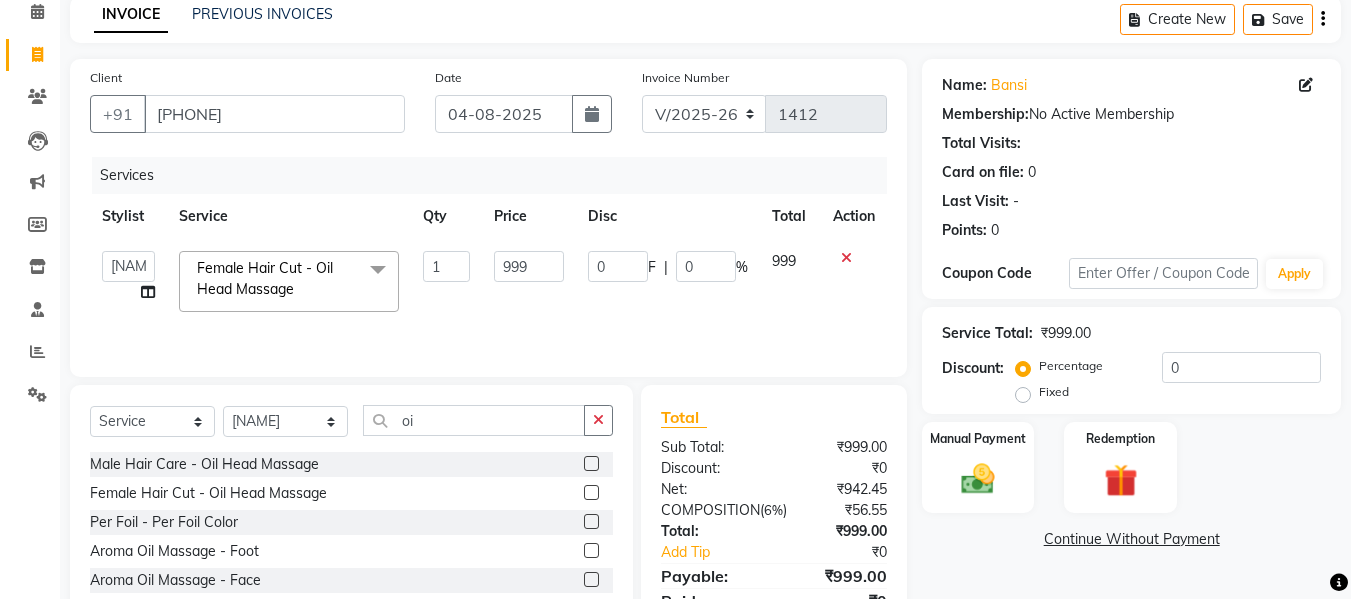 scroll, scrollTop: 0, scrollLeft: 0, axis: both 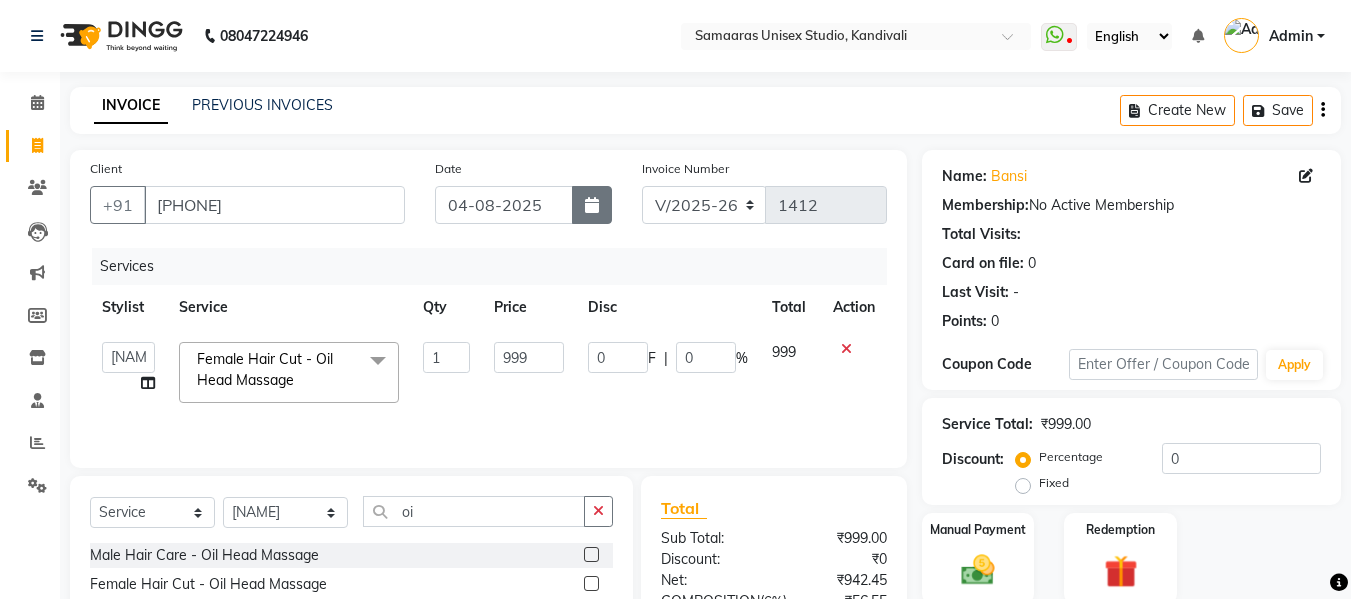 click 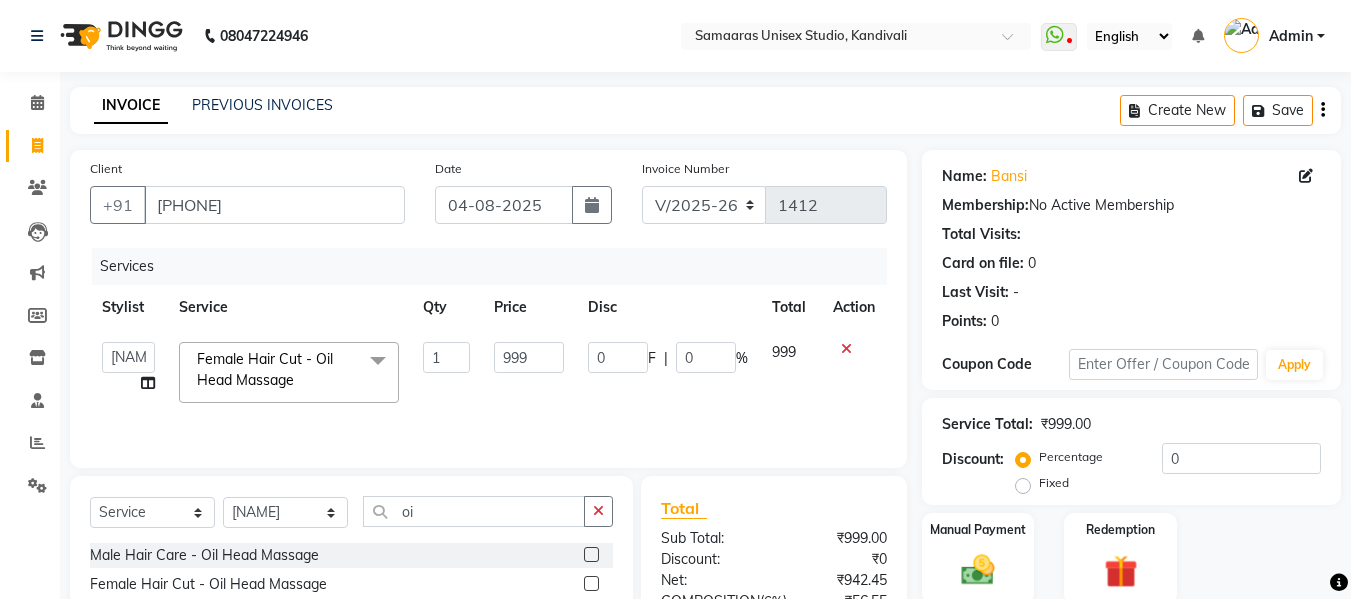 select on "8" 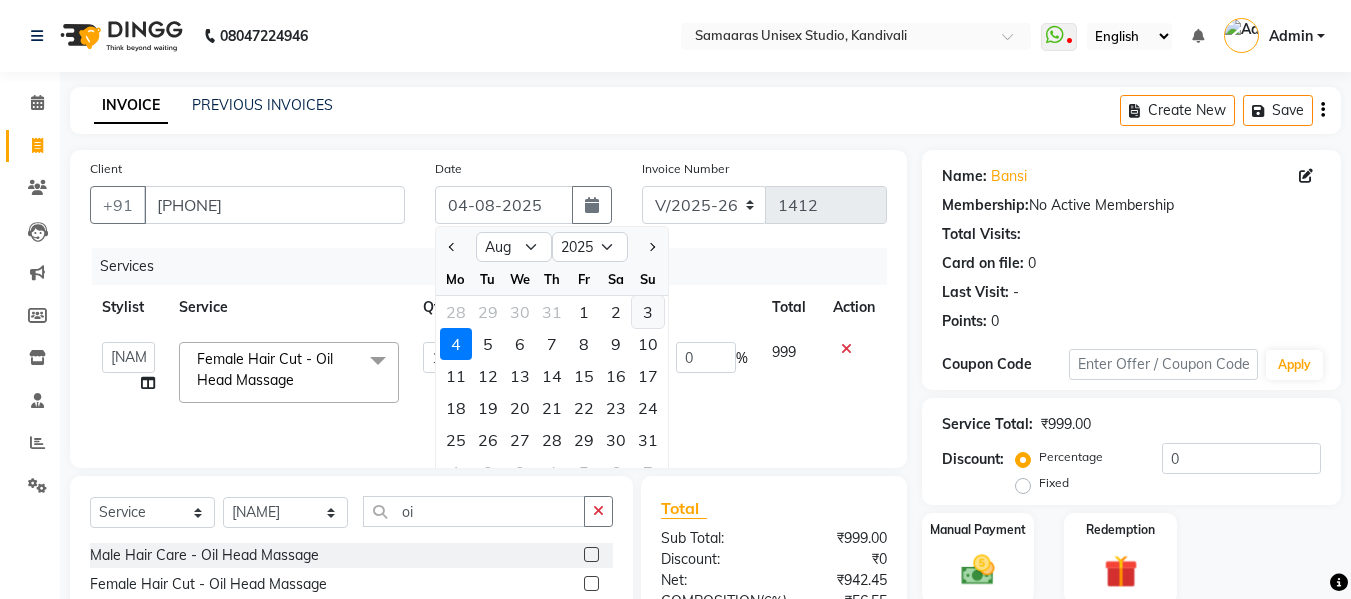 click on "3" 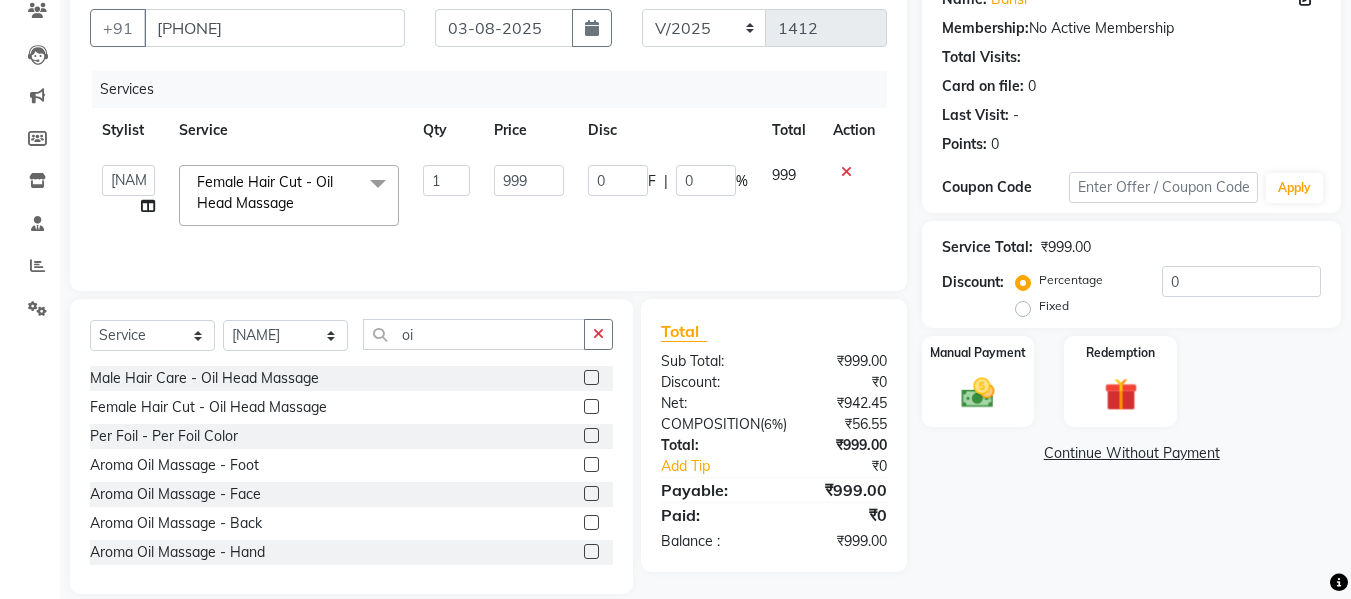 scroll, scrollTop: 202, scrollLeft: 0, axis: vertical 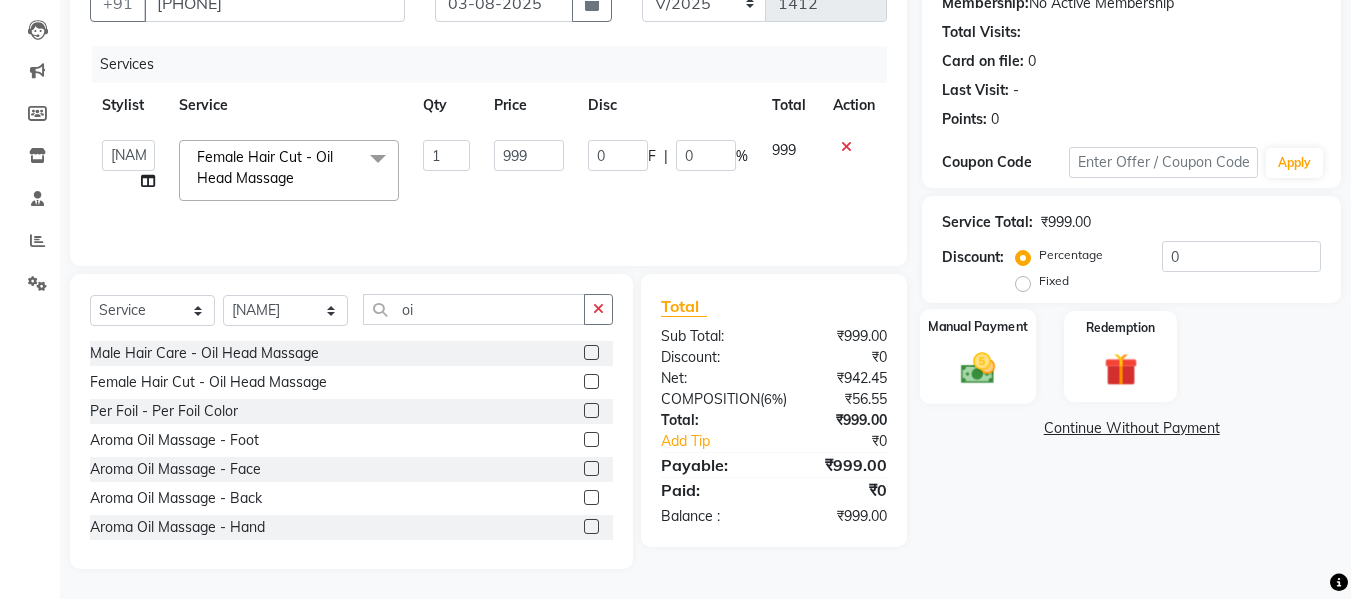 click 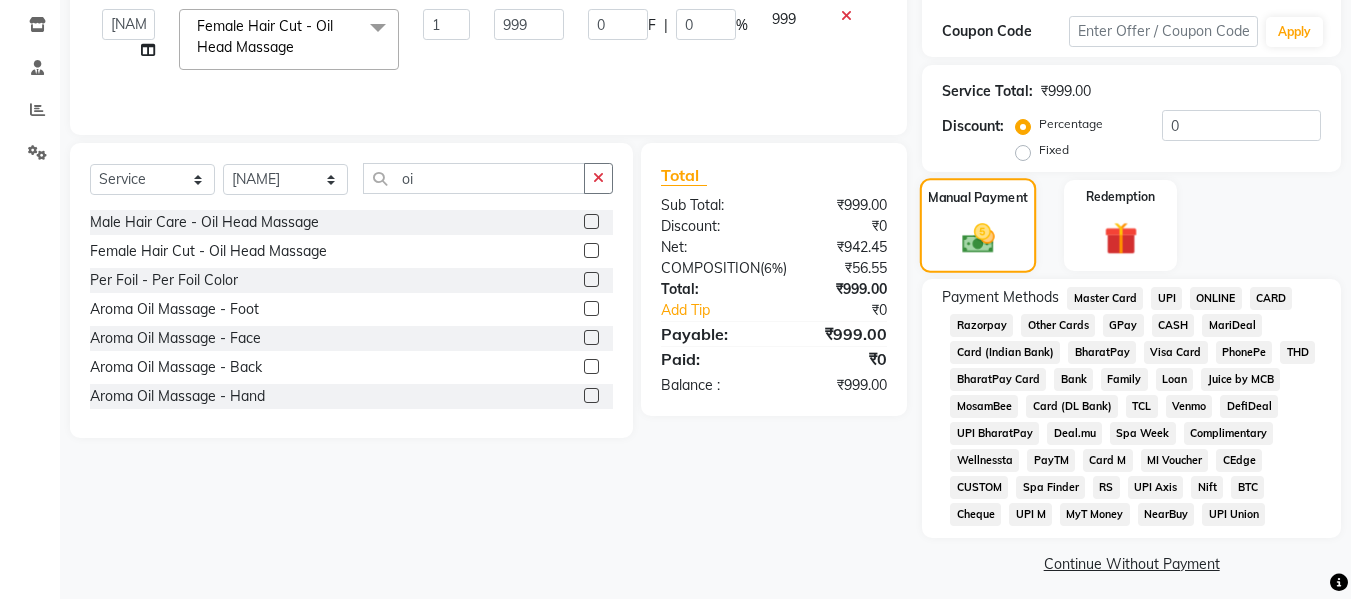 scroll, scrollTop: 343, scrollLeft: 0, axis: vertical 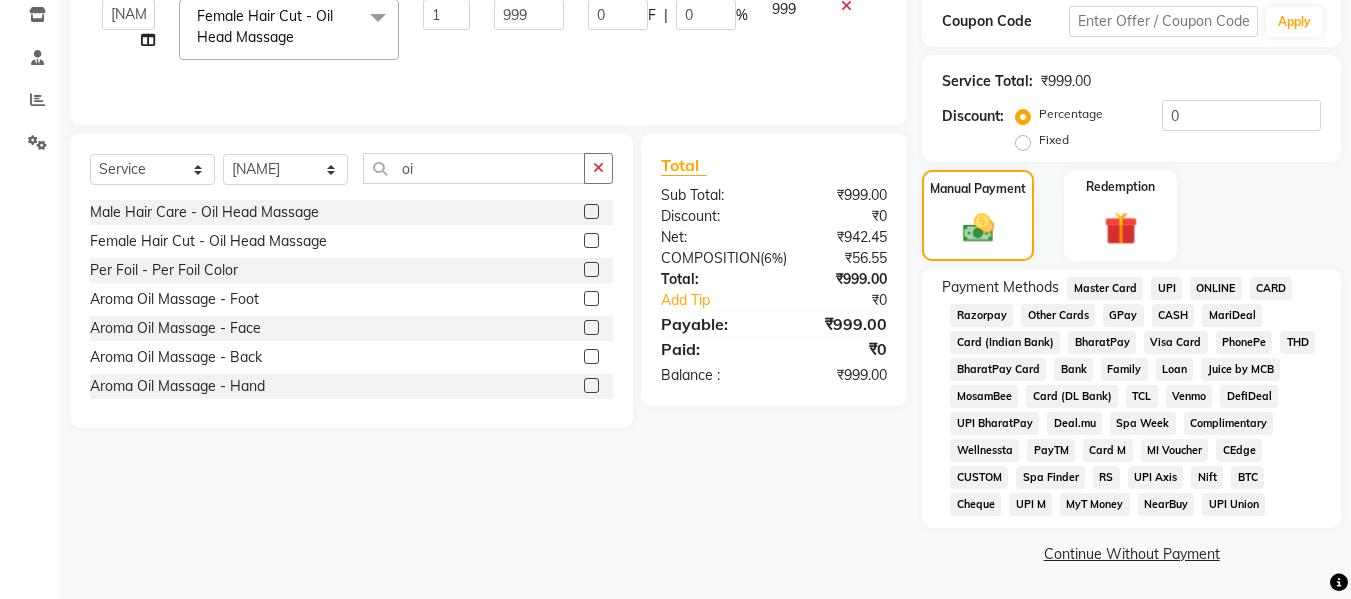 click on "GPay" 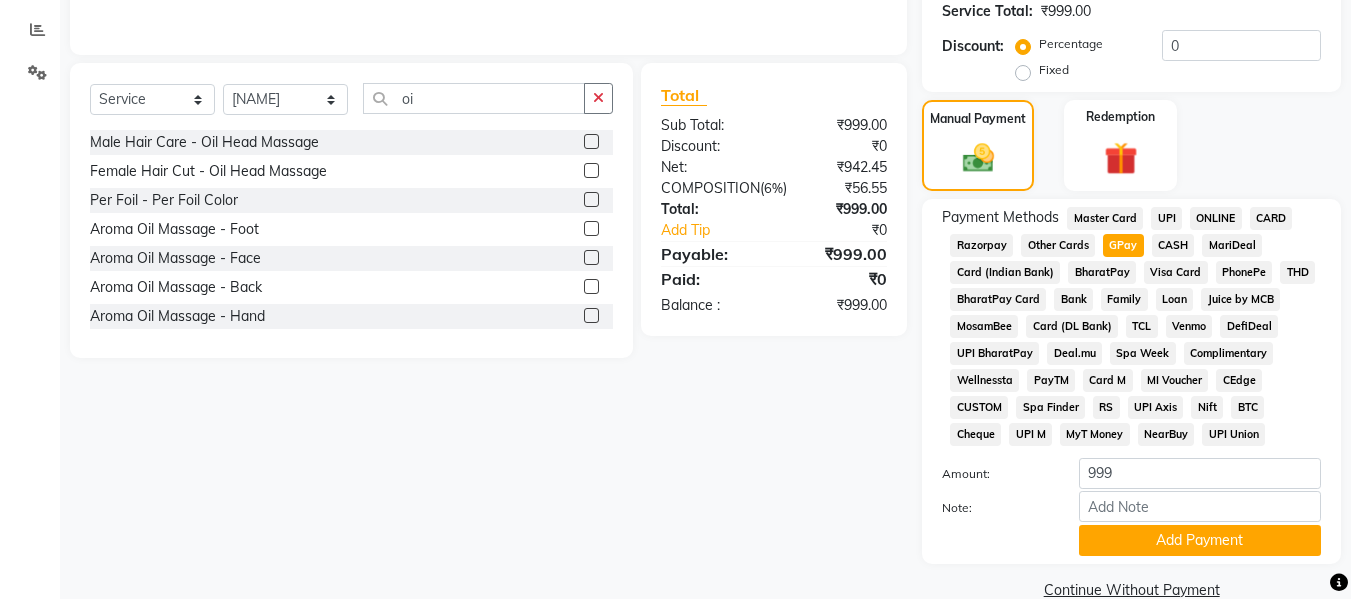 scroll, scrollTop: 449, scrollLeft: 0, axis: vertical 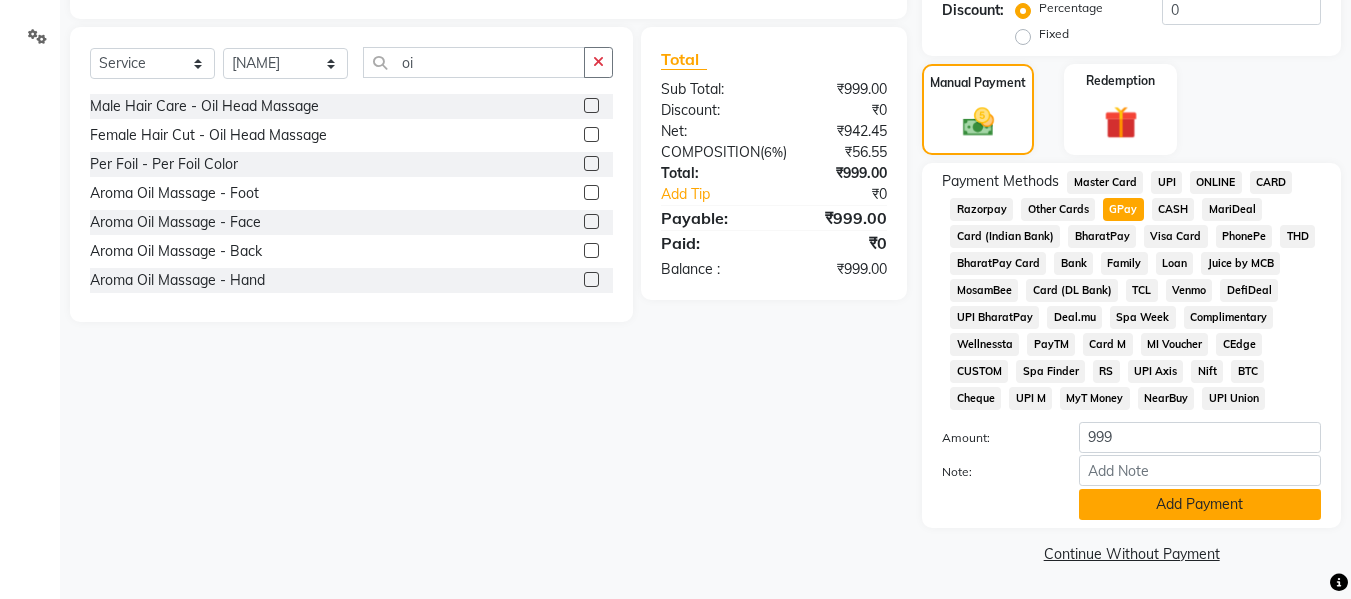click on "Add Payment" 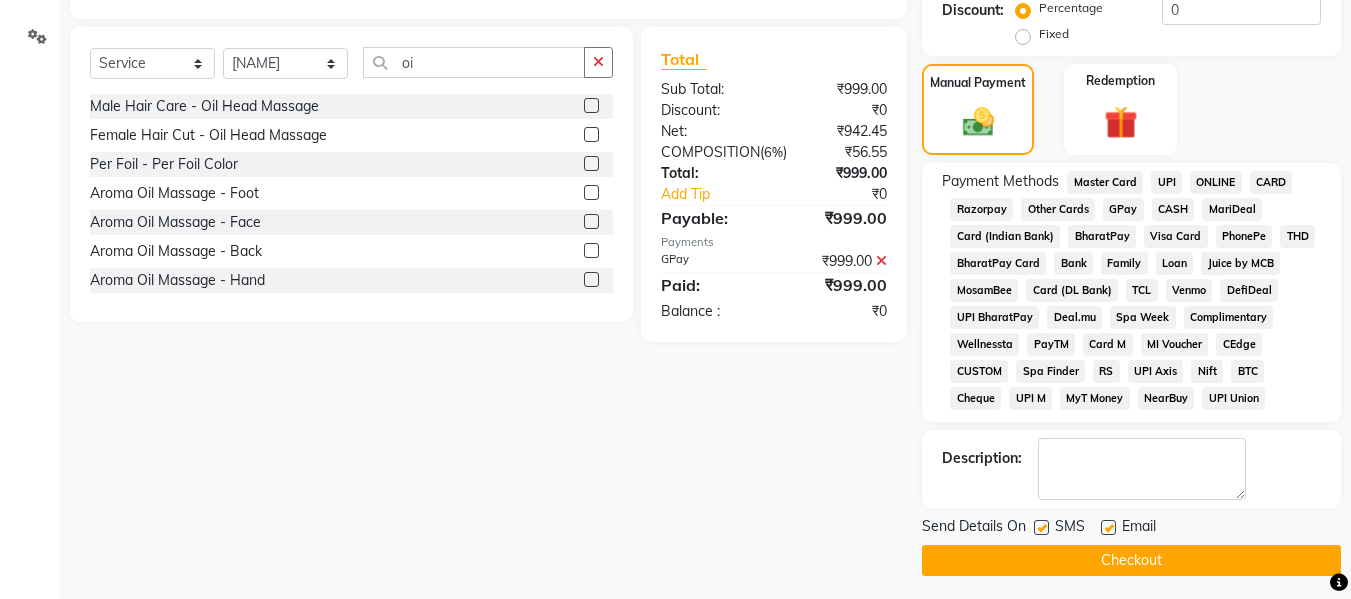 click on "Checkout" 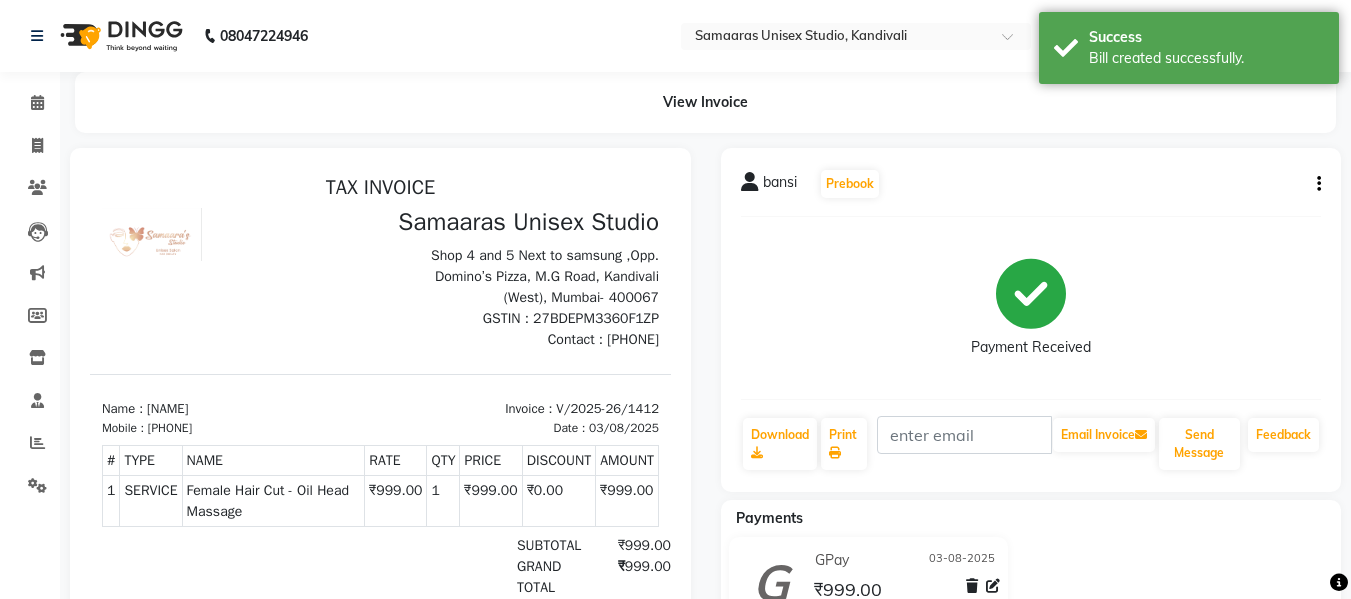 scroll, scrollTop: 0, scrollLeft: 0, axis: both 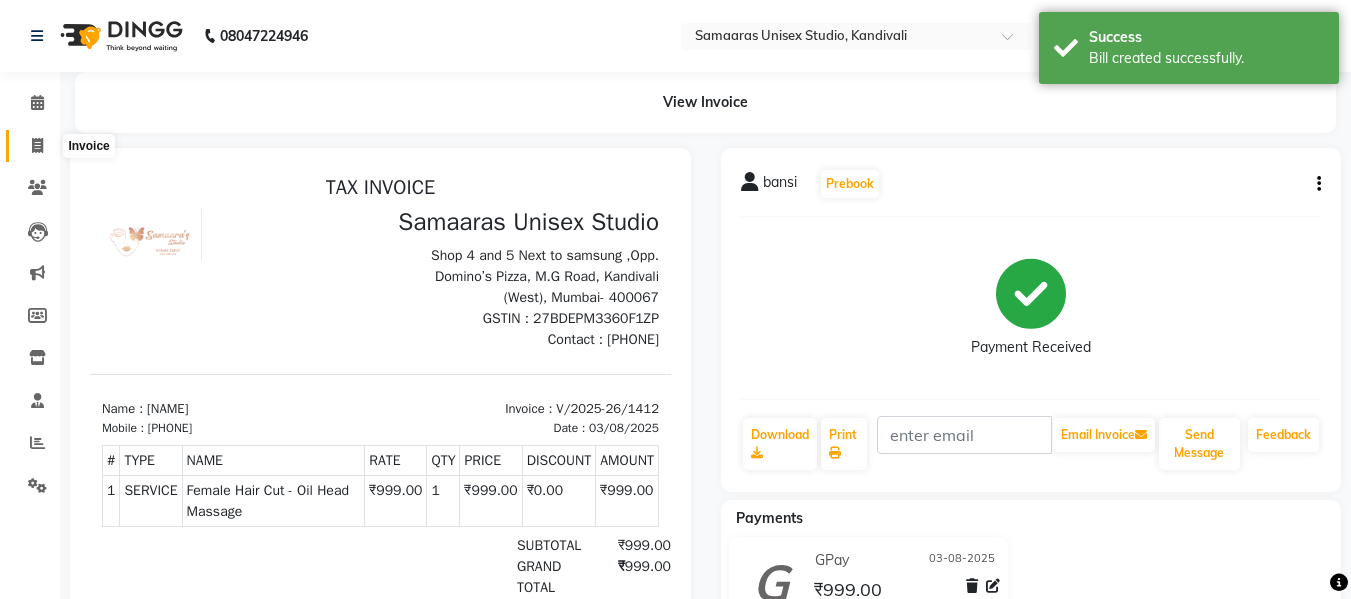 click 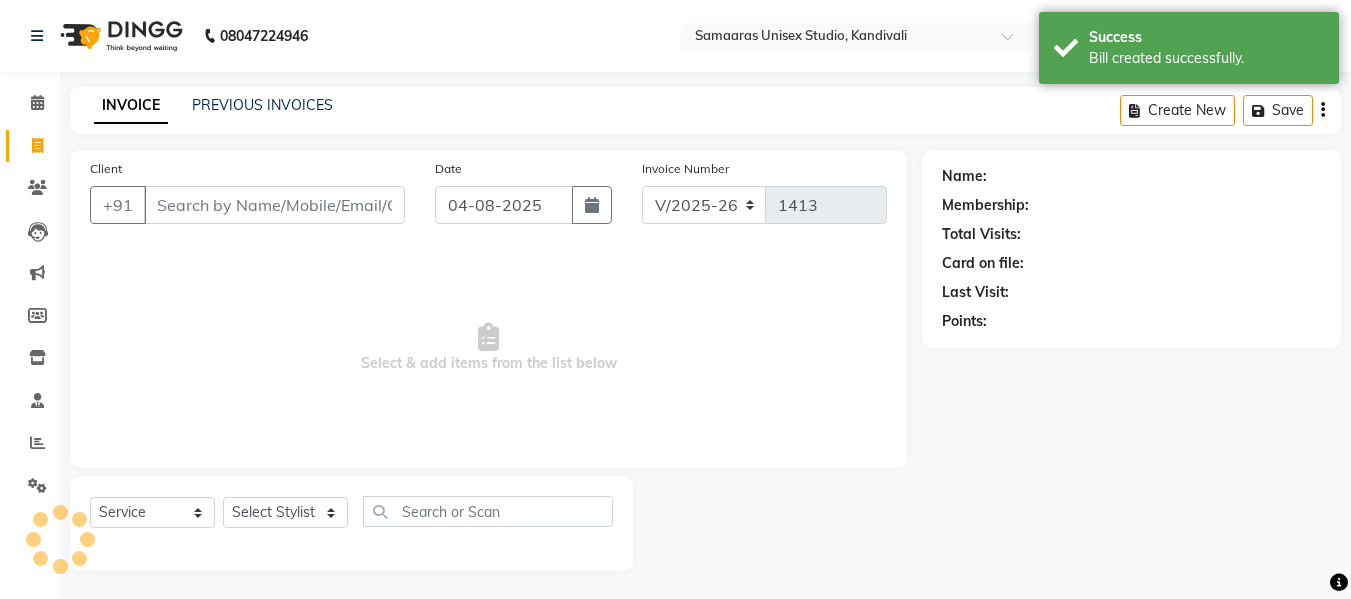 scroll, scrollTop: 2, scrollLeft: 0, axis: vertical 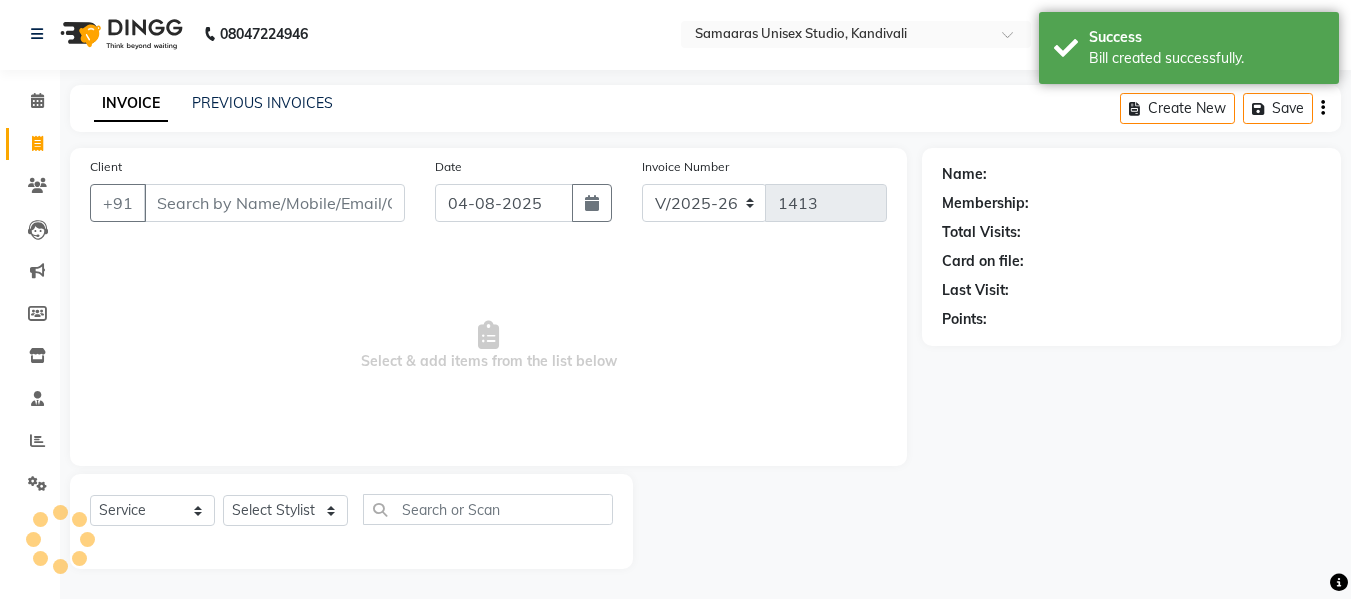 drag, startPoint x: 273, startPoint y: 203, endPoint x: 425, endPoint y: 204, distance: 152.0033 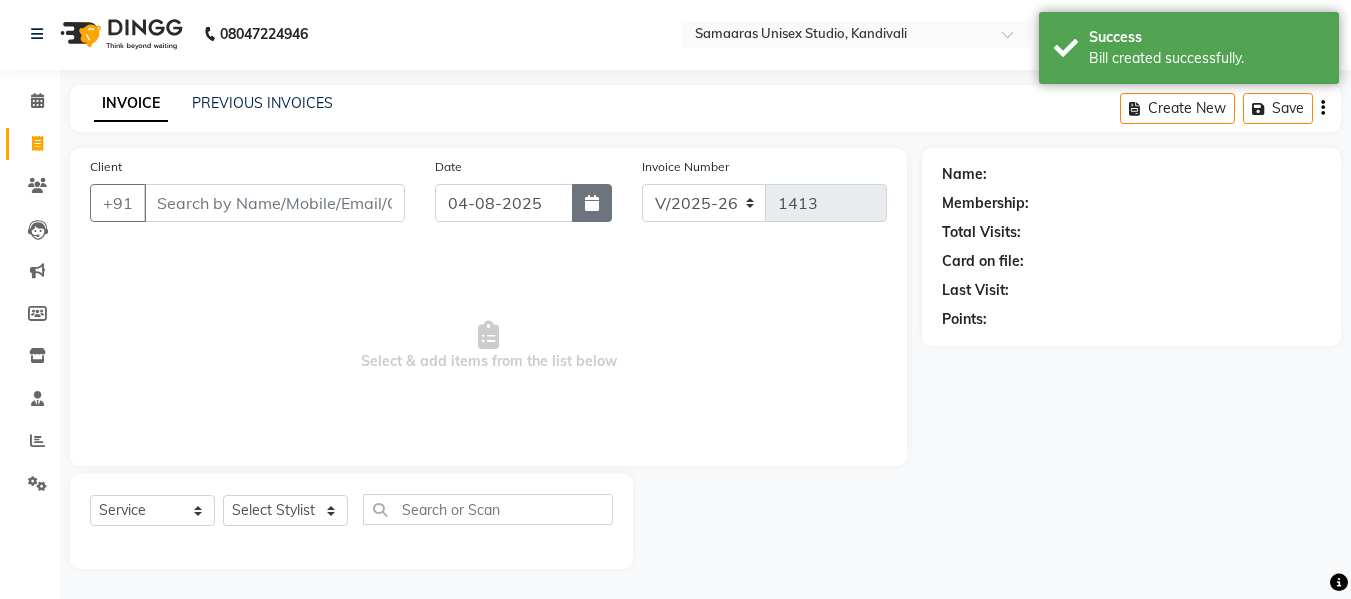 click 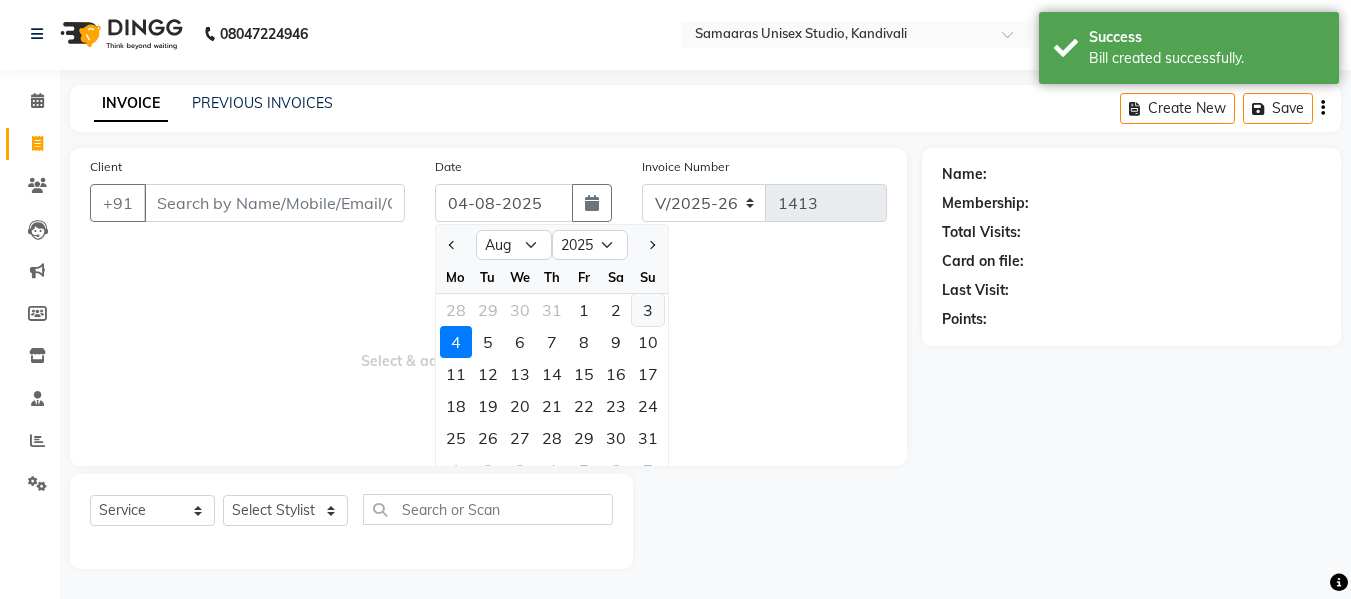 click on "3" 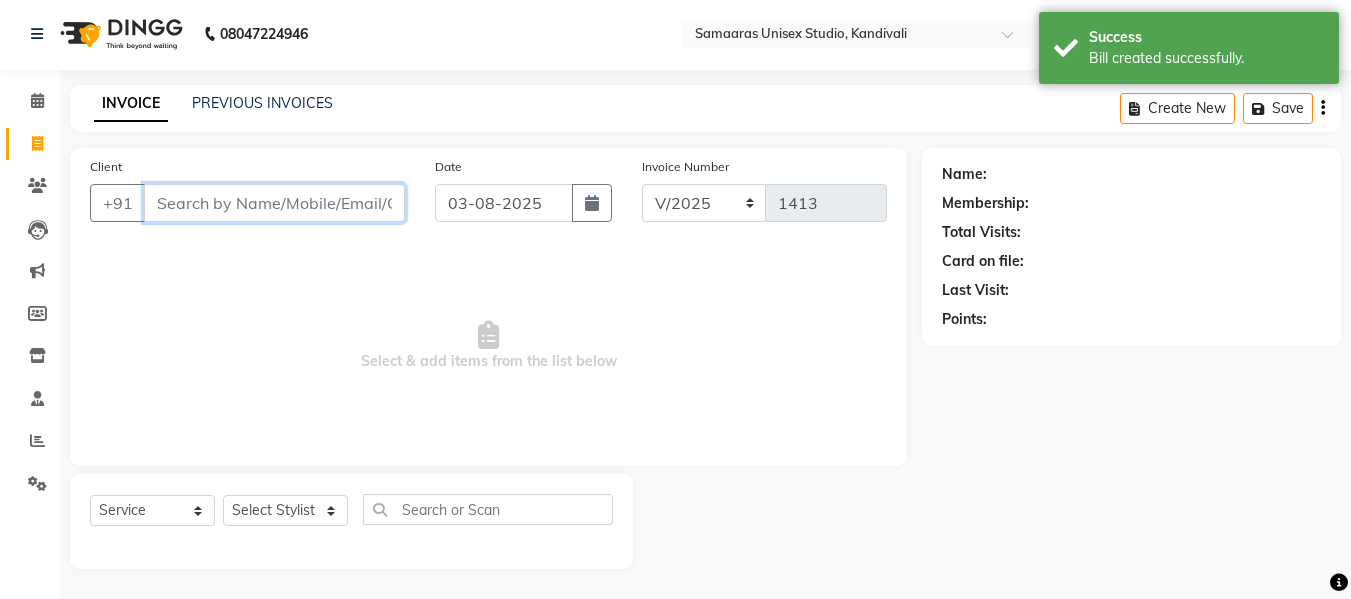 click on "Client" at bounding box center [274, 203] 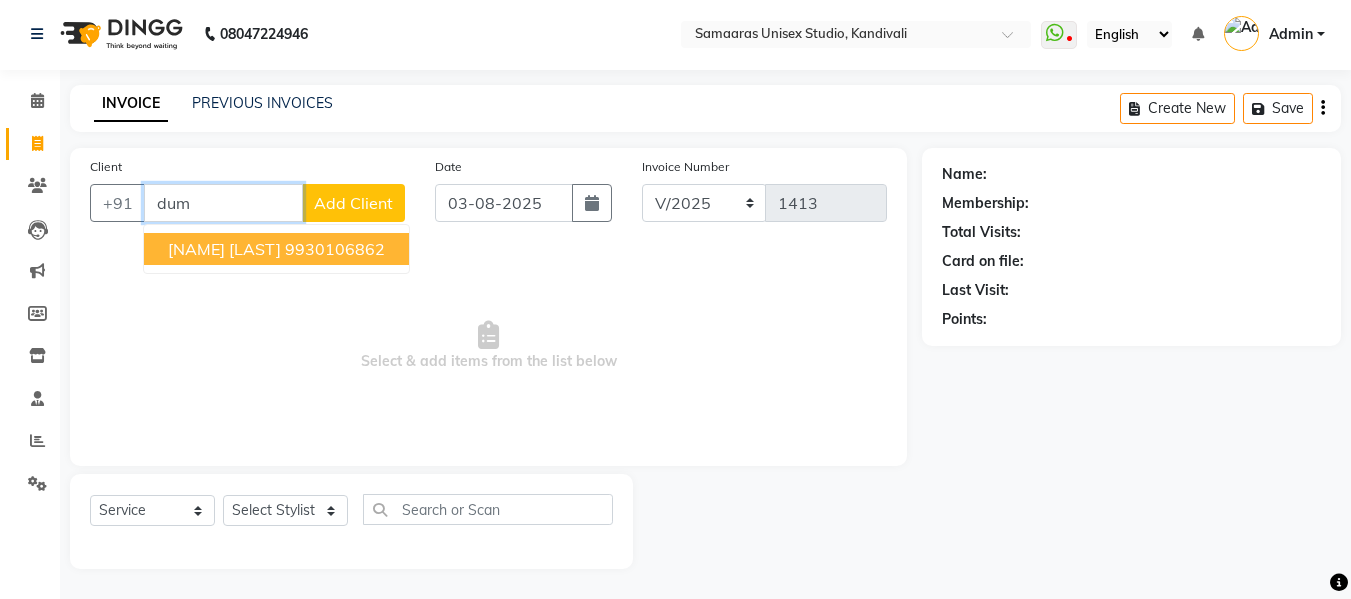 click on "9930106862" at bounding box center (335, 249) 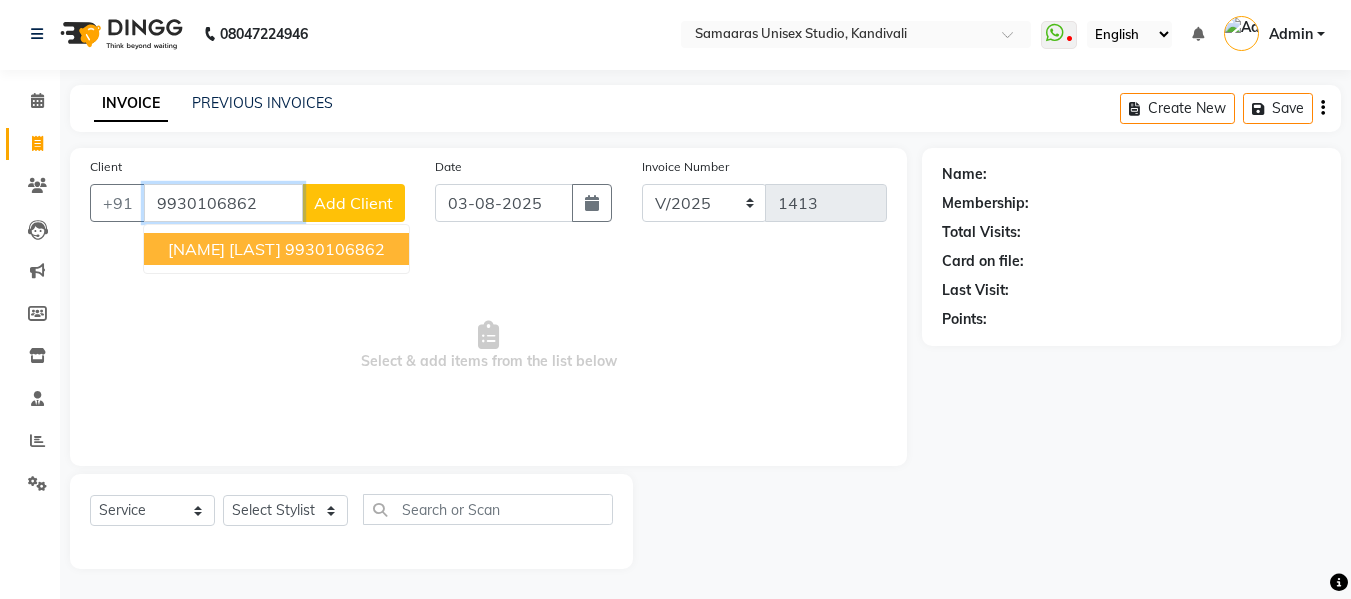 type on "9930106862" 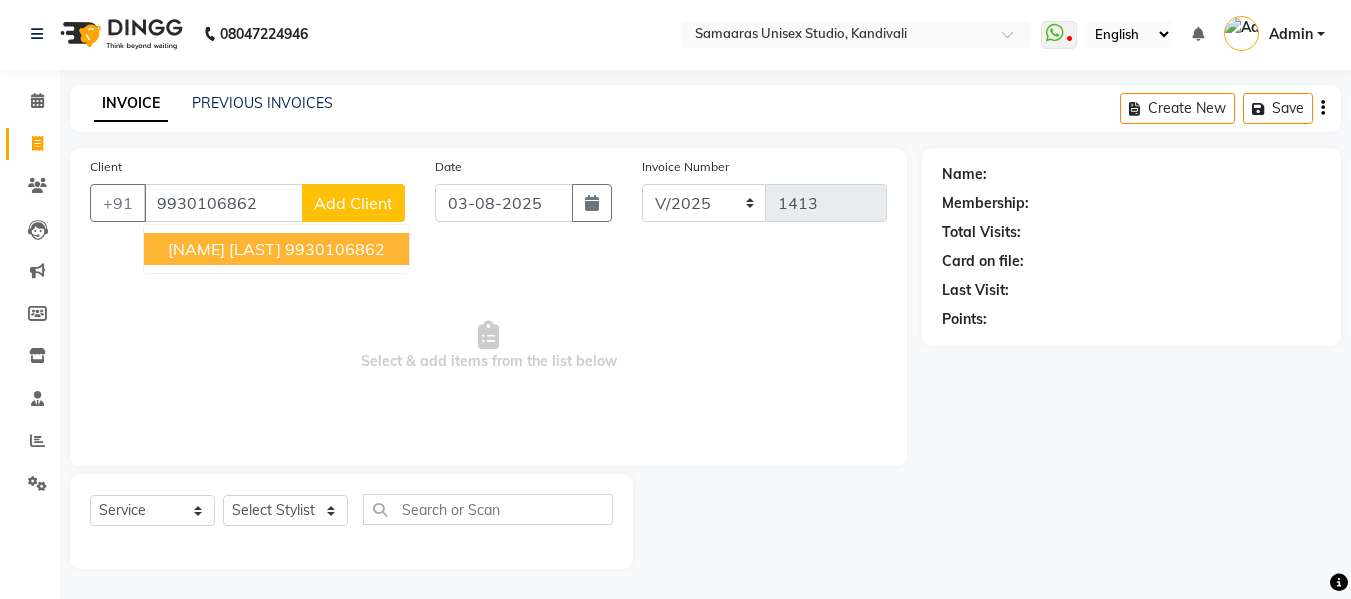 select on "1: Object" 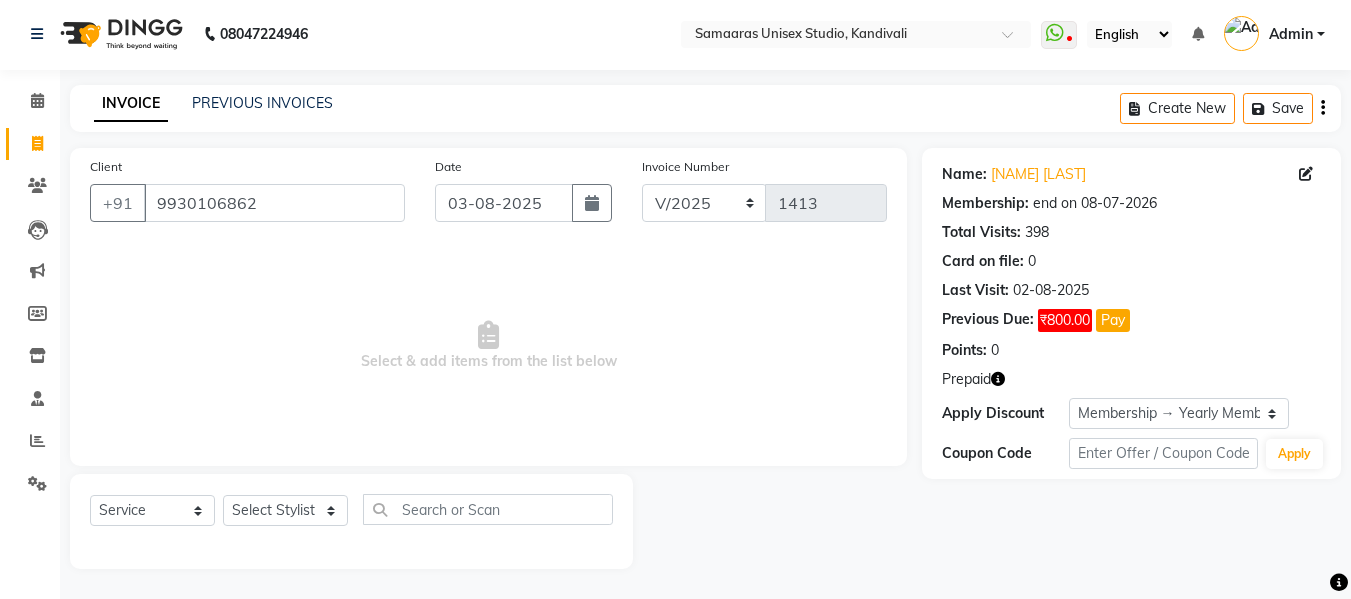 click on "Select Service Product Membership Package Voucher Prepaid Gift Card Select Stylist [NAME] Sir [NAME] bhai Front Desk [NAME] [NAME] [NAME] [NAME]" 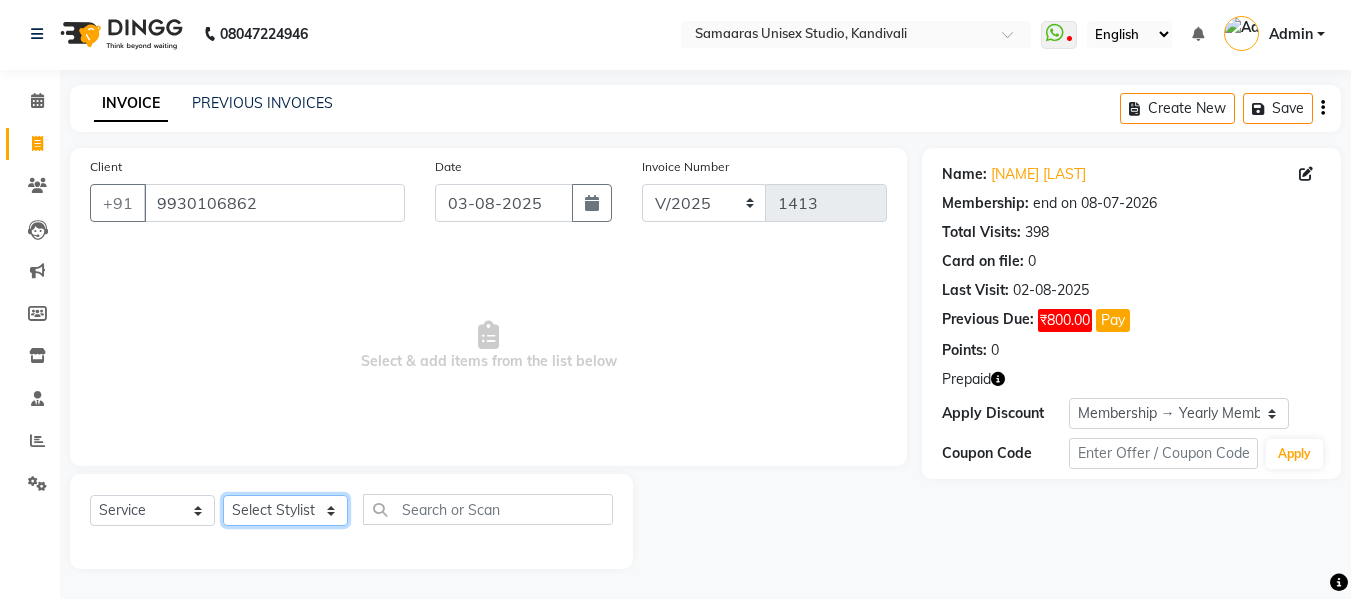 click on "Select Stylist Daksh Sir Firoz bhai Front Desk Guddu Kajal Priya Salman Bhai" 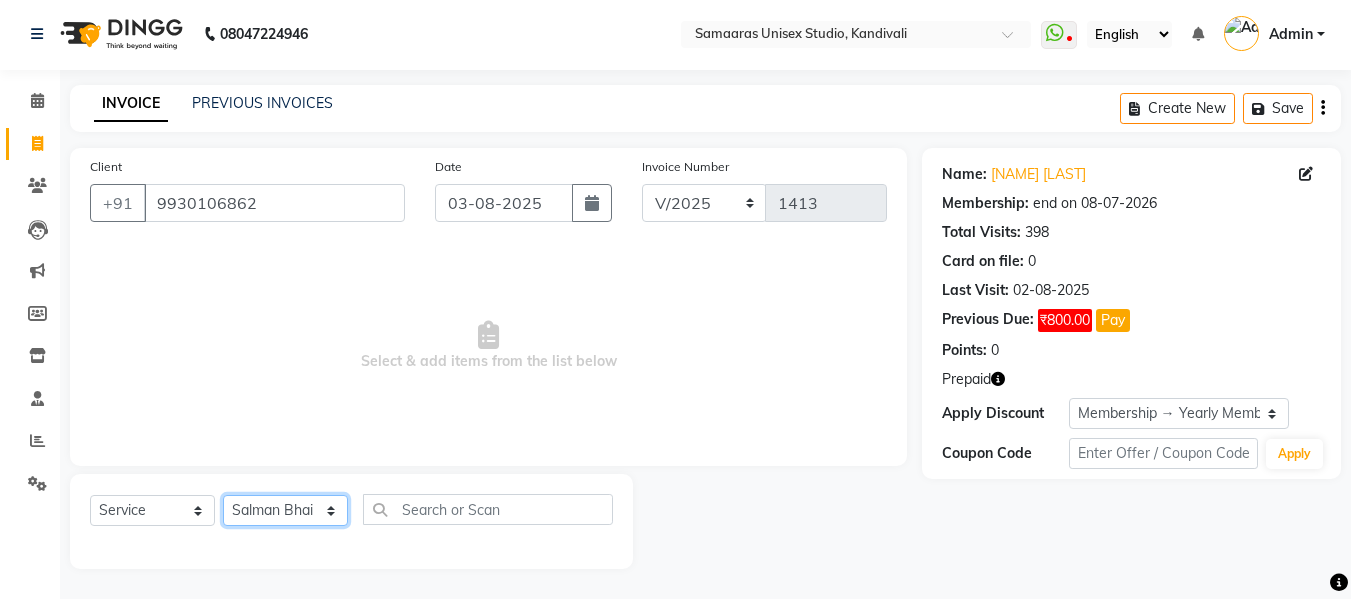 click on "Select Stylist Daksh Sir Firoz bhai Front Desk Guddu Kajal Priya Salman Bhai" 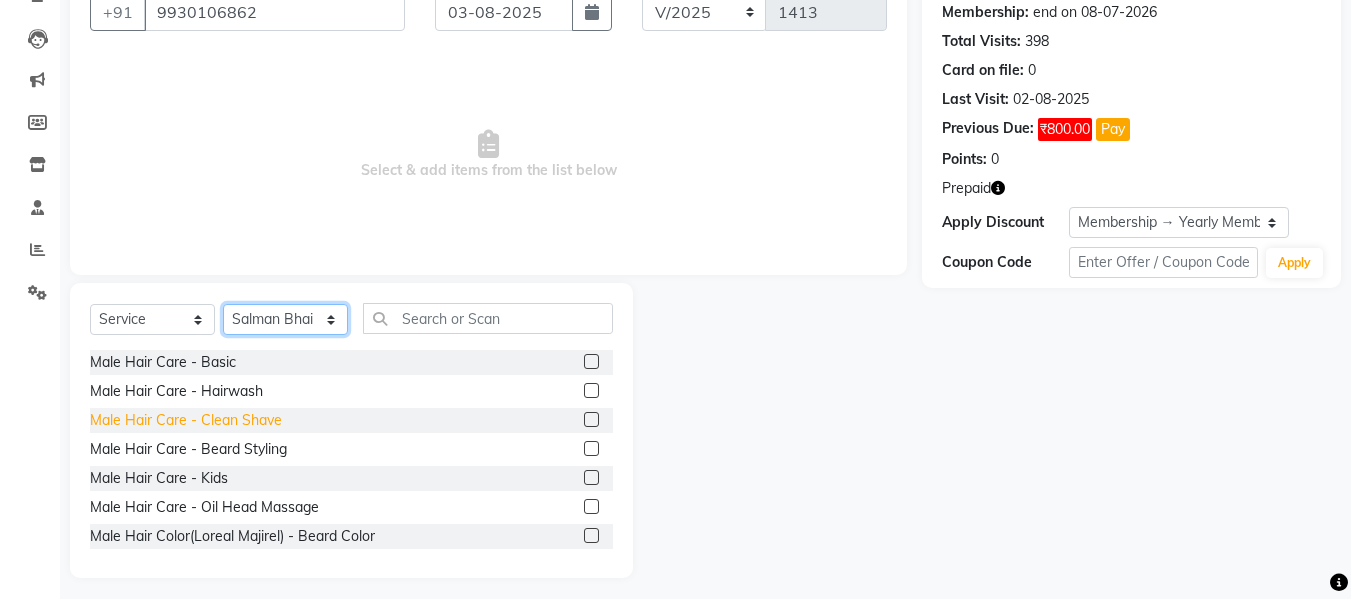 scroll, scrollTop: 202, scrollLeft: 0, axis: vertical 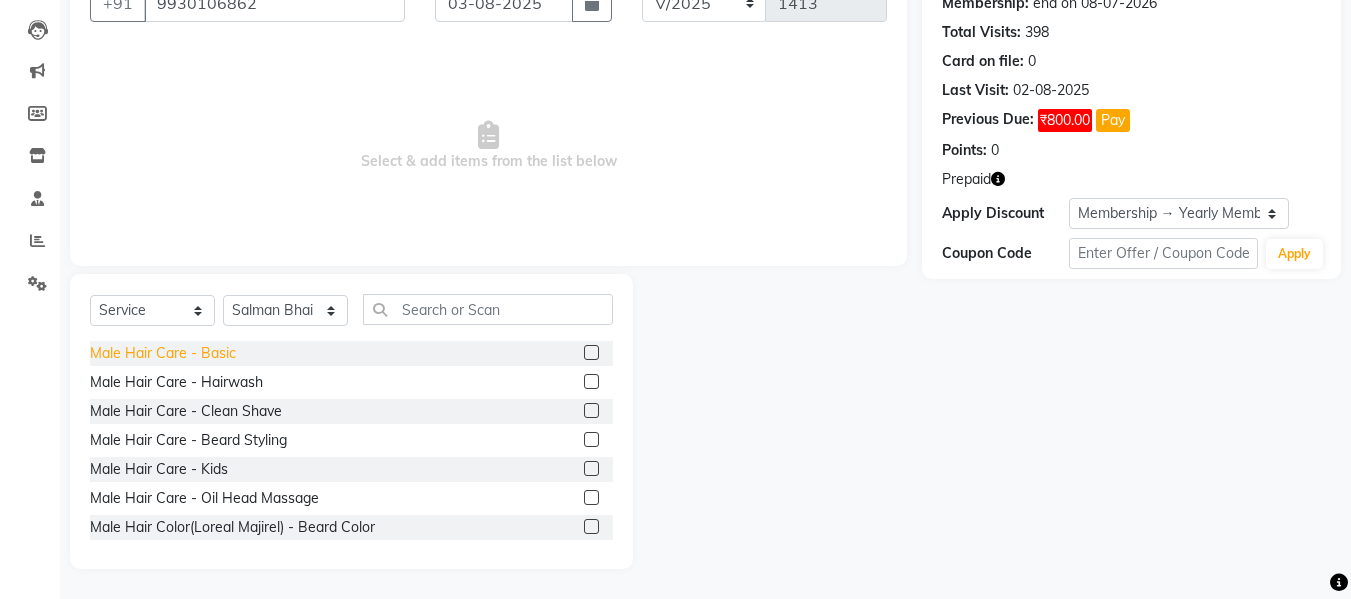 click on "Male Hair Care - Basic" 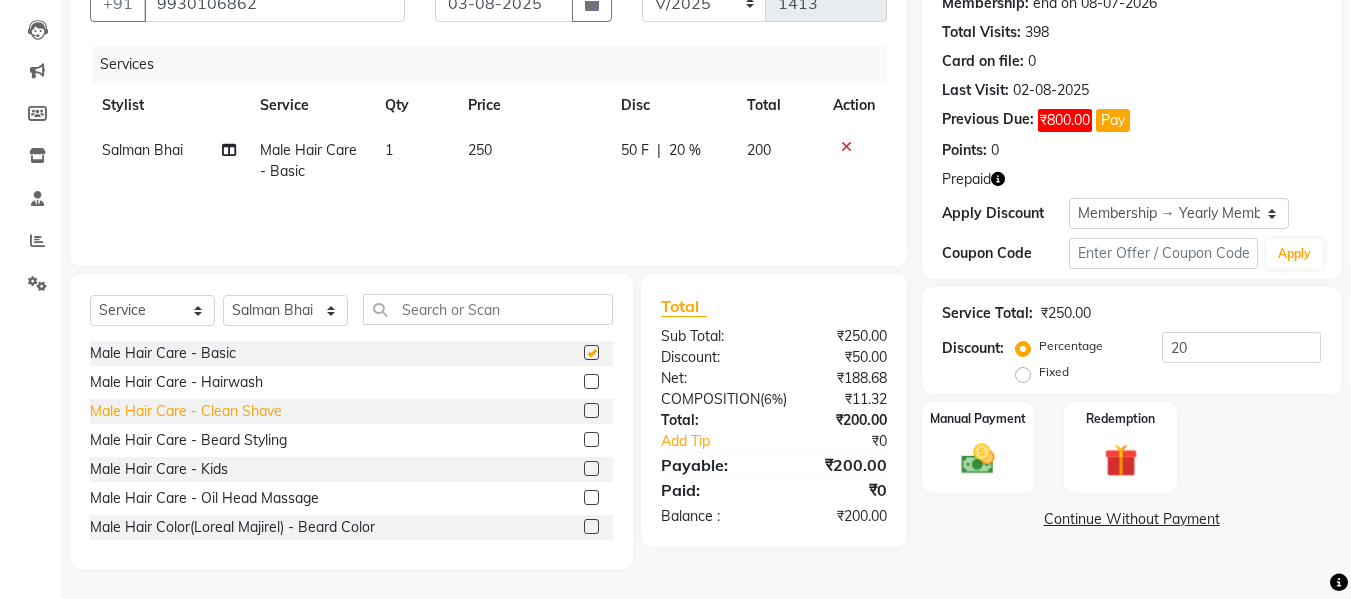 checkbox on "false" 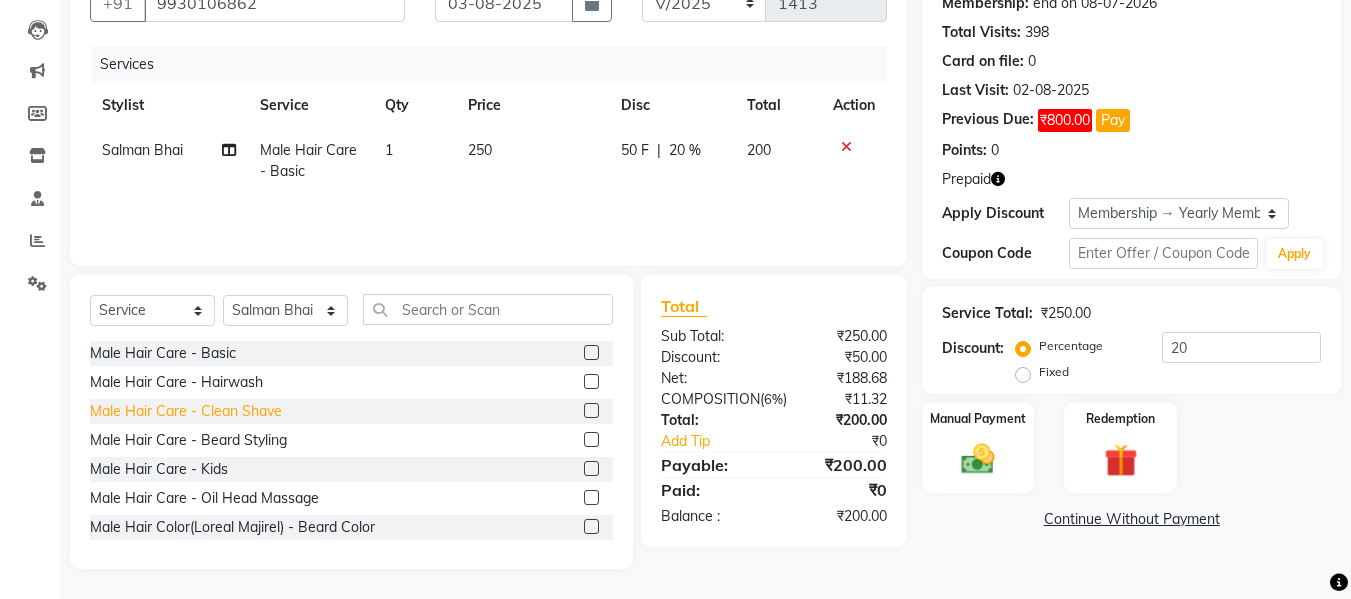 click on "Male Hair Care - Clean Shave" 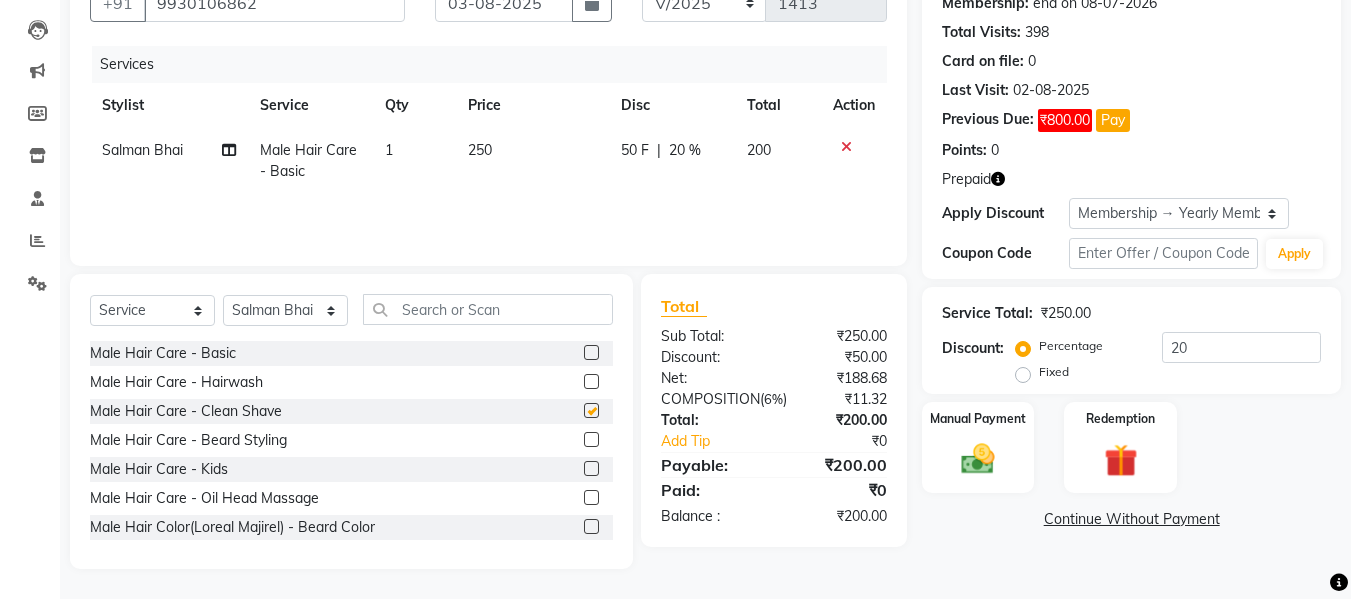 checkbox on "false" 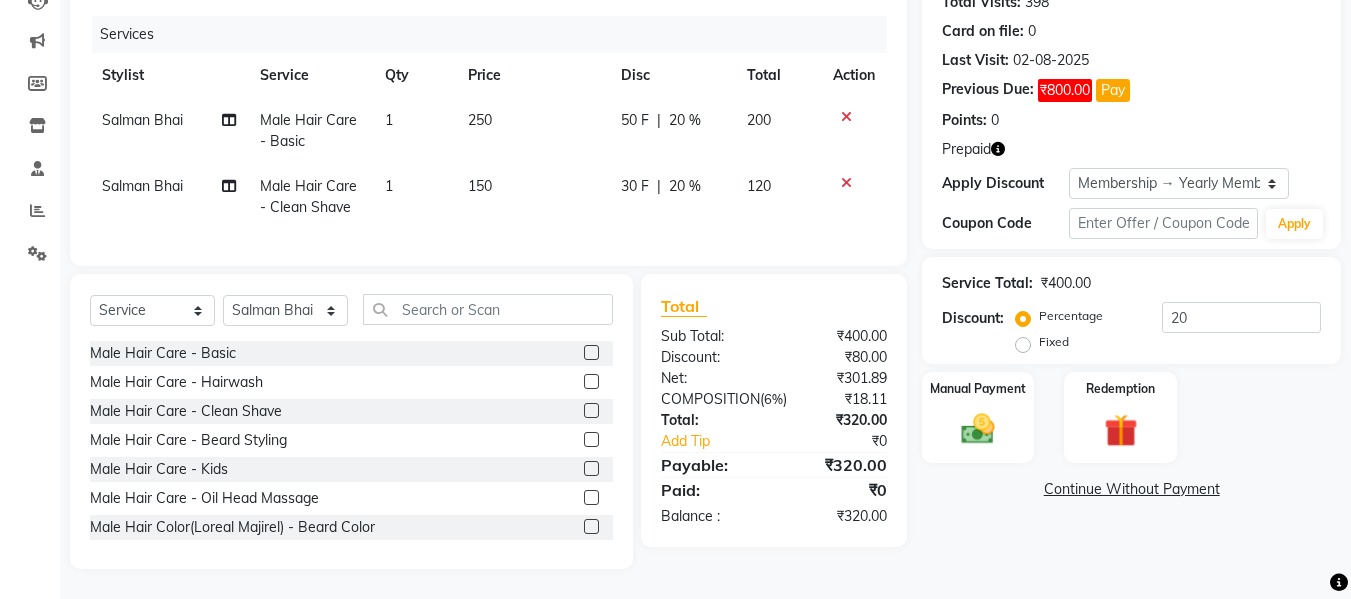 scroll, scrollTop: 247, scrollLeft: 0, axis: vertical 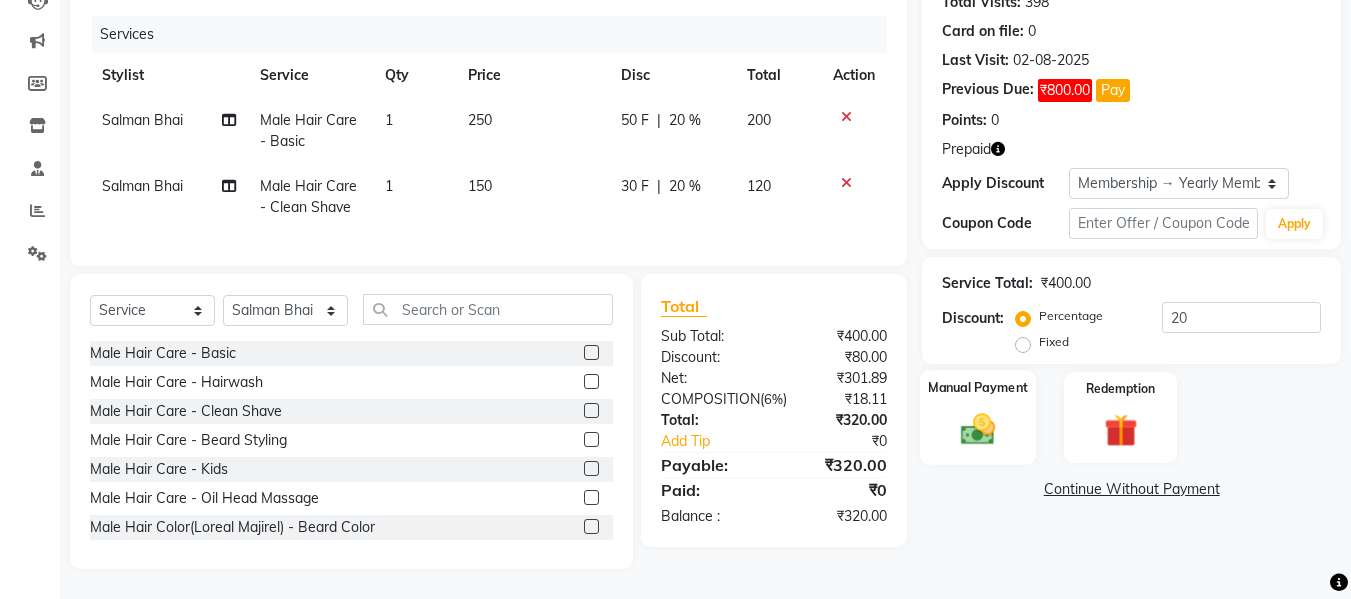 click 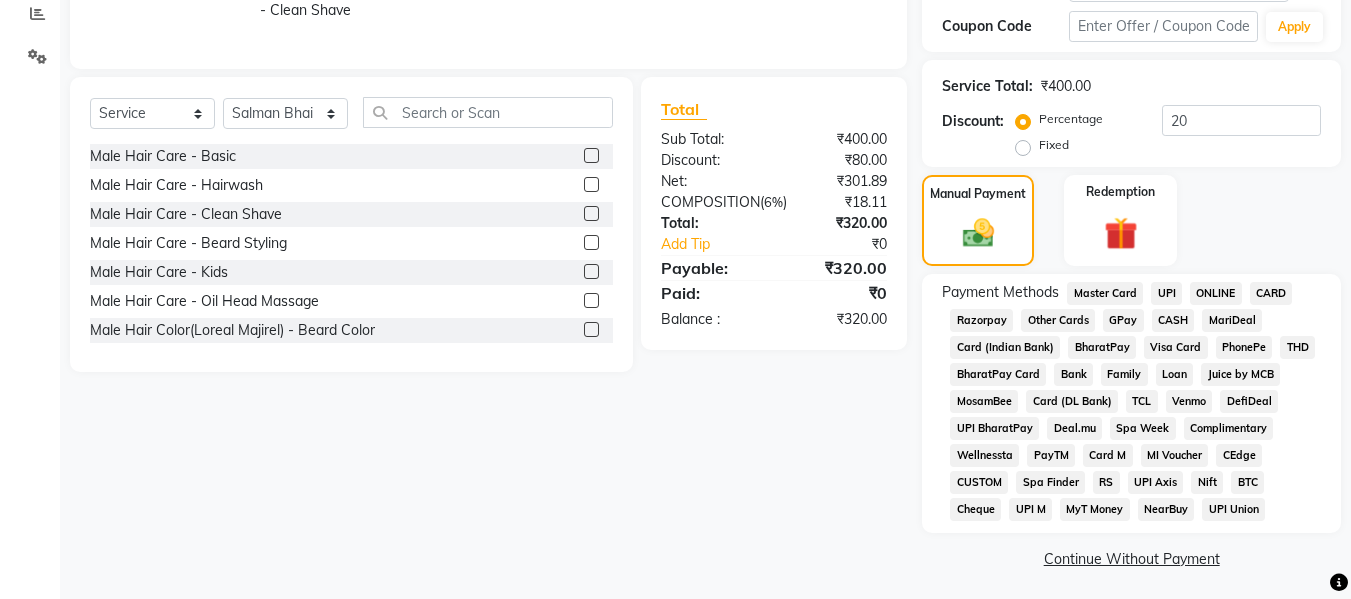 scroll, scrollTop: 434, scrollLeft: 0, axis: vertical 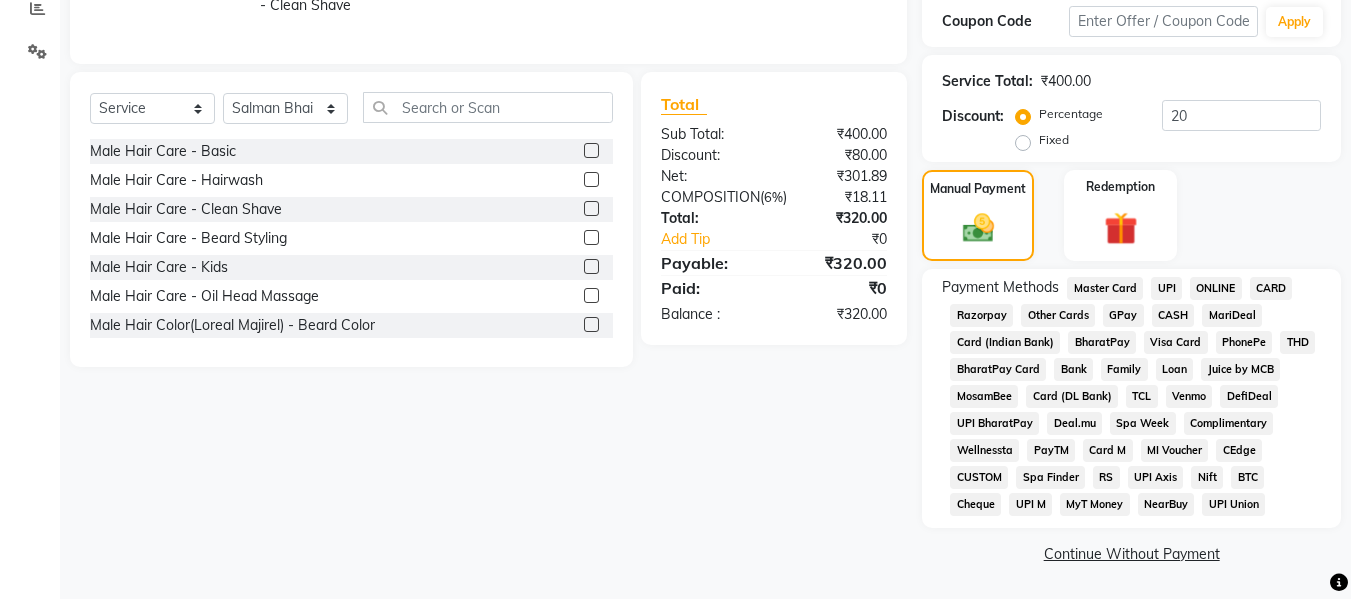click on "Payment Methods Master Card UPI ONLINE CARD Razorpay Other Cards GPay CASH MariDeal Card (Indian Bank) BharatPay Visa Card PhonePe THD BharatPay Card Bank Family Loan Juice by MCB MosamBee Card (DL Bank) TCL Venmo DefiDeal UPI BharatPay Deal.mu Spa Week Complimentary Wellnessta PayTM Card M MI Voucher CEdge CUSTOM Spa Finder RS UPI Axis Nift BTC Cheque UPI M MyT Money NearBuy UPI Union" 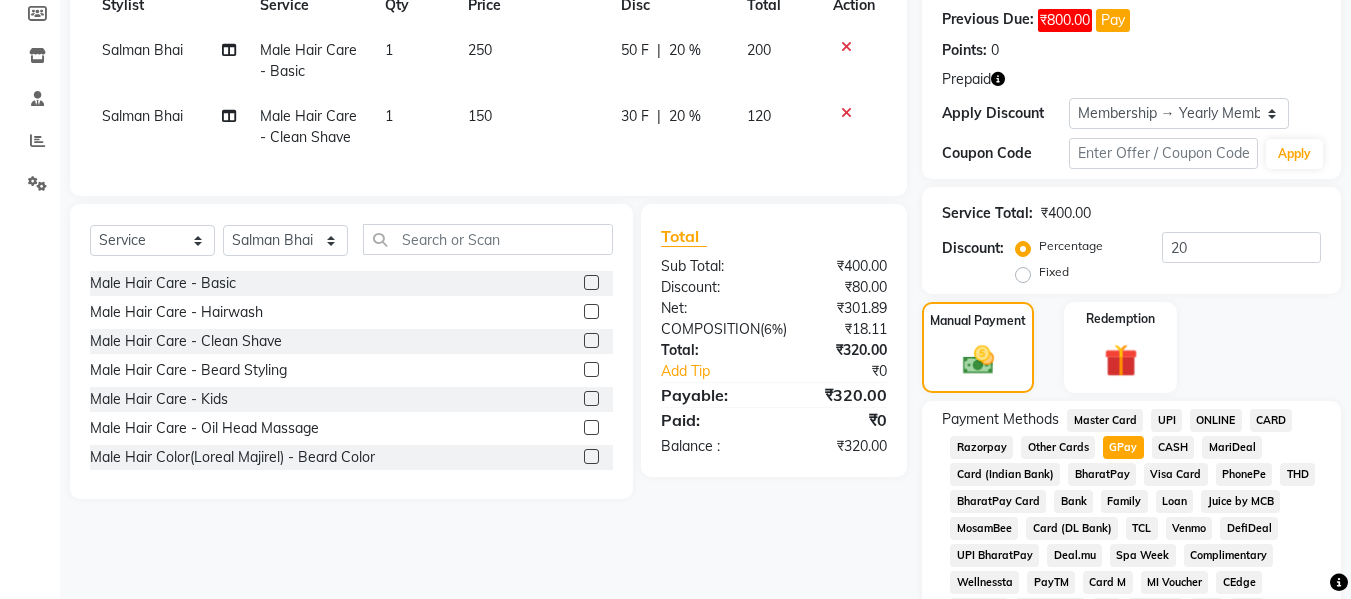 scroll, scrollTop: 540, scrollLeft: 0, axis: vertical 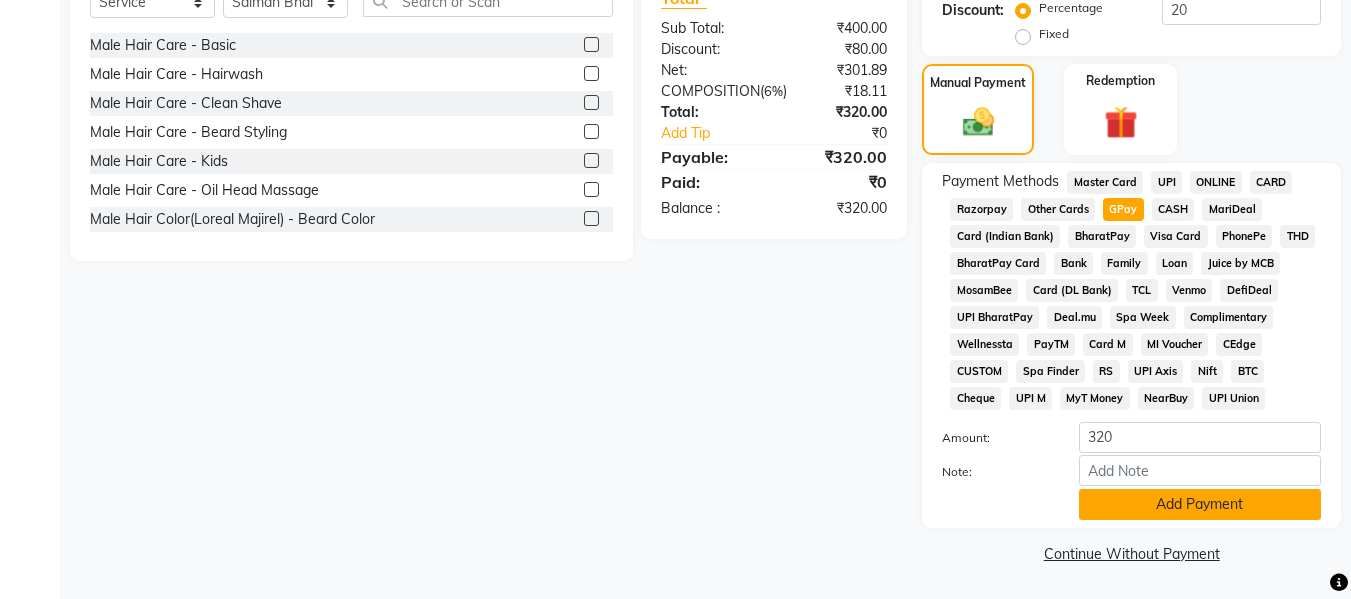 click on "Add Payment" 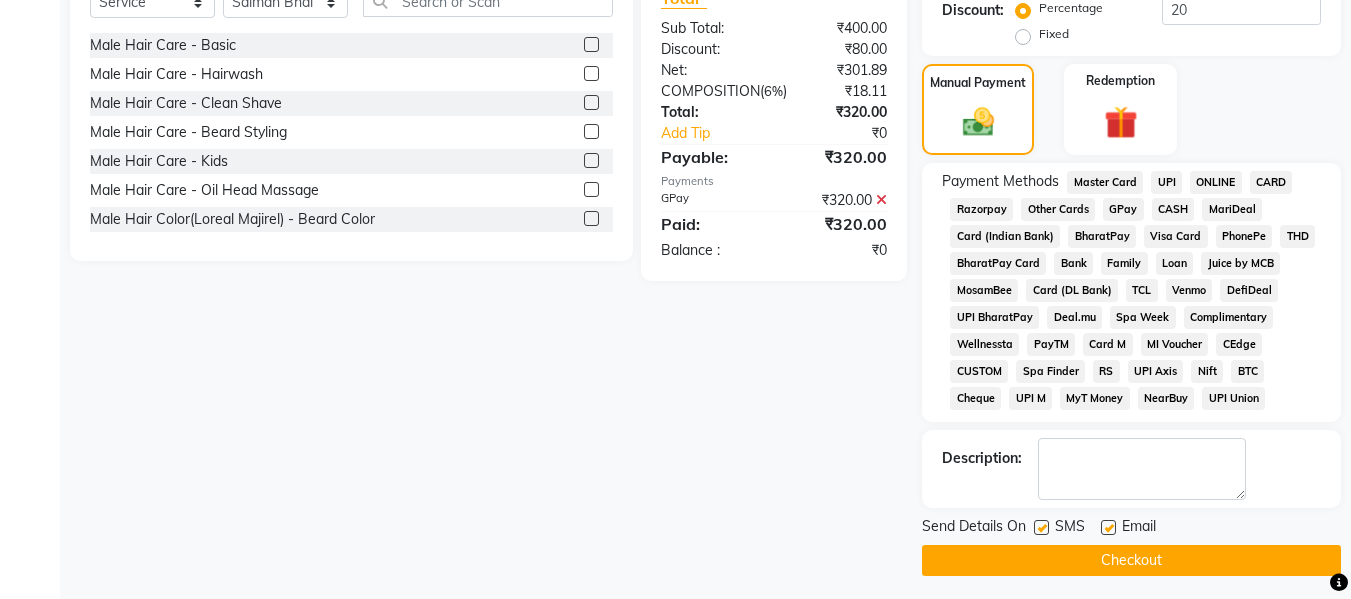 click 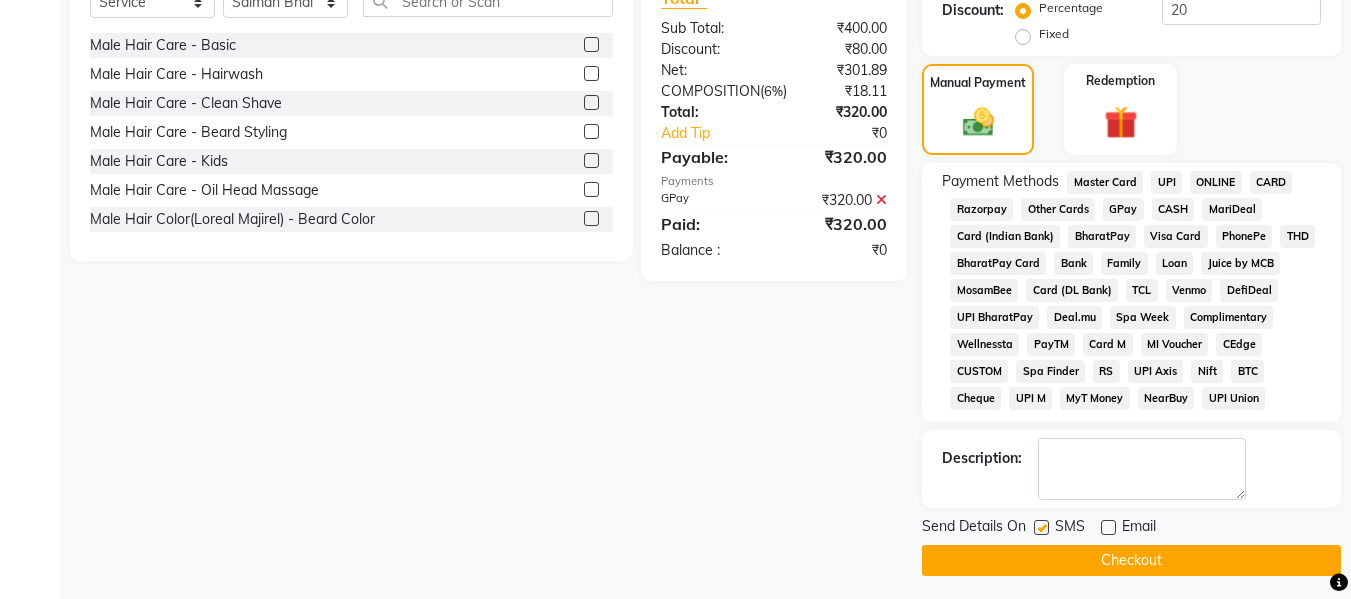 click 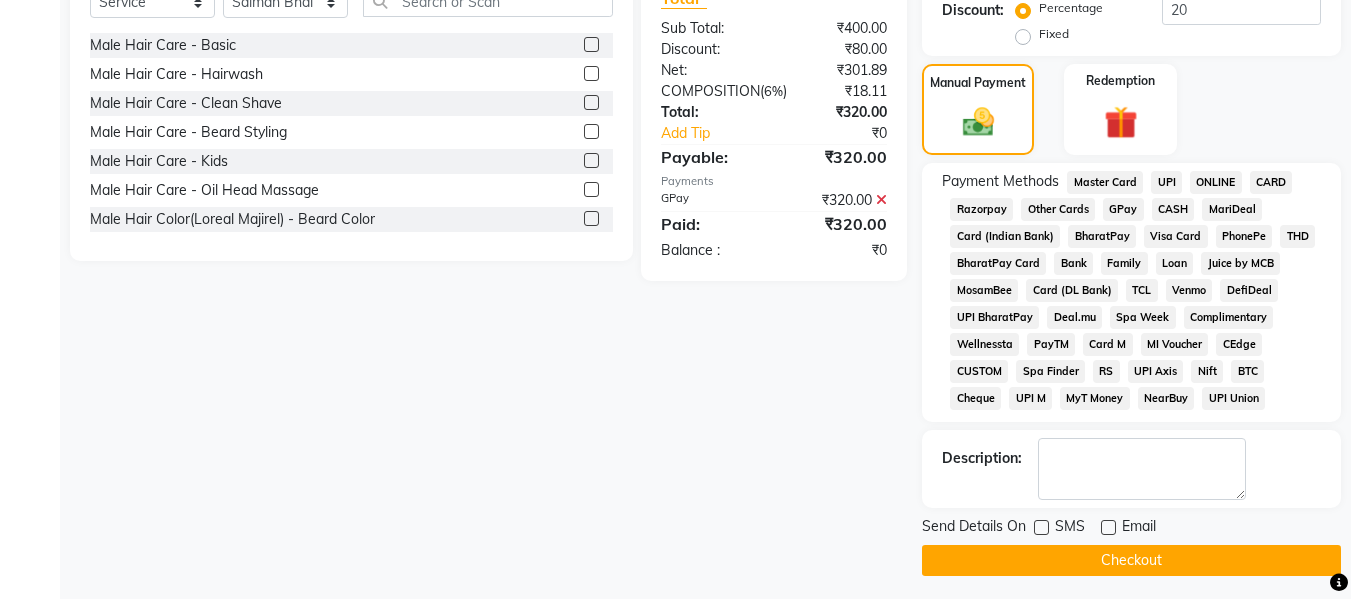click on "Checkout" 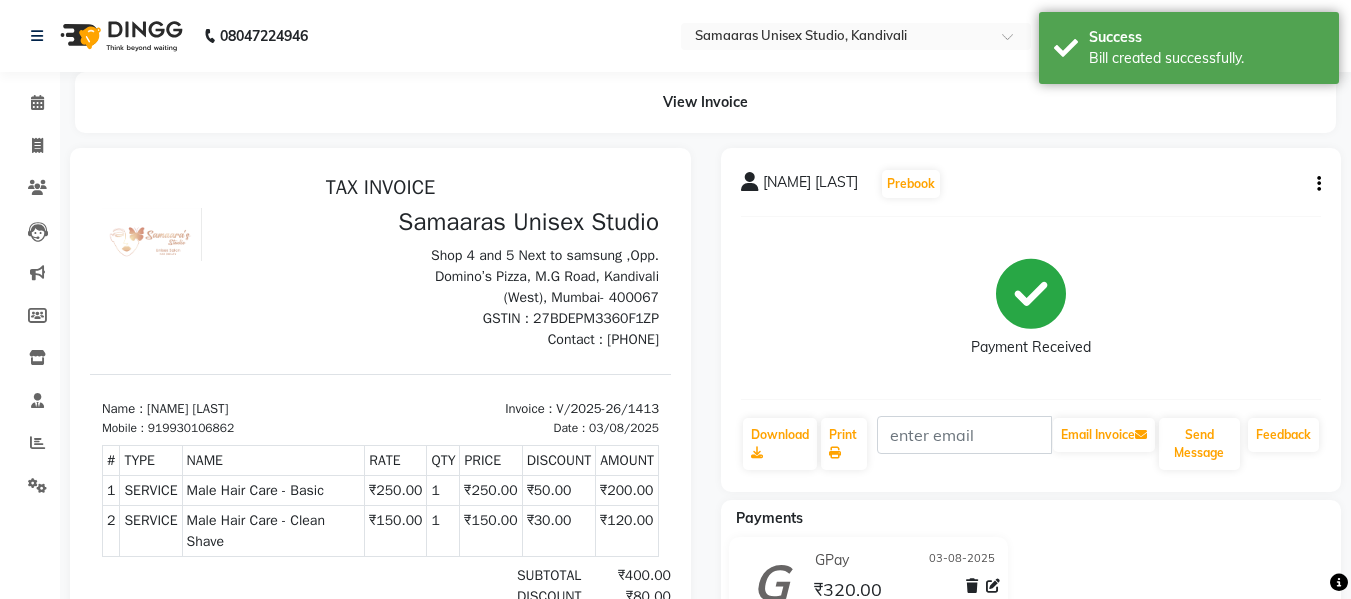 scroll, scrollTop: 0, scrollLeft: 0, axis: both 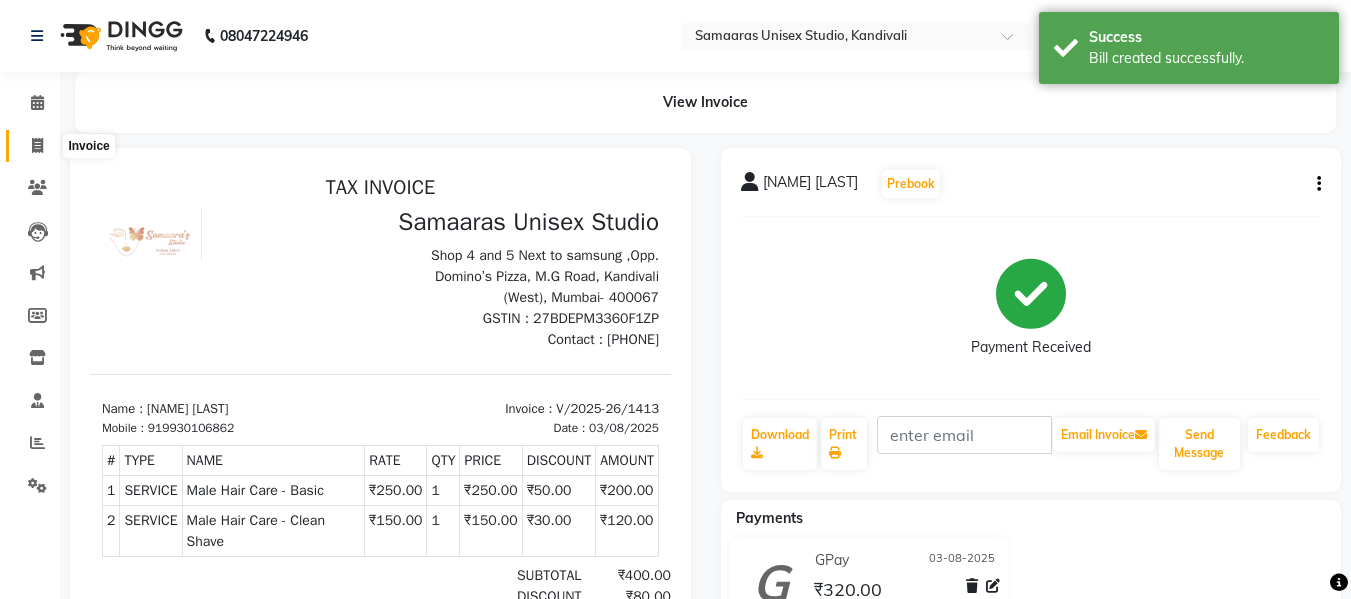 click 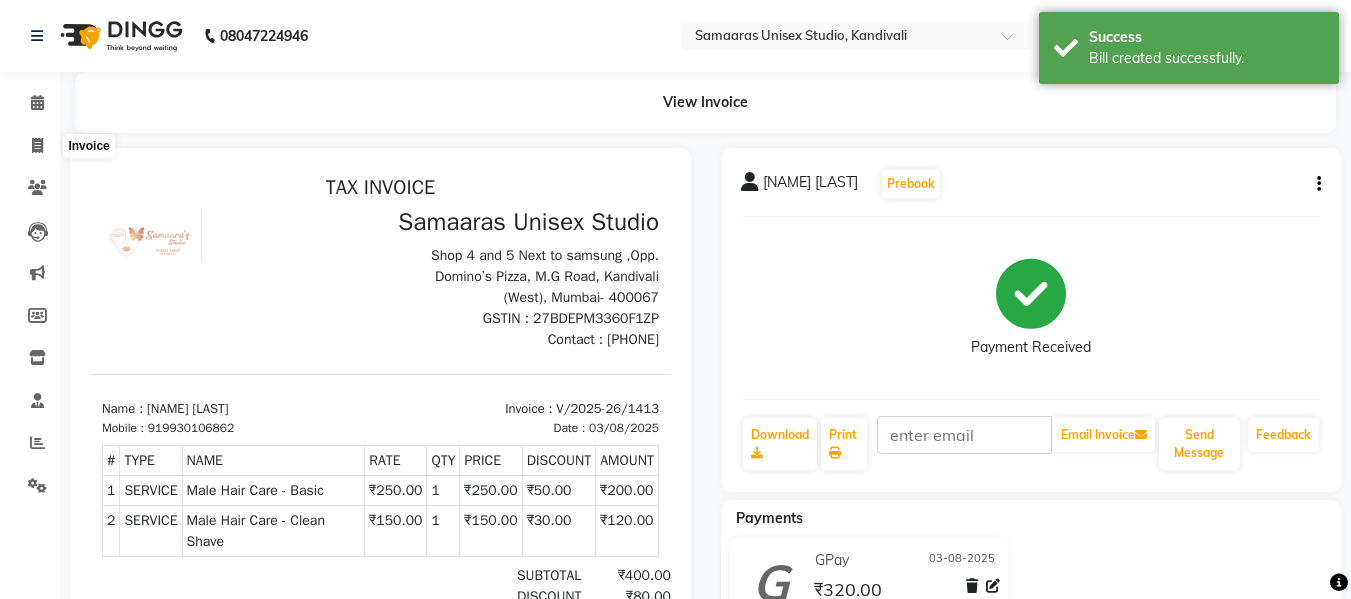select on "4525" 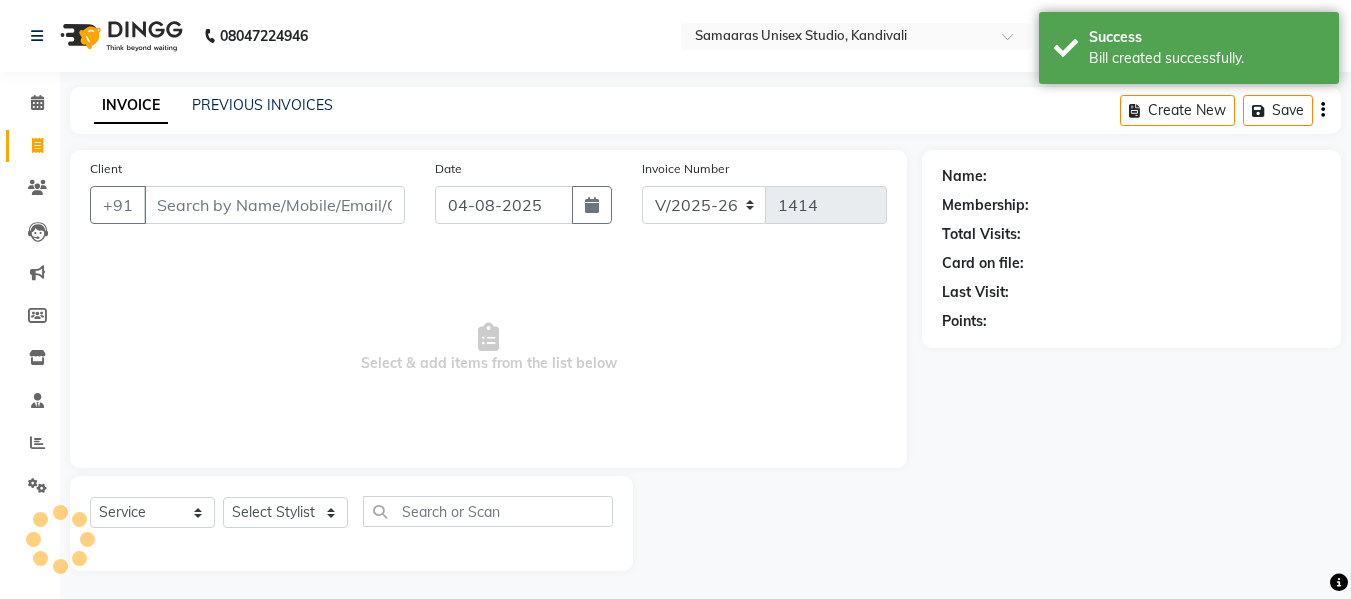 scroll, scrollTop: 2, scrollLeft: 0, axis: vertical 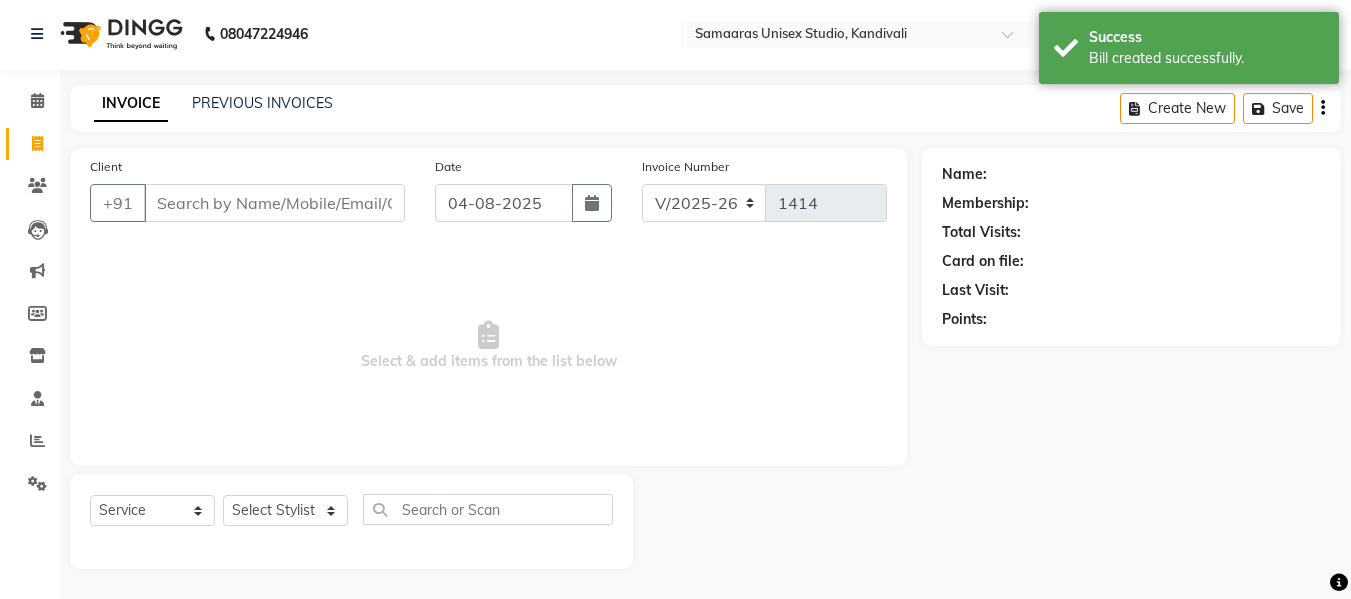 click on "Client" at bounding box center [274, 203] 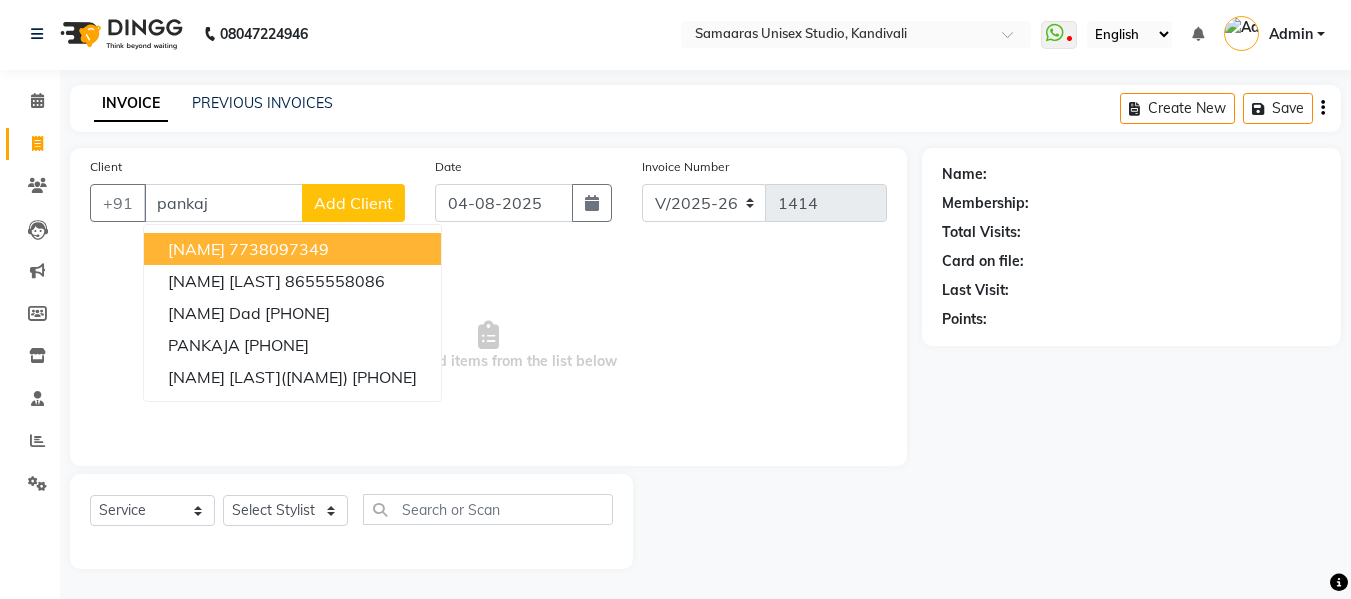 click on "[NAME]" at bounding box center (196, 249) 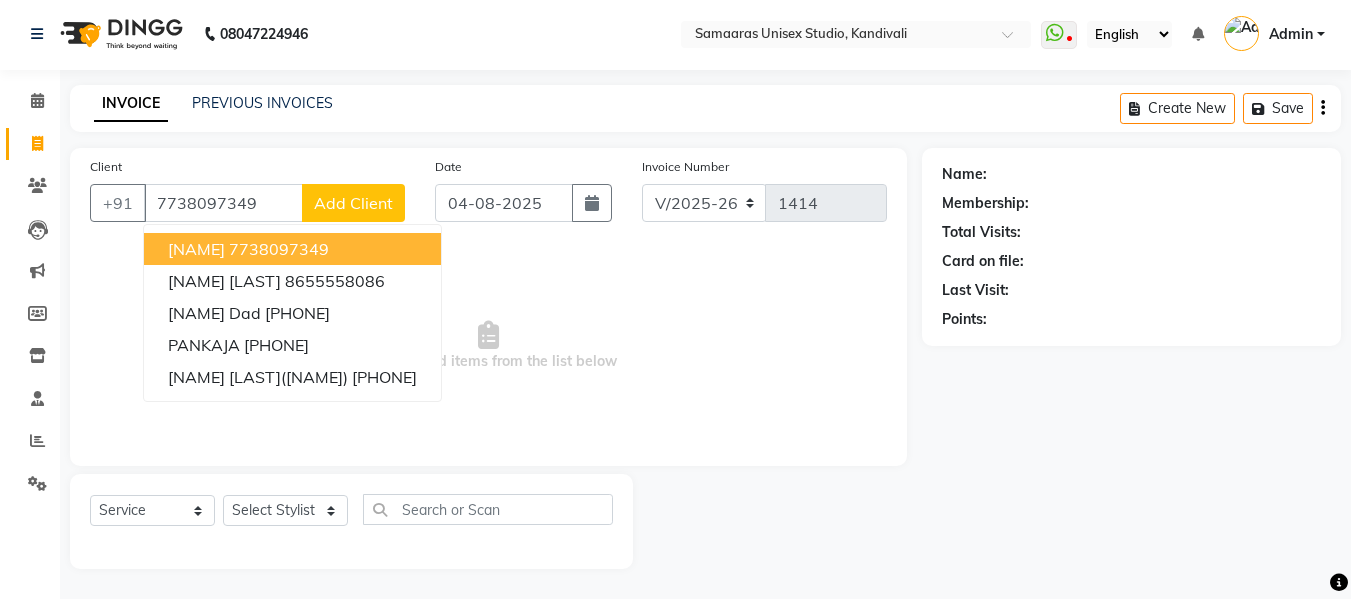 type on "7738097349" 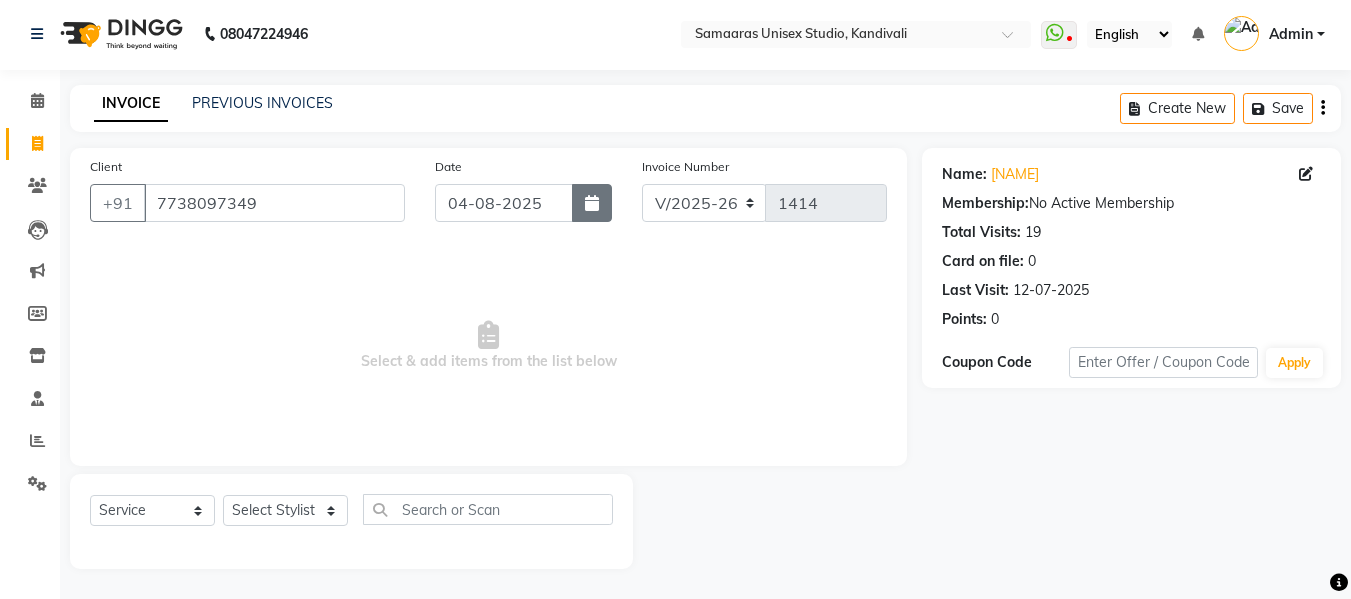 click 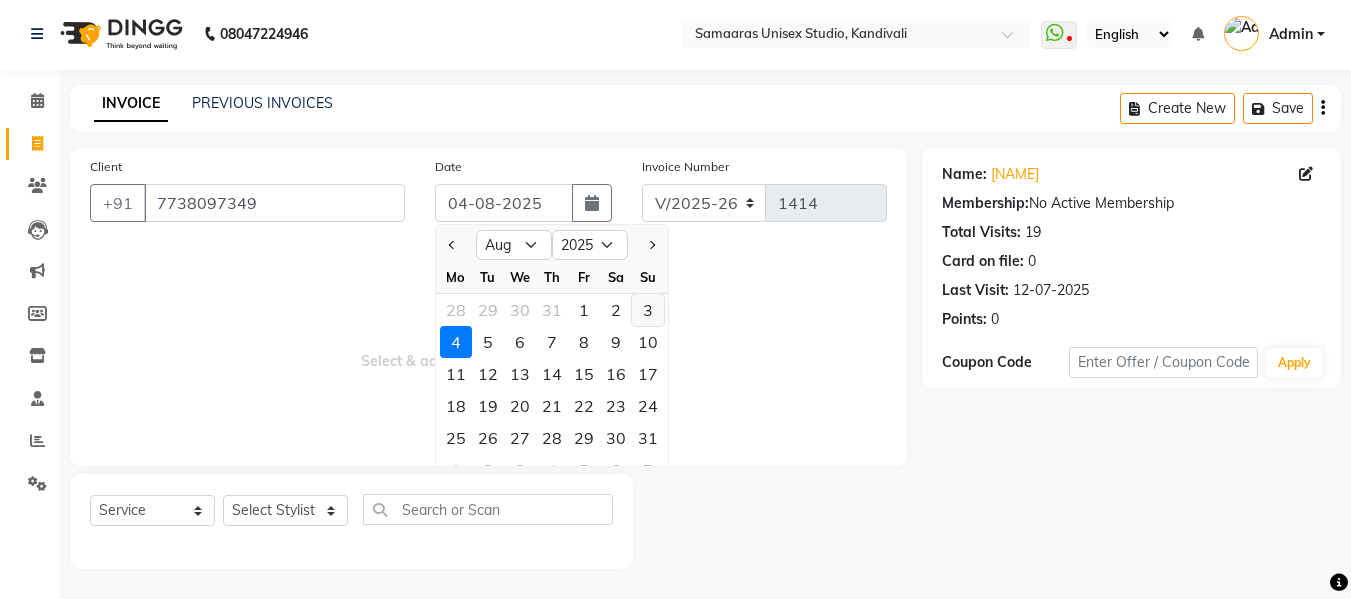 click on "3" 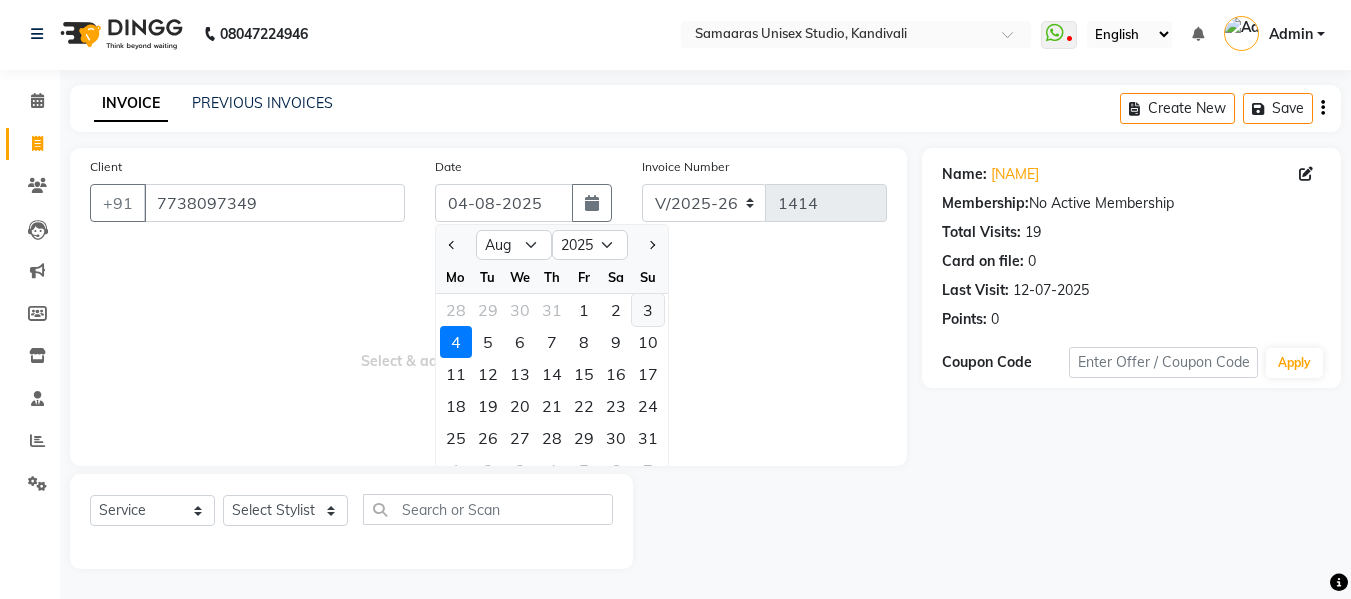 type on "03-08-2025" 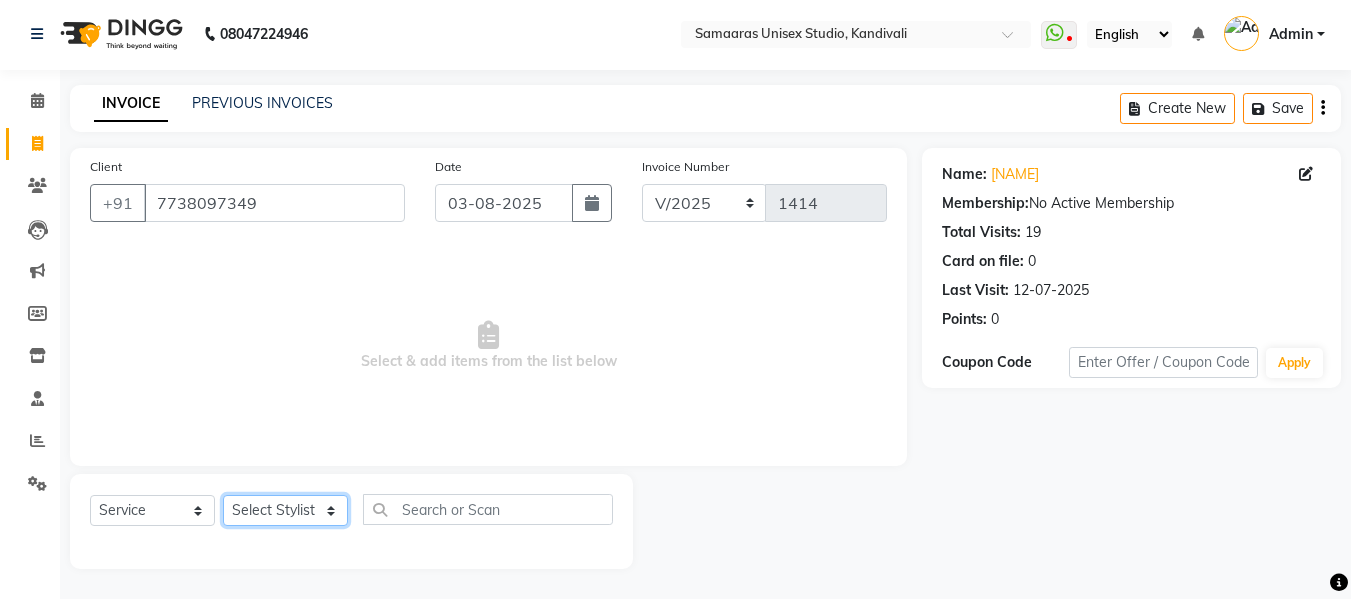 click on "Select Stylist Daksh Sir Firoz bhai Front Desk Guddu Kajal Priya Salman Bhai" 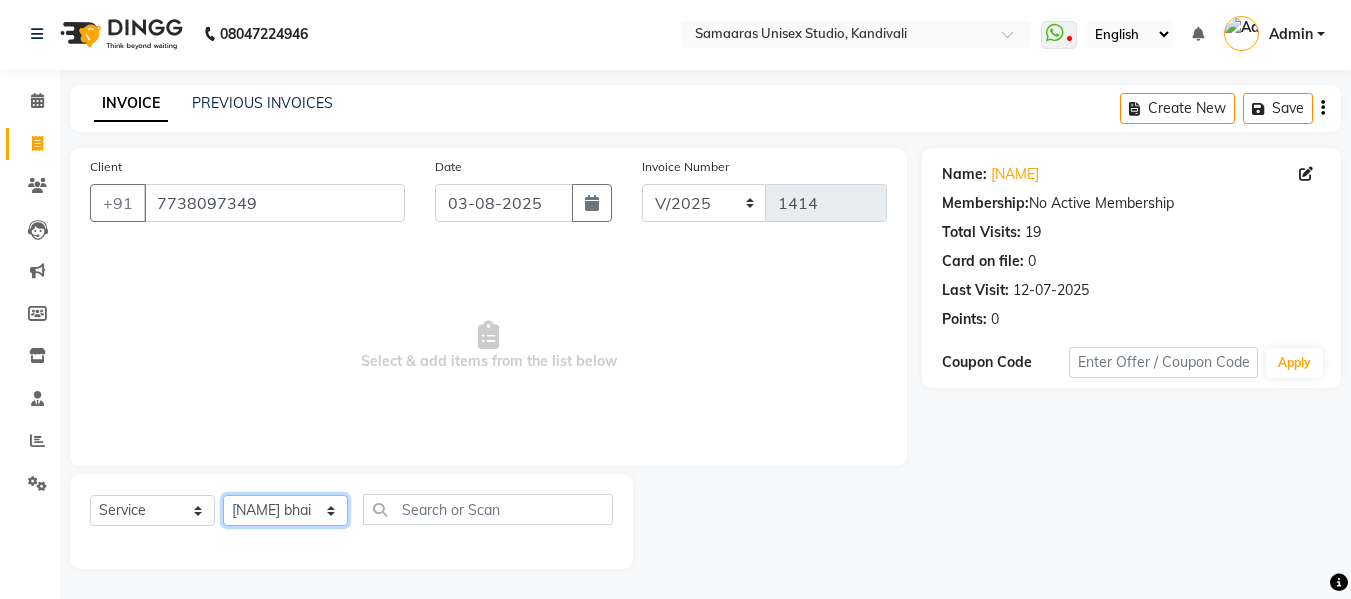 click on "Select Stylist Daksh Sir Firoz bhai Front Desk Guddu Kajal Priya Salman Bhai" 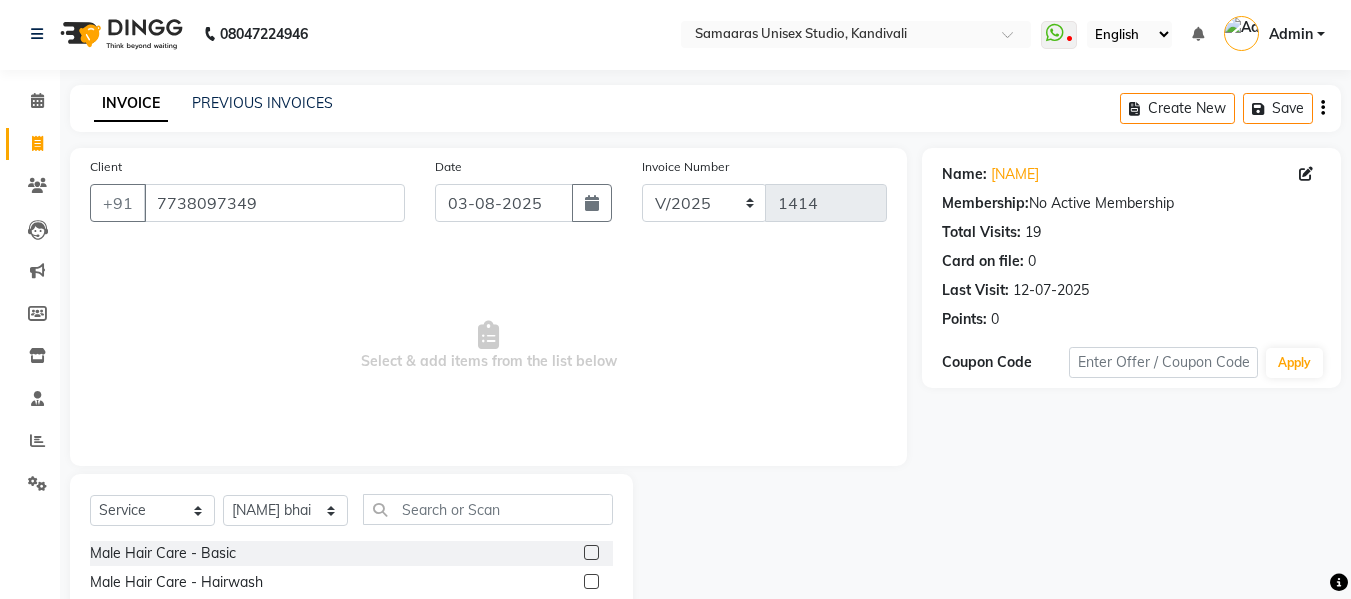 click on "Select Service Product Membership Package Voucher Prepaid Gift Card Select Stylist [NAME] Sir [NAME] bhai Front Desk [NAME] [NAME] [NAME] [NAME] Male Hair Care - Basic Male Hair Care - Hairwash Male Hair Care - Clean Shave Male Hair Care - Beard Styling Male Hair Care - Kids Male Hair Care - Oil Head Massage Male Hair Color(Loreal Majirel) - Beard Color Male Hair Color(Loreal Majirel) - Highlights Male Hair Color(Loreal Majirel) - Global Male Hair Color(Loreal Inoa) - Beard Color Male Hair Color(Loreal Inoa) - Global Male Hair Care Treatment - Botox Male Hair Care Treatment - Smoothening Male Hair Care Treatment - Loreal Hair Spa Male Hair Care Treatment - Dandruff Repair Female Hair Cut - Haircut Female Hair Cut - Basic Trim Female Hair Cut - Fringe Cut Female Hair Cut - Hairwash Female Hair Cut - Advance Hair Wash Female Hair Cut - Straight Blow Dry Female Hair Cut - Out Curls Blow Dry Female Hair Cut - Ironing Tong Female Hair Cut - Child Haircut Balayage - Upto Waist" 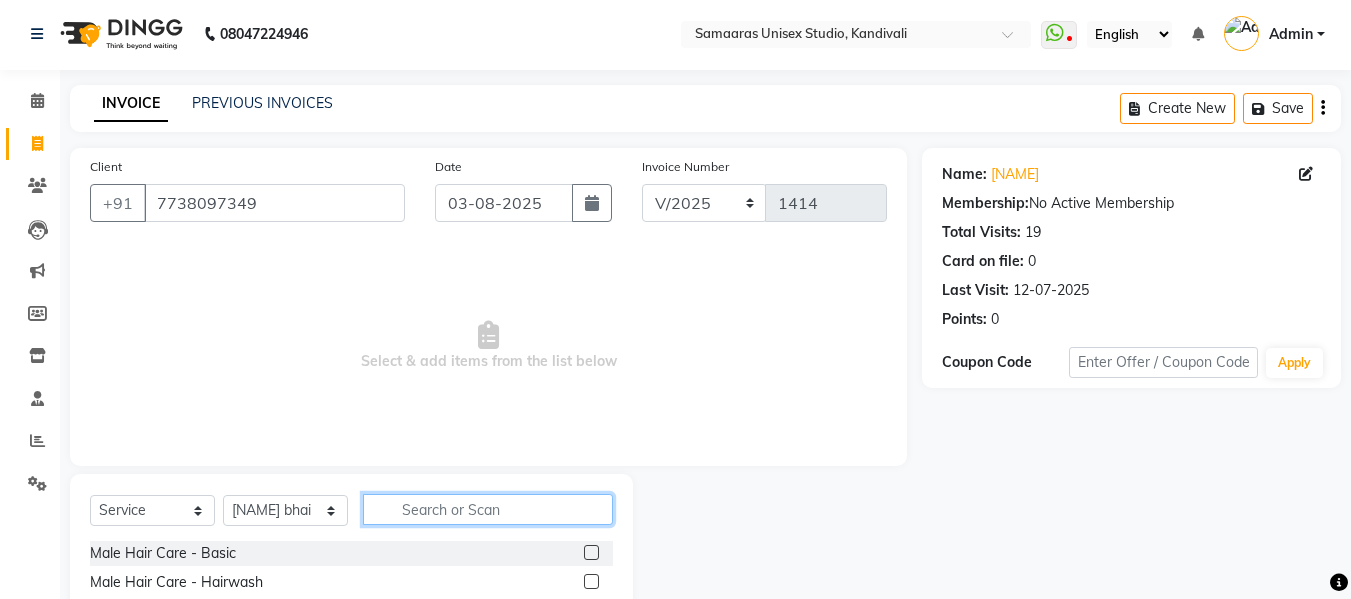 click 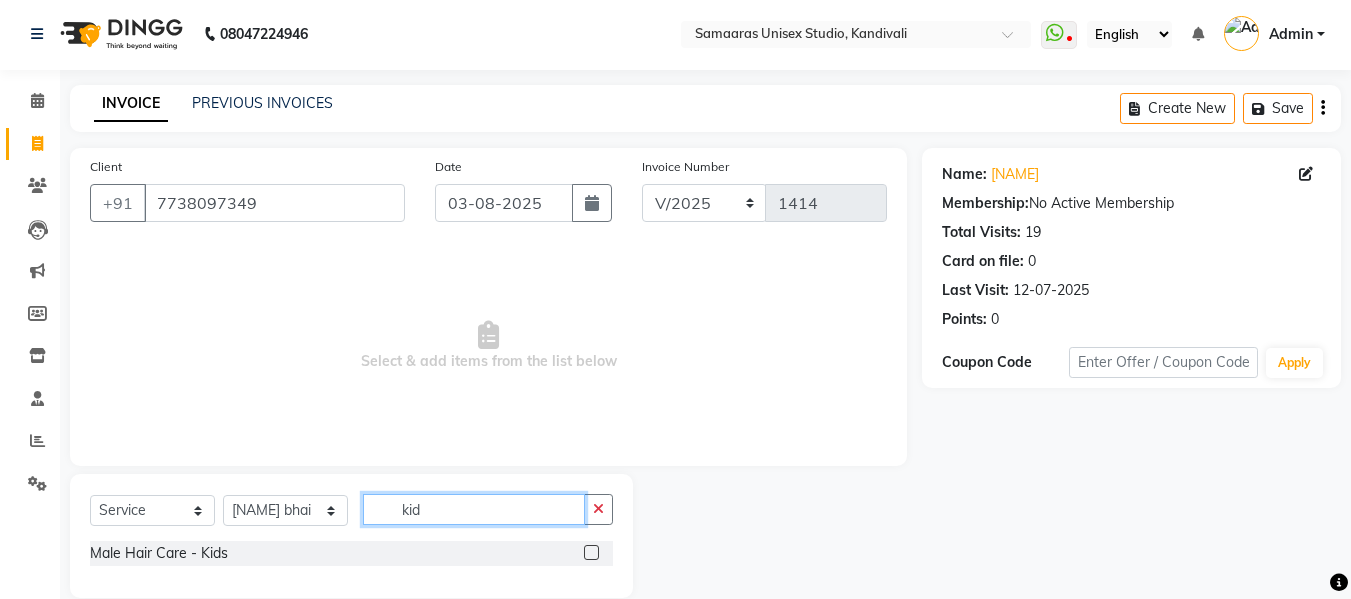 type on "kid" 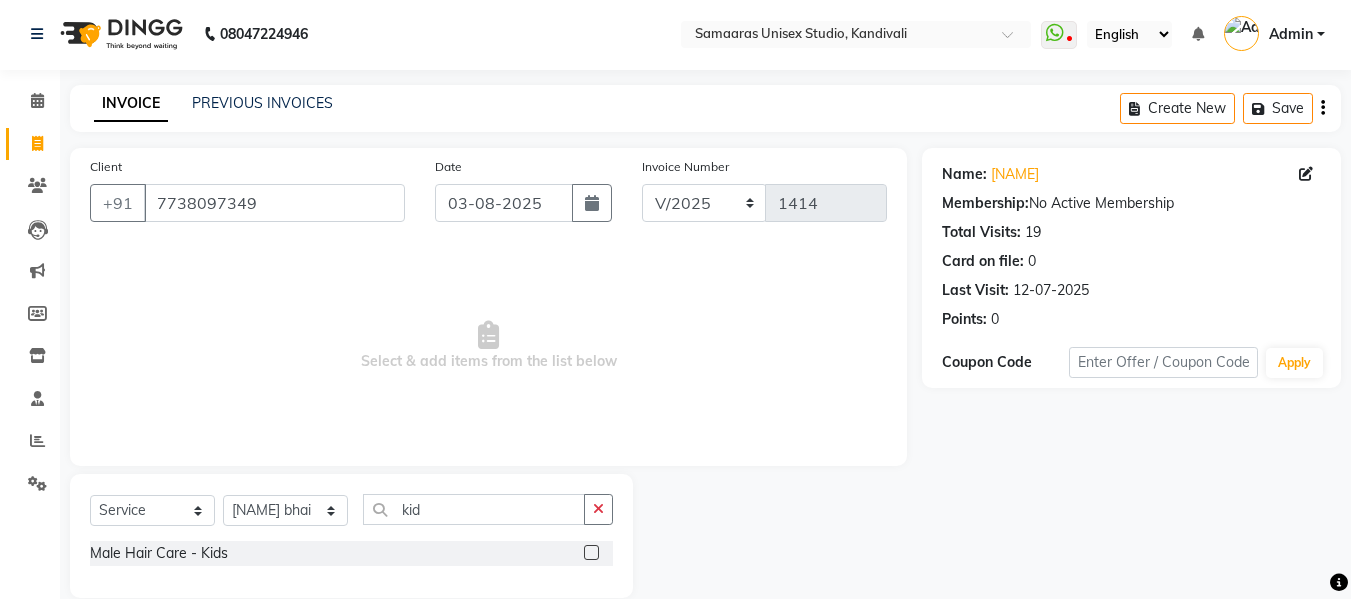 click on "Male Hair Care - Kids" 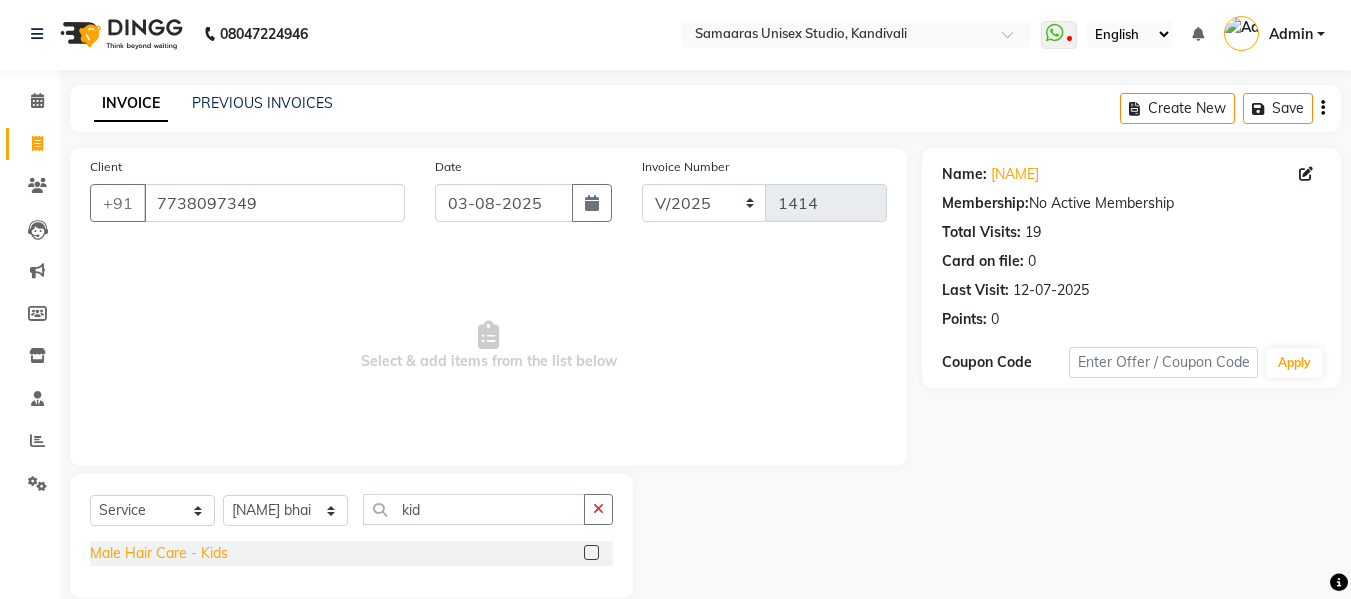 click on "Male Hair Care - Kids" 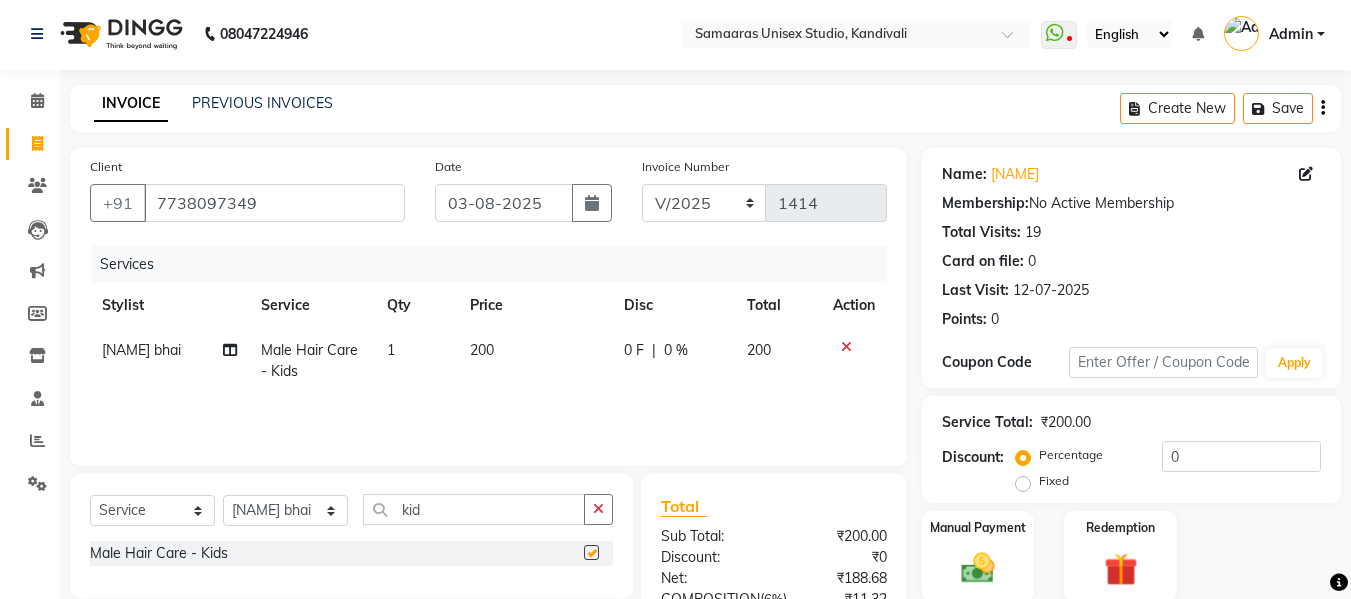 checkbox on "false" 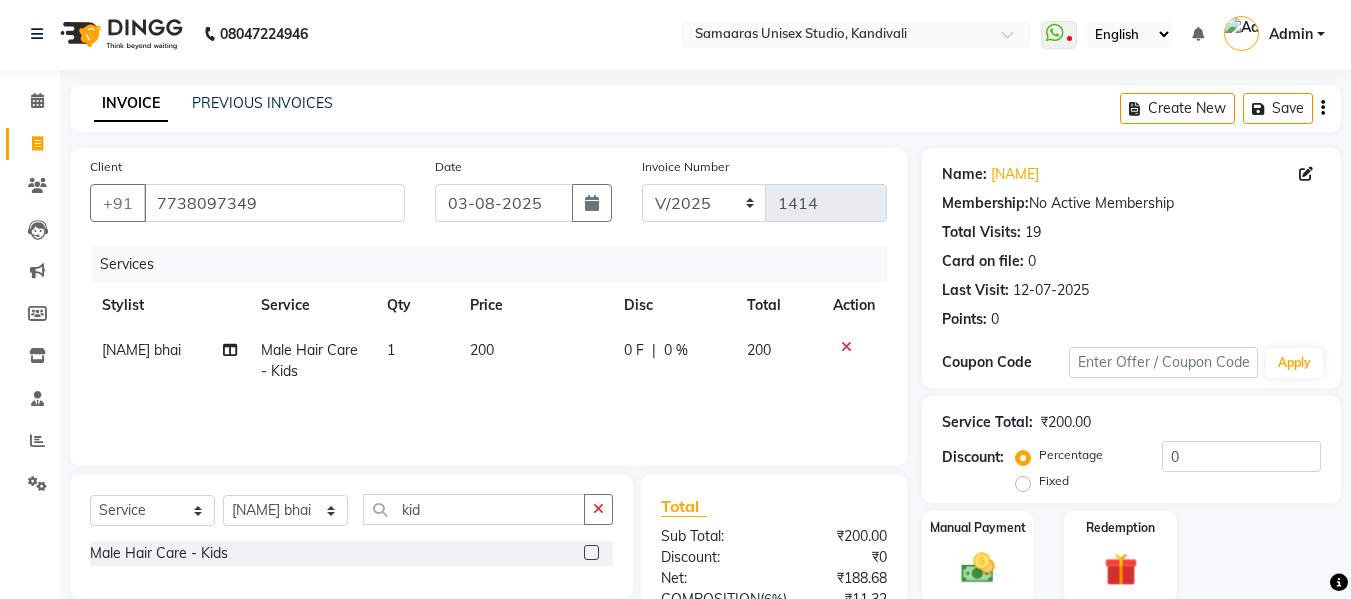 click on "0 F | 0 %" 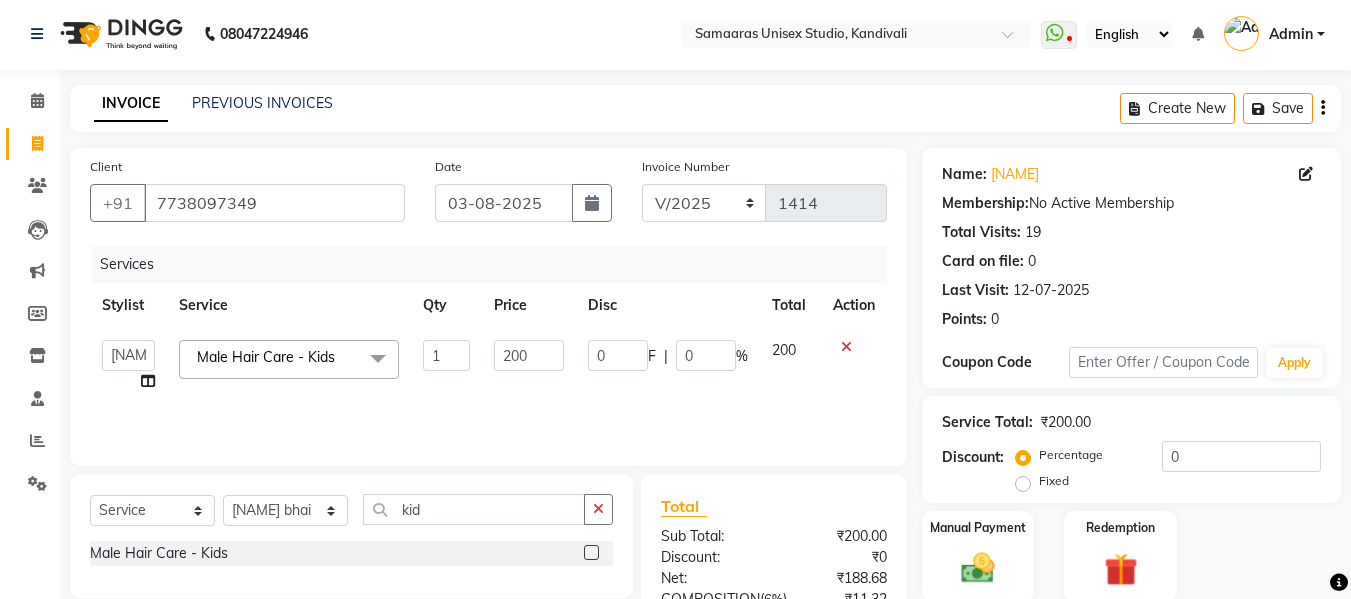 click on "0" 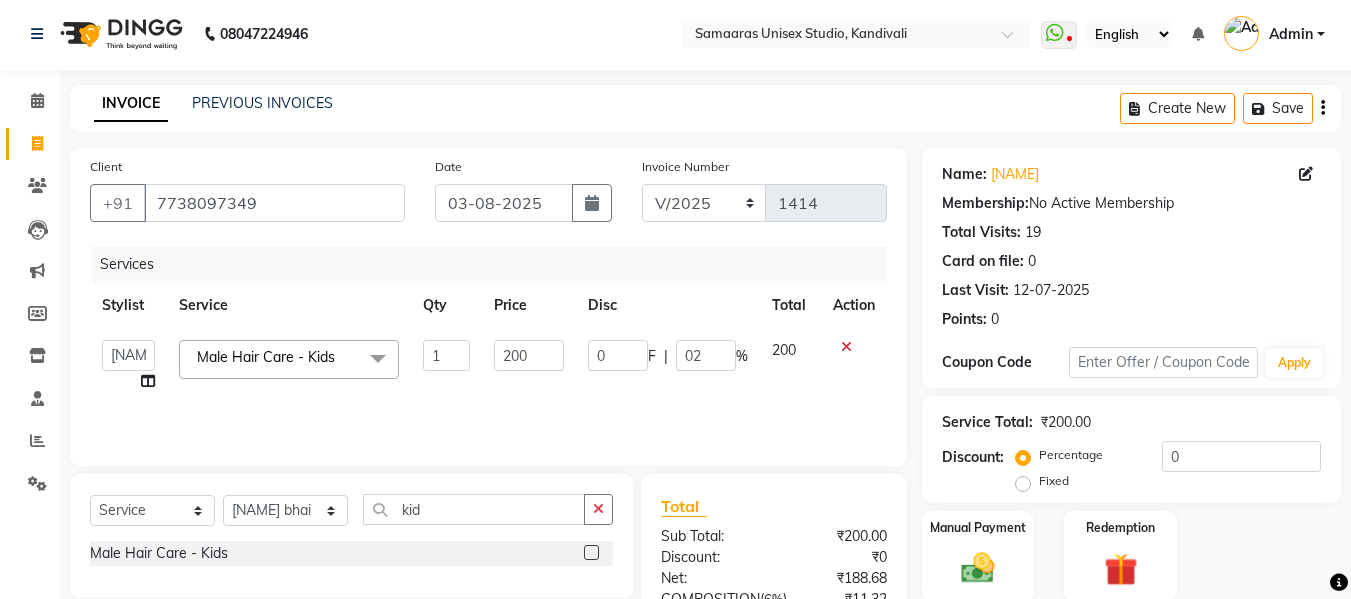 type on "020" 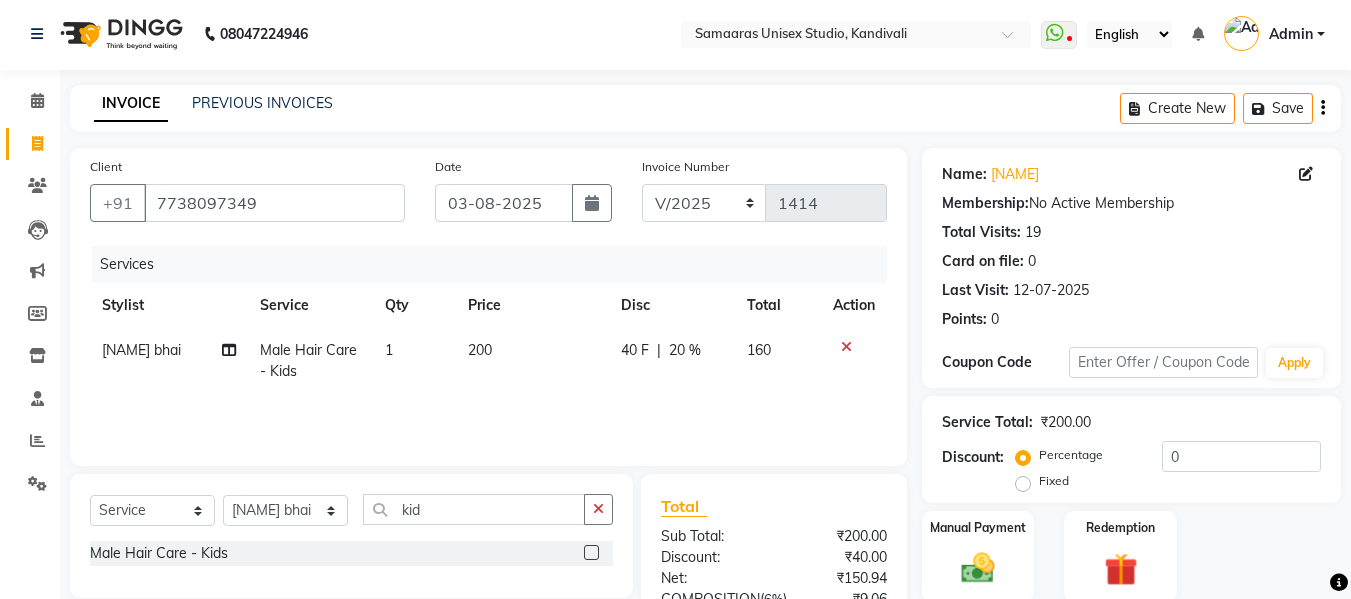 click on "Services Stylist Service Qty Price Disc Total Action [NAME] Bhai Male Hair Care - Kids 1 200 40 F | 20 % 160" 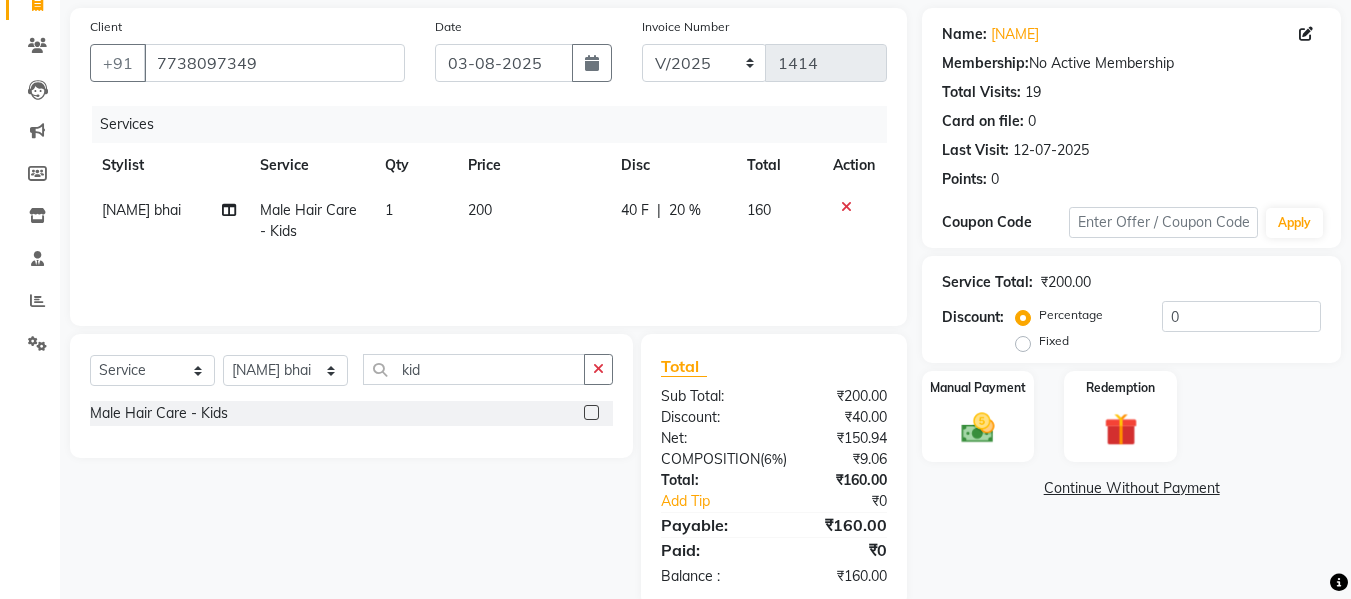 scroll, scrollTop: 201, scrollLeft: 0, axis: vertical 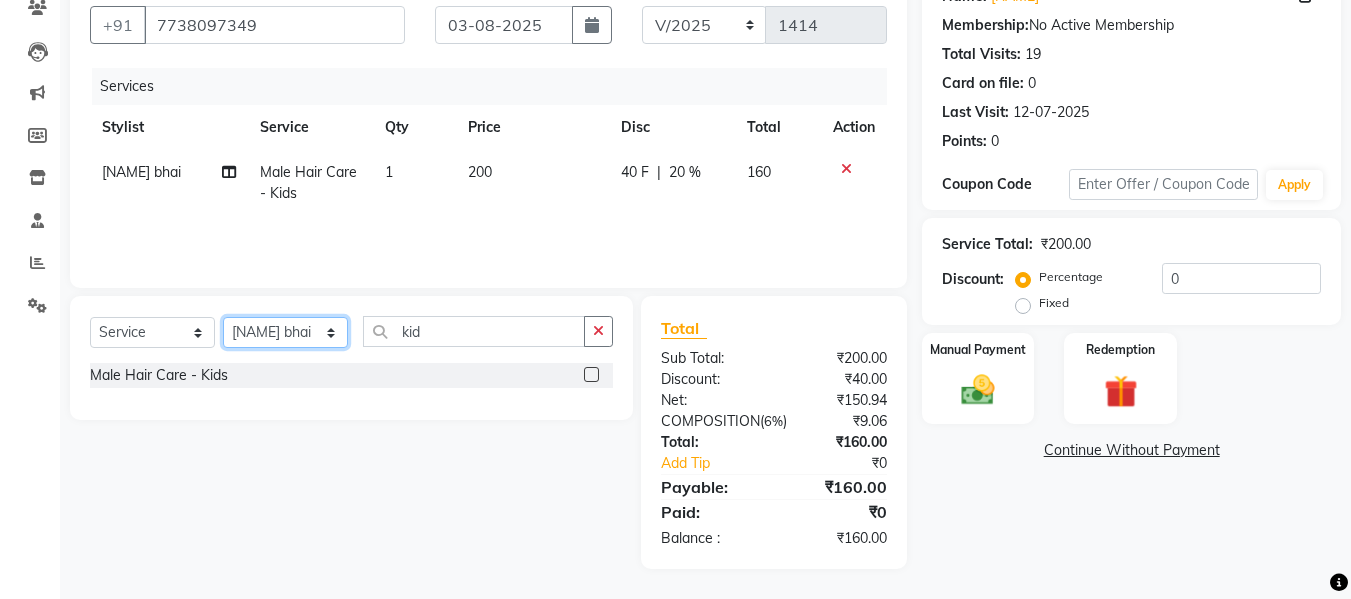 click on "Select Stylist Daksh Sir Firoz bhai Front Desk Guddu Kajal Priya Salman Bhai" 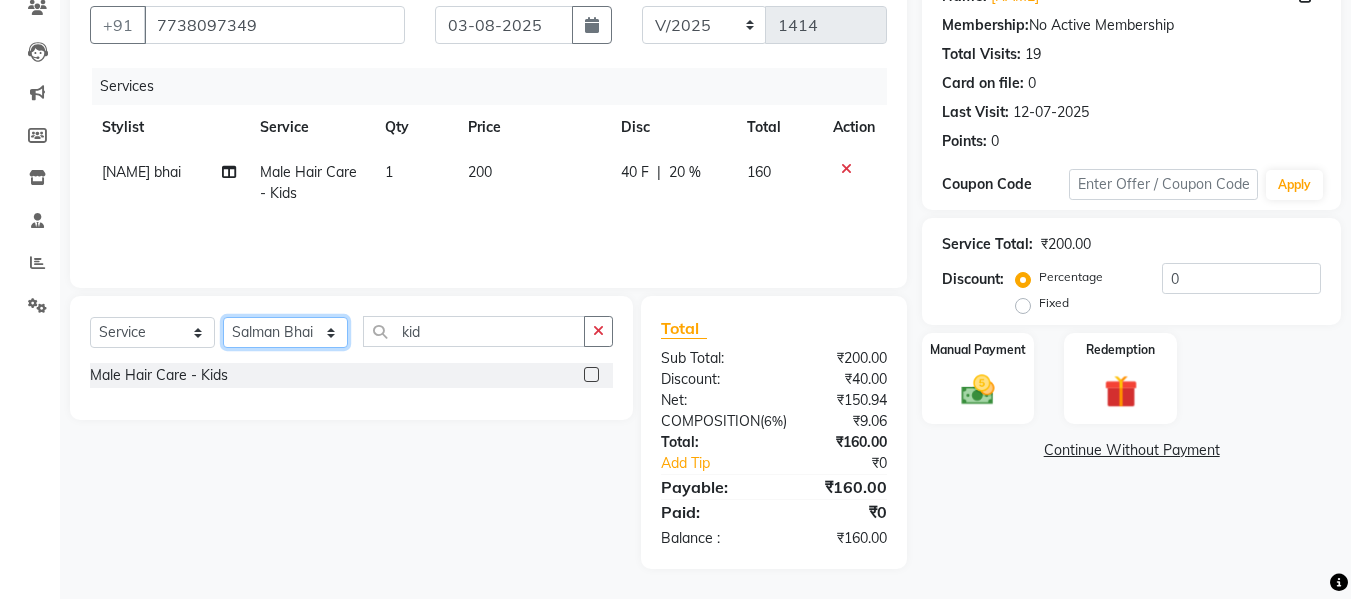 click on "Select Stylist Daksh Sir Firoz bhai Front Desk Guddu Kajal Priya Salman Bhai" 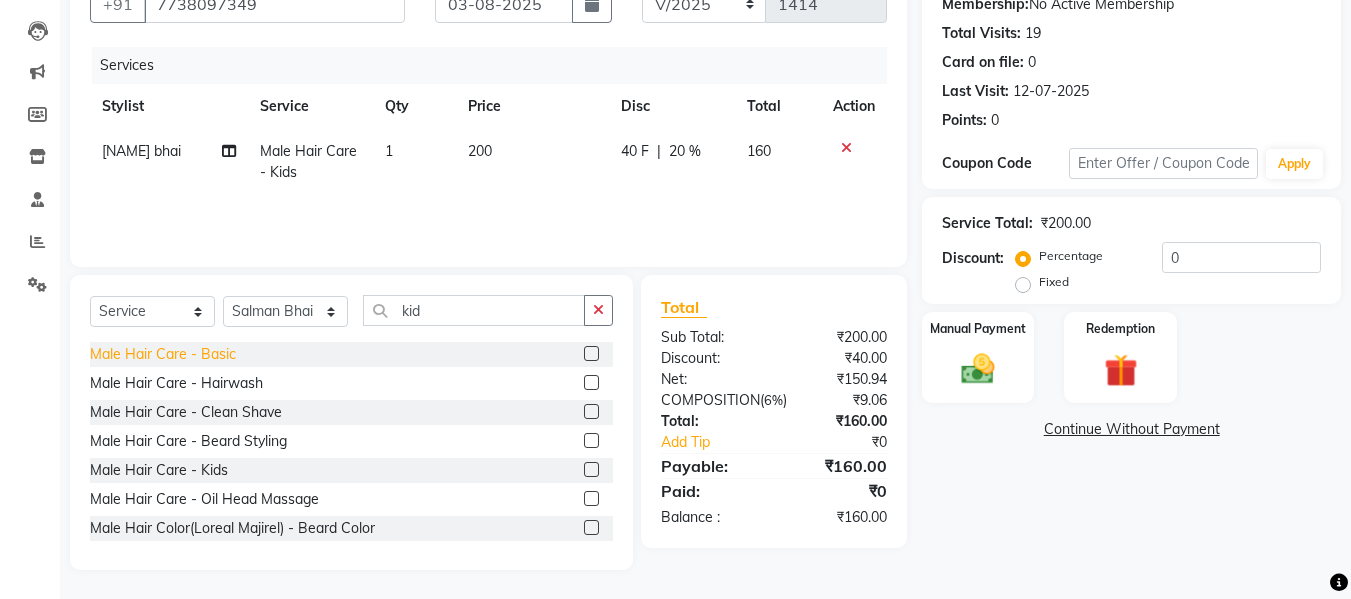 click on "Male Hair Care - Basic" 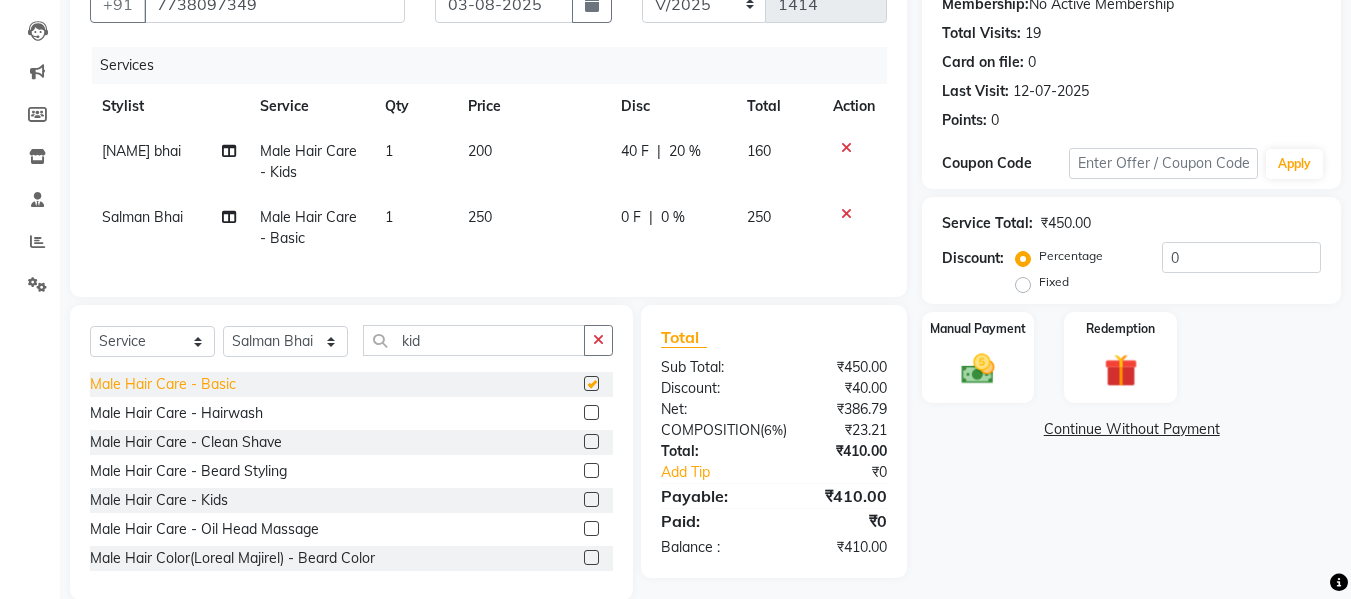 checkbox on "false" 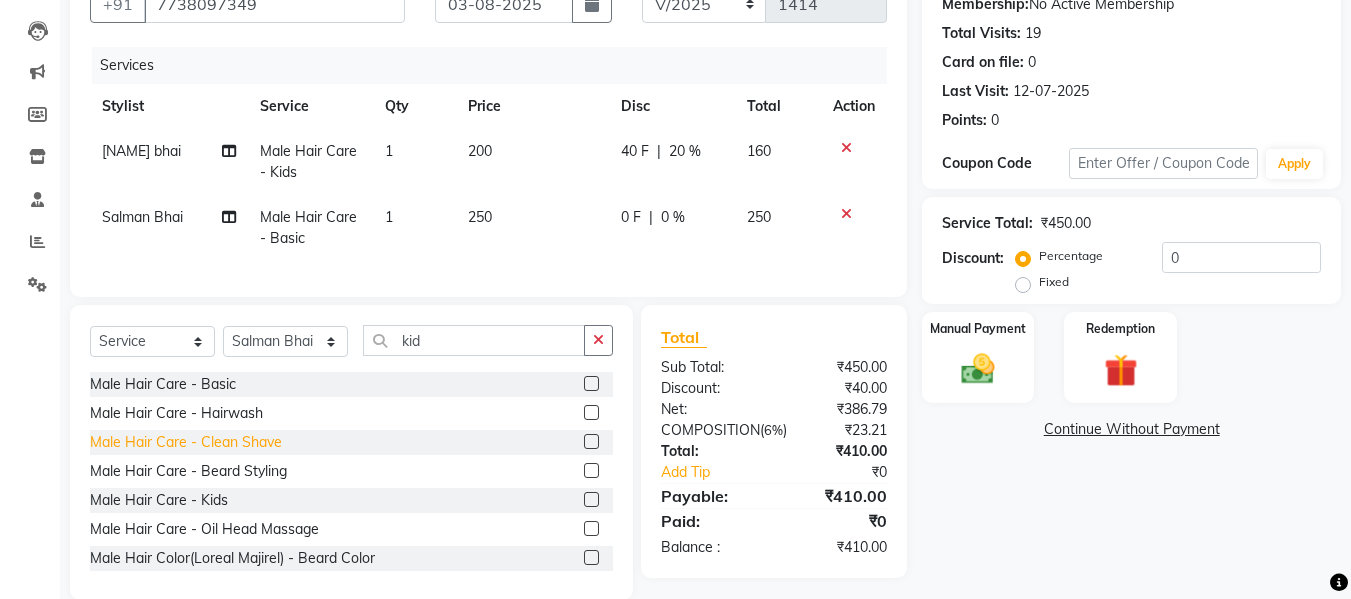 click on "Male Hair Care - Clean Shave" 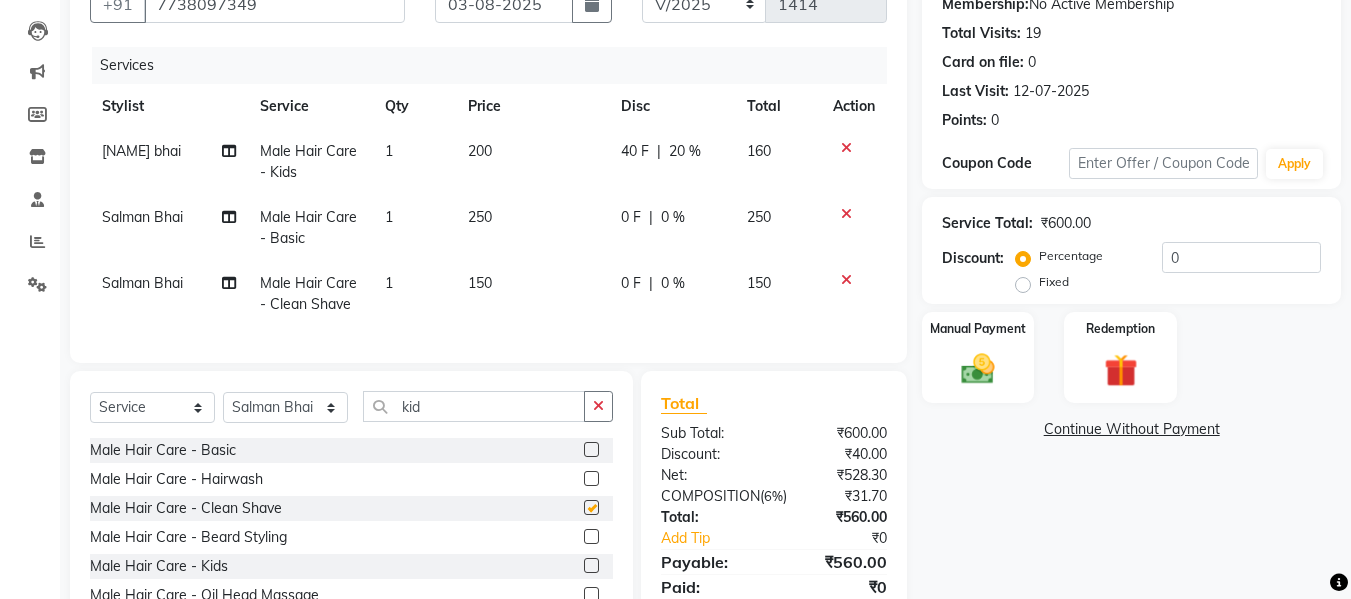 checkbox on "false" 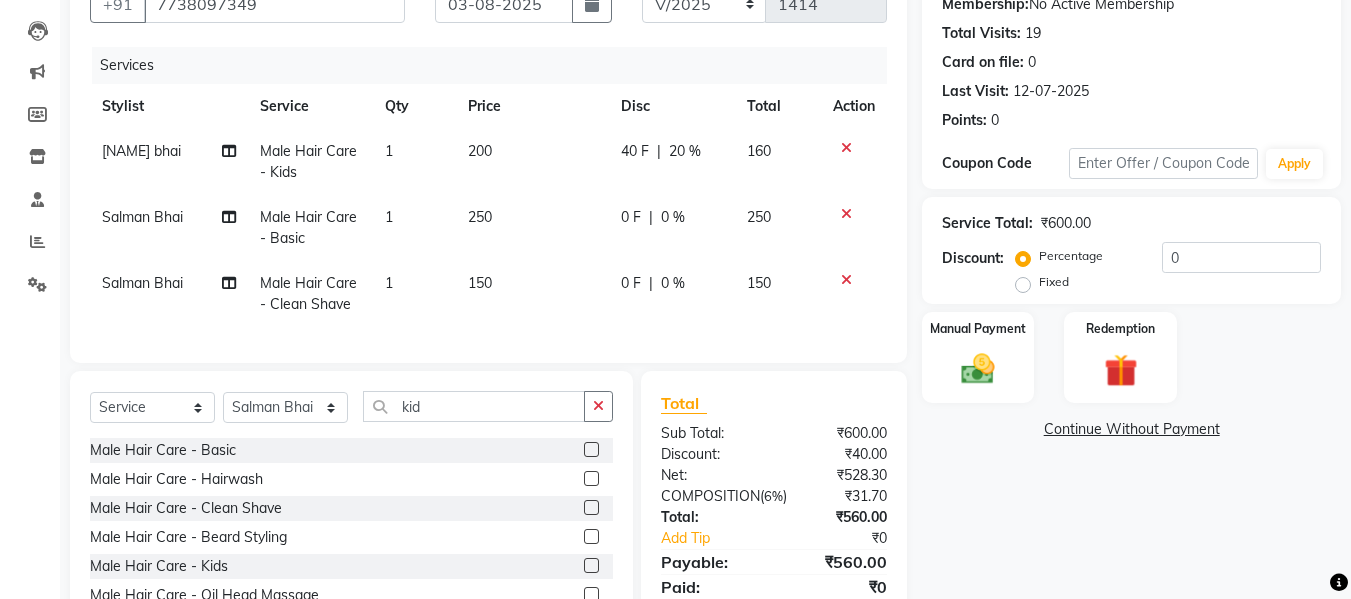 click on "0 F | 0 %" 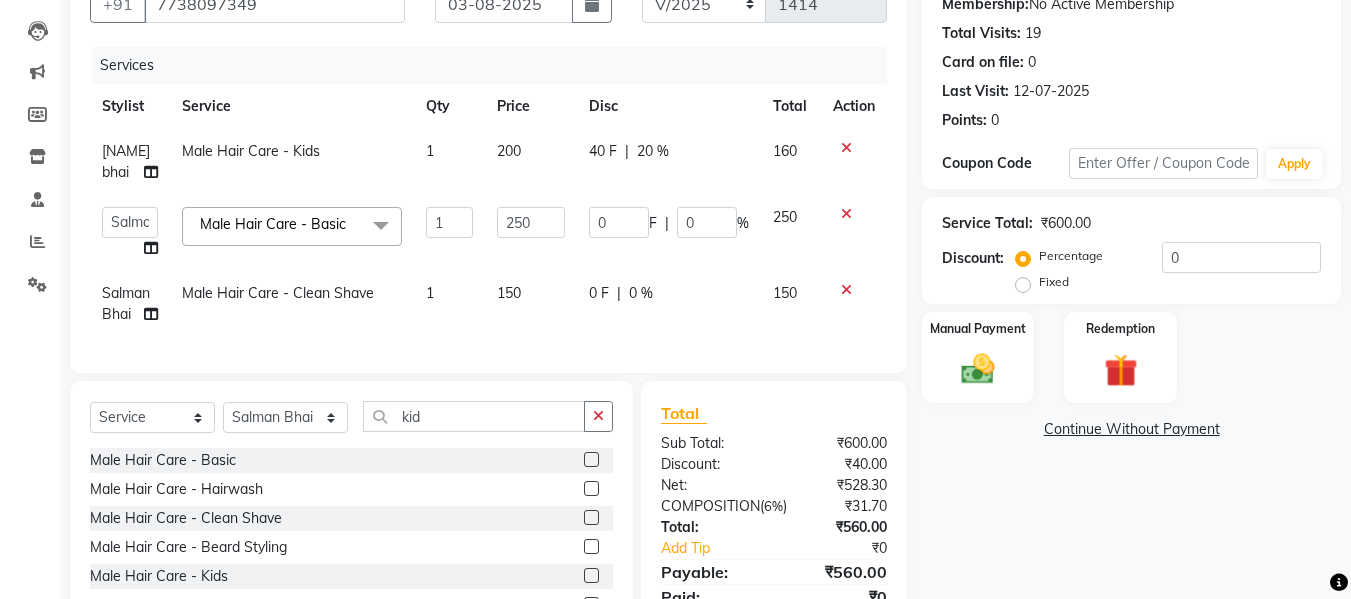 click on "0" 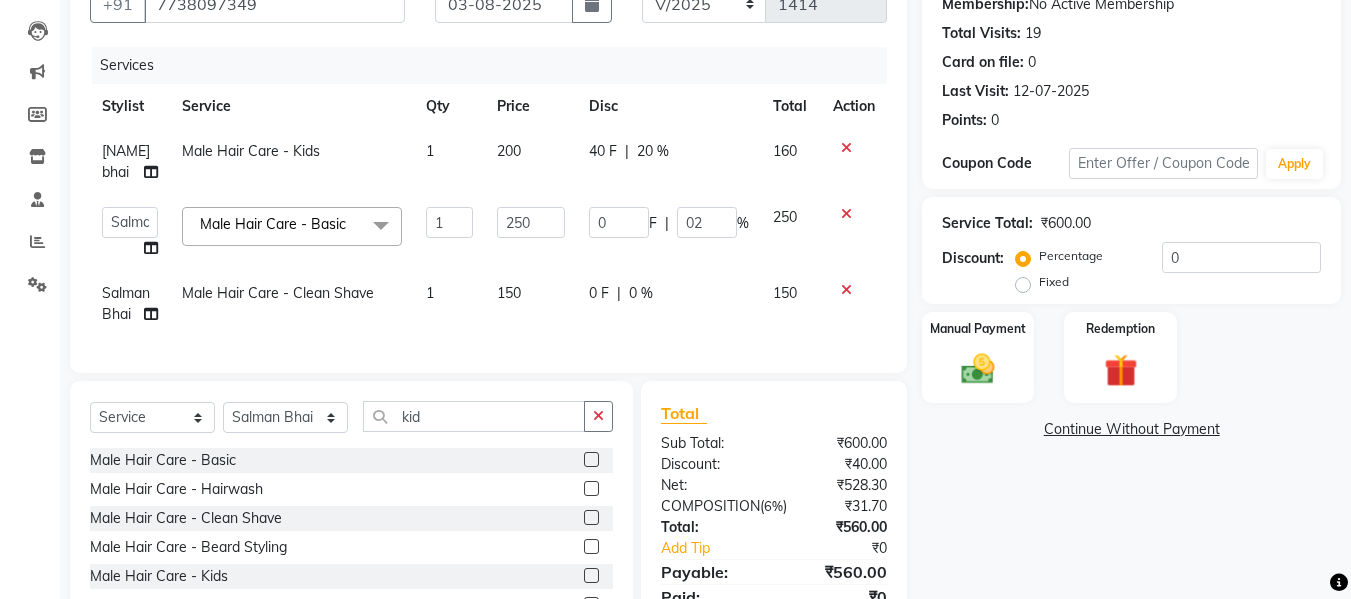 type on "020" 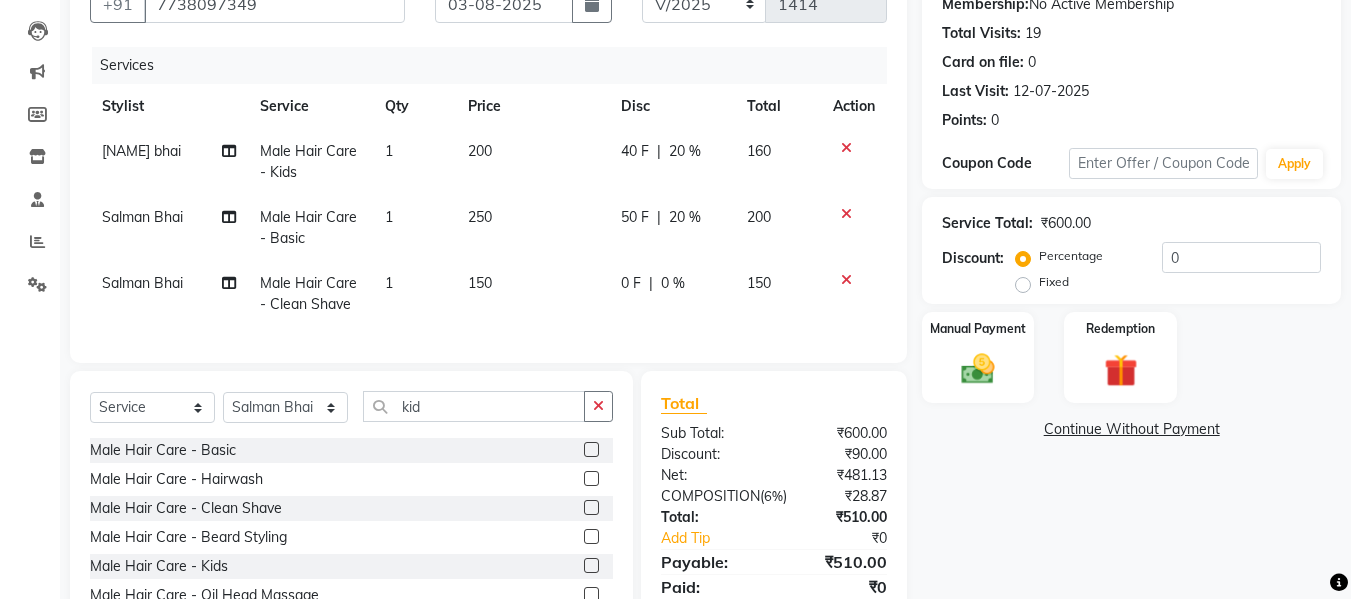 click on "[NAME] Male Hair Care - Clean Shave 1 150 0 F | 0 % 150" 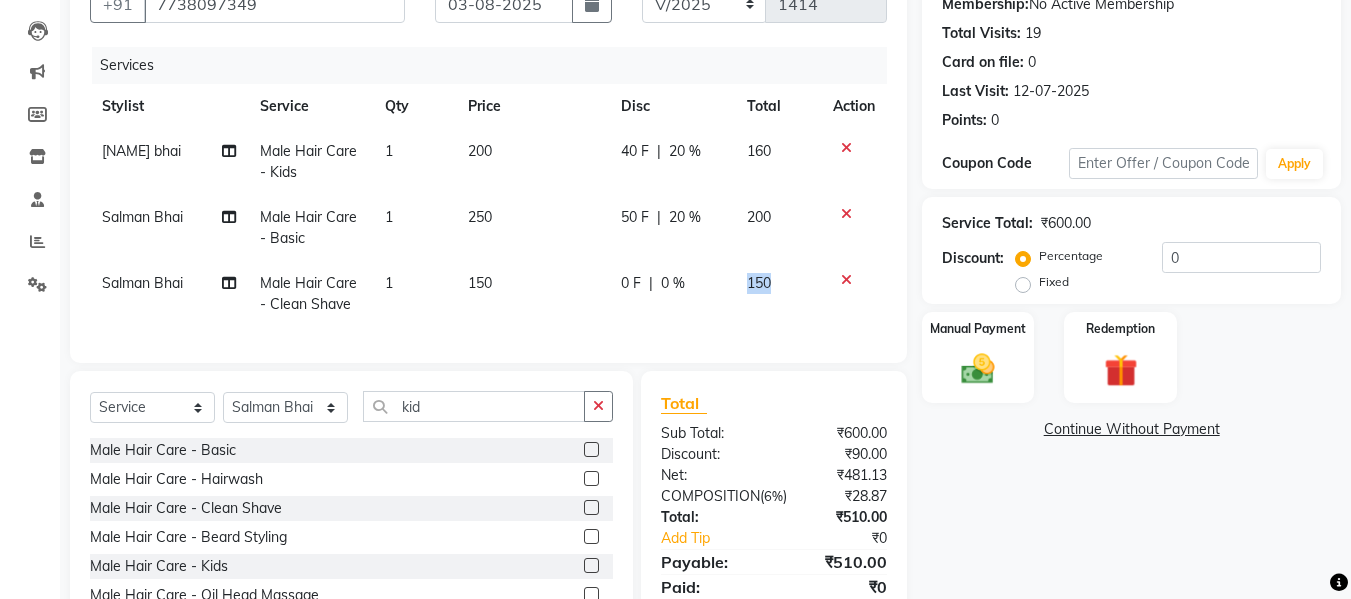 click on "150" 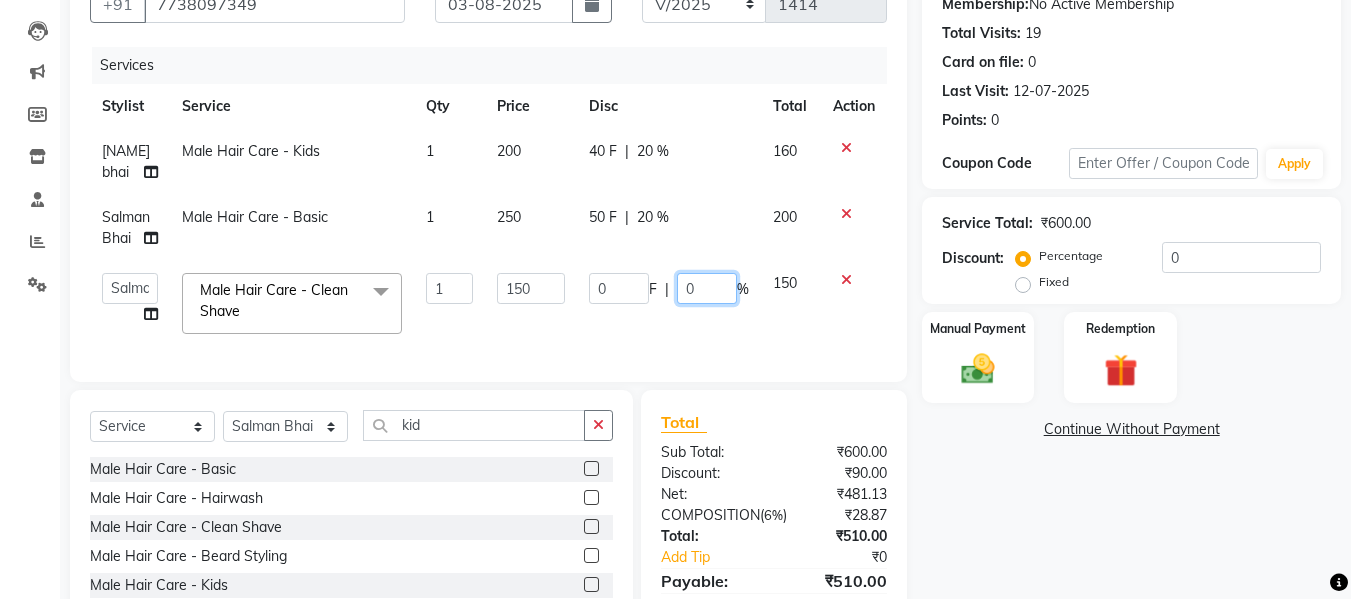 click on "0" 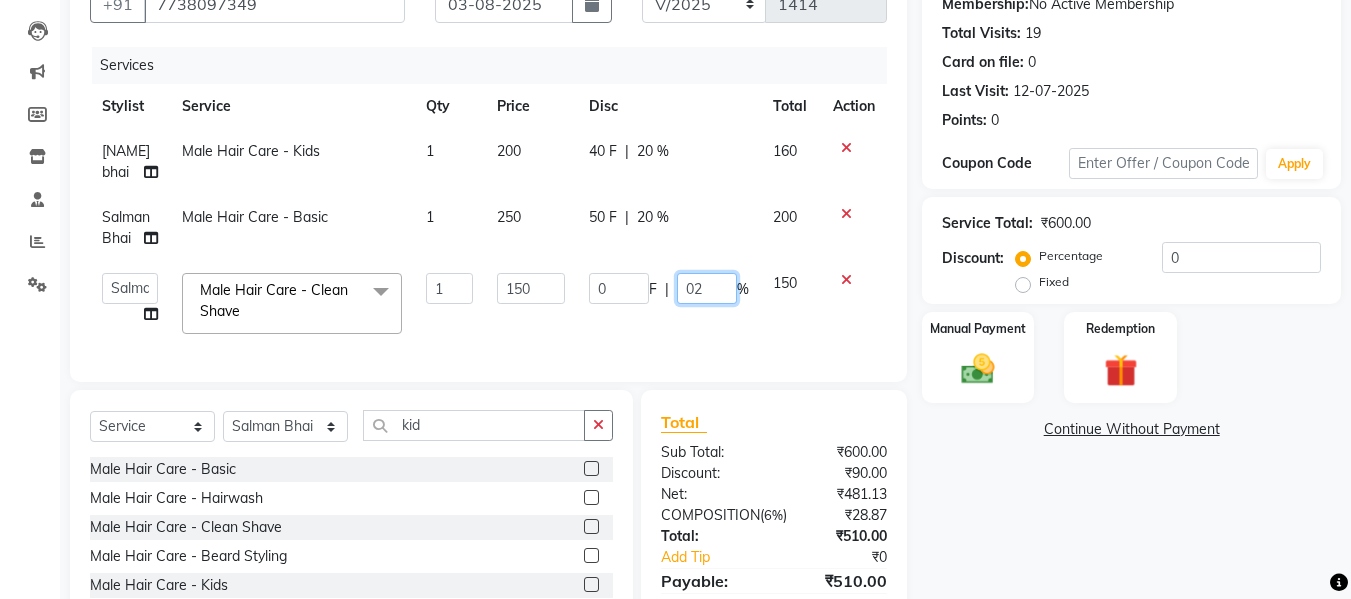 type on "020" 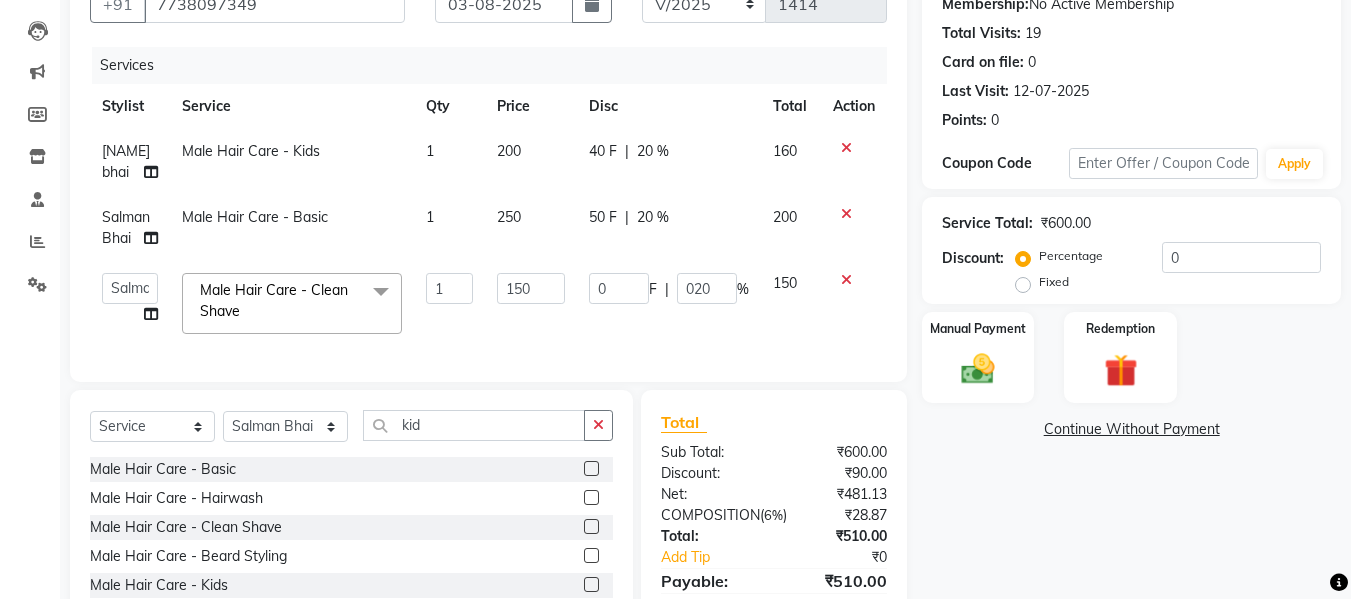 click on "Services Stylist Service Qty Price Disc Total Action [NAME] Bhai Male Hair Care - Kids 1 200 40 F | 20 % 160 [NAME] Bhai Male Hair Care - Basic 1 250 50 F | 20 % 200 Daksh Sir Firoz bhai Front Desk Guddu Kajal Priya Salman Bhai Male Hair Care - Clean Shave x Male Hair Care - Basic Male Hair Care - Hairwash Male Hair Care - Clean Shave Male Hair Care - Beard Styling Male Hair Care - Kids Male Hair Care - Oil Head Massage Male Hair Color(Loreal Majirel) - Beard Color Male Hair Color(Loreal Majirel) - Highlights Male Hair Color(Loreal Majirel) - Global Male Hair Color(Loreal Inoa) - Beard Color Male Hair Color(Loreal Inoa) - Global Male Hair Care Treatment - Botox Male Hair Care Treatment - Smoothening Male Hair Care Treatment - Loreal Hair Spa Male Hair Care Treatment - Dandruff Repair Female Hair Cut - Haircut Female Hair Cut - Basic Trim Female Hair Cut - Fringe Cut Female Hair Cut - Hairwash Female Hair Cut - Advance Hair Wash Female Hair Cut - Straight Blow Dry Balayage - Below Shoulder" 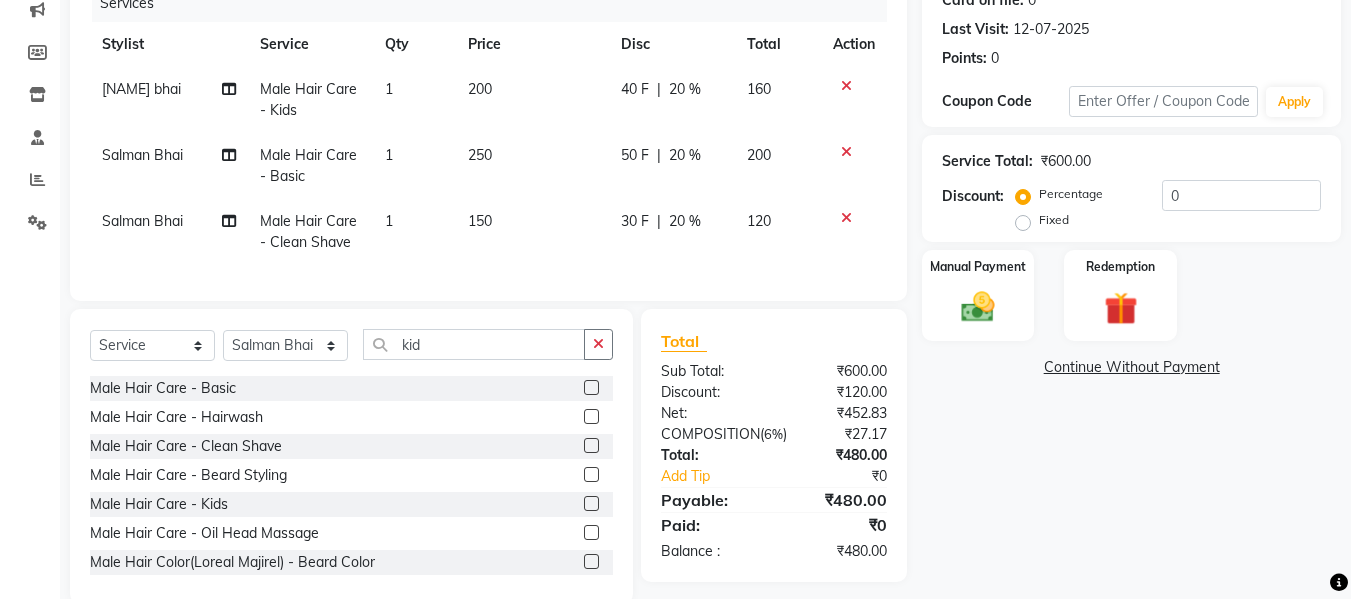 scroll, scrollTop: 313, scrollLeft: 0, axis: vertical 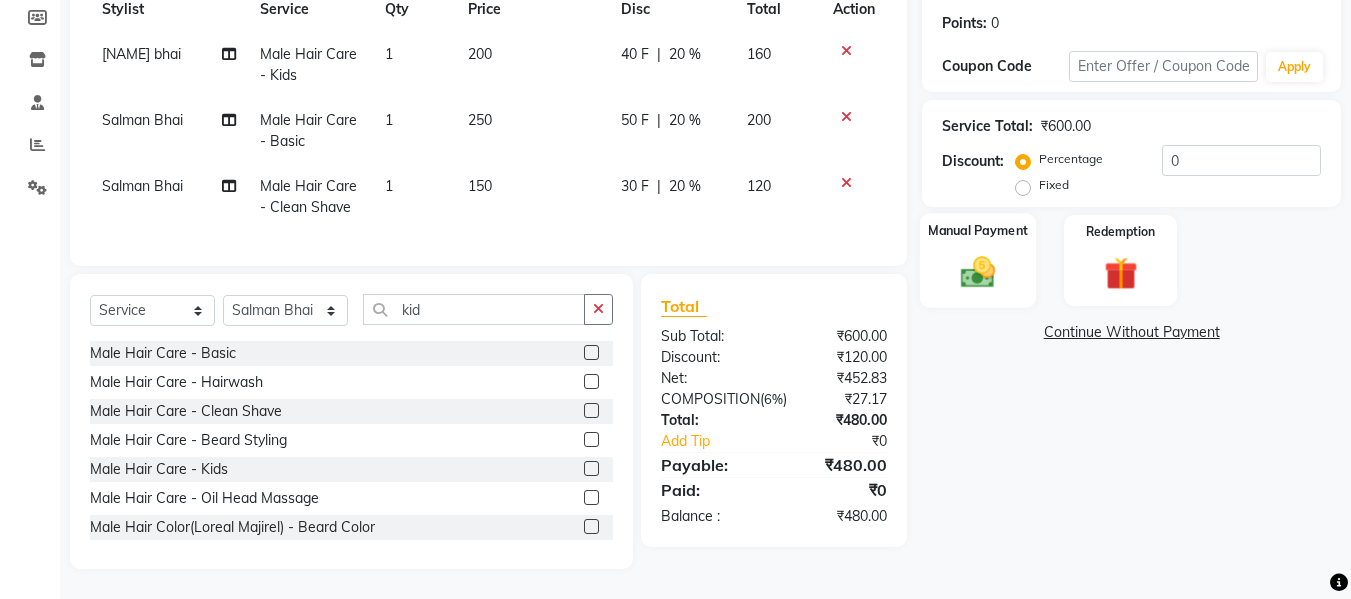 click on "Manual Payment" 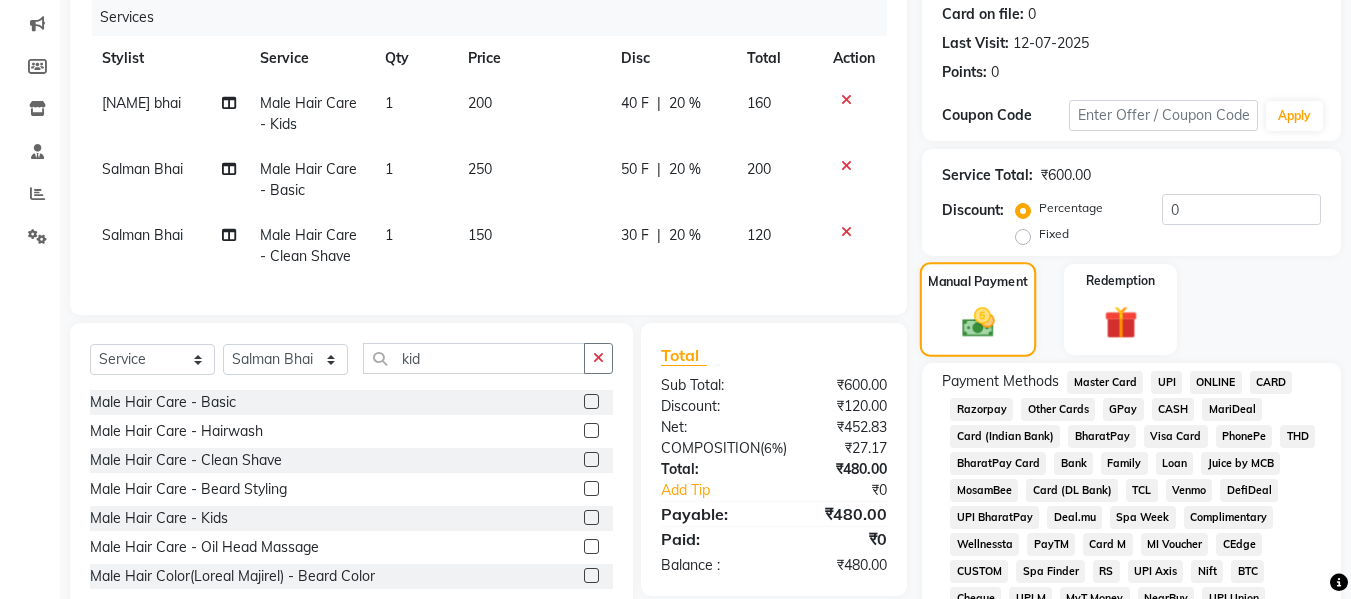 scroll, scrollTop: 343, scrollLeft: 0, axis: vertical 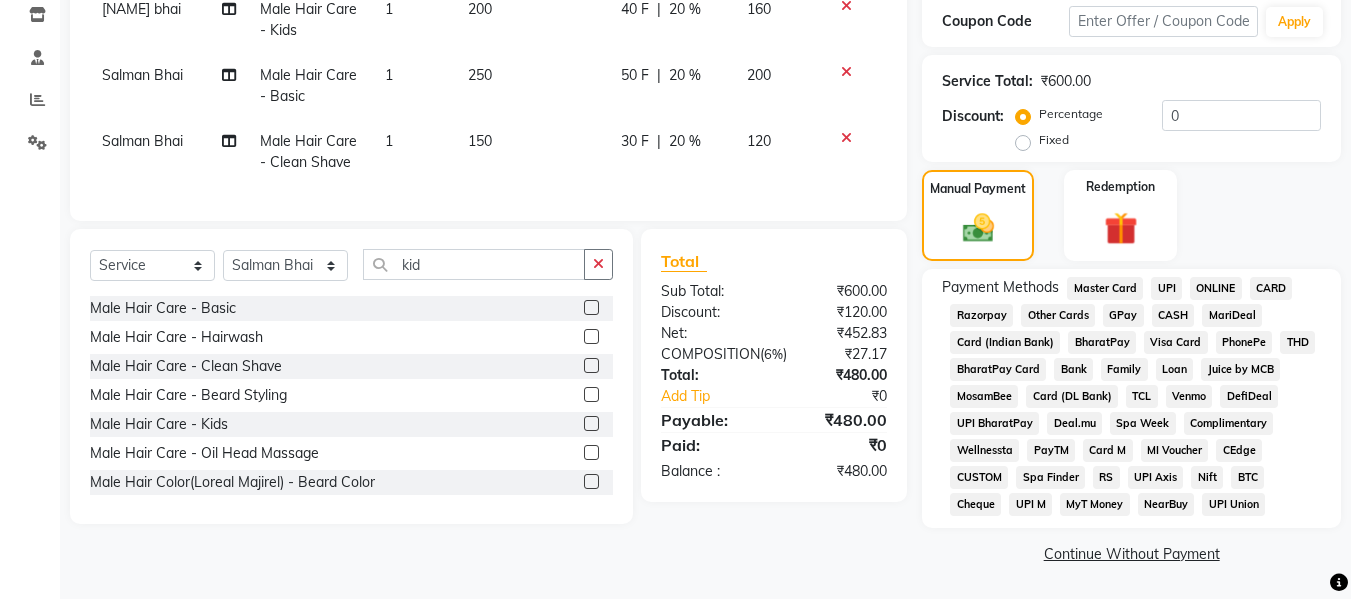 click on "CASH" 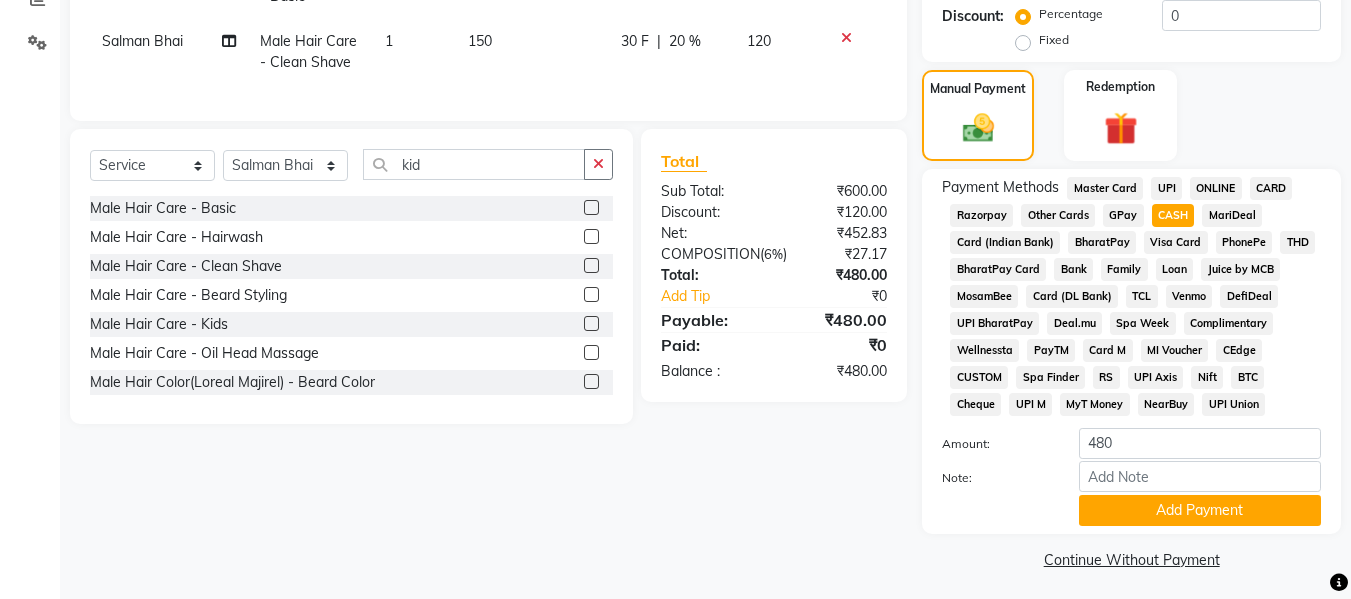 scroll, scrollTop: 449, scrollLeft: 0, axis: vertical 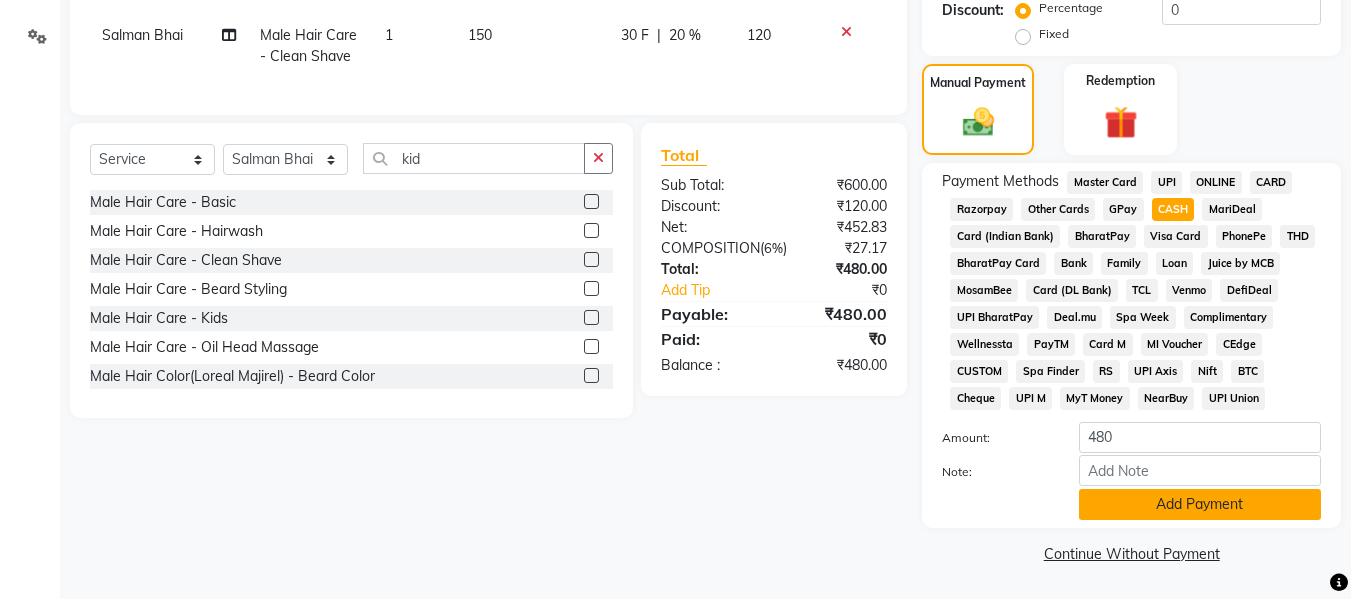 click on "Add Payment" 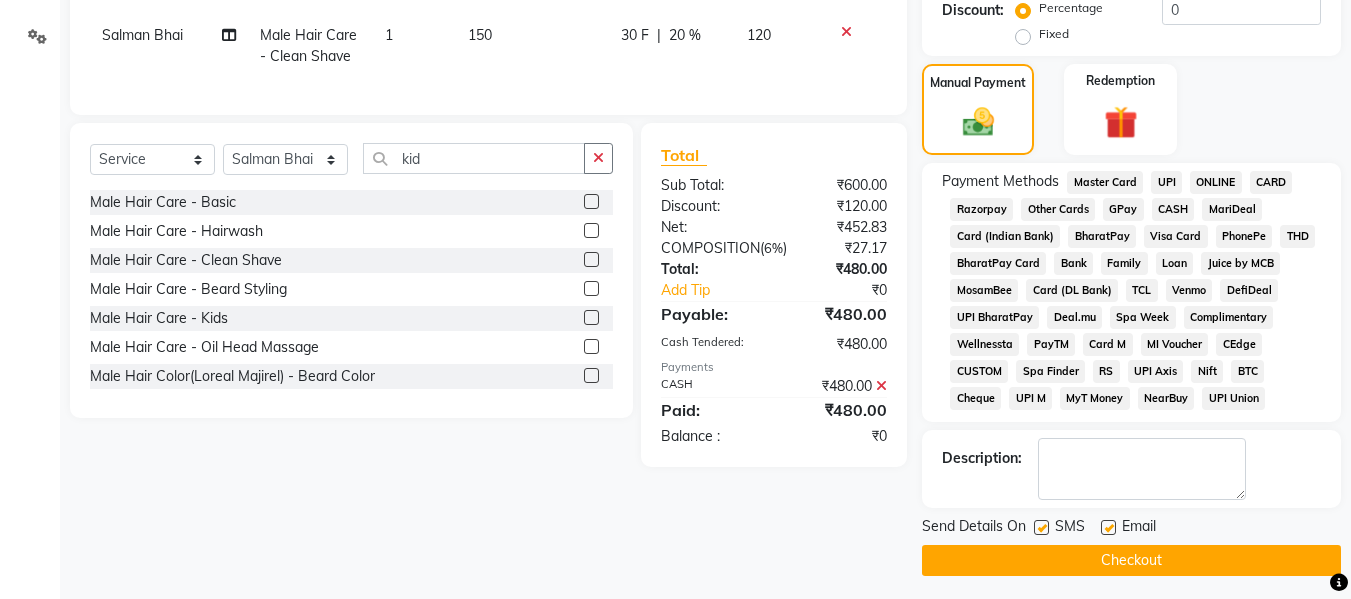 click on "Checkout" 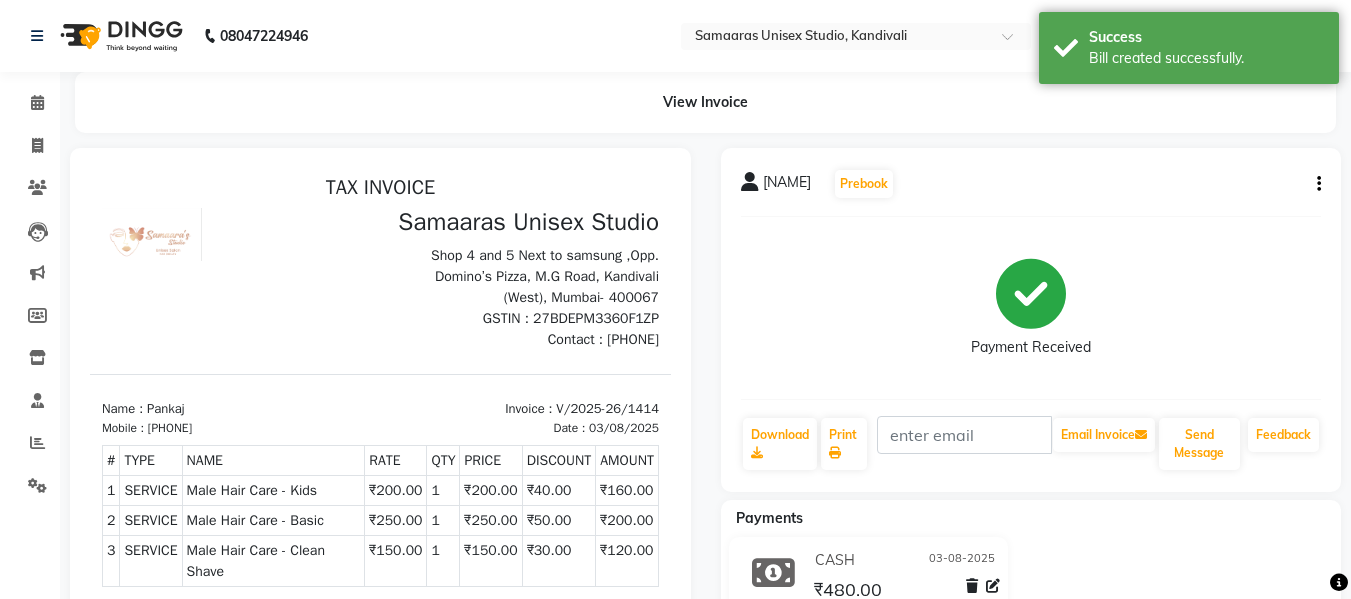 scroll, scrollTop: 0, scrollLeft: 0, axis: both 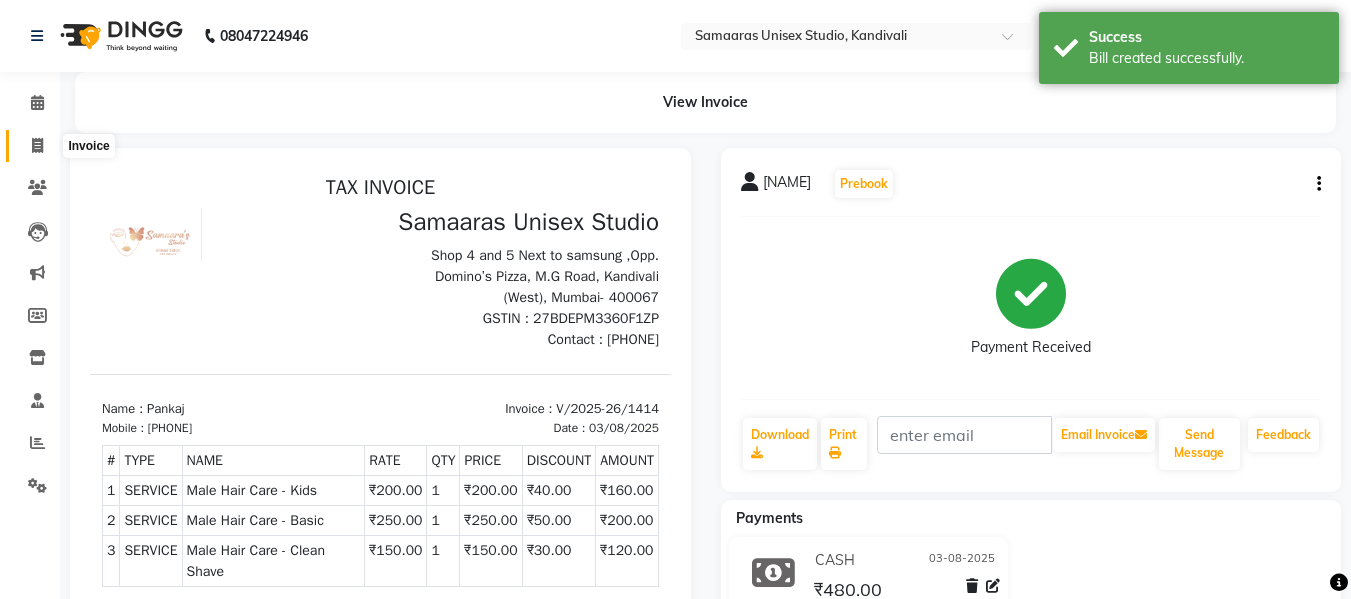 click 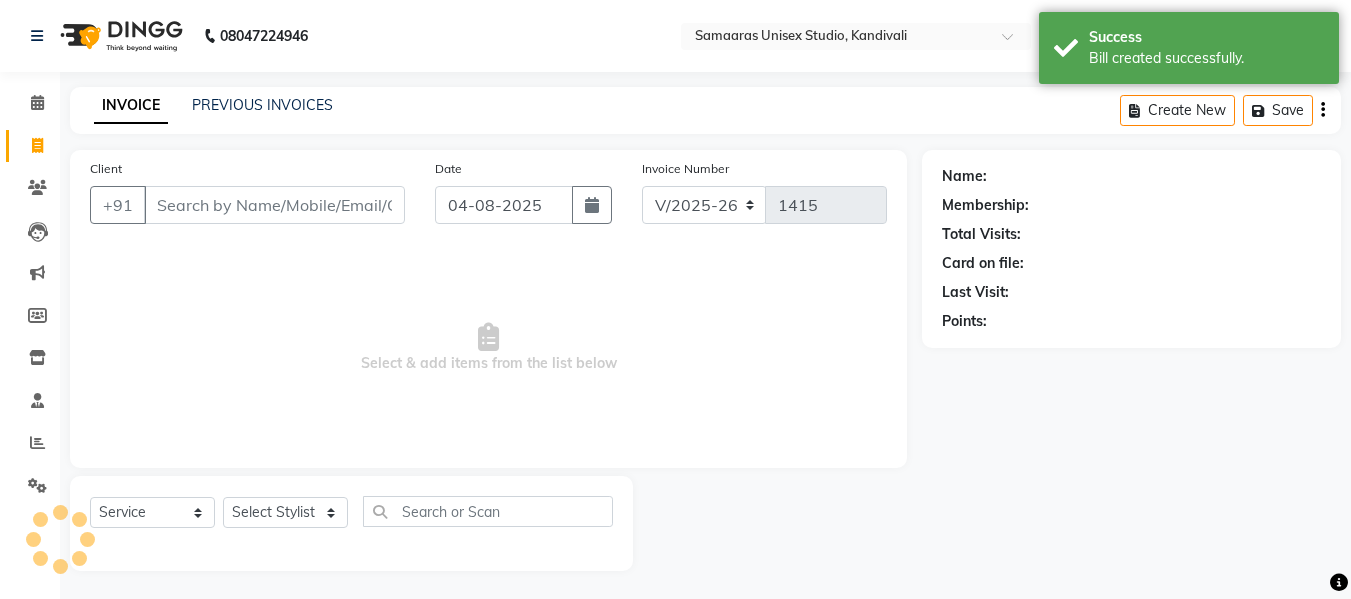 scroll, scrollTop: 2, scrollLeft: 0, axis: vertical 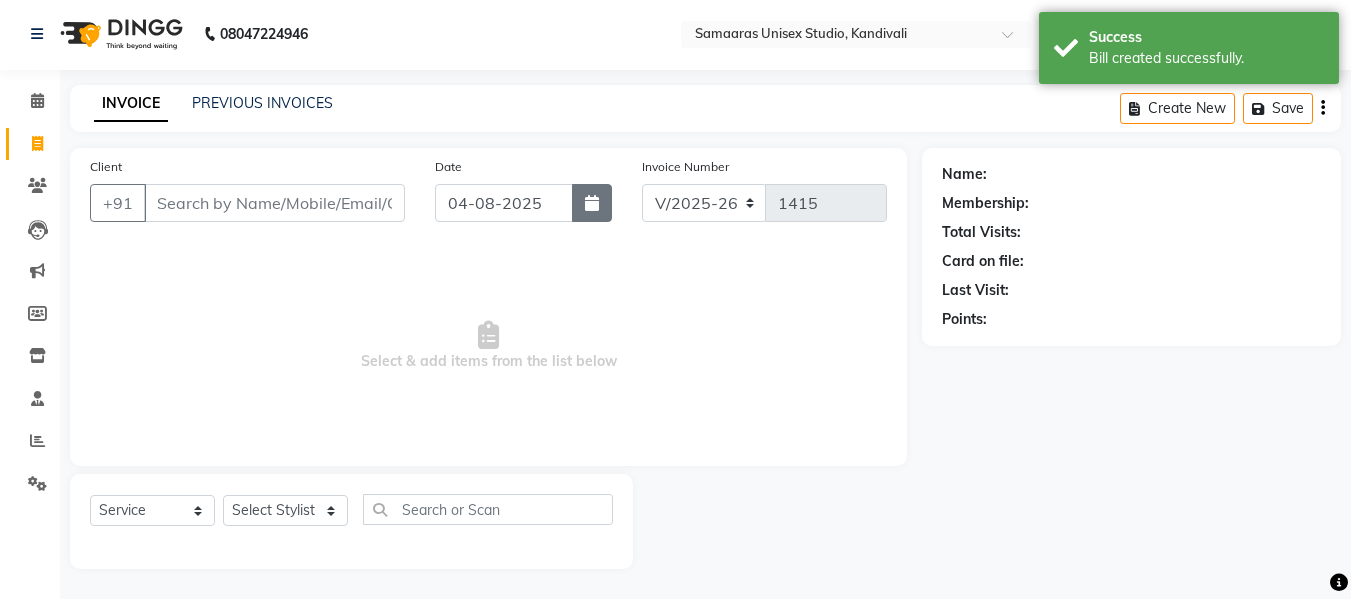 click 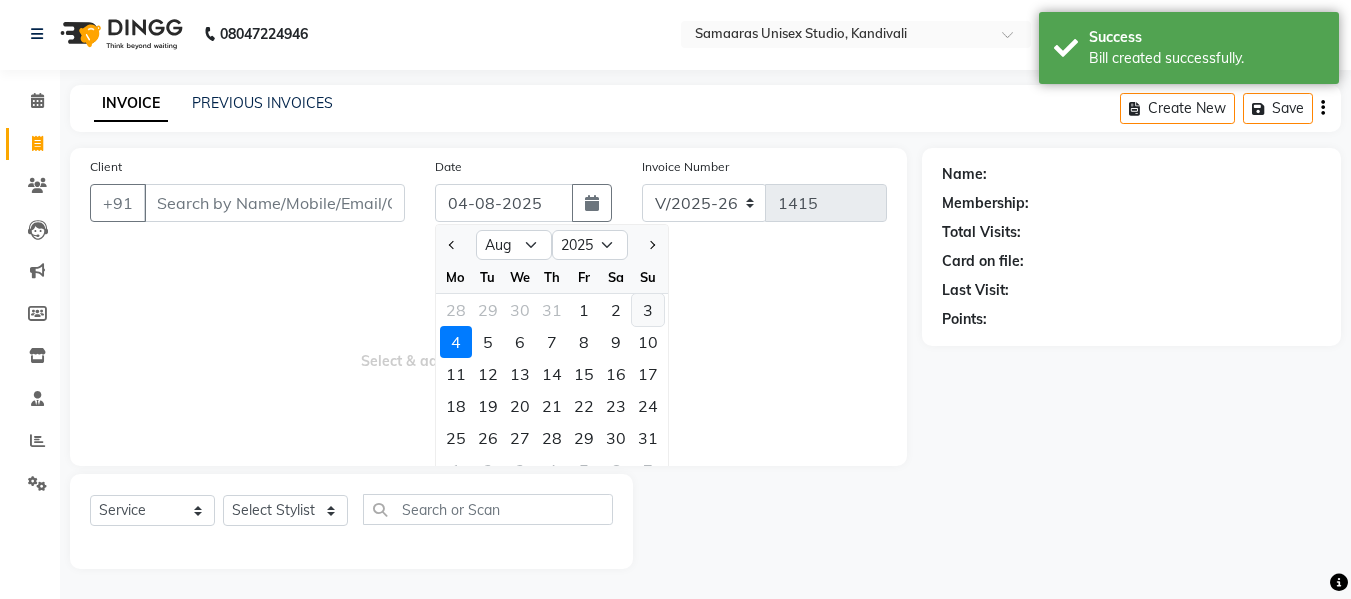 click on "3" 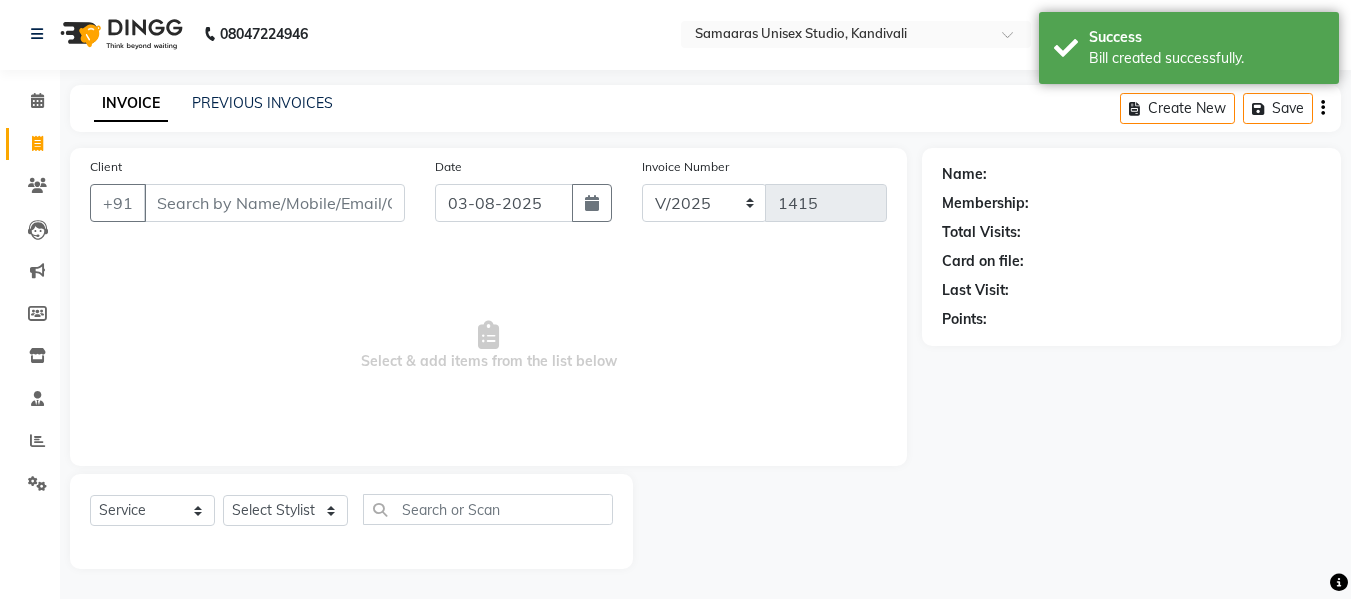 type 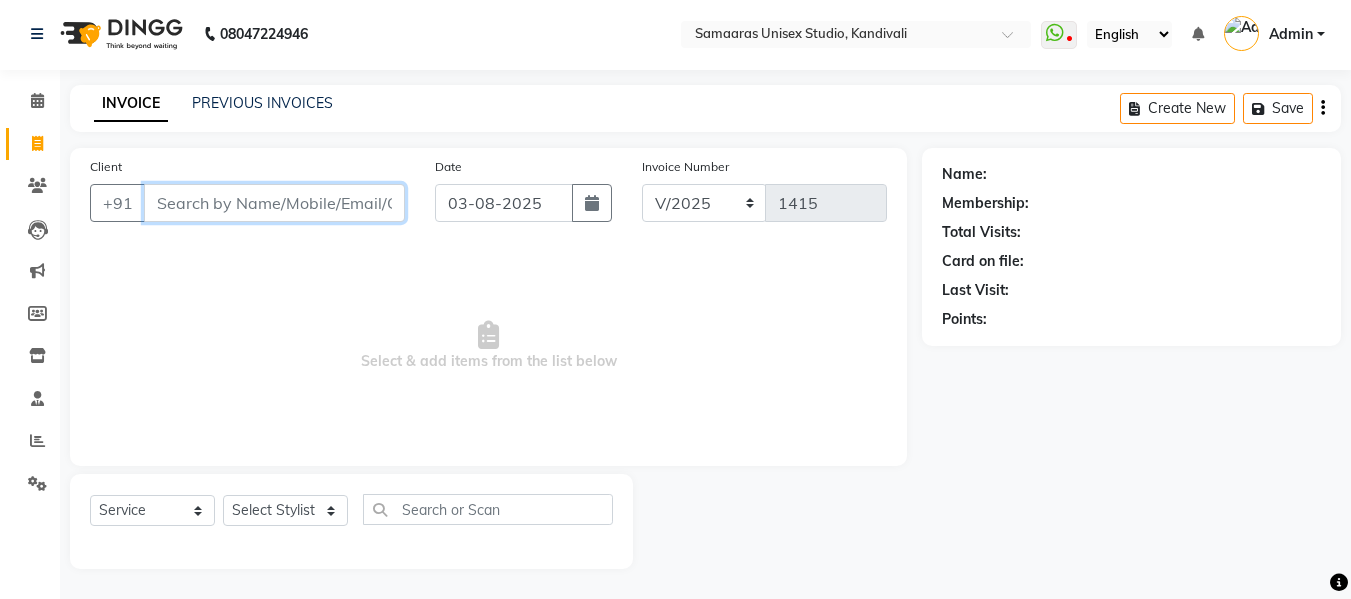 click on "Client" at bounding box center [274, 203] 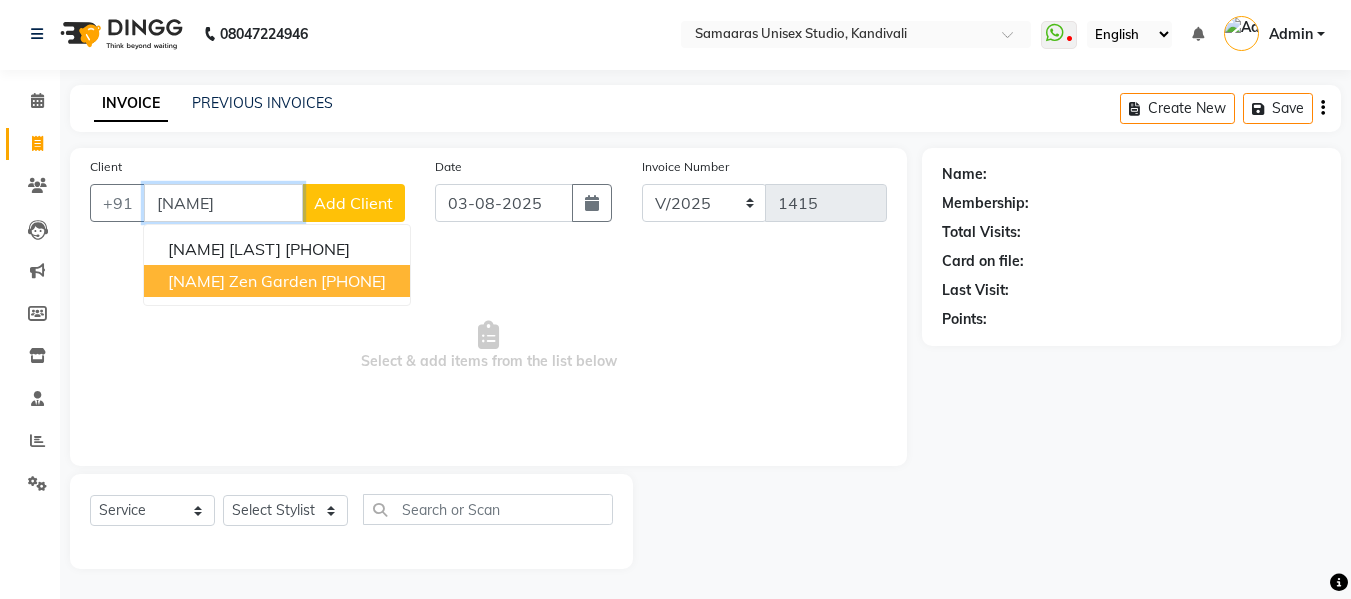 click on "[NAME] zen garden" at bounding box center [242, 281] 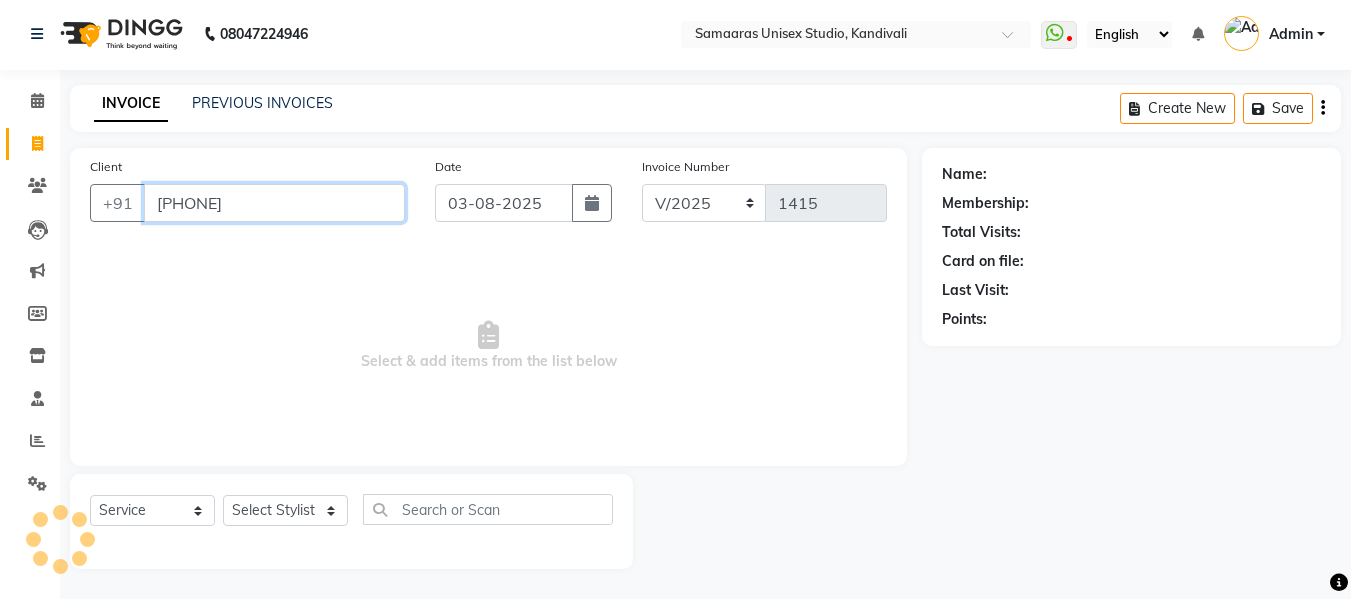 type on "[PHONE]" 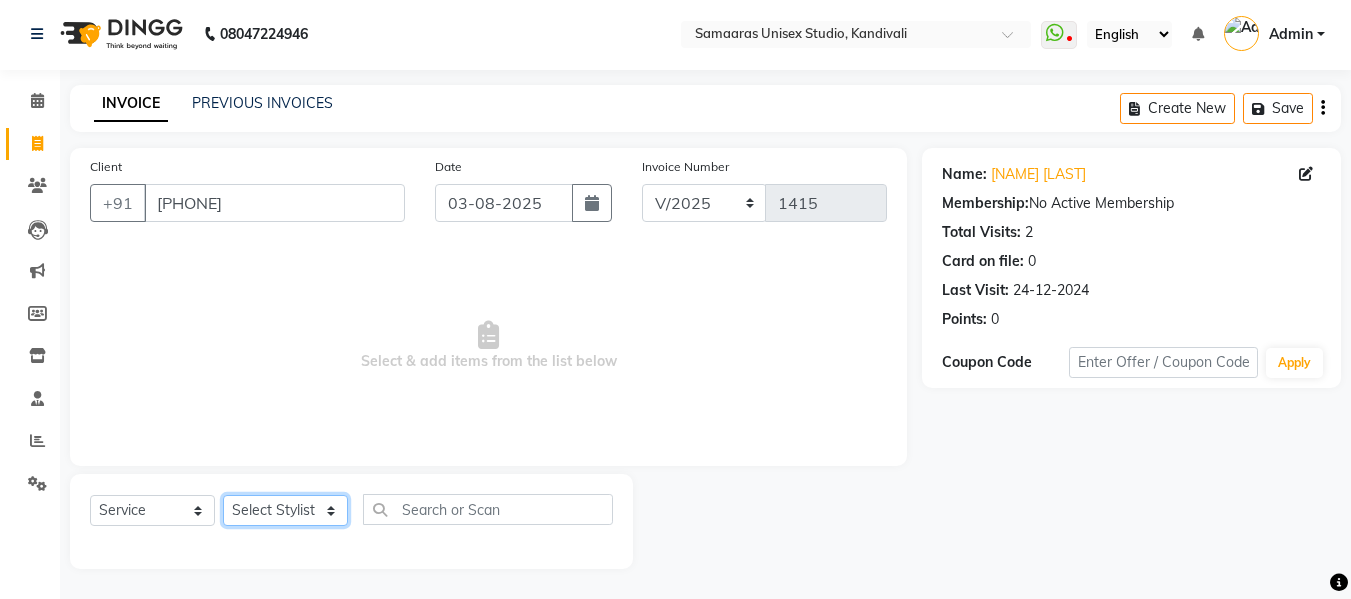 click on "Select Stylist Daksh Sir Firoz bhai Front Desk Guddu Kajal Priya Salman Bhai" 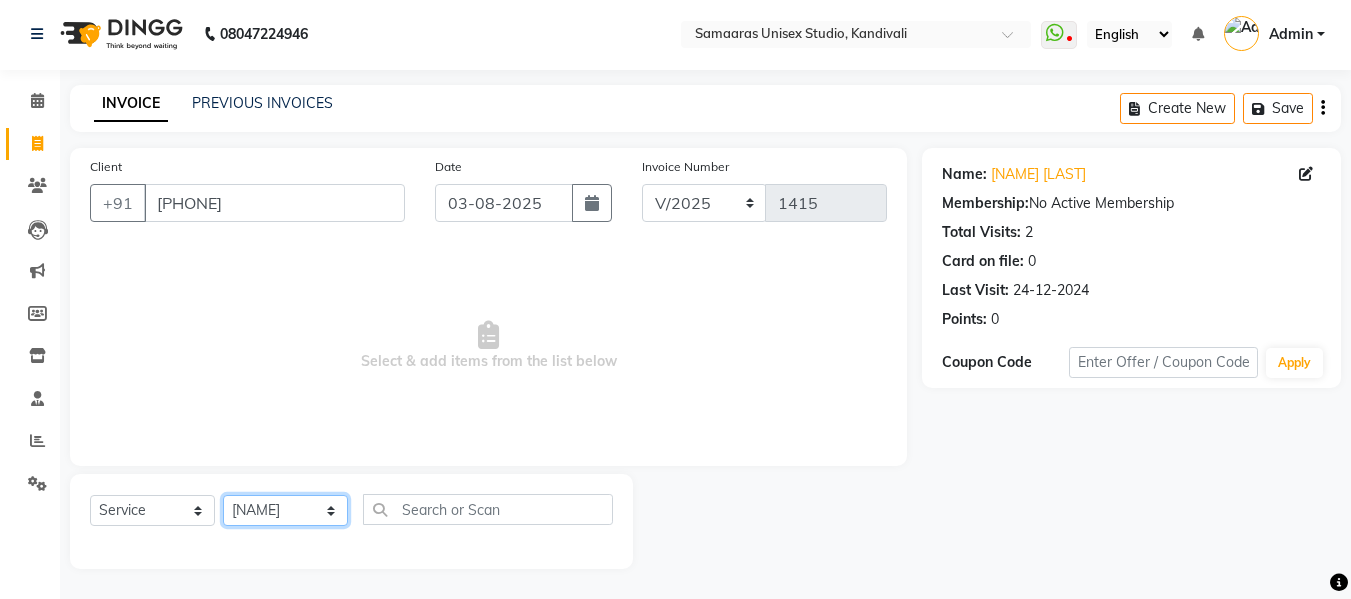 click on "Select Stylist Daksh Sir Firoz bhai Front Desk Guddu Kajal Priya Salman Bhai" 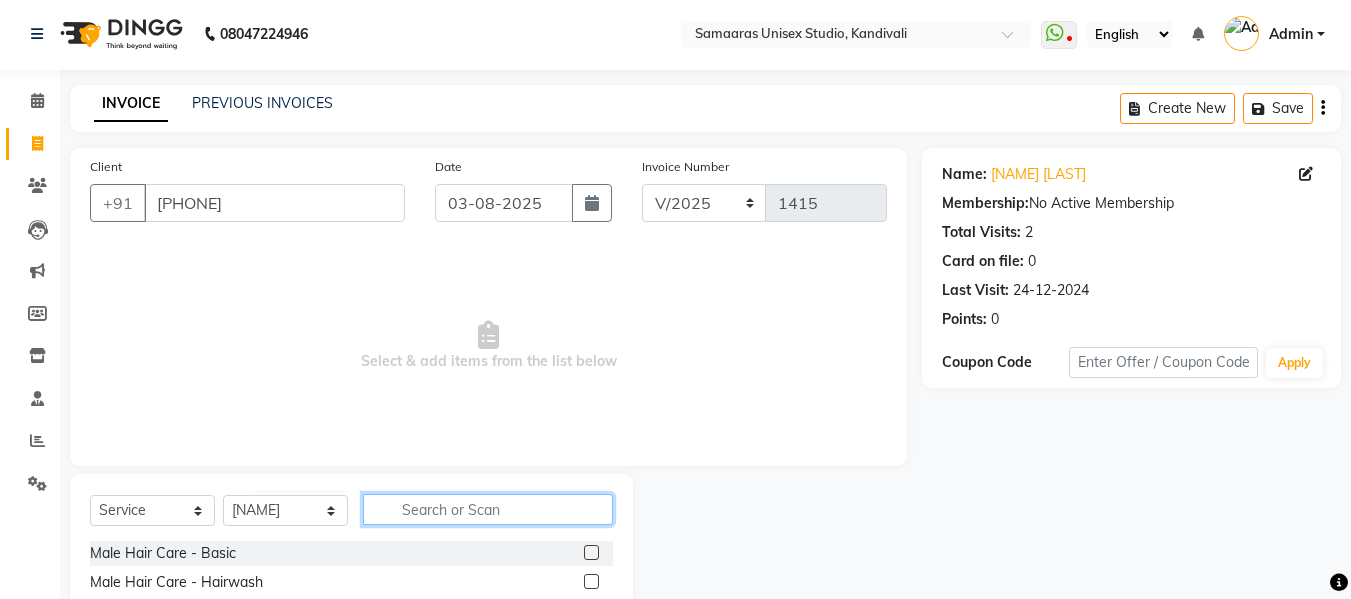 click 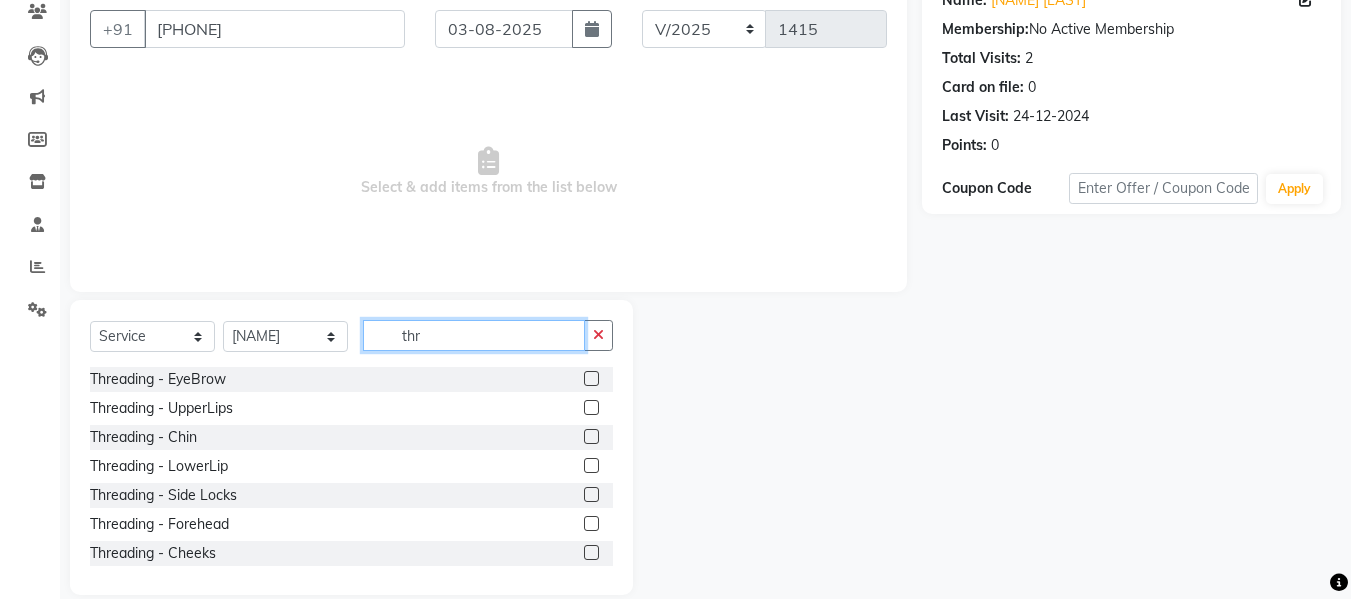 scroll, scrollTop: 202, scrollLeft: 0, axis: vertical 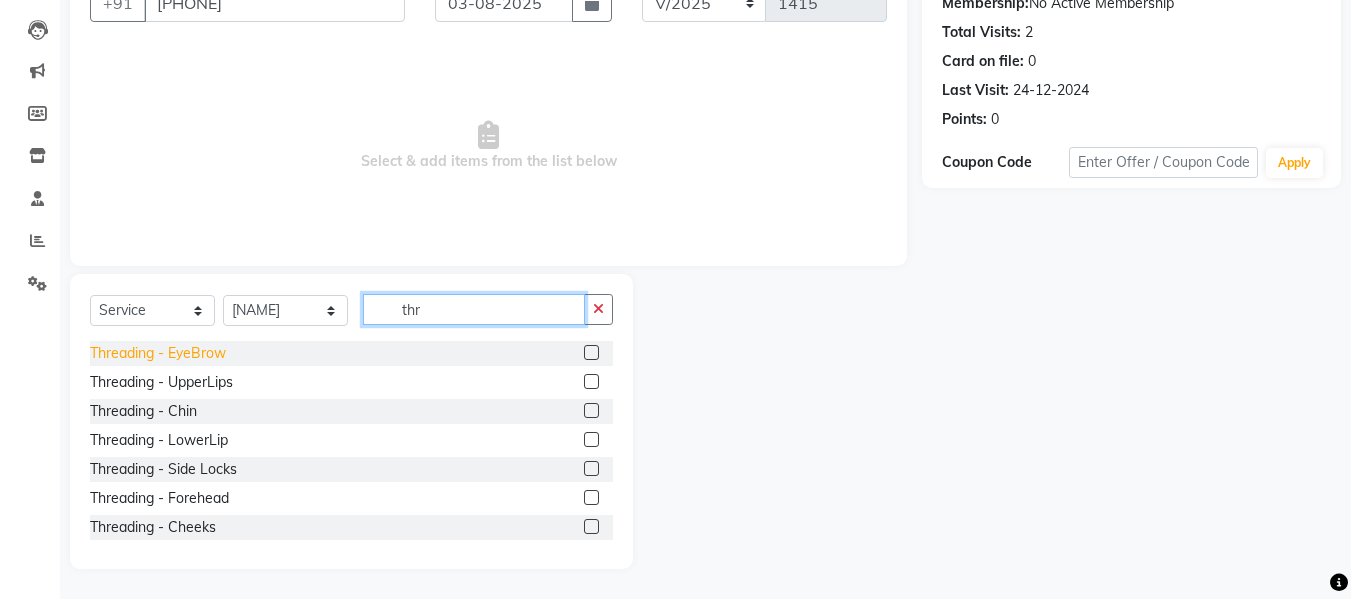 type on "thr" 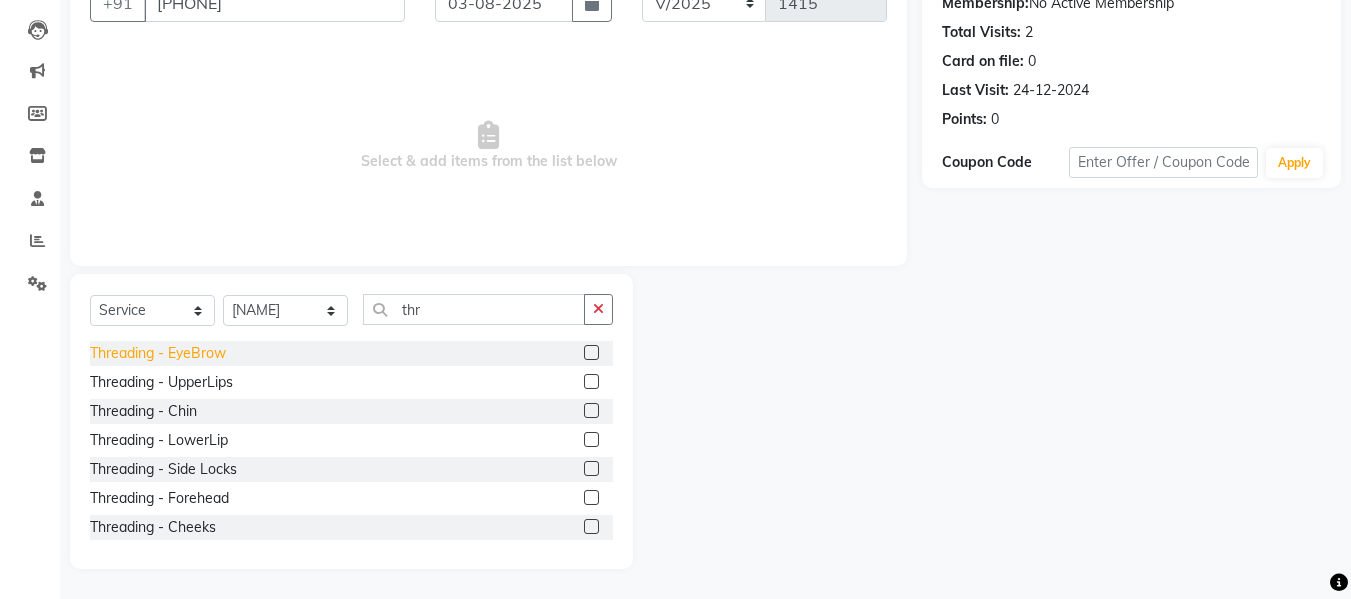 click on "Threading - EyeBrow" 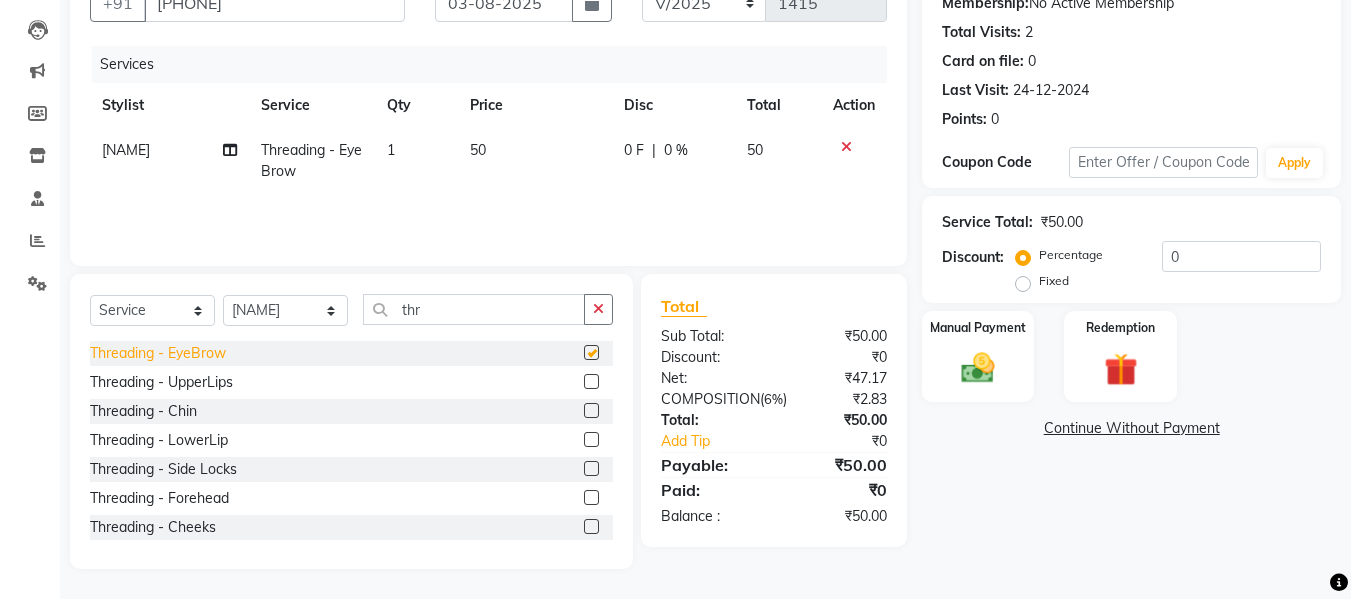 checkbox on "false" 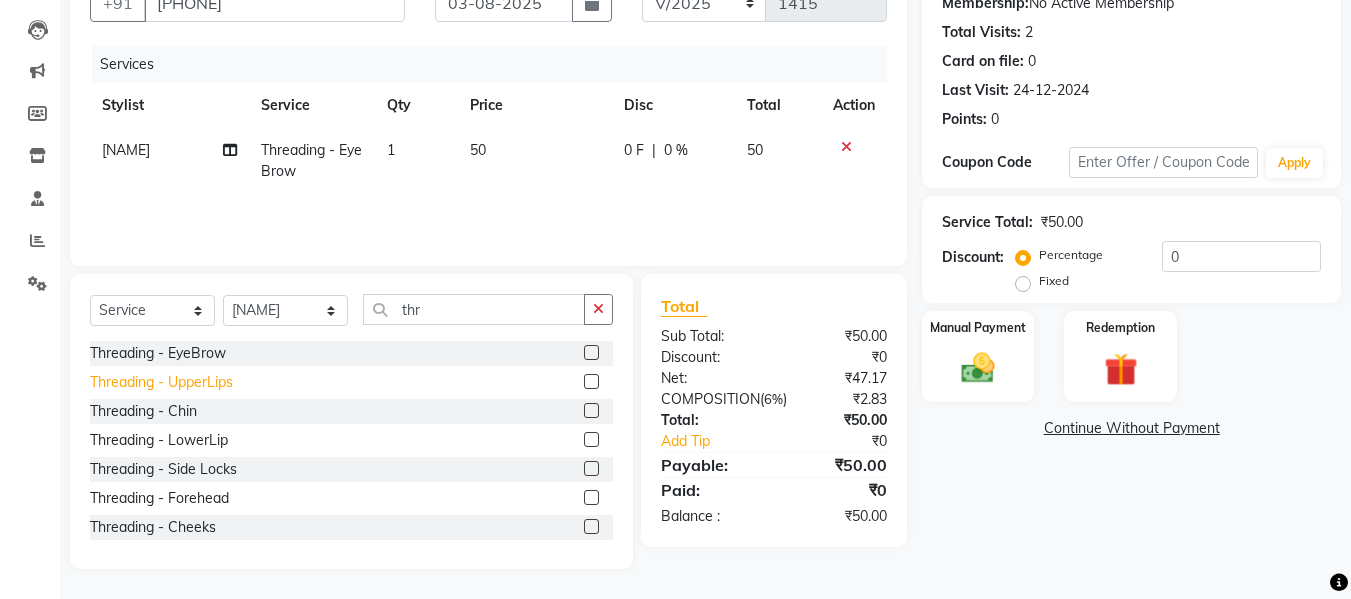 click on "Threading - UpperLips" 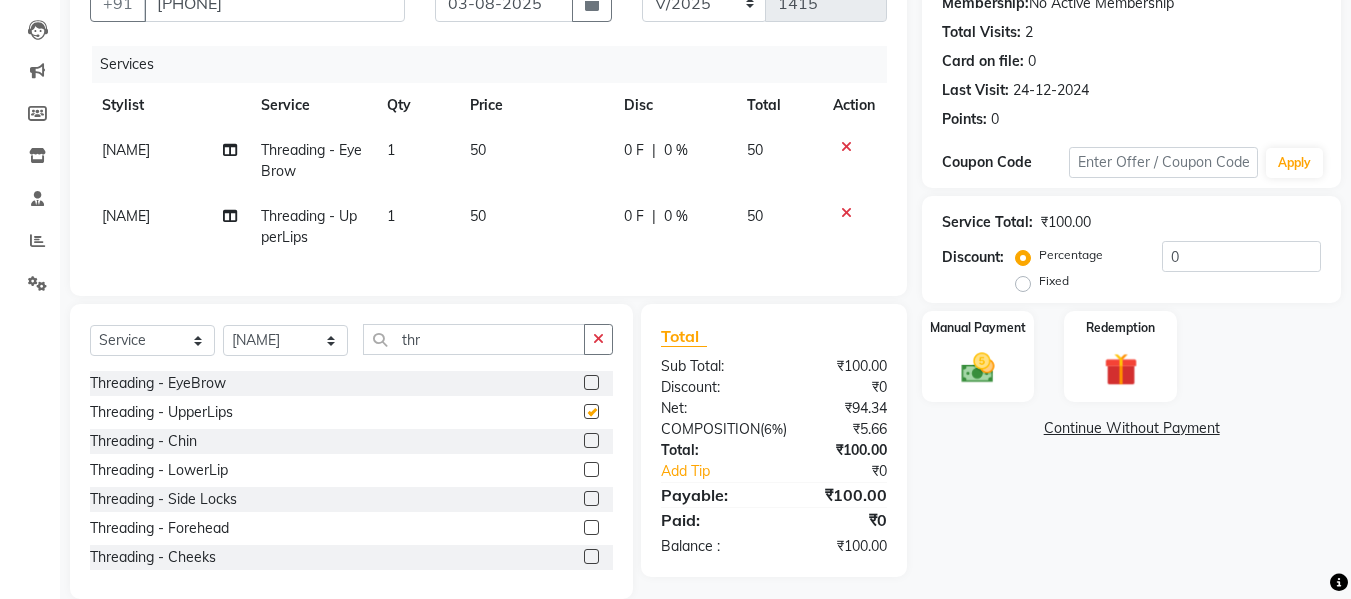checkbox on "false" 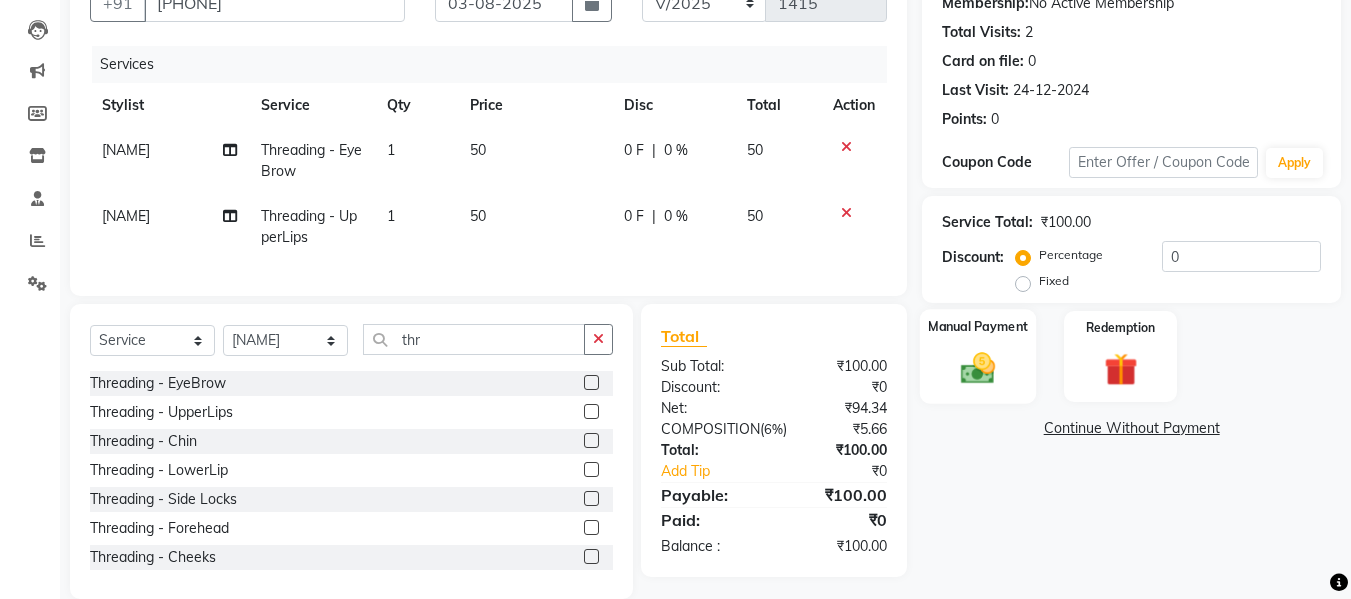 click 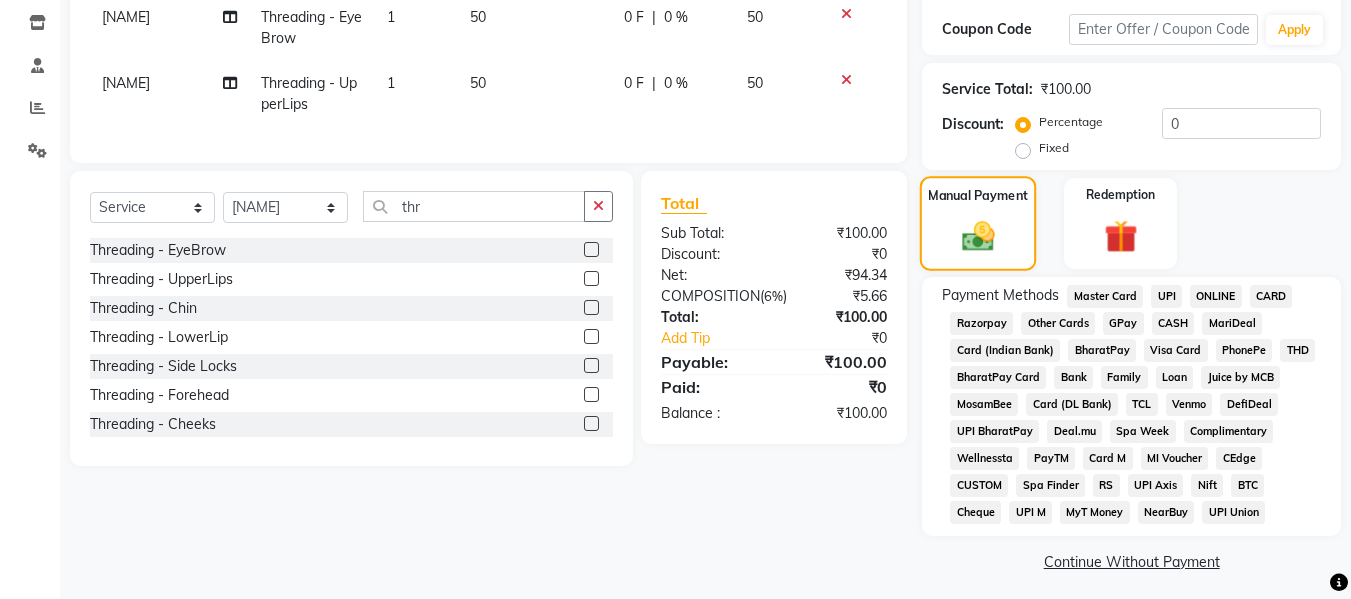 scroll, scrollTop: 343, scrollLeft: 0, axis: vertical 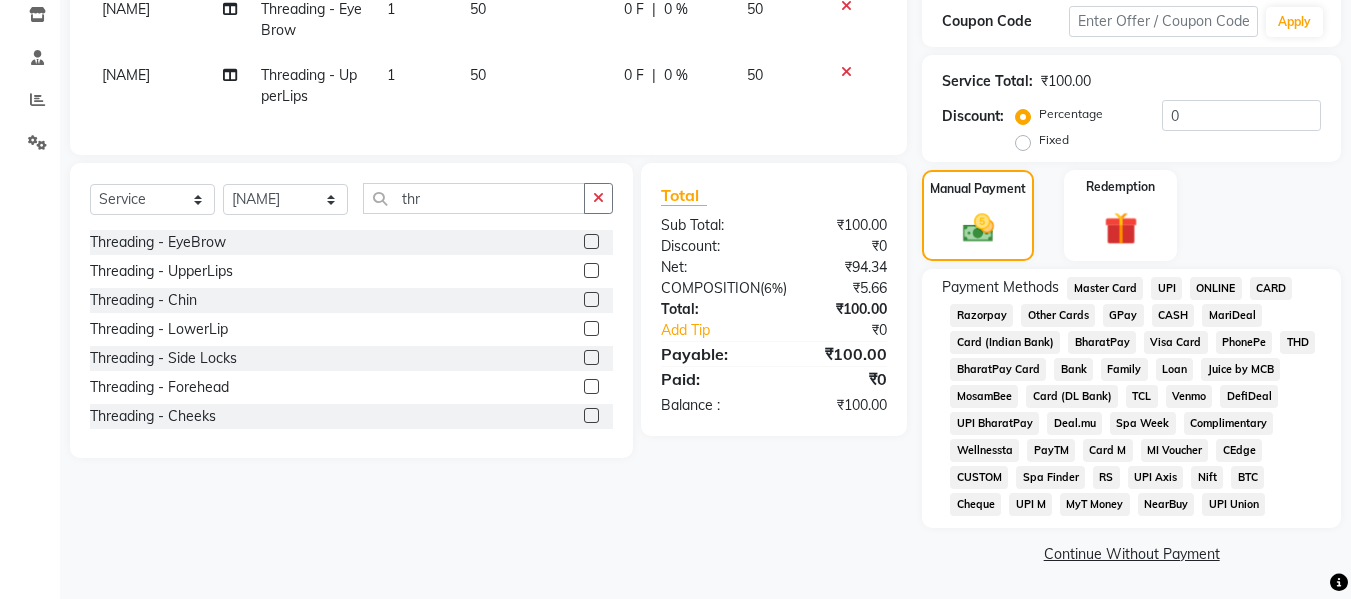 click on "CASH" 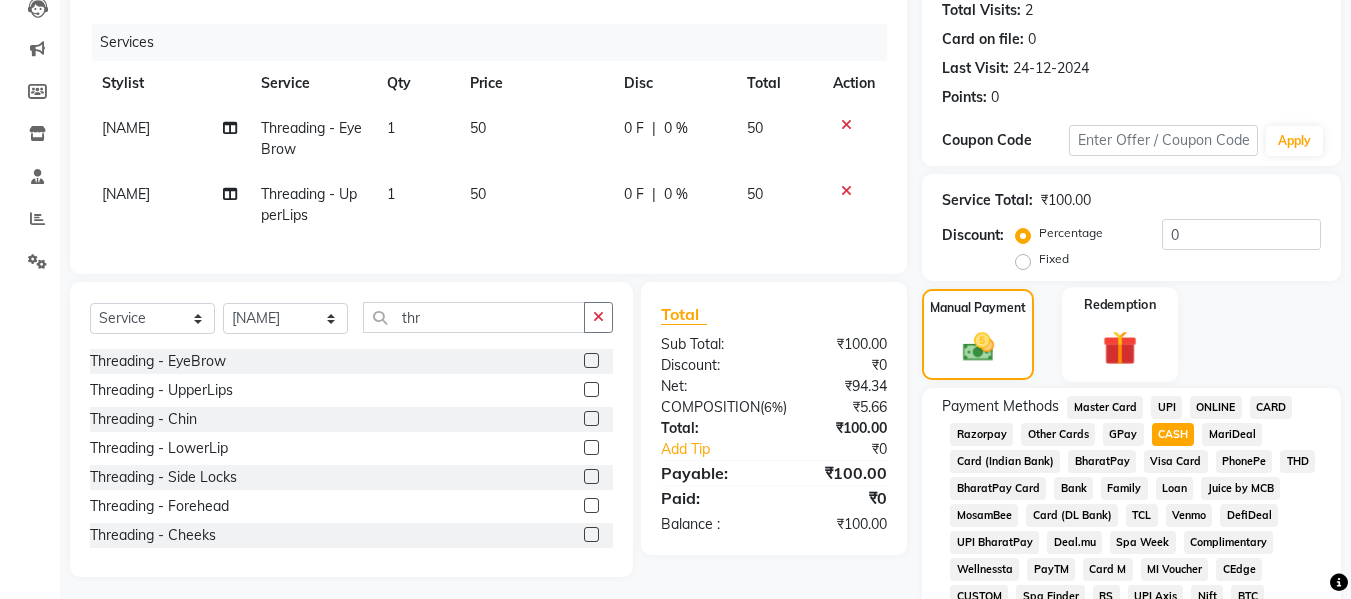 scroll, scrollTop: 449, scrollLeft: 0, axis: vertical 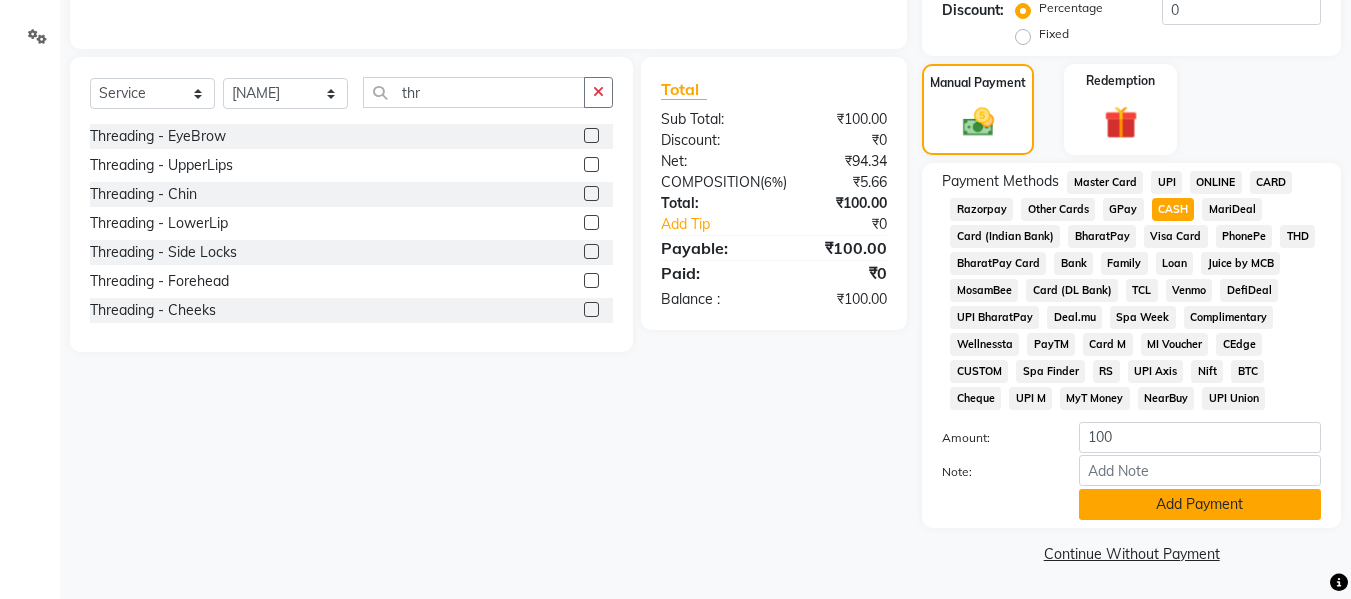 click on "Add Payment" 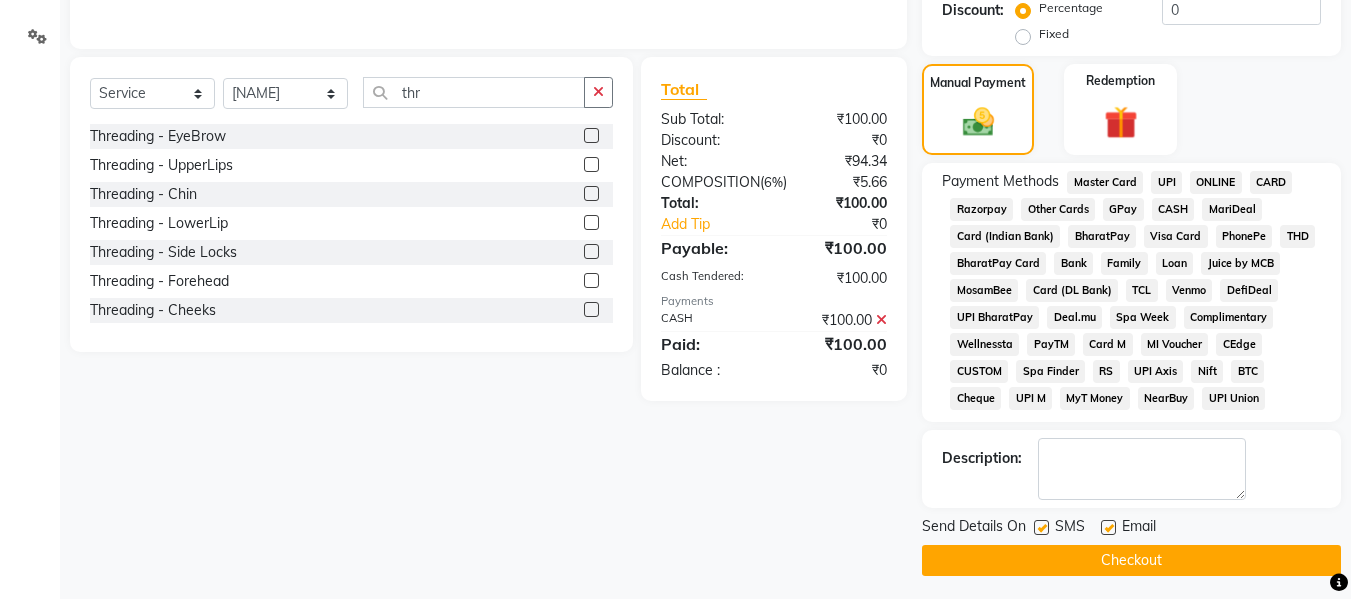 click on "Checkout" 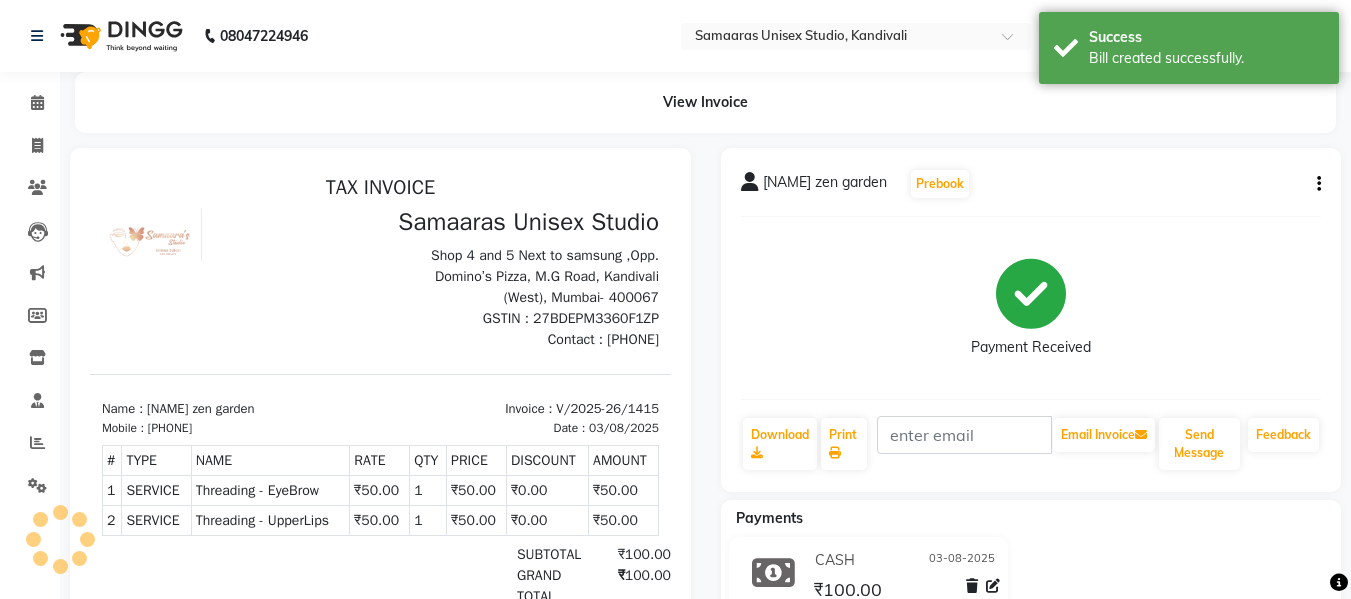 scroll, scrollTop: 0, scrollLeft: 0, axis: both 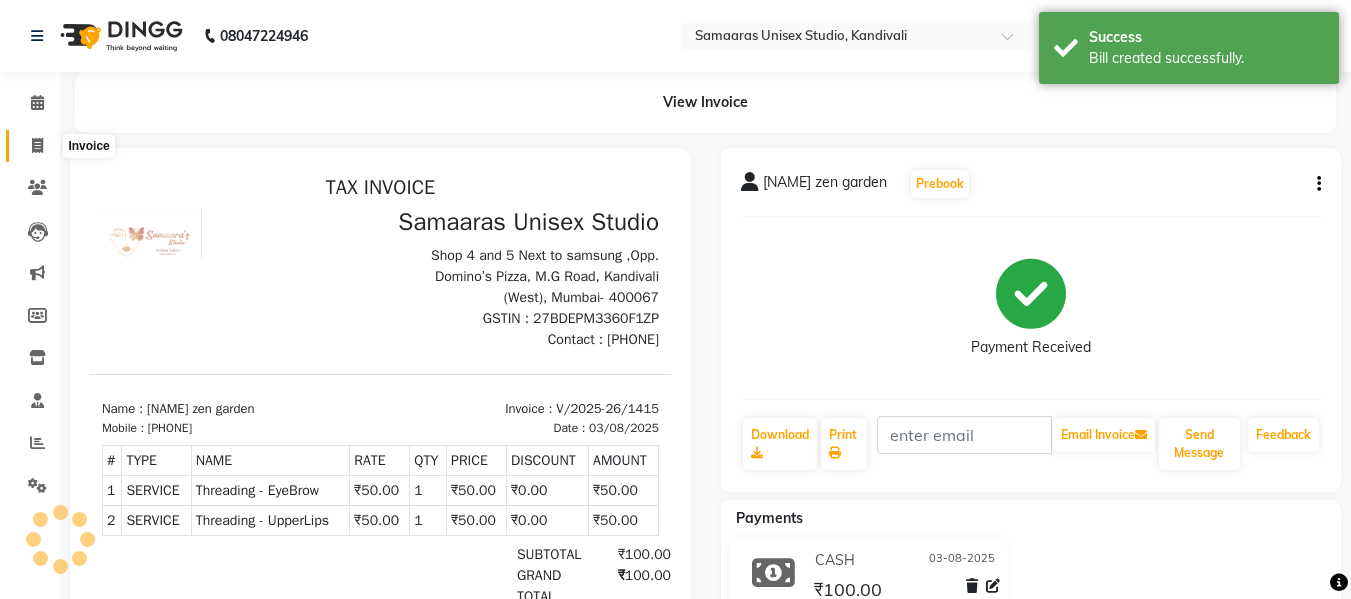 click 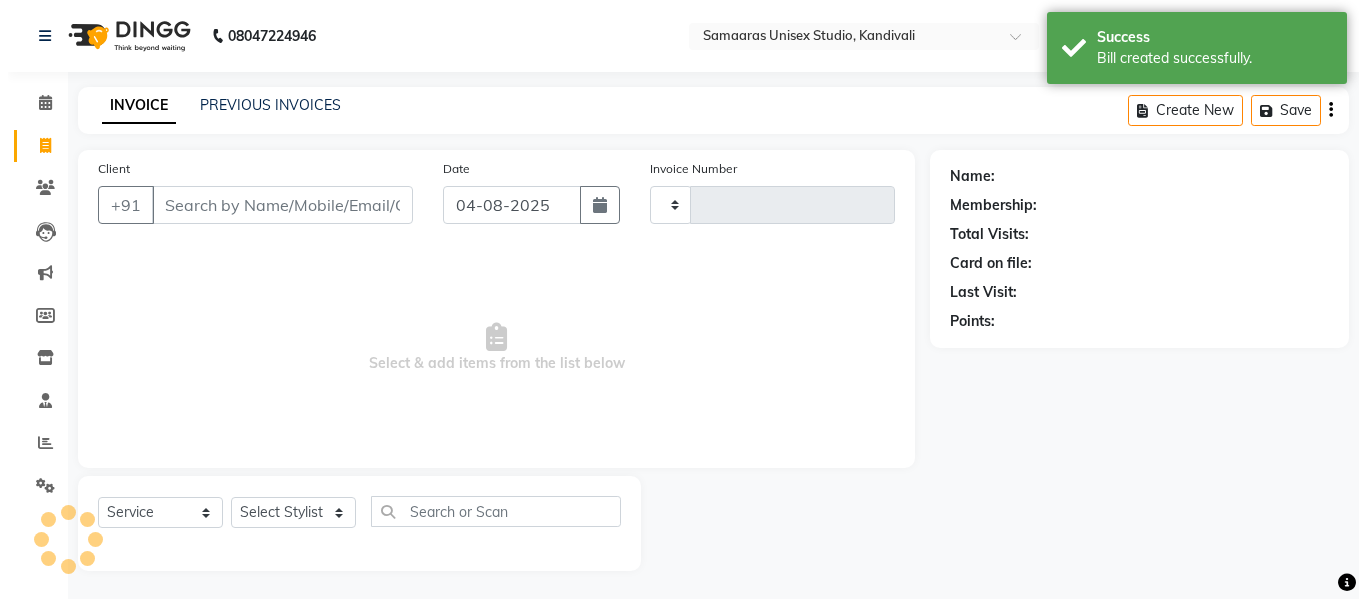 scroll, scrollTop: 2, scrollLeft: 0, axis: vertical 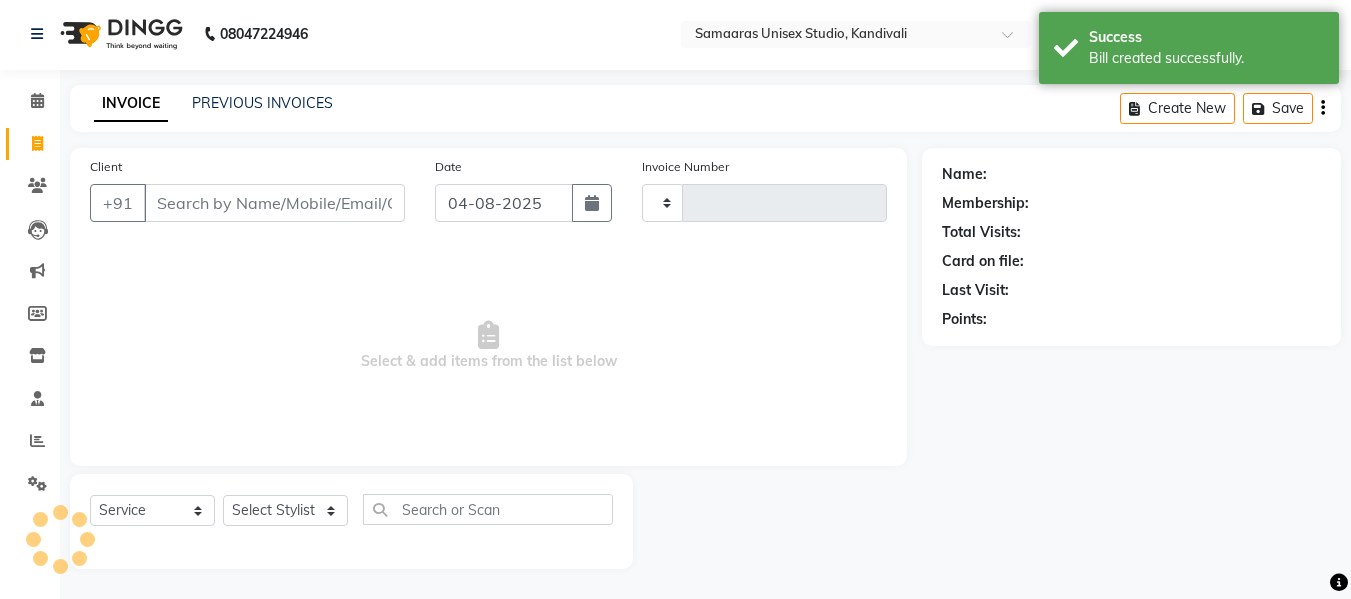 type on "1416" 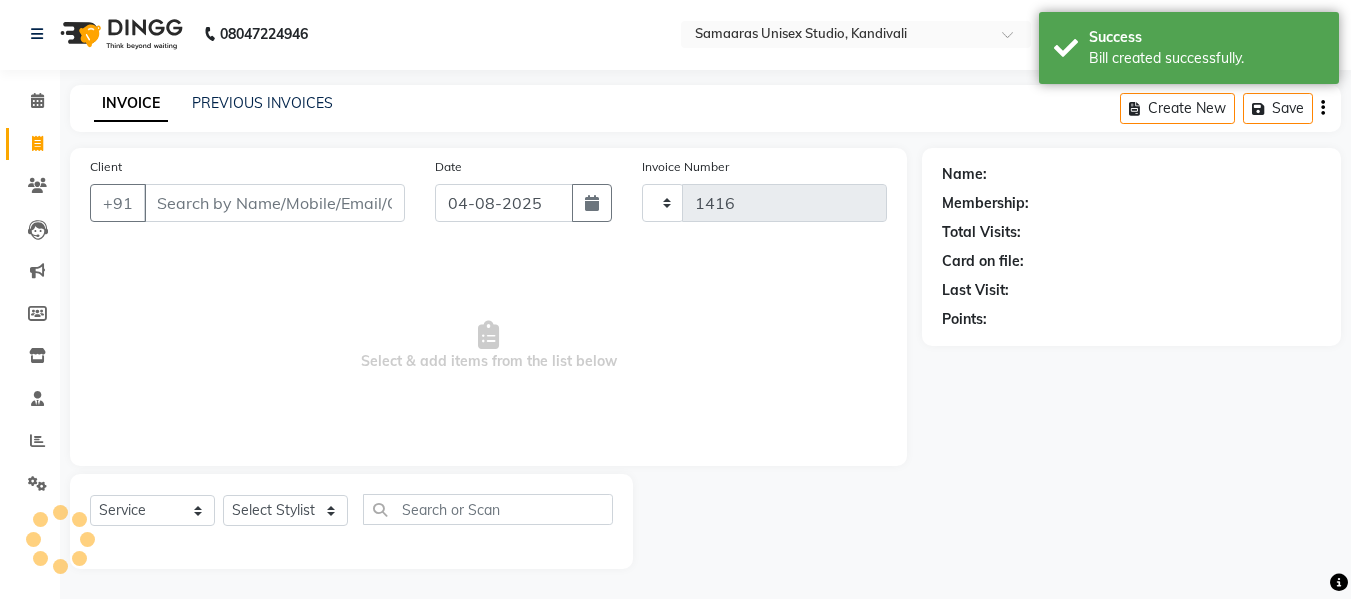 select on "4525" 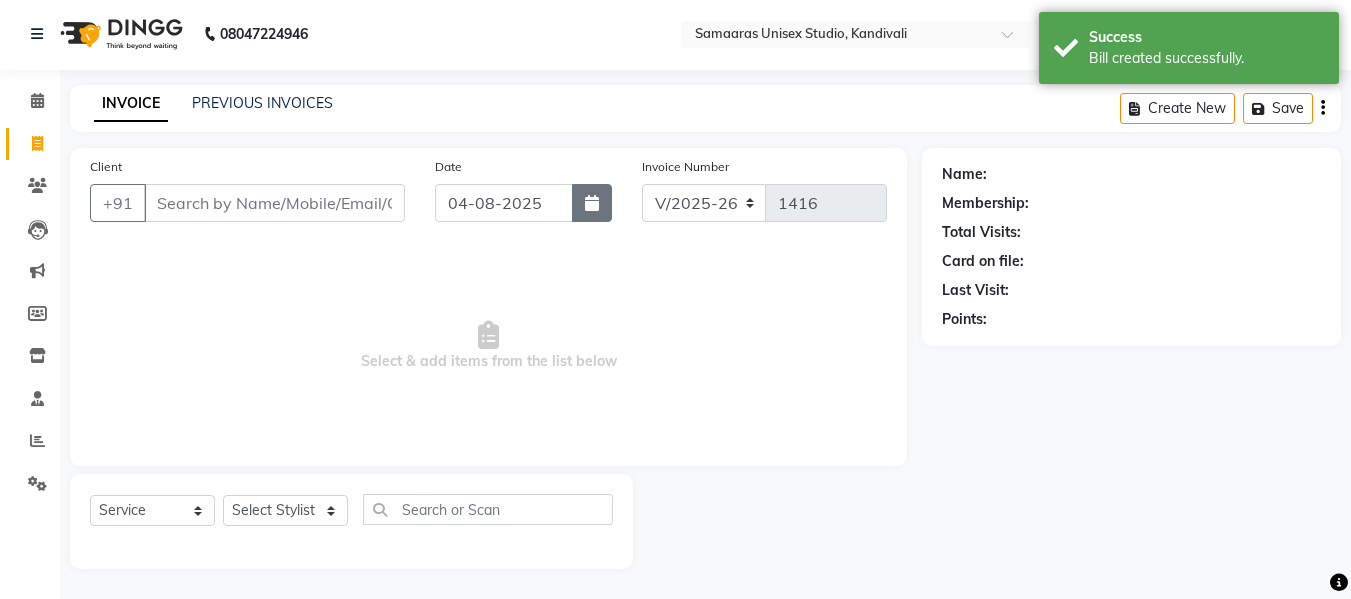 click 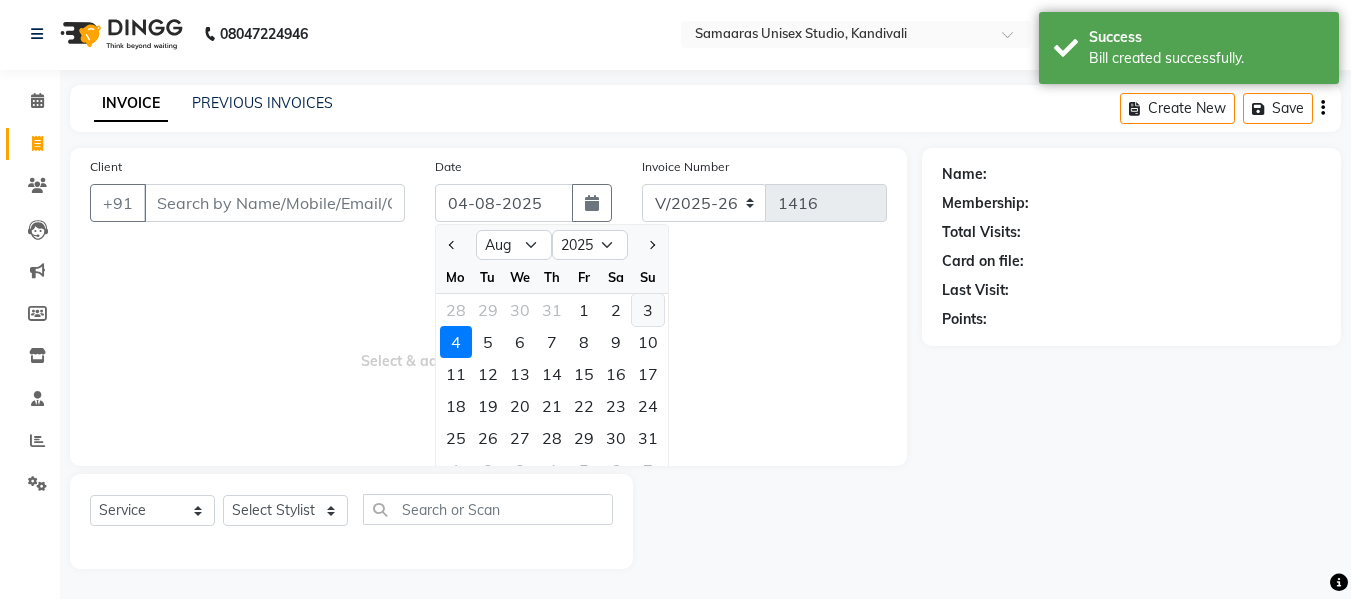 click on "3" 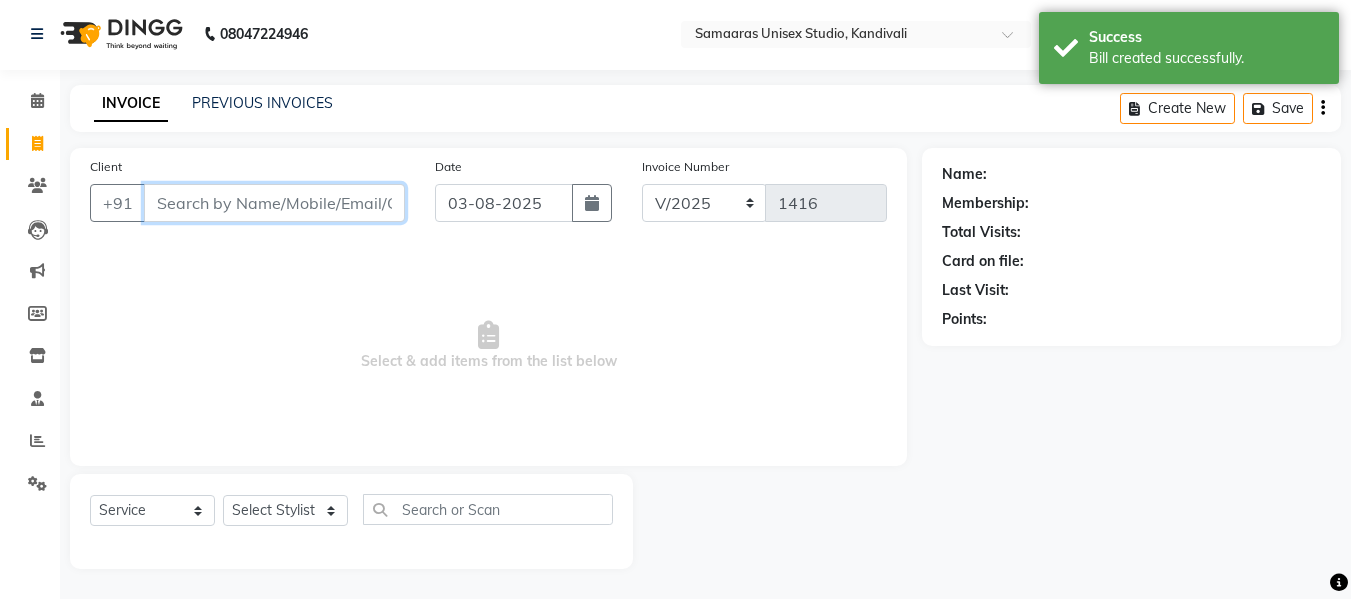click on "Client" at bounding box center [274, 203] 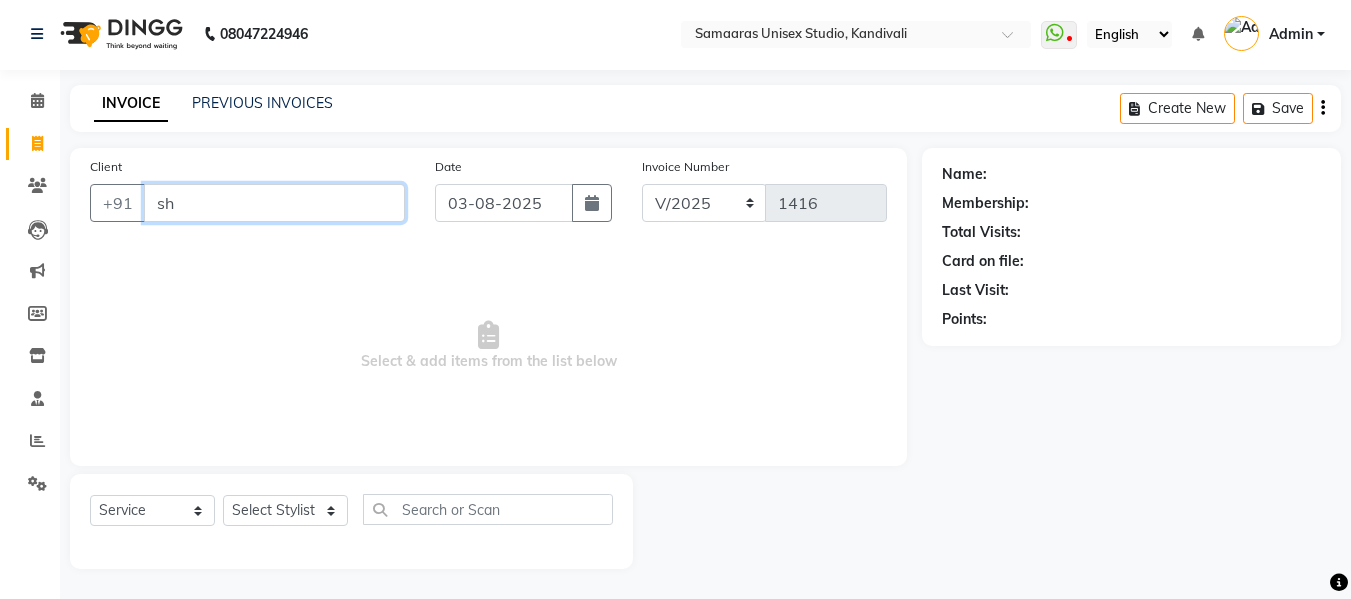 type on "s" 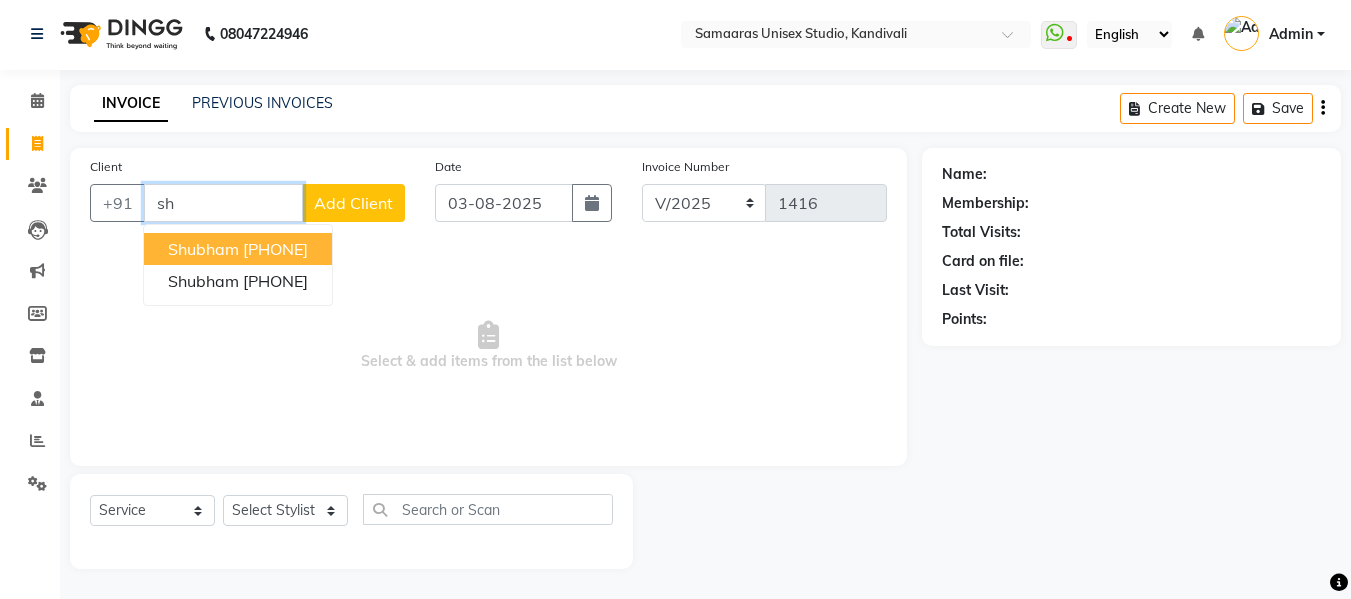 type on "s" 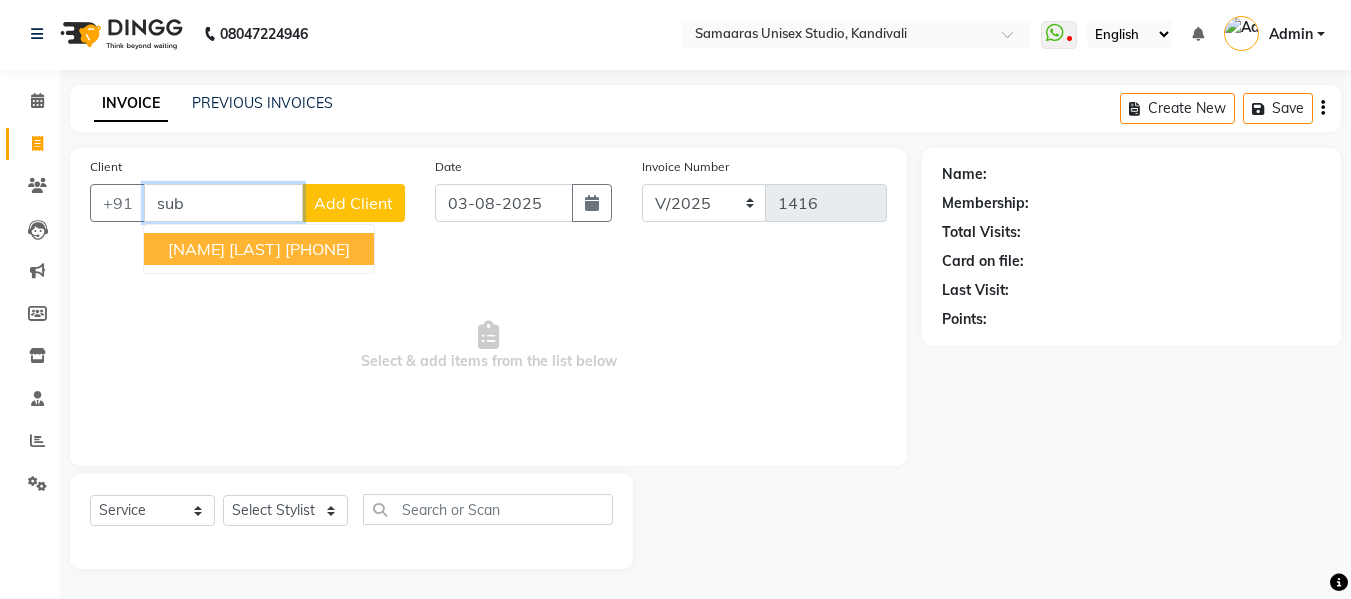 click on "[PHONE]" at bounding box center [317, 249] 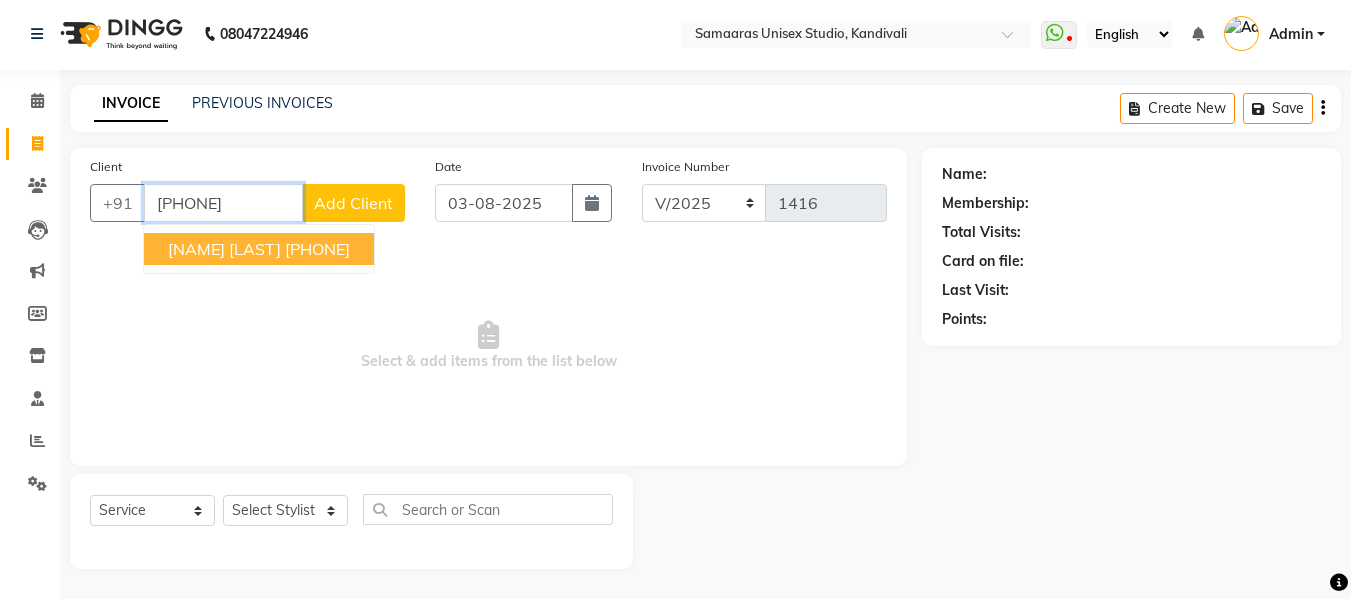 type on "[PHONE]" 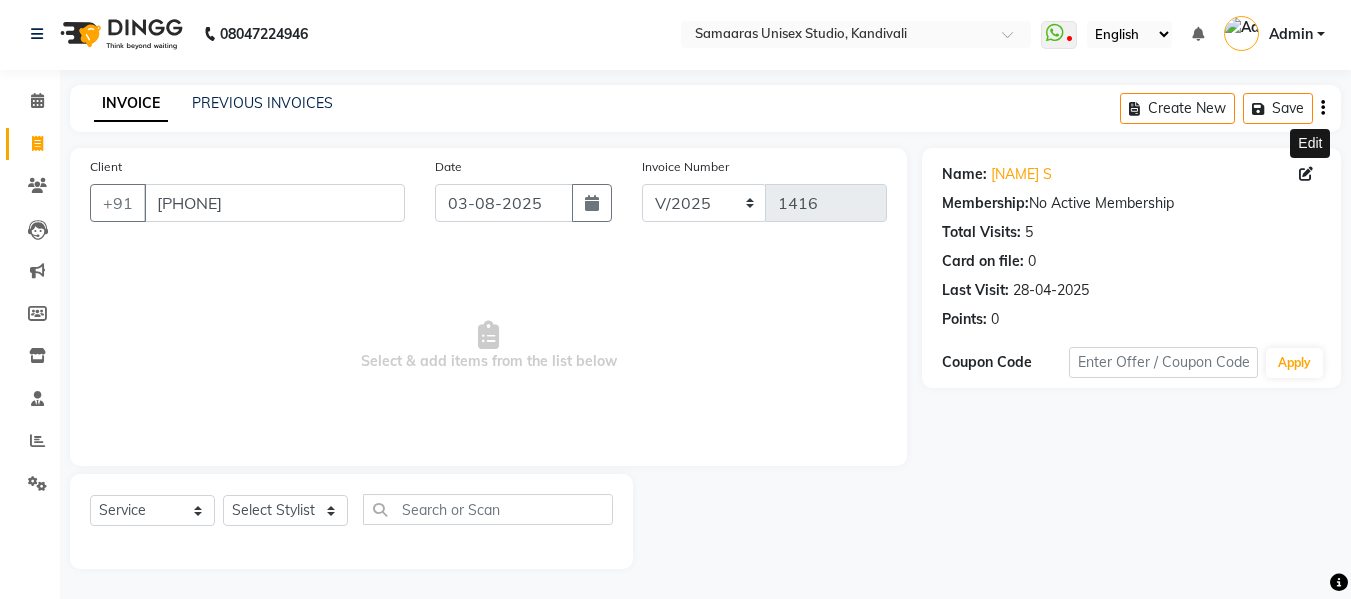 click 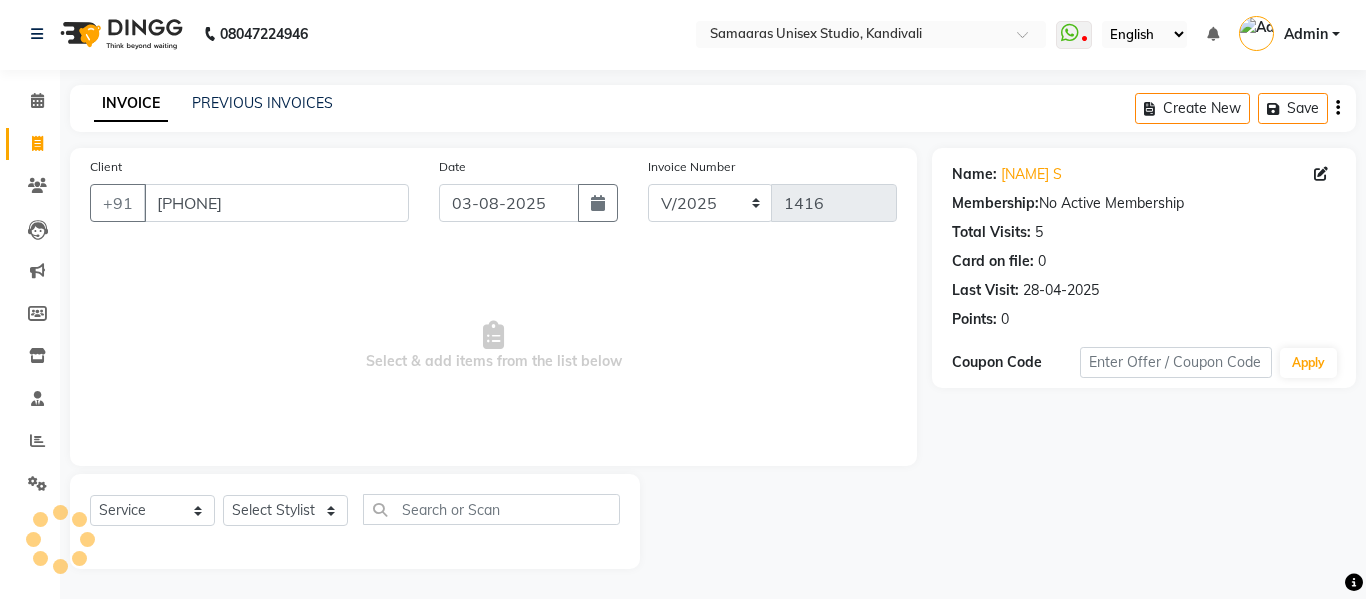 select on "female" 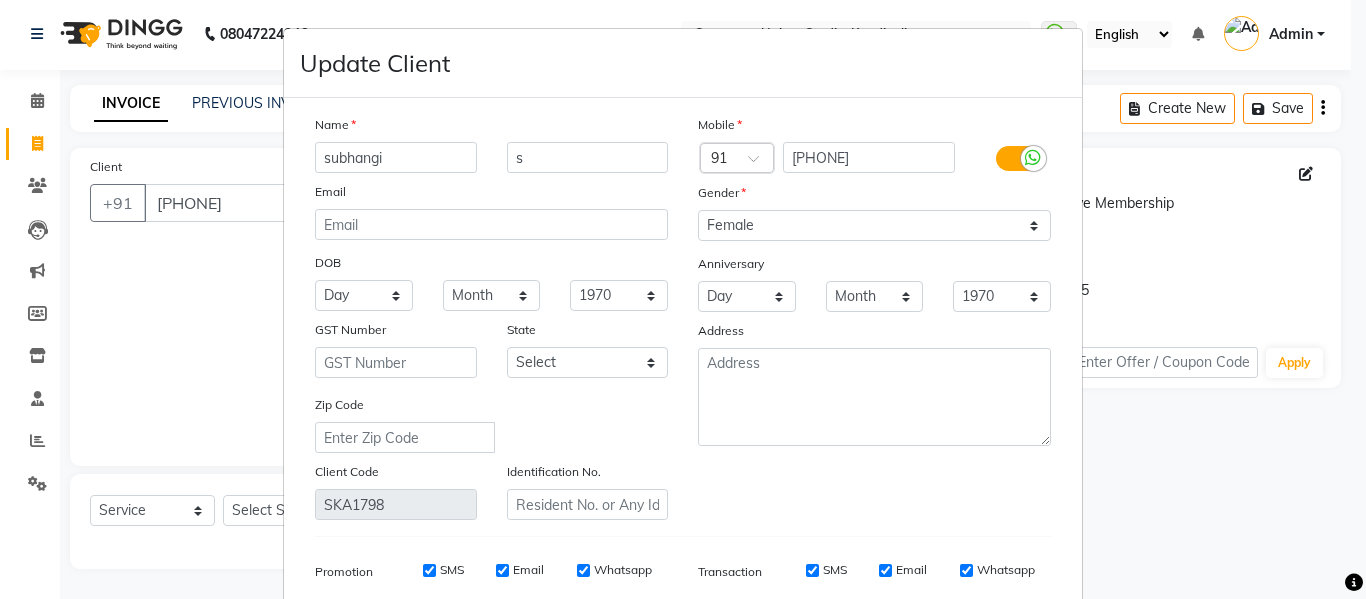 click on "subhangi" at bounding box center [396, 157] 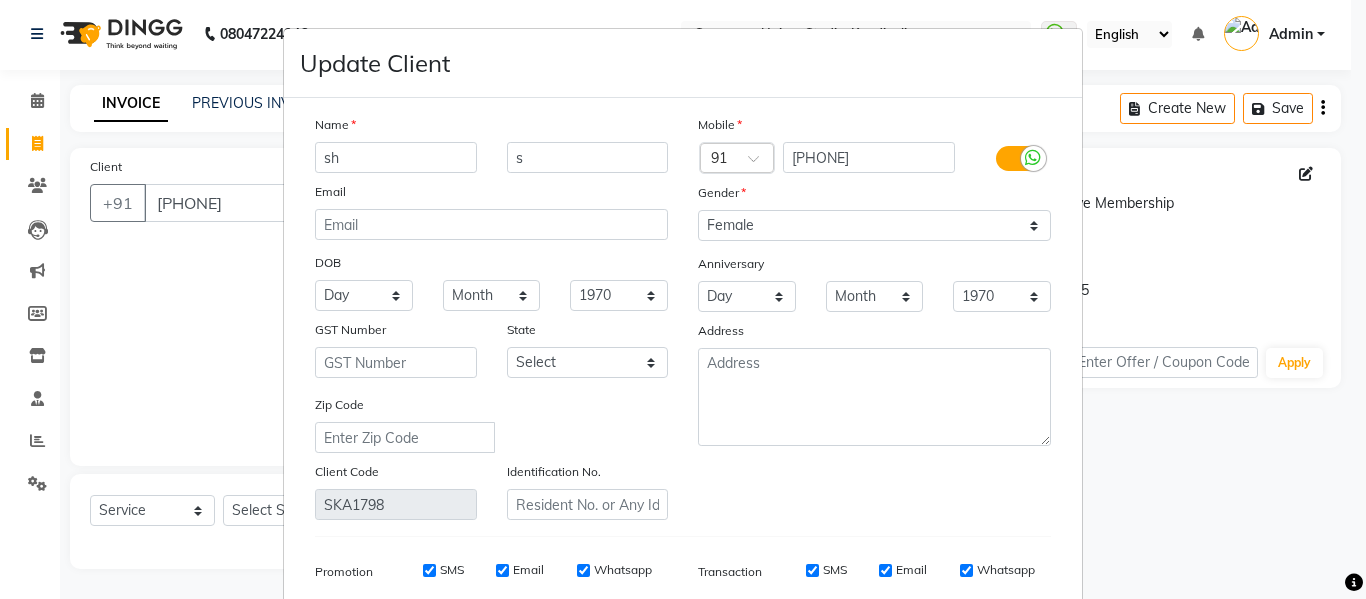 type on "s" 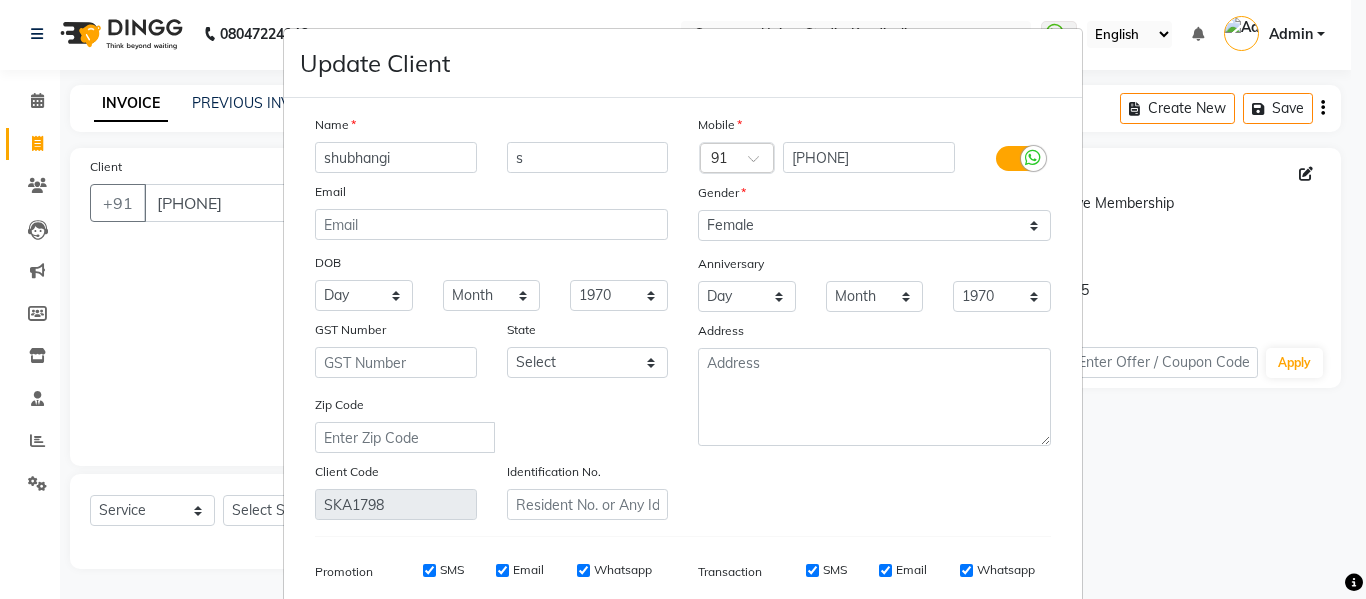 type on "shubhangi" 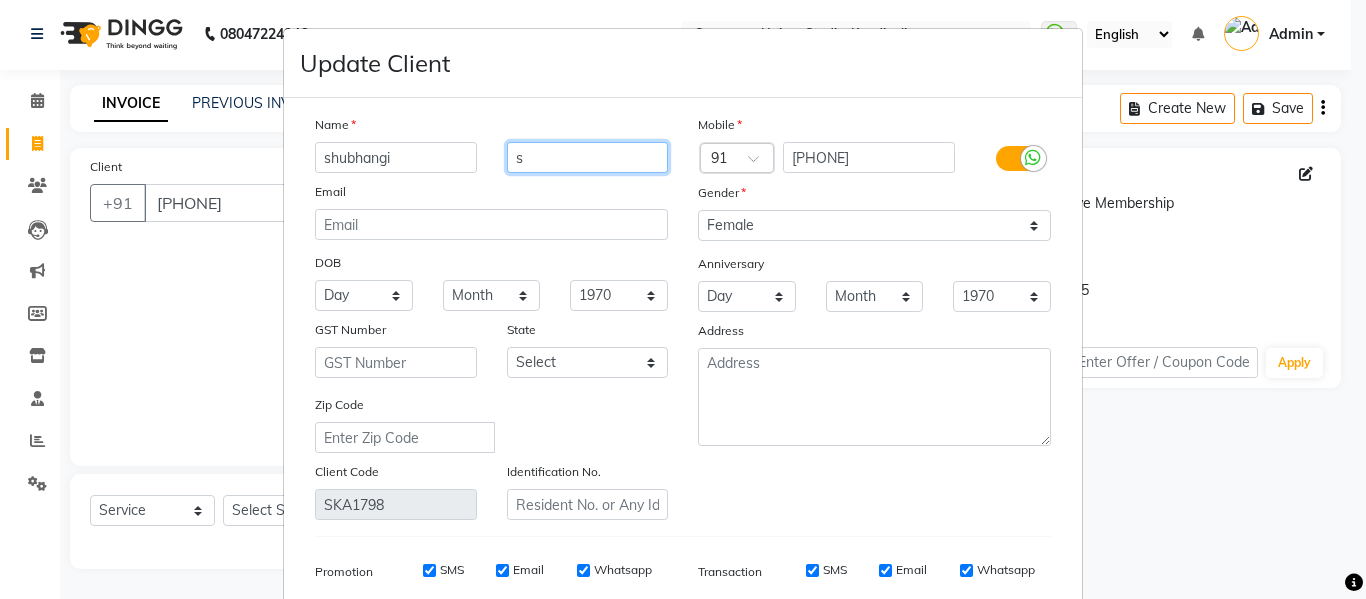 click on "s" at bounding box center [588, 157] 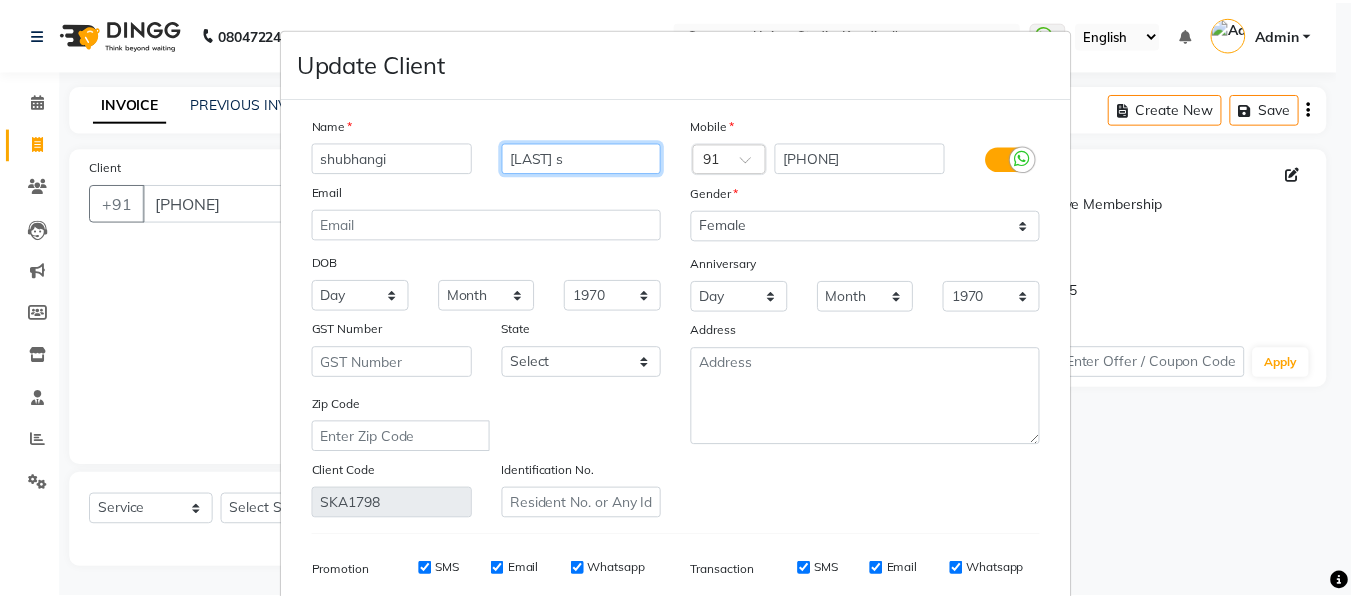 scroll, scrollTop: 288, scrollLeft: 0, axis: vertical 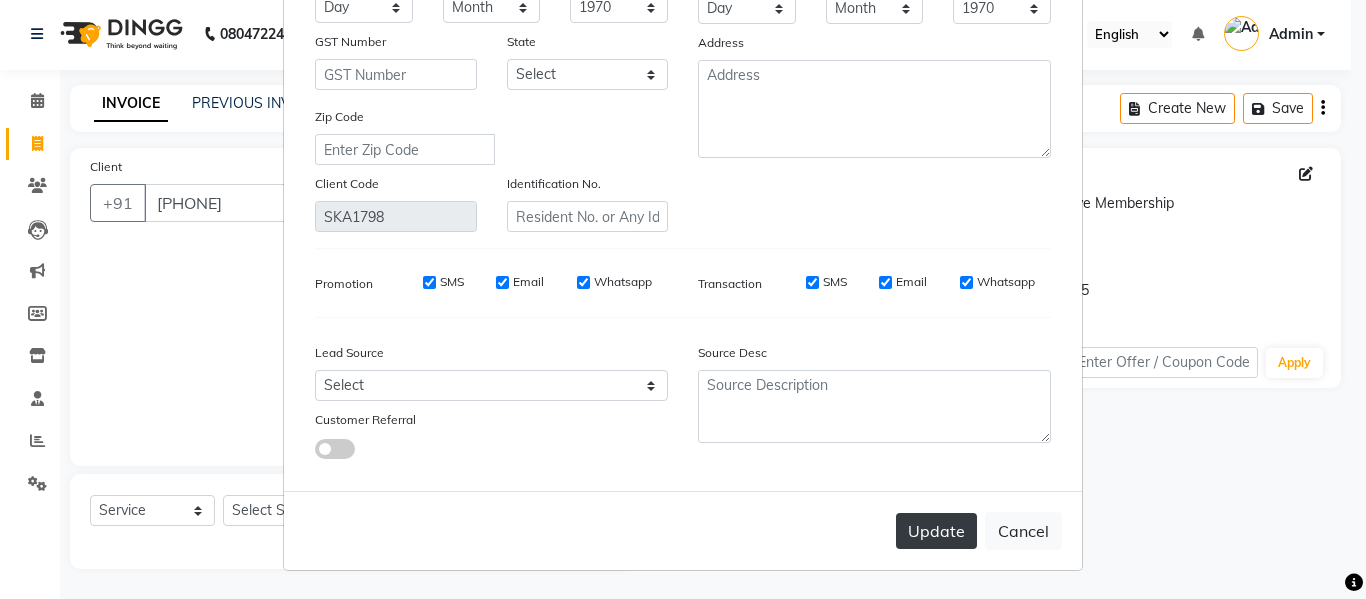 type on "[LAST] s" 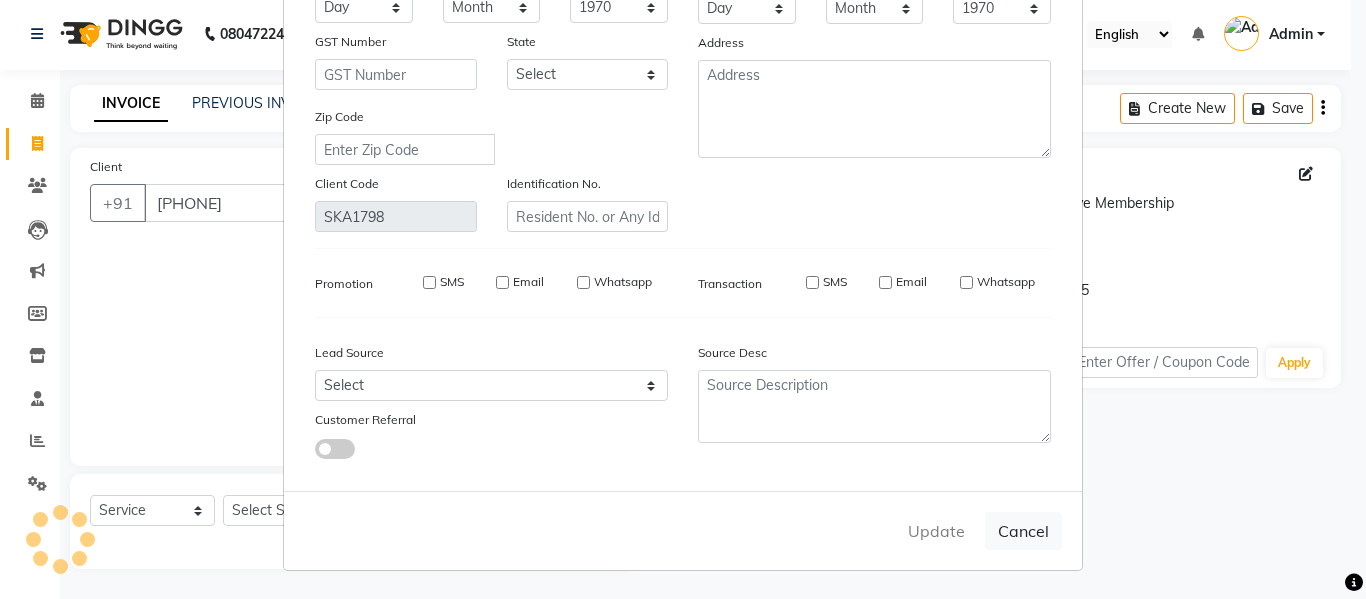 type 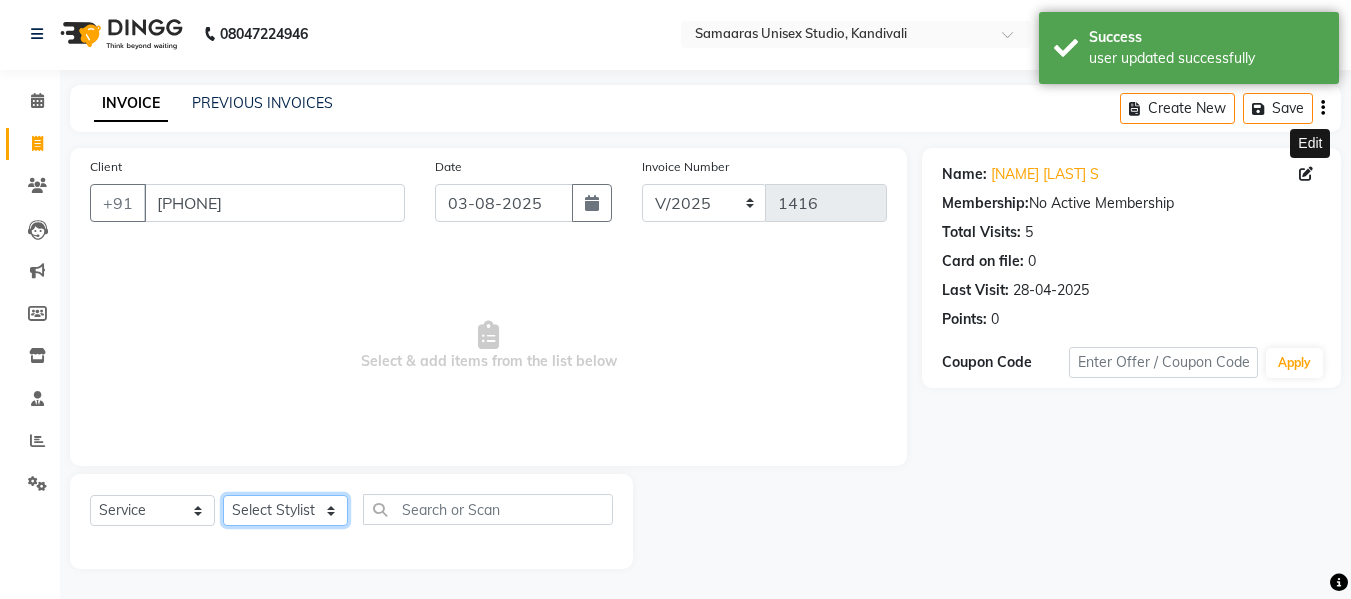 click on "Select Stylist Daksh Sir Firoz bhai Front Desk Guddu Kajal Priya Salman Bhai" 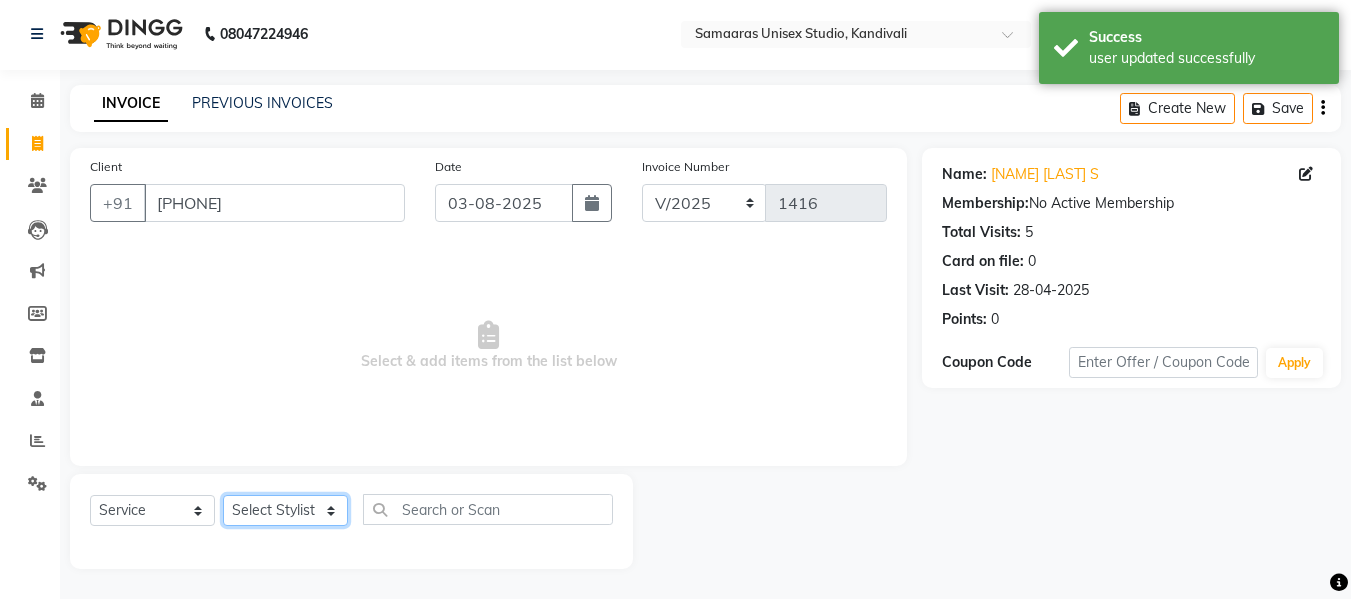 select on "50822" 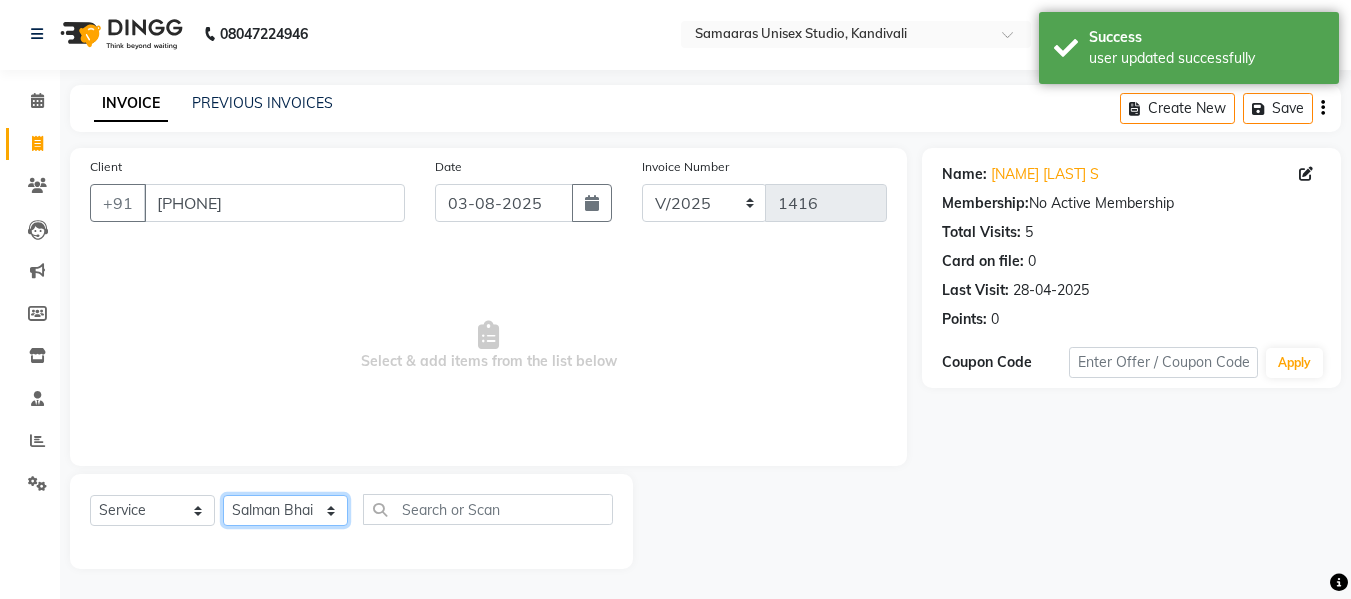 click on "Select Stylist Daksh Sir Firoz bhai Front Desk Guddu Kajal Priya Salman Bhai" 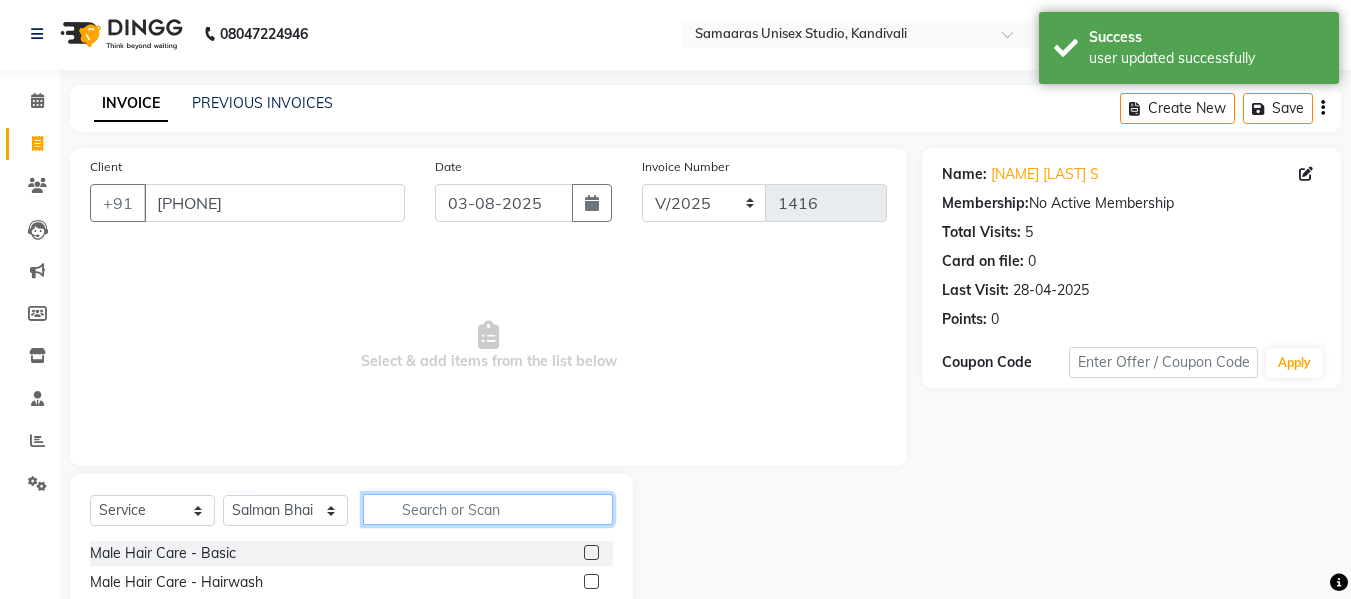 click 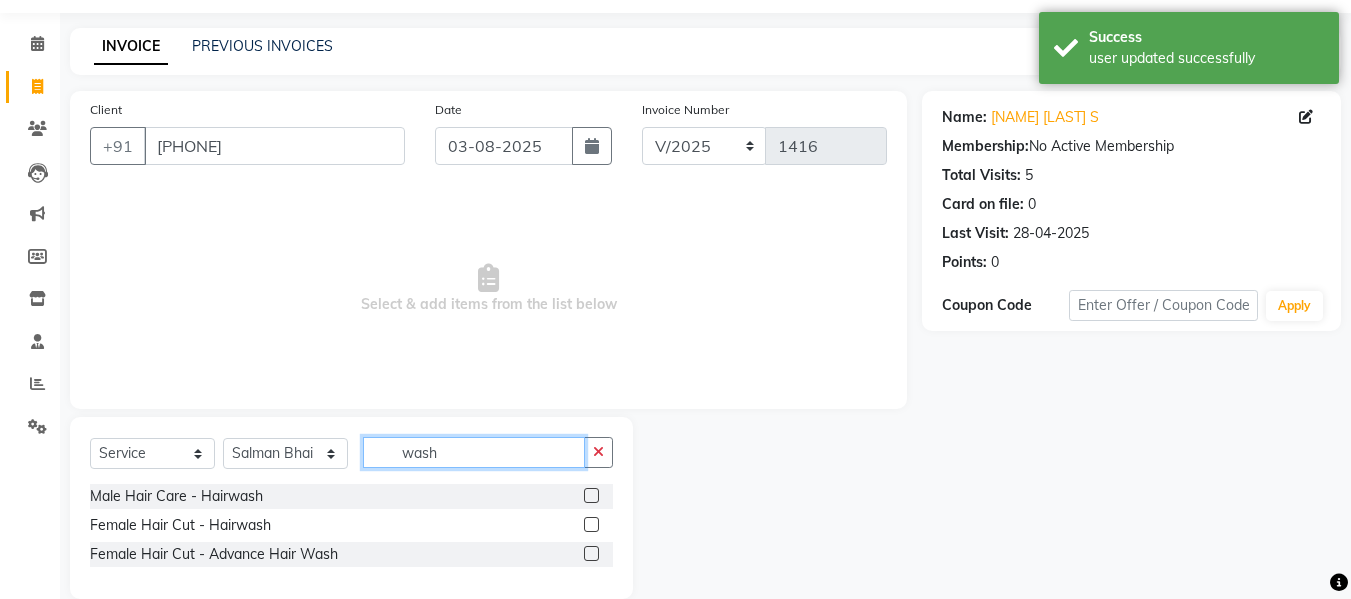 scroll, scrollTop: 89, scrollLeft: 0, axis: vertical 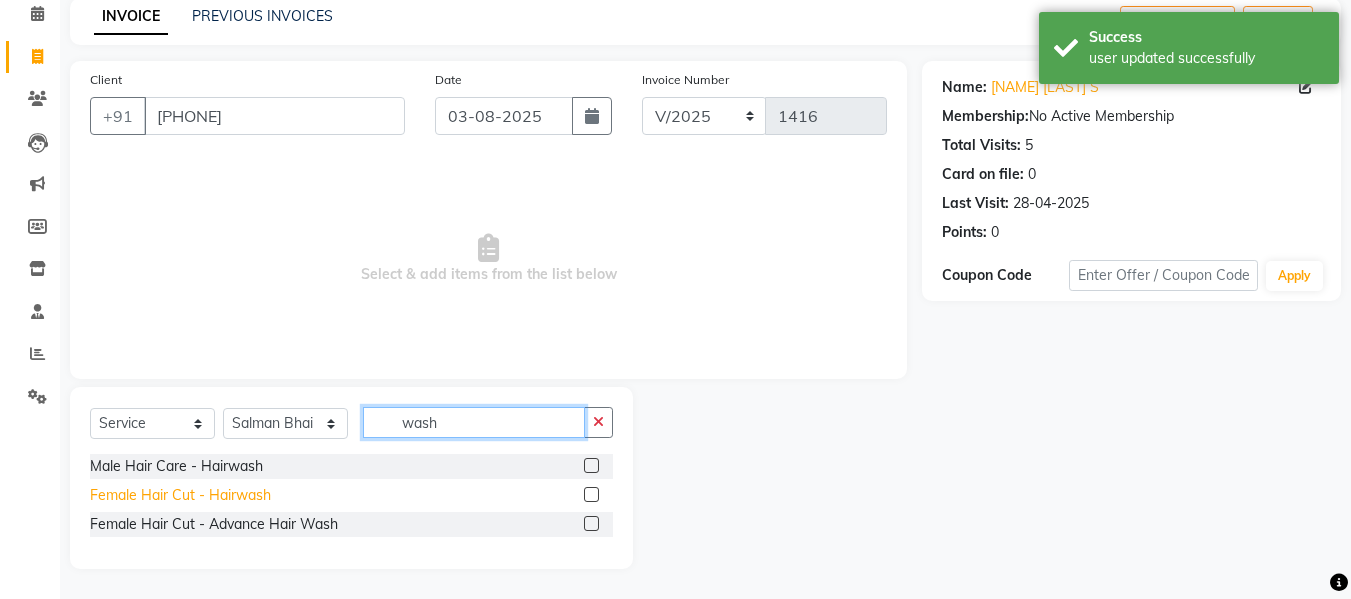 type on "wash" 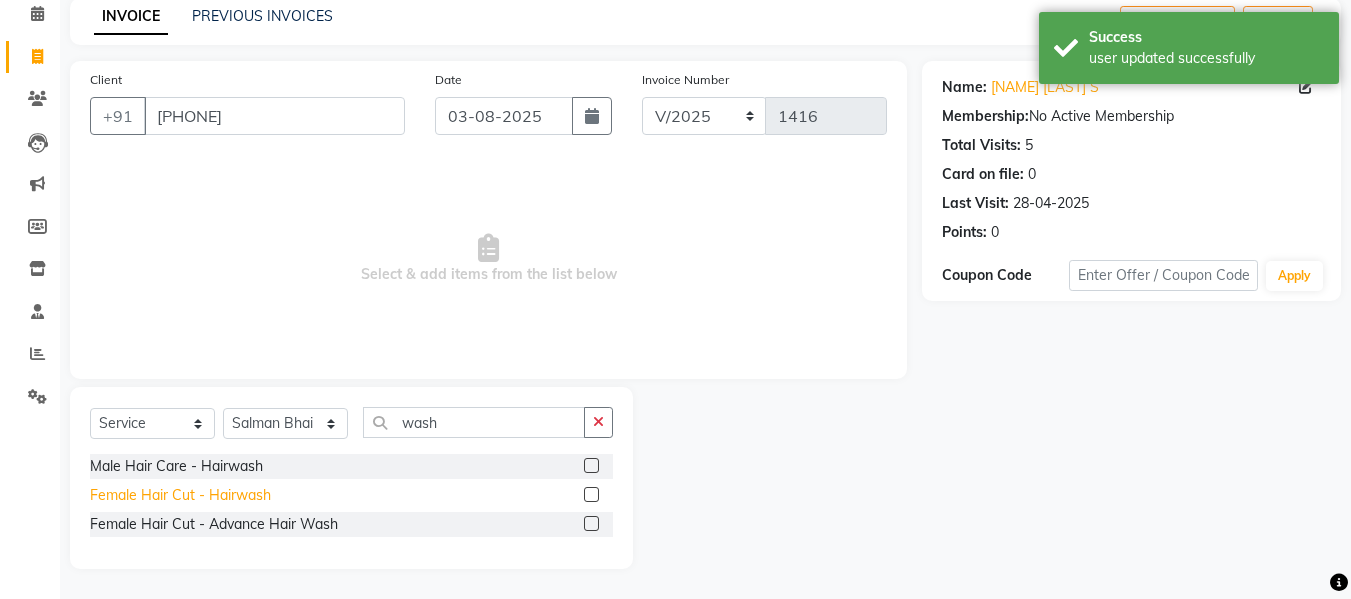 click on "Female Hair Cut  - Hairwash" 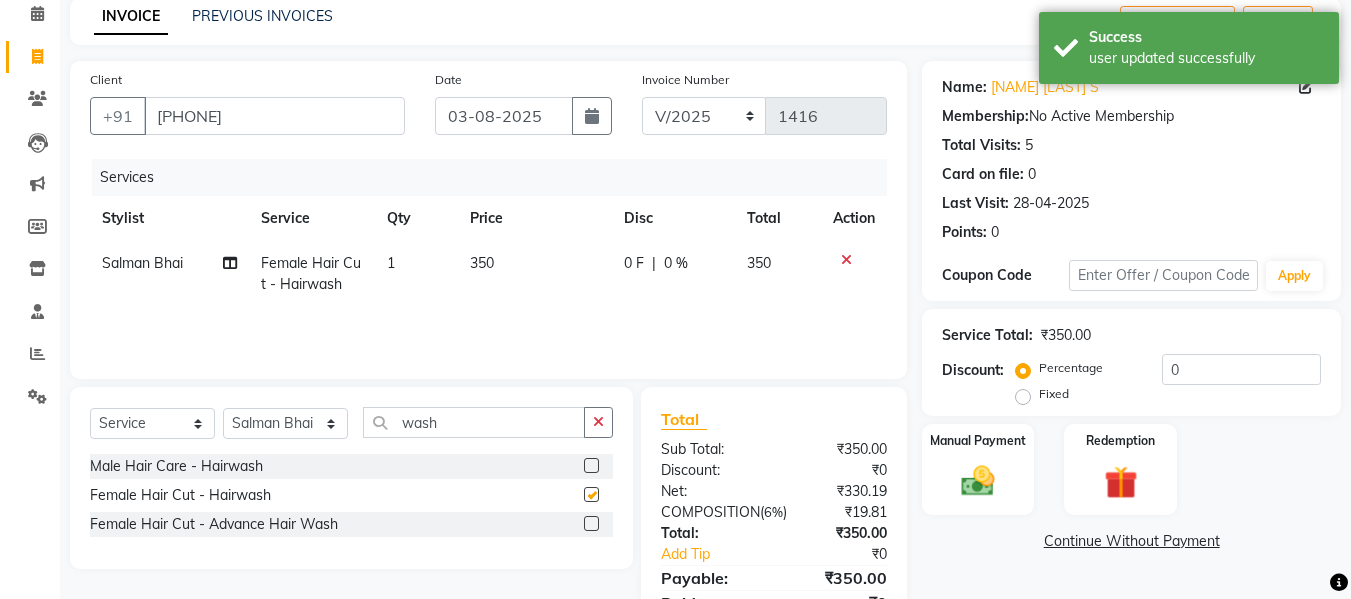 checkbox on "false" 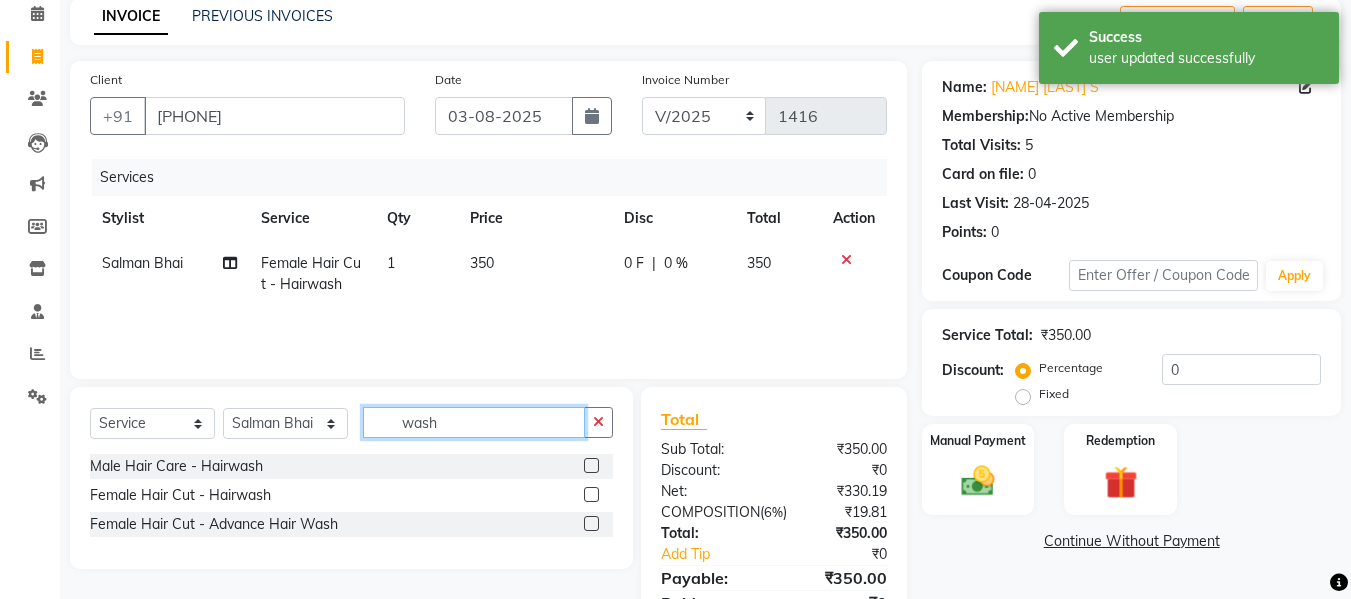 click on "wash" 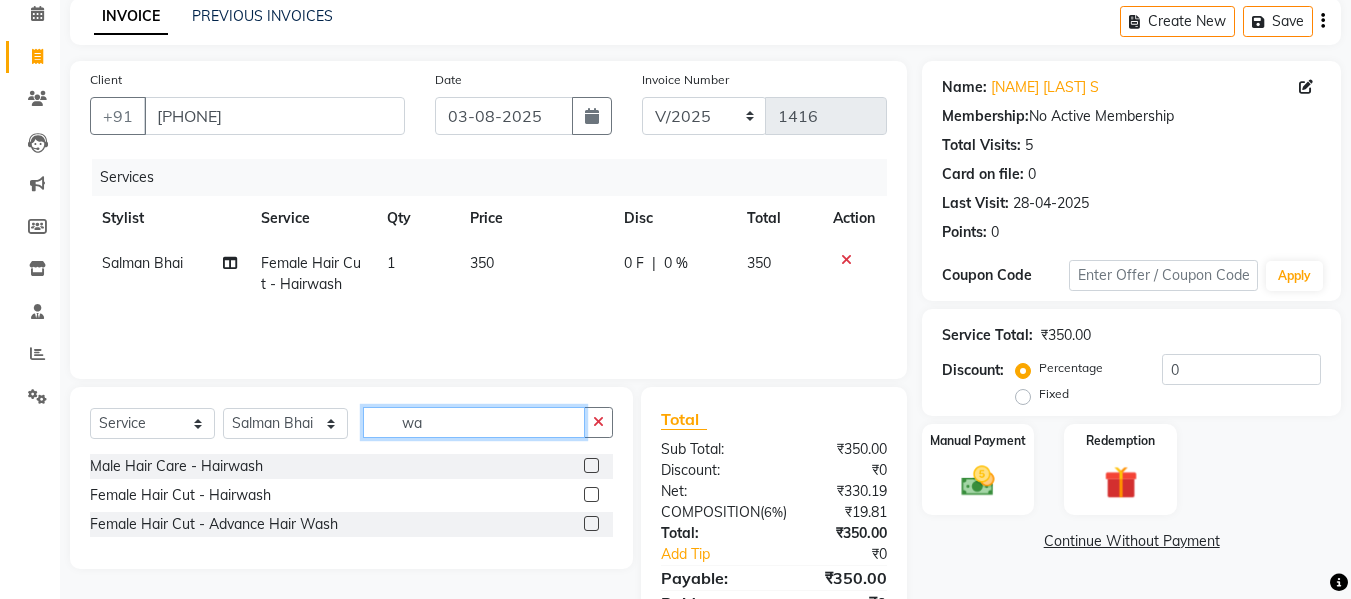 type on "w" 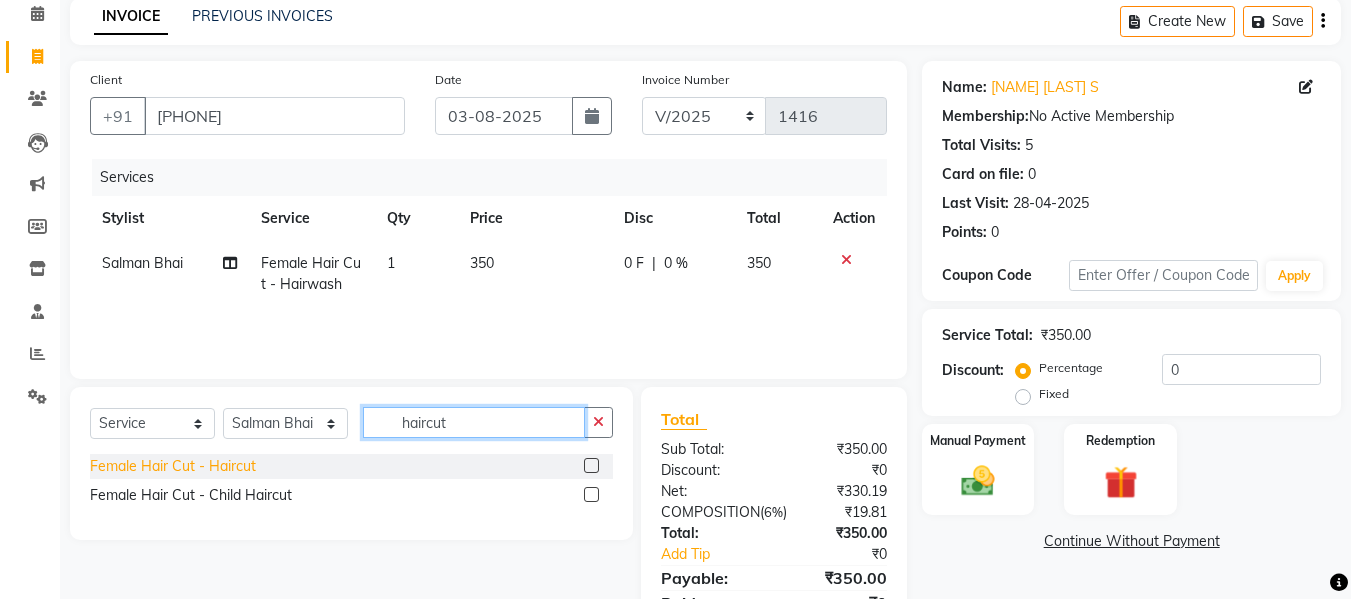 type on "haircut" 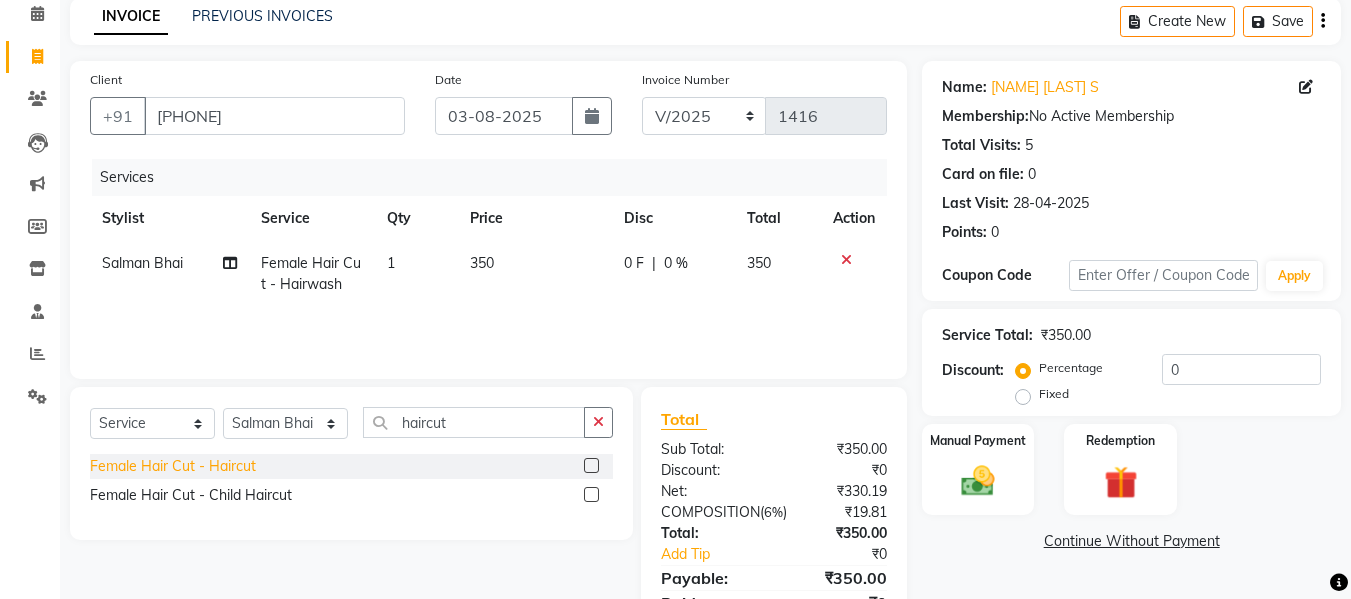 click on "Female Hair Cut  - Haircut" 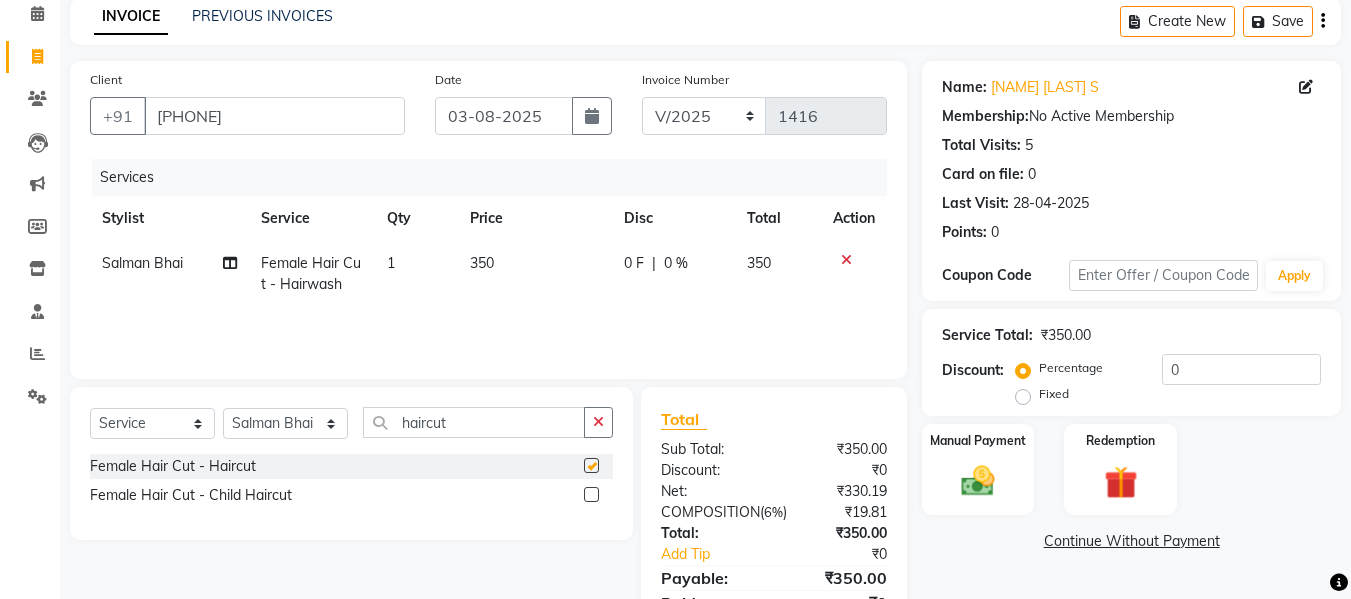 checkbox on "false" 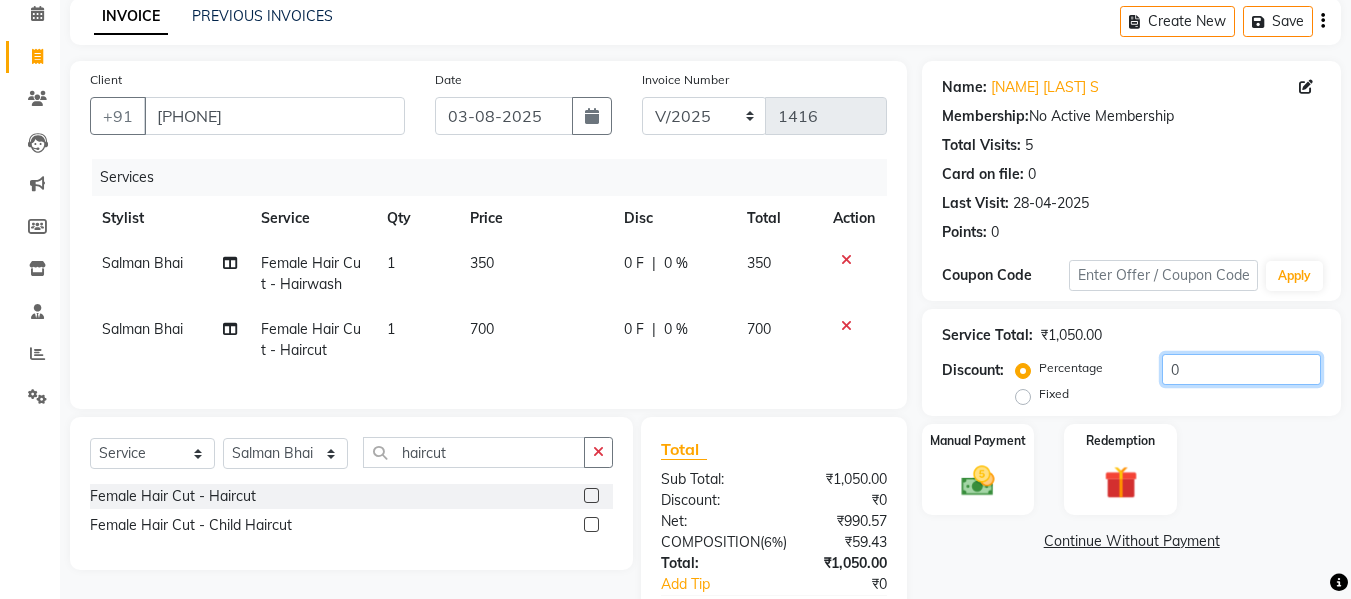 click on "0" 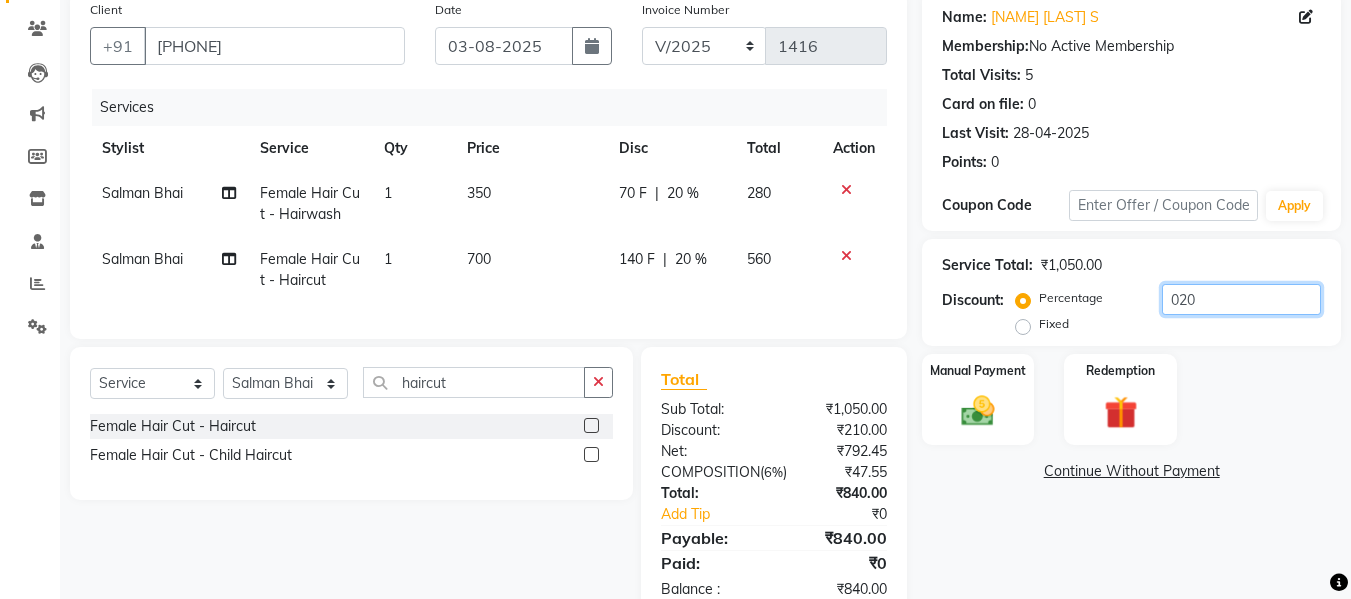 scroll, scrollTop: 246, scrollLeft: 0, axis: vertical 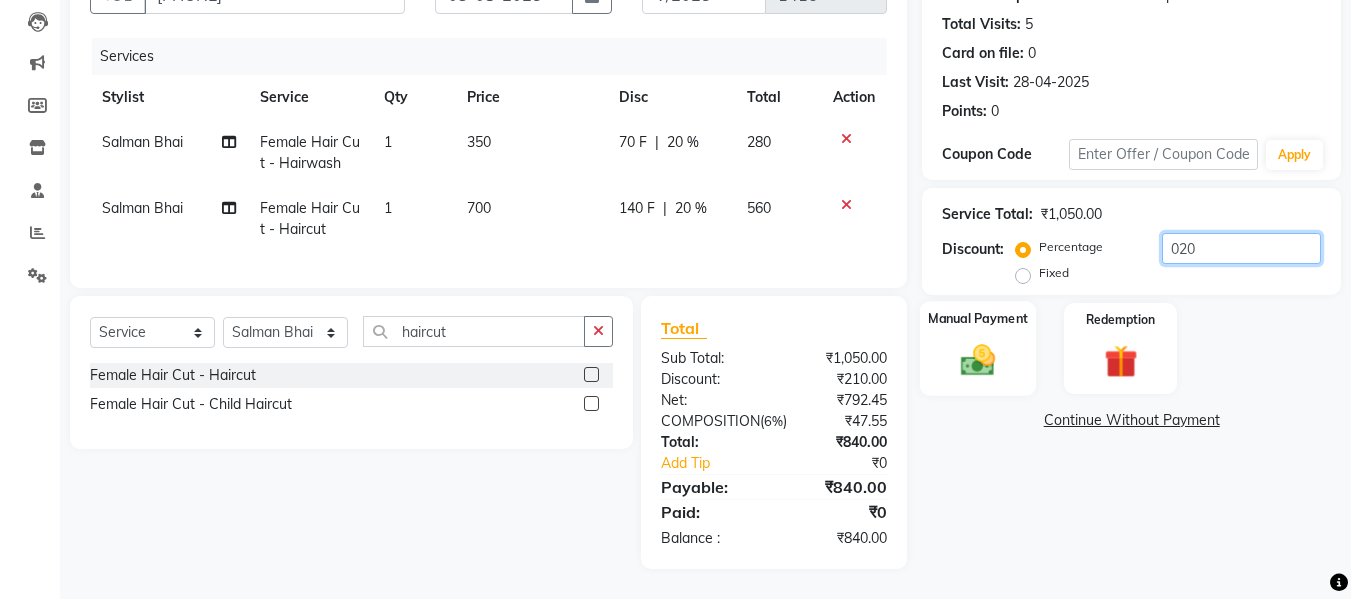 type on "020" 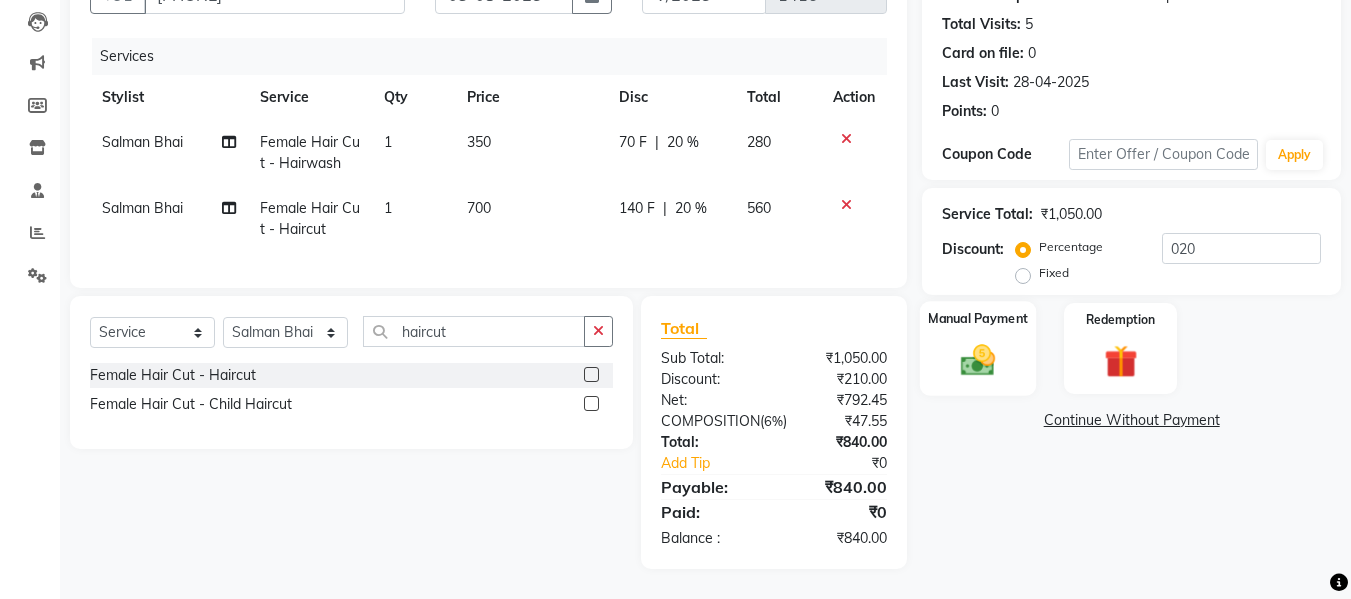 click 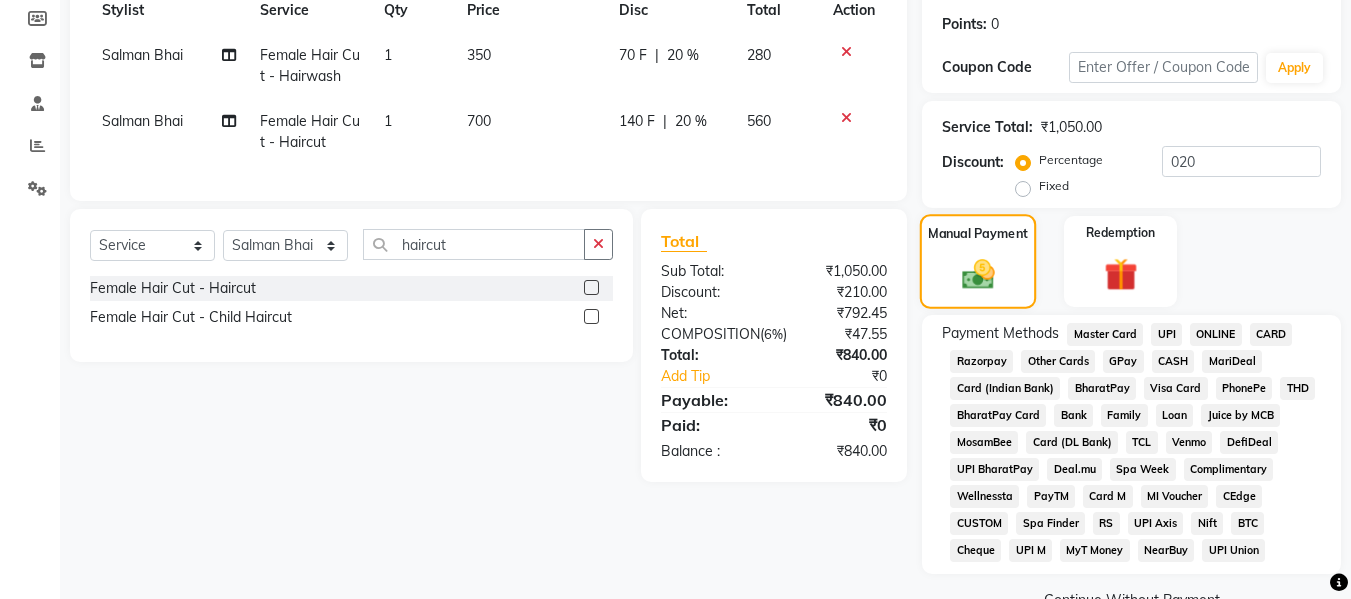 scroll, scrollTop: 343, scrollLeft: 0, axis: vertical 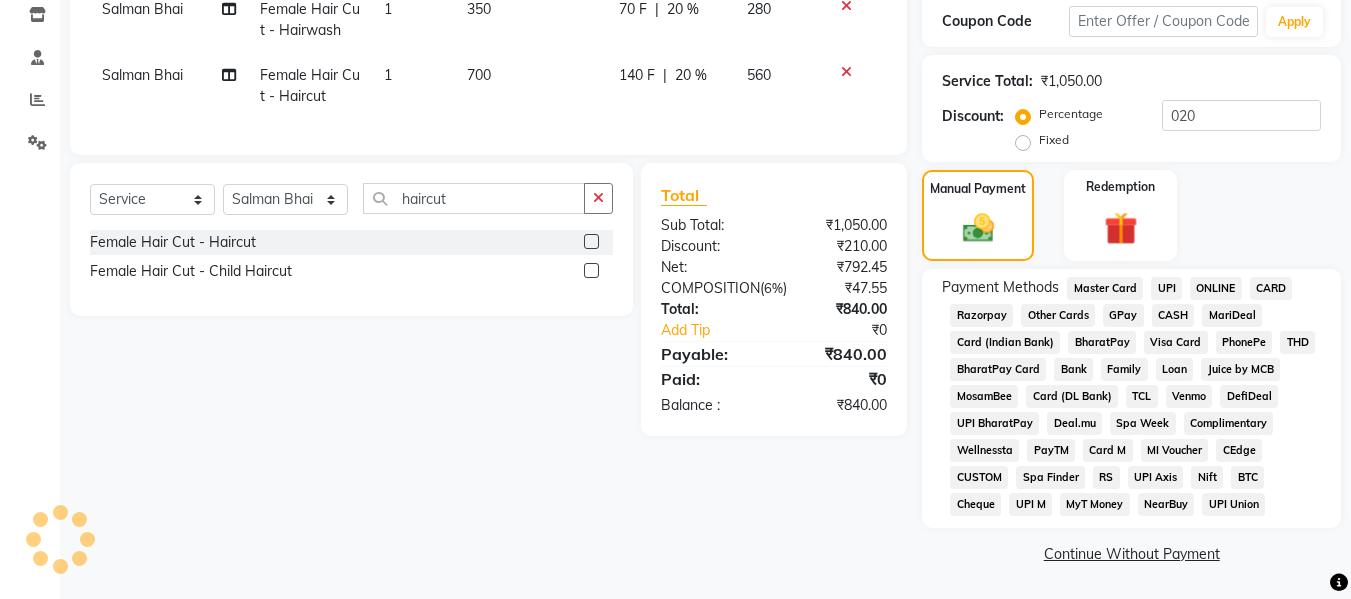 click on "GPay" 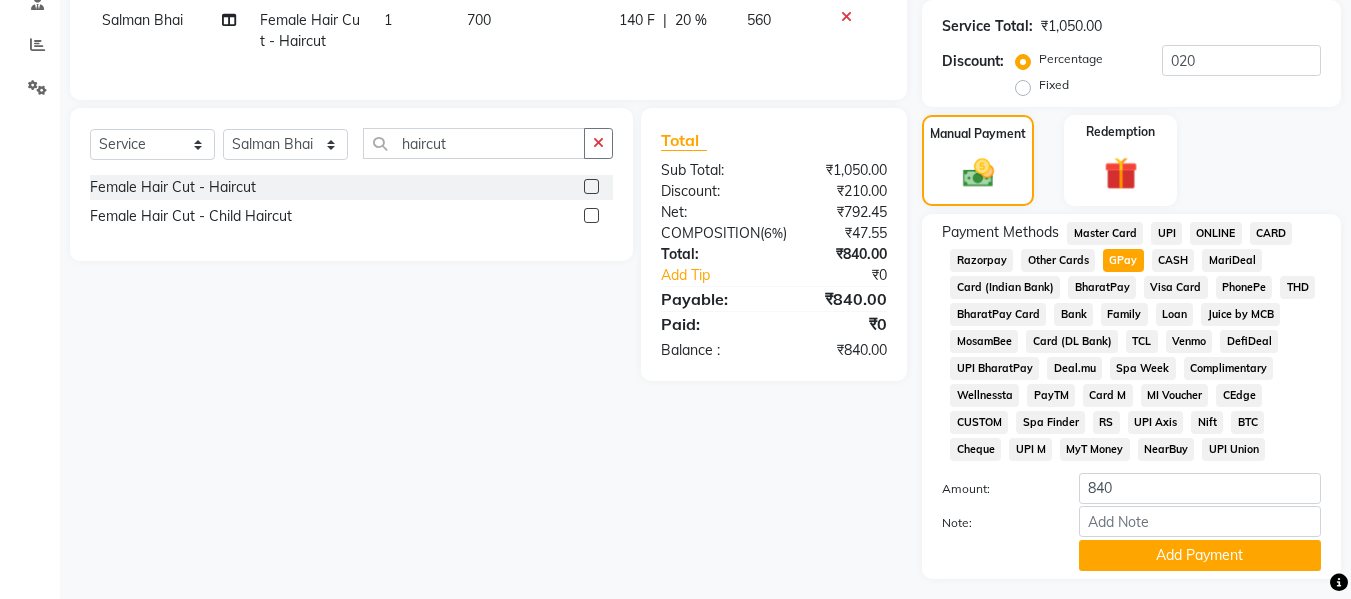 scroll, scrollTop: 449, scrollLeft: 0, axis: vertical 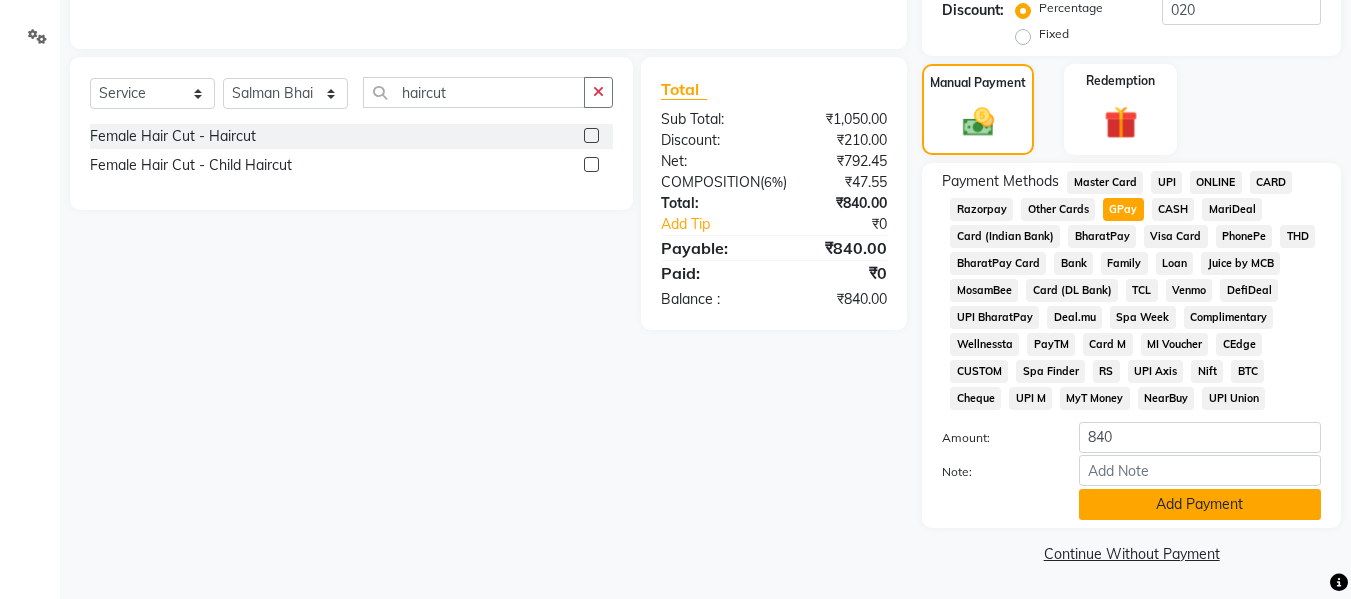 click on "Add Payment" 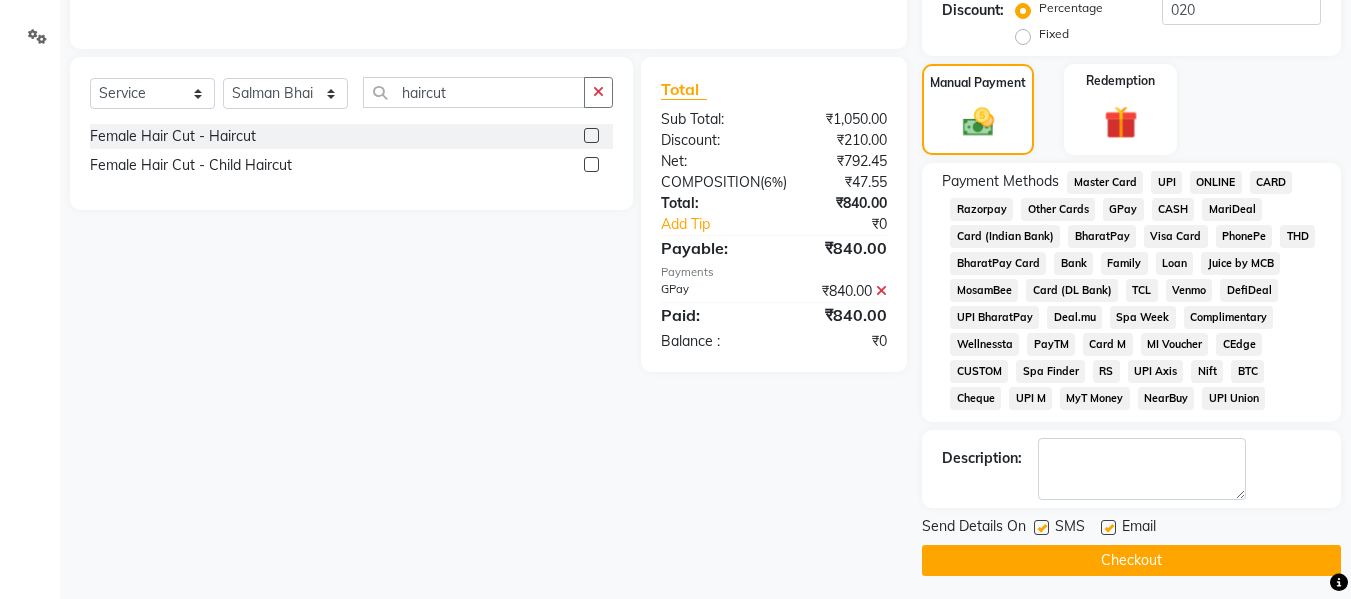 click on "Checkout" 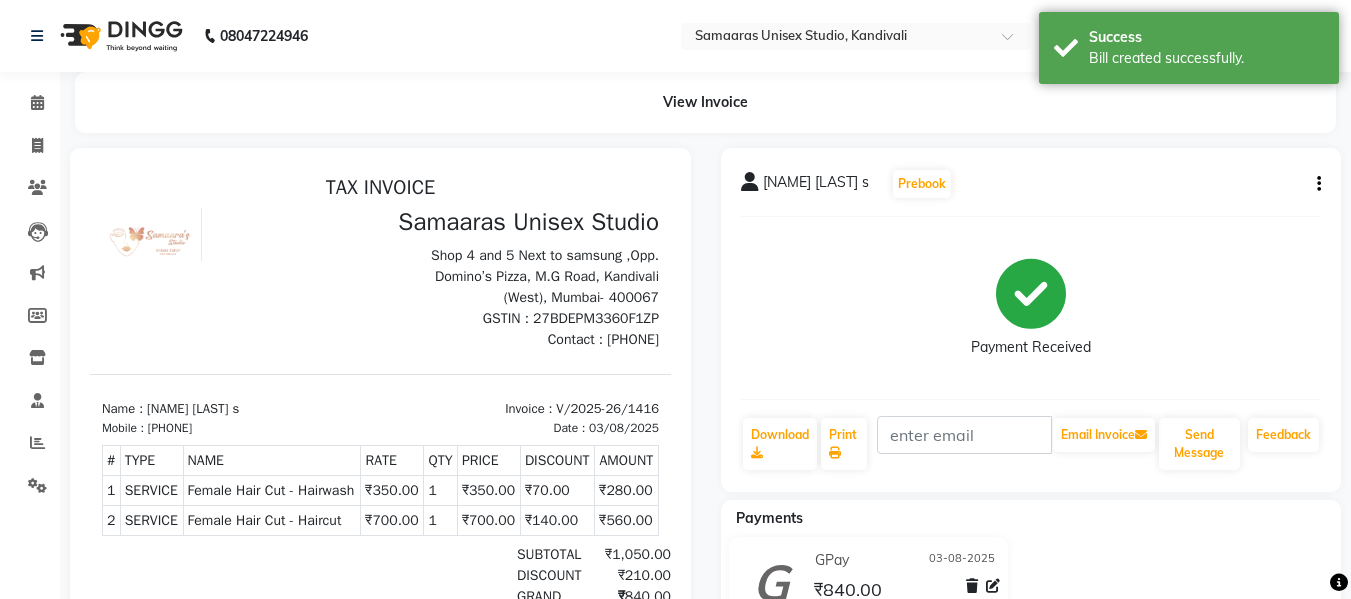 scroll, scrollTop: 0, scrollLeft: 0, axis: both 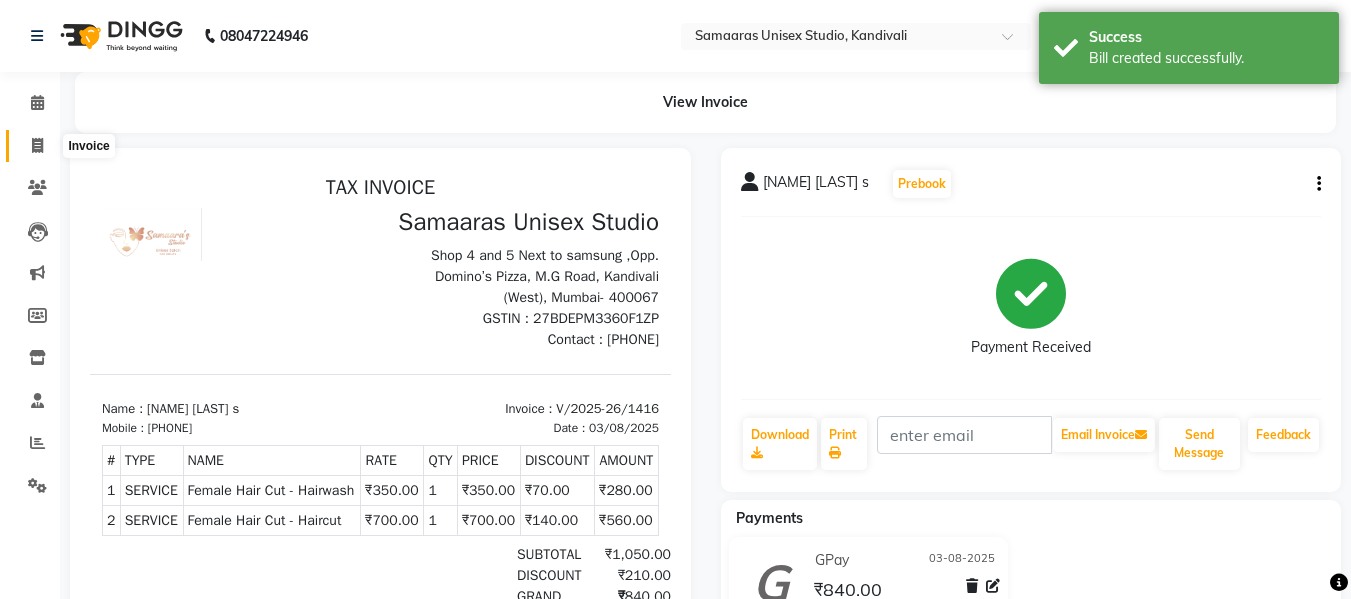 click 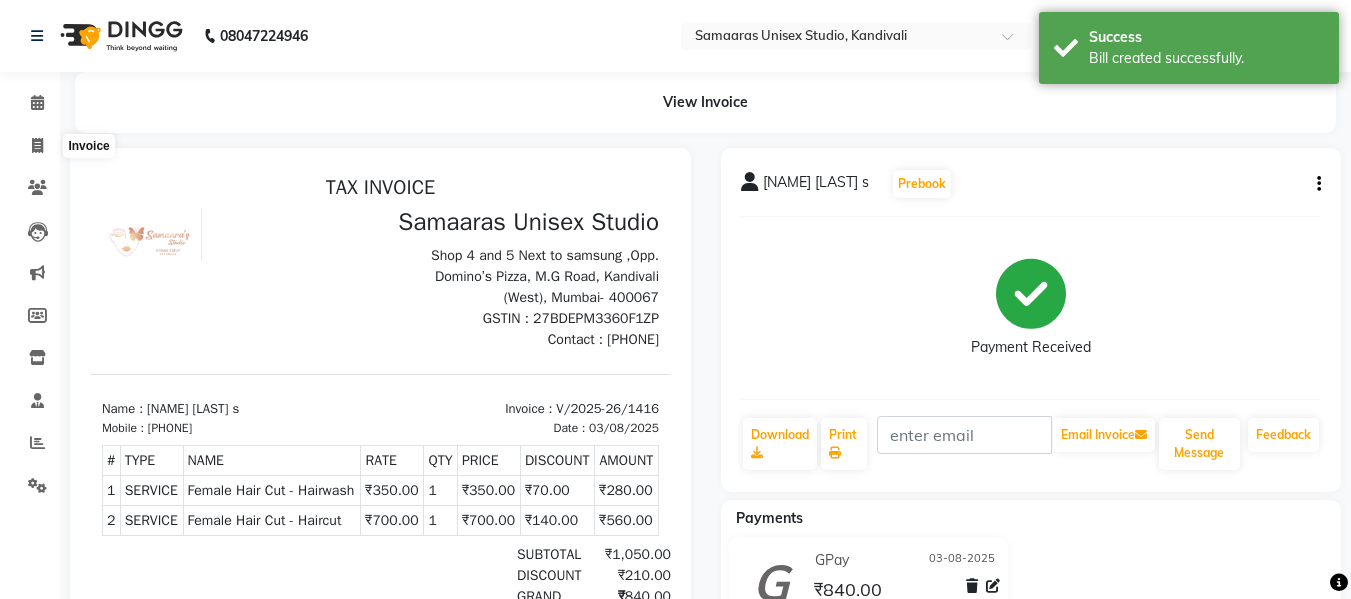 select on "4525" 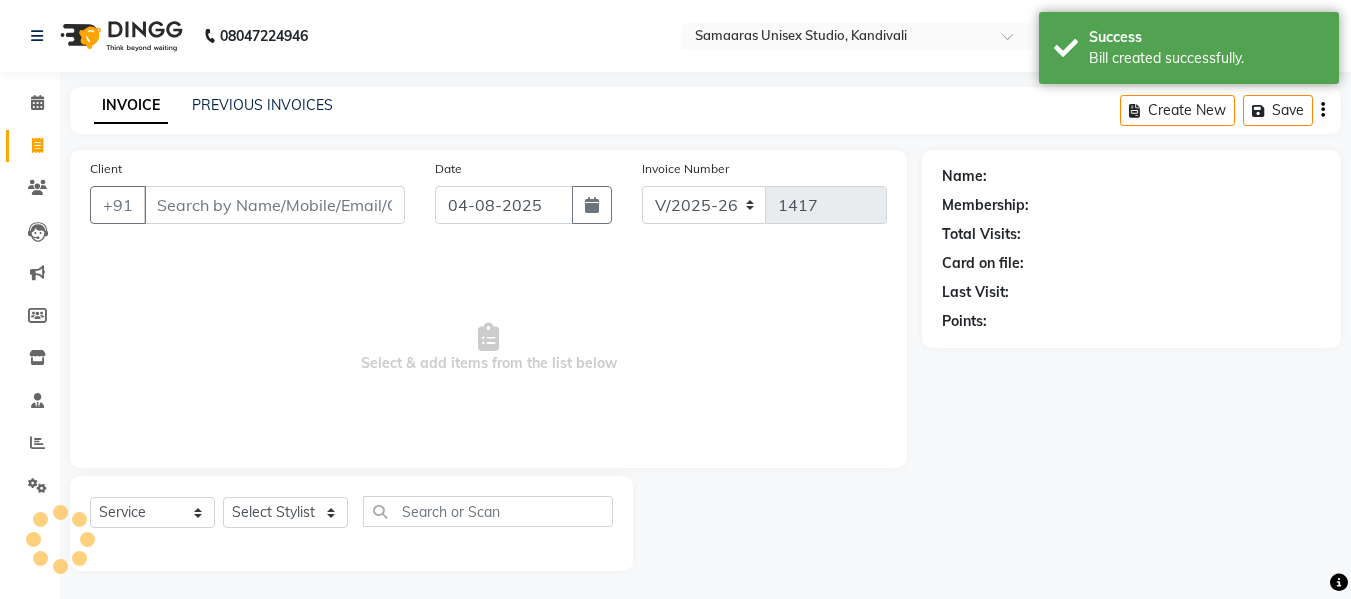 scroll, scrollTop: 2, scrollLeft: 0, axis: vertical 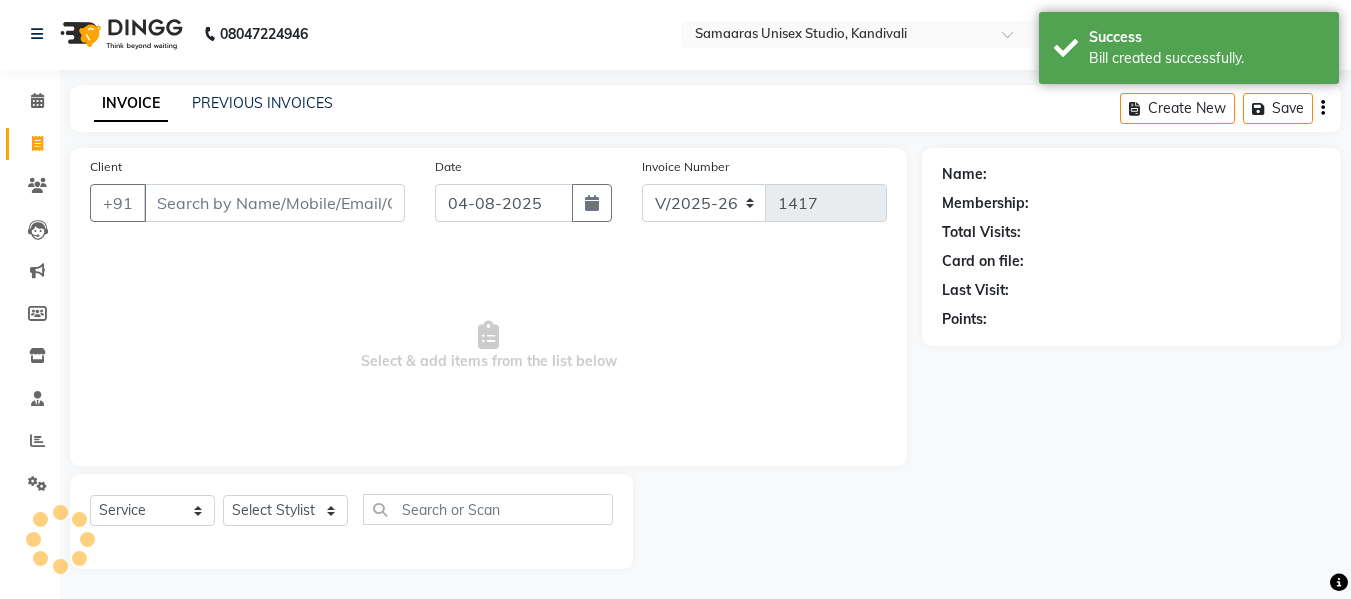 click on "Client" at bounding box center [274, 203] 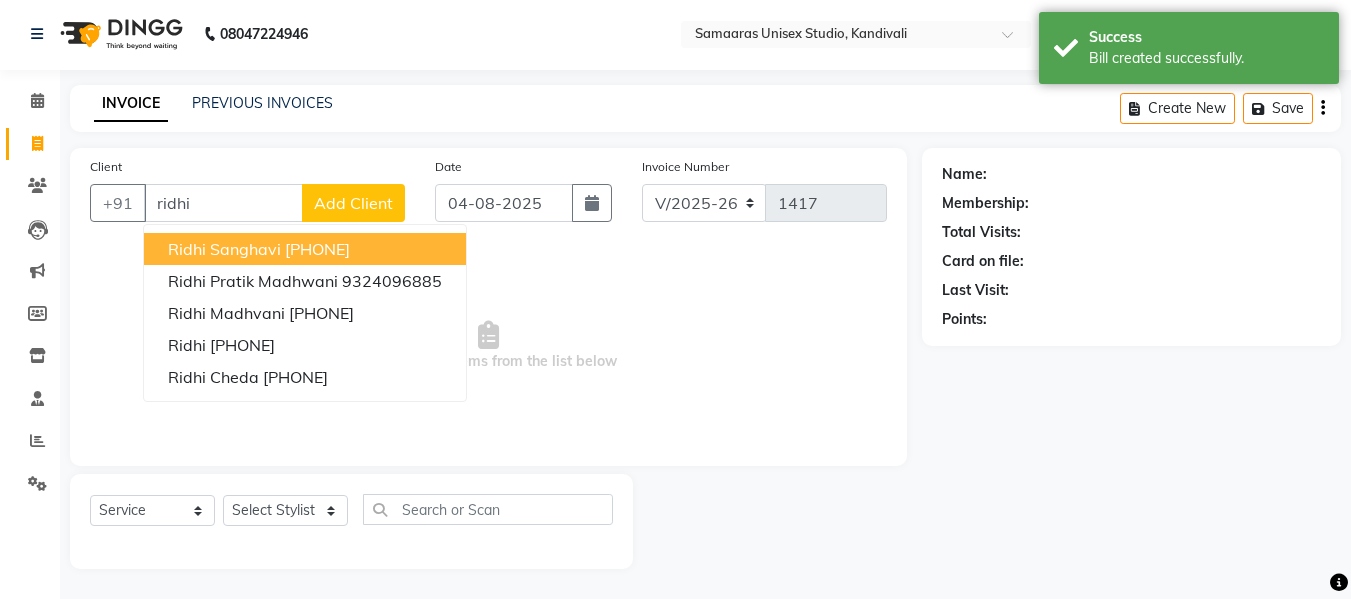 click on "Ridhi Sanghavi" at bounding box center (224, 249) 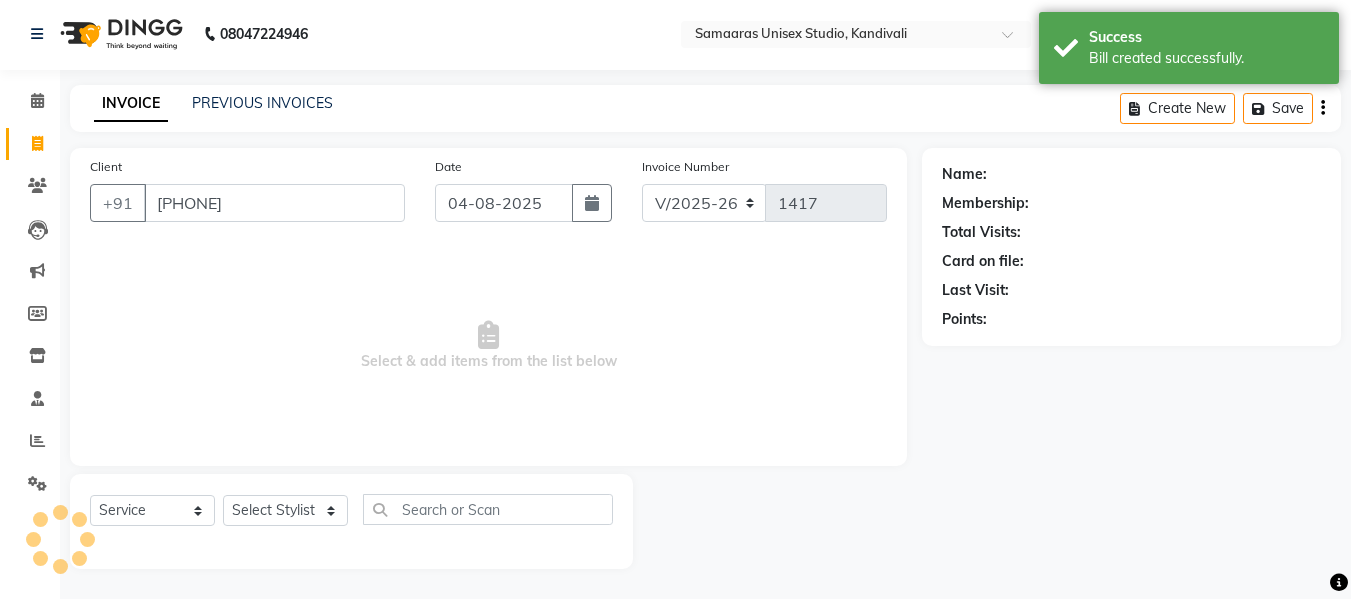 type on "[PHONE]" 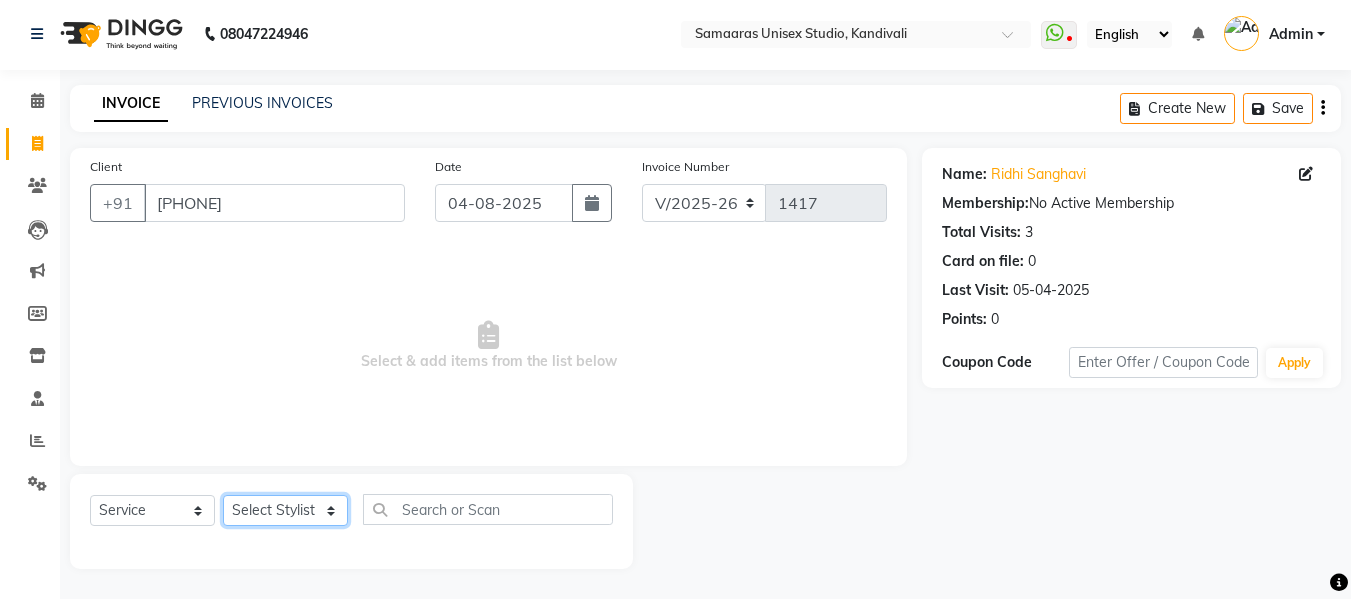 click on "Select Stylist Daksh Sir Firoz bhai Front Desk Guddu Kajal Priya Salman Bhai" 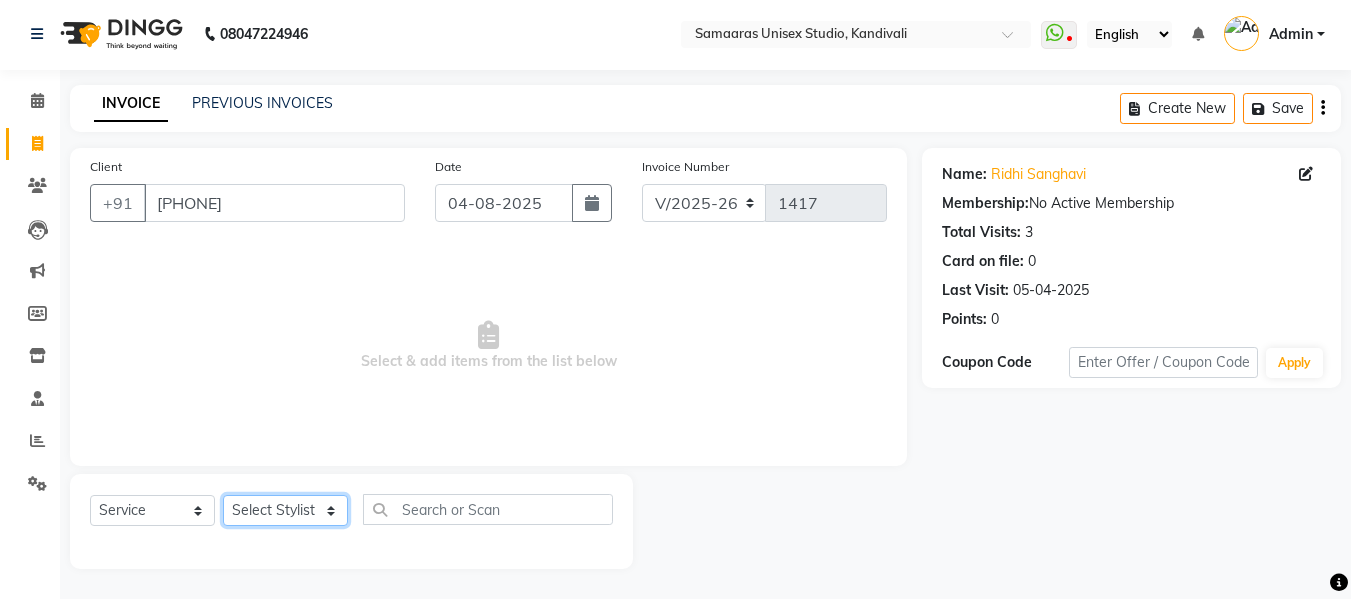 select on "49314" 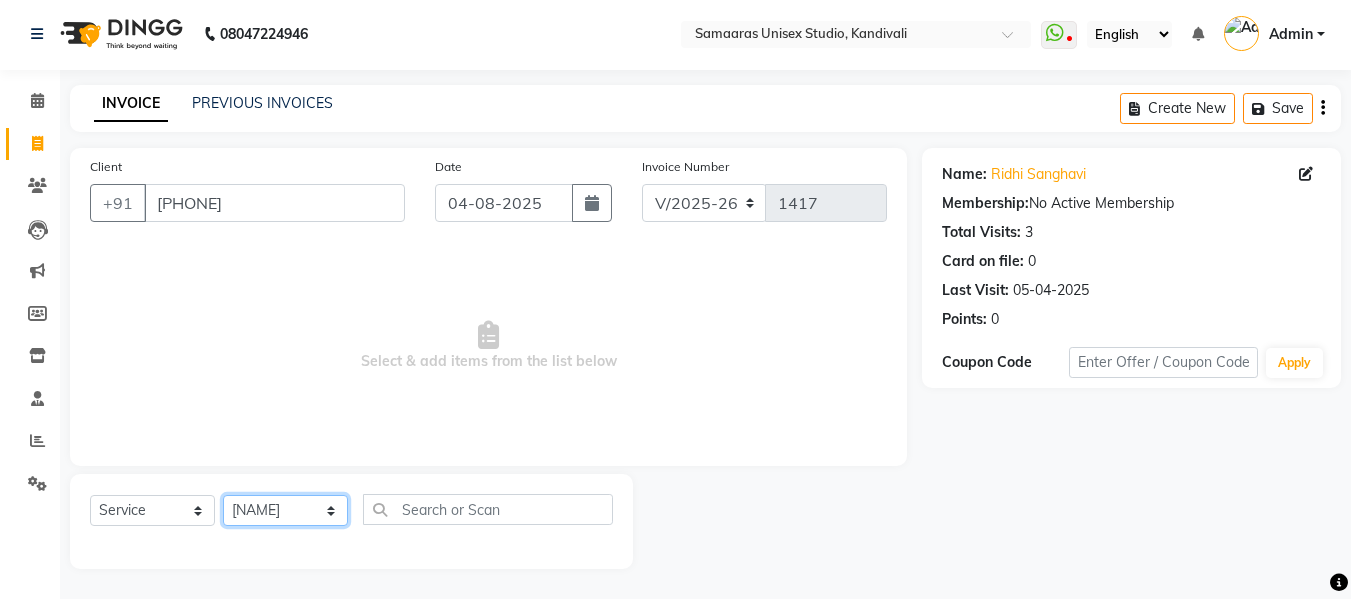 click on "Select Stylist Daksh Sir Firoz bhai Front Desk Guddu Kajal Priya Salman Bhai" 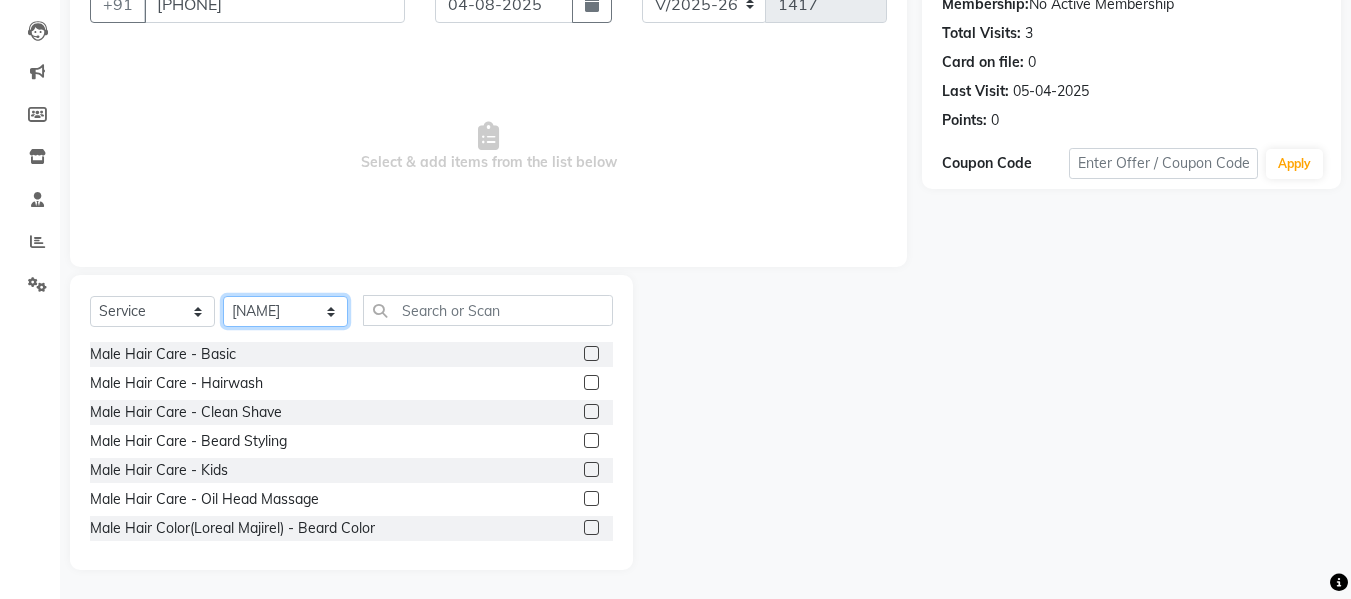 scroll, scrollTop: 202, scrollLeft: 0, axis: vertical 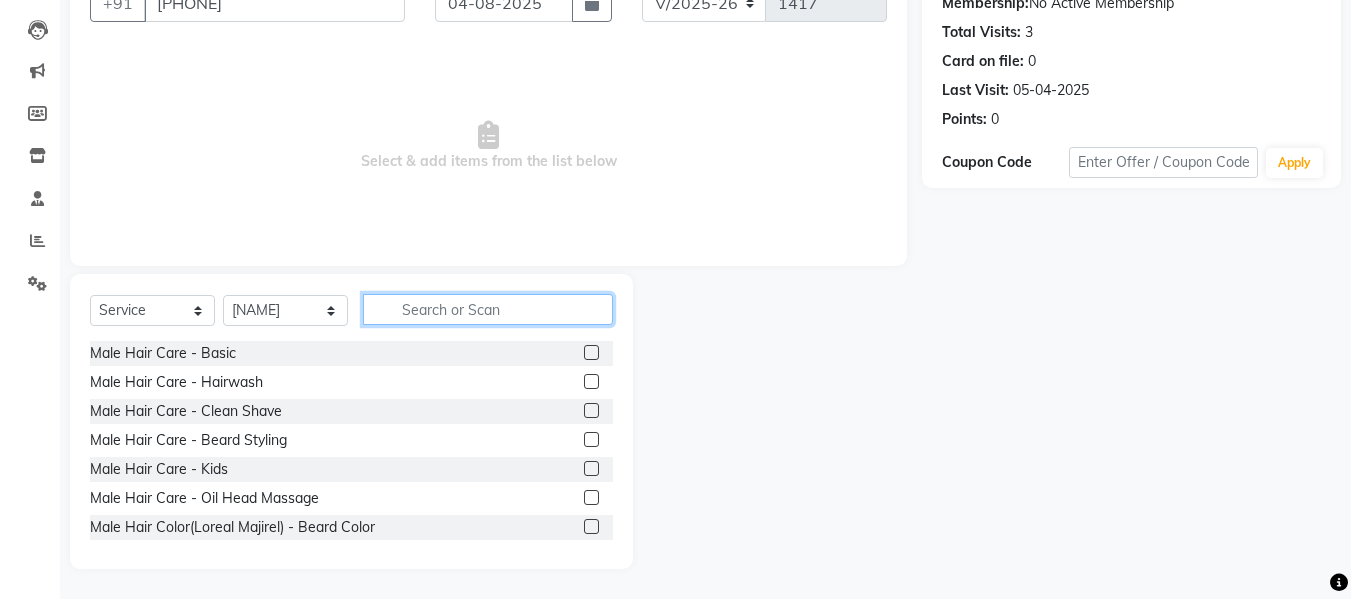 click 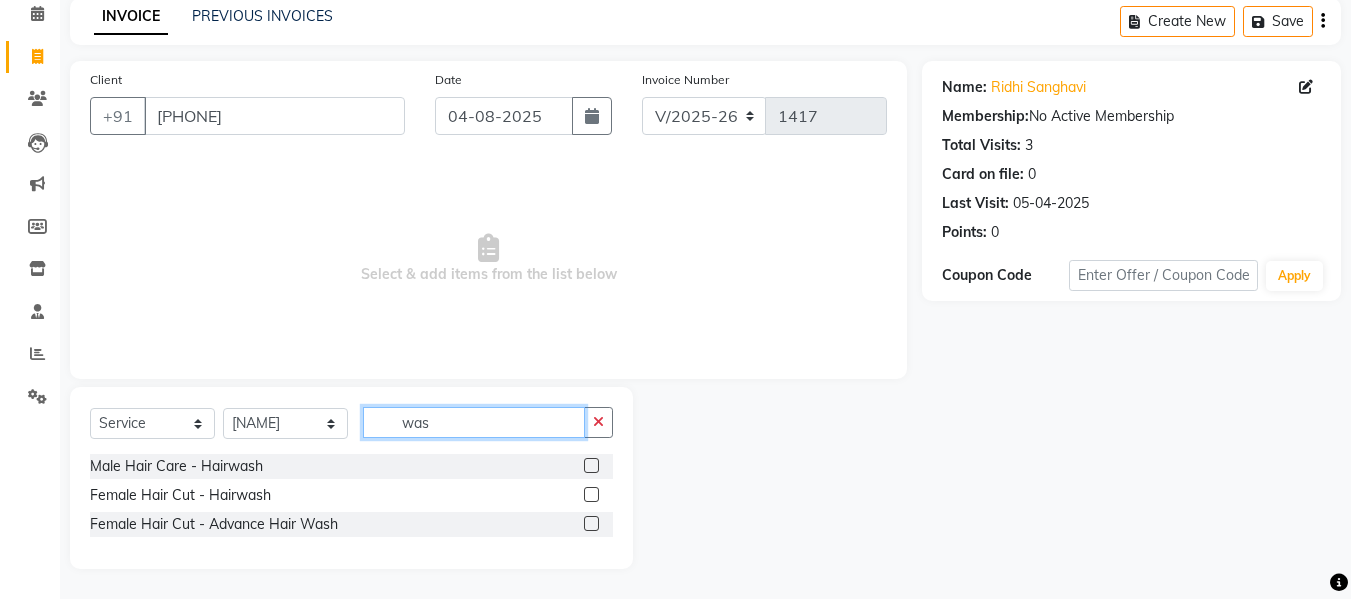 scroll, scrollTop: 89, scrollLeft: 0, axis: vertical 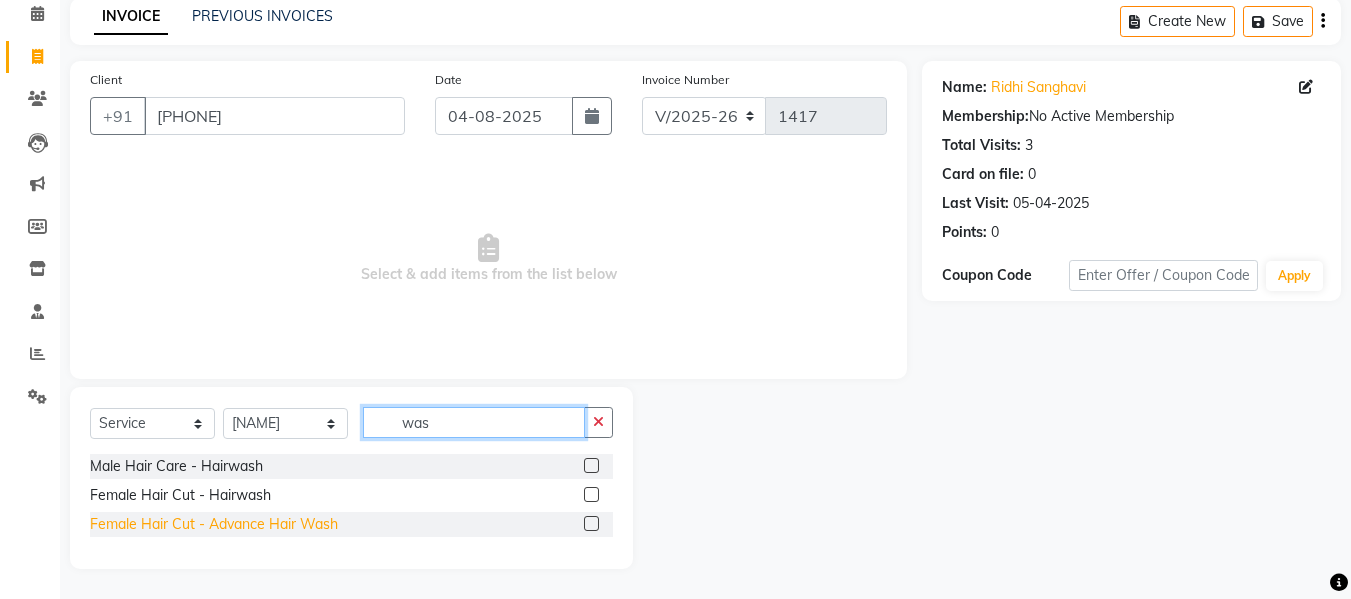 type on "was" 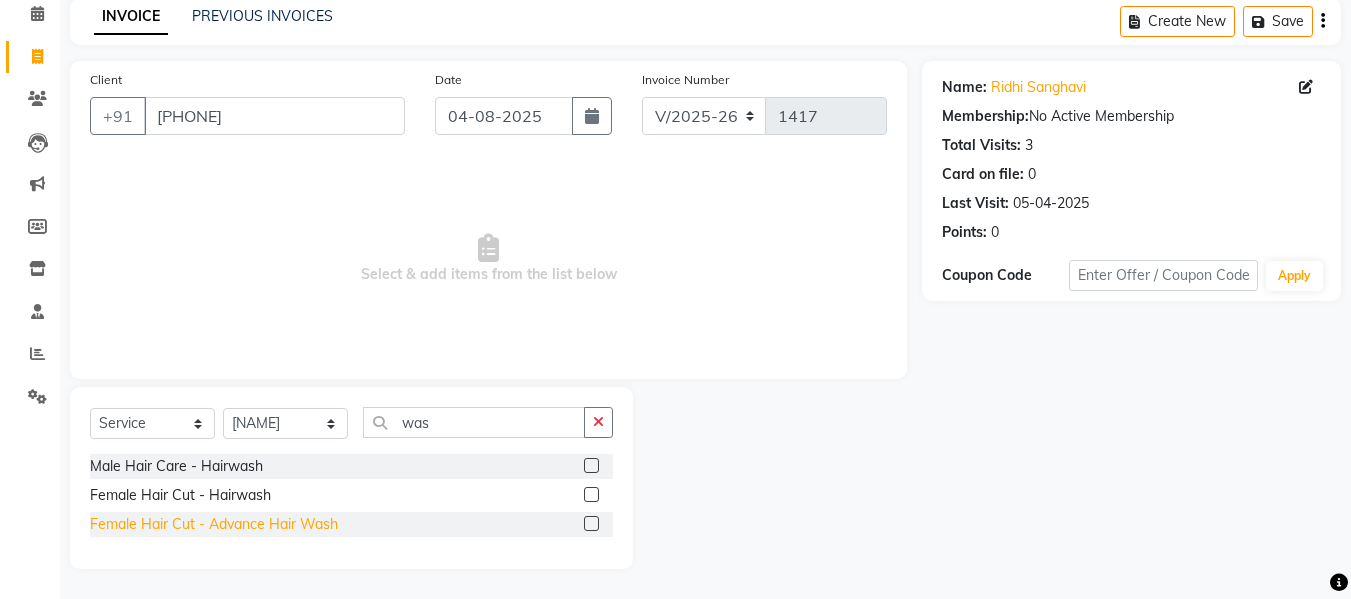 click on "Female Hair Cut  - Advance Hair Wash" 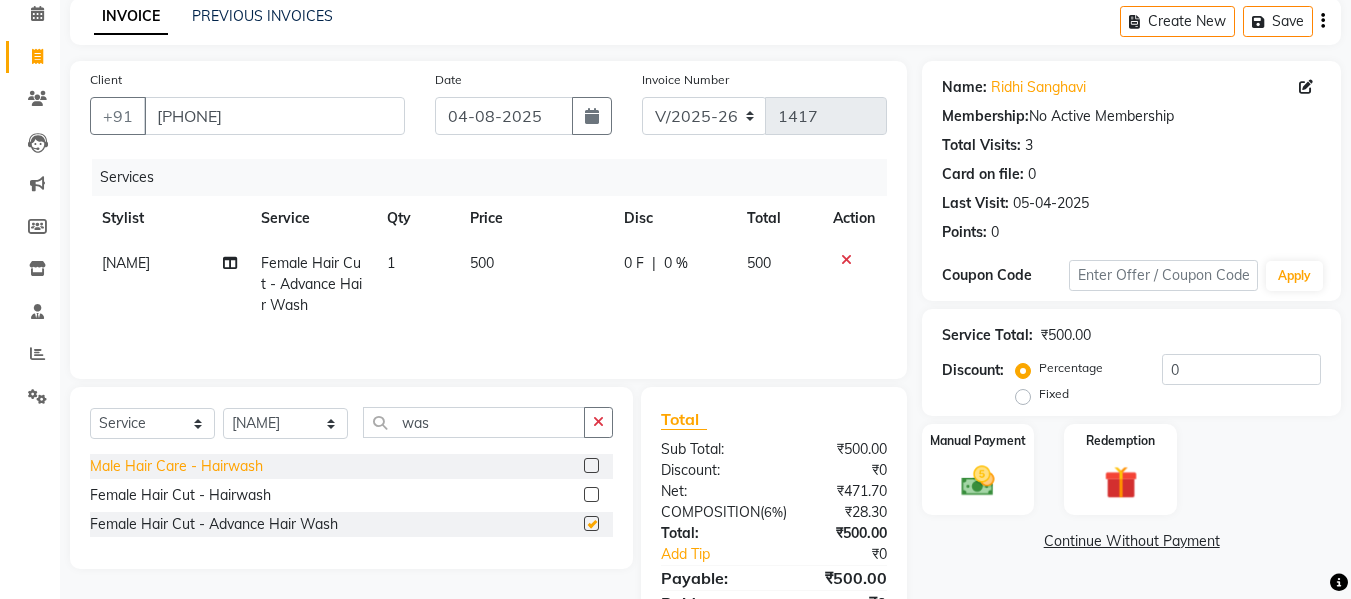 checkbox on "false" 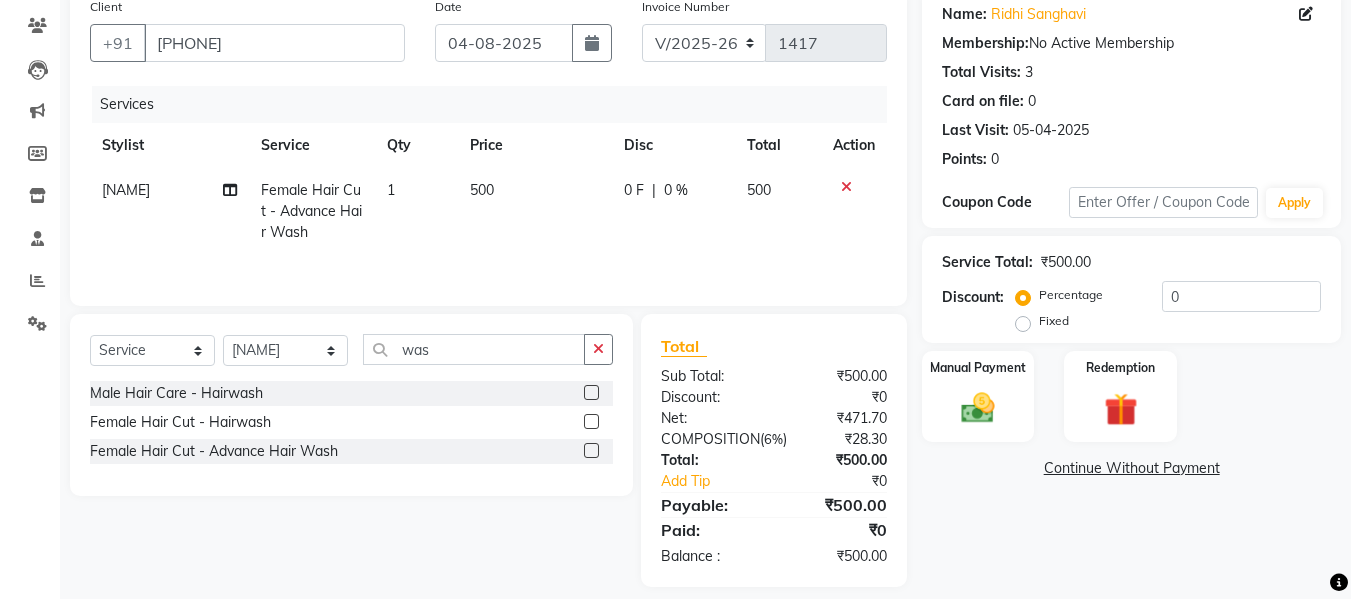 scroll, scrollTop: 201, scrollLeft: 0, axis: vertical 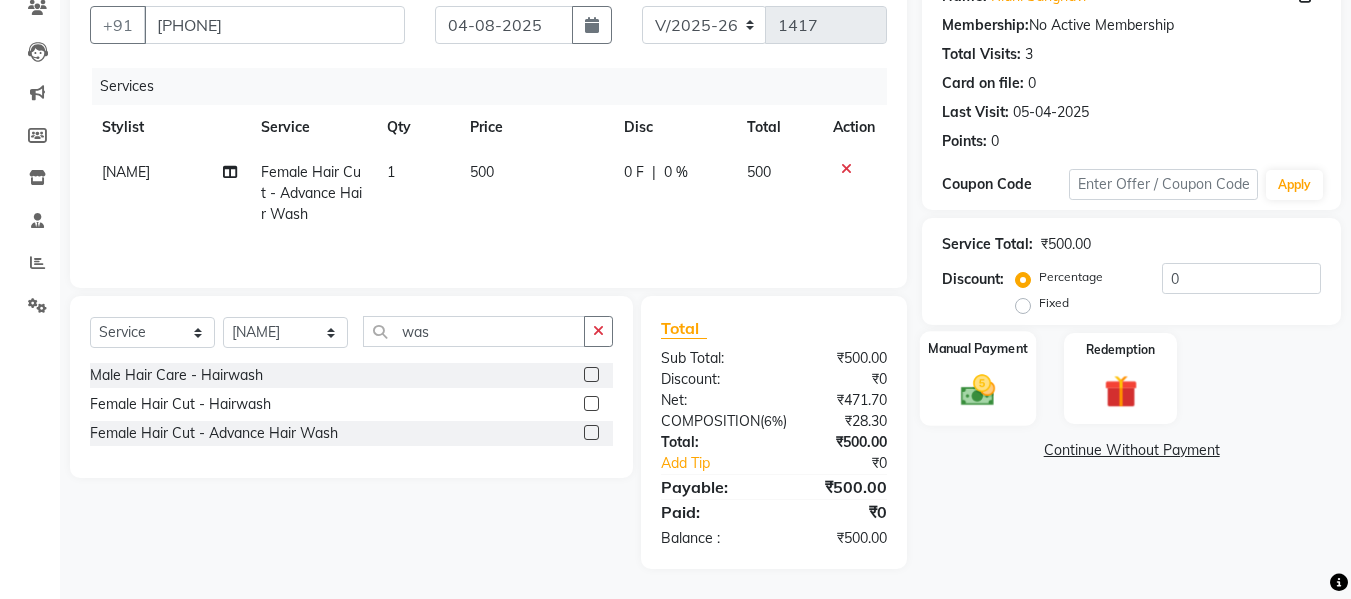 click on "Manual Payment" 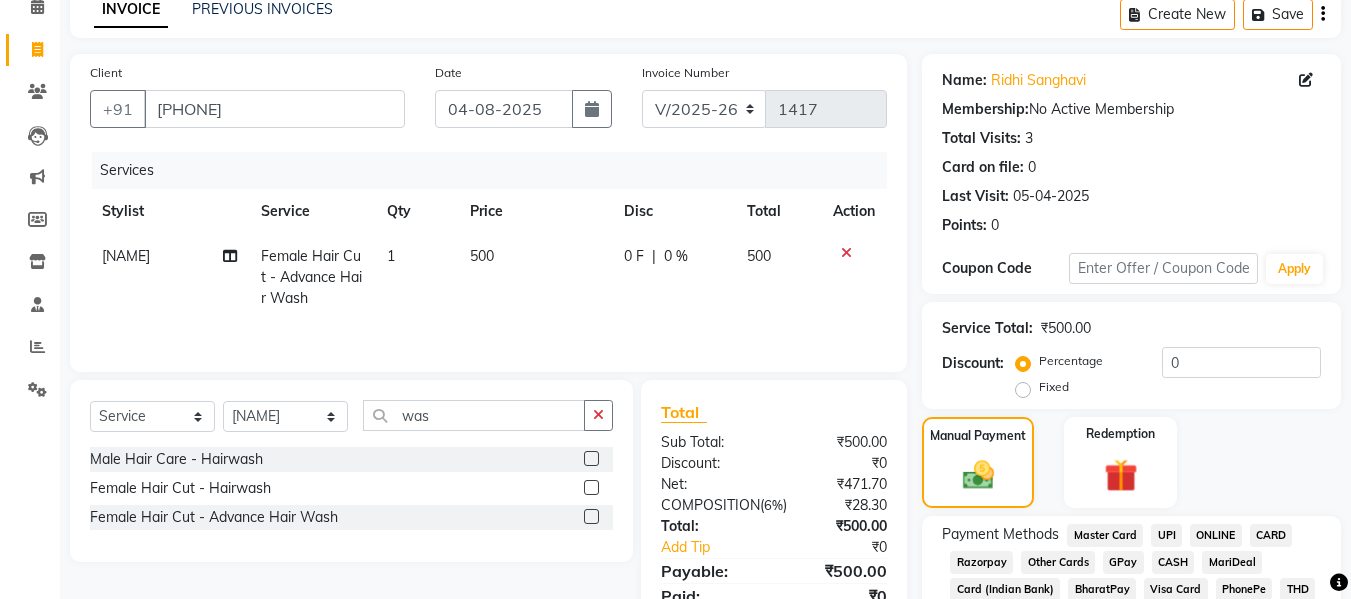scroll, scrollTop: 0, scrollLeft: 0, axis: both 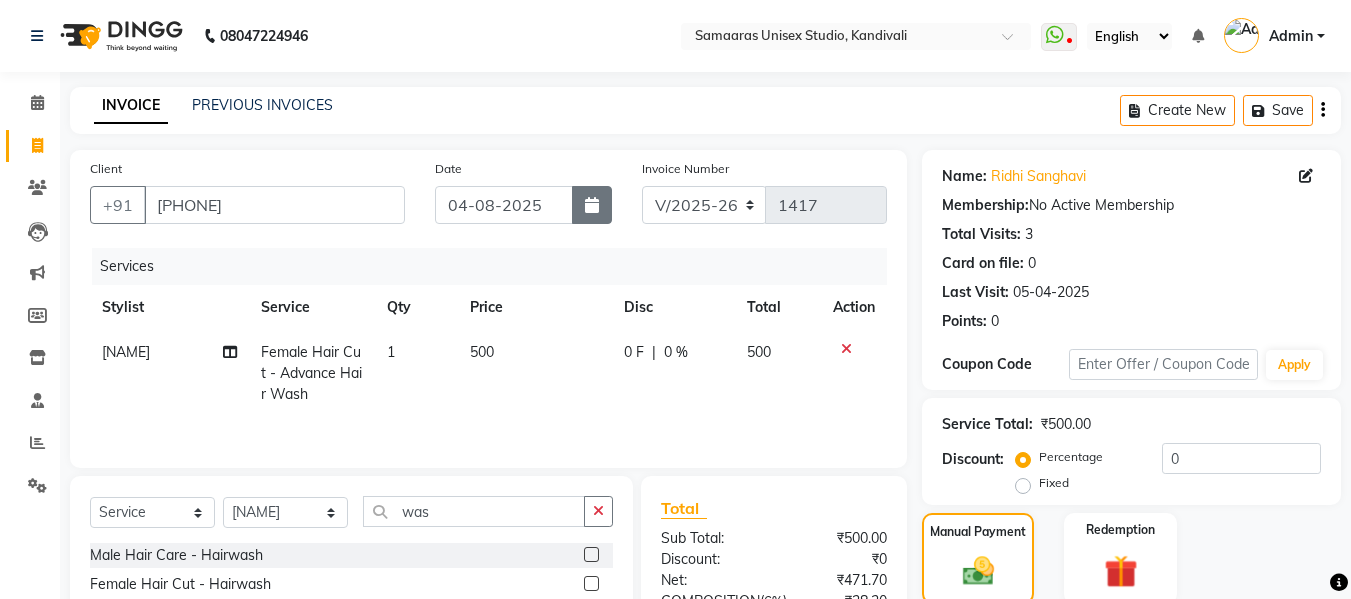 click 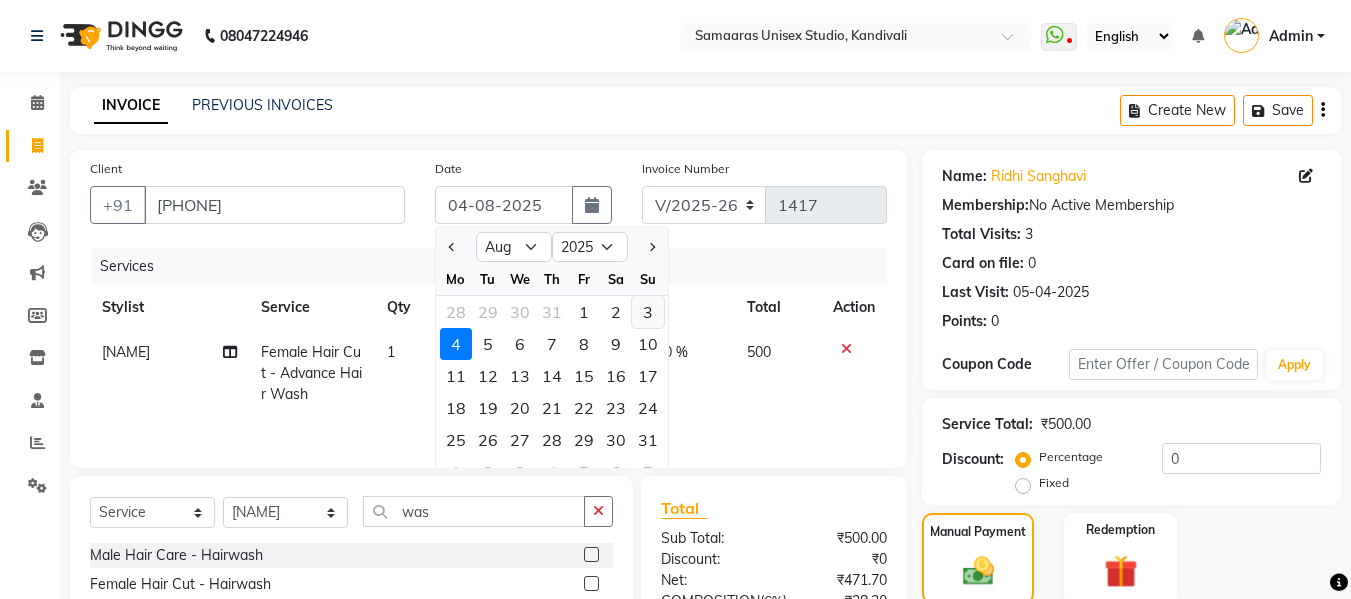 click on "3" 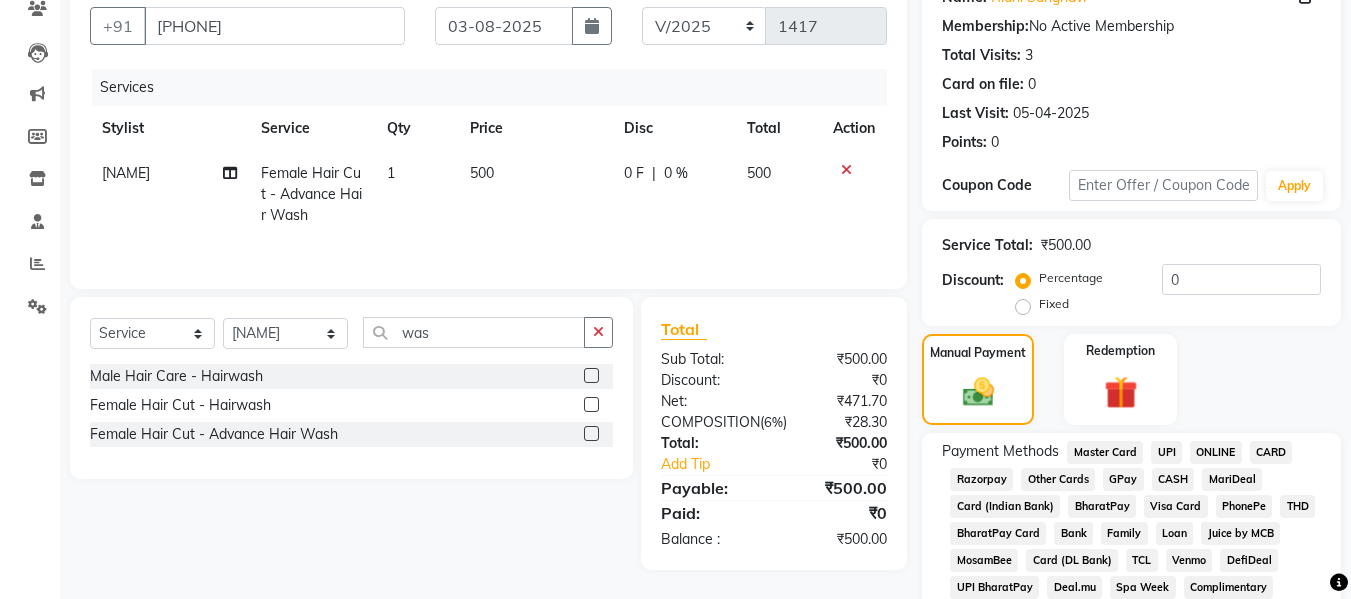 scroll, scrollTop: 343, scrollLeft: 0, axis: vertical 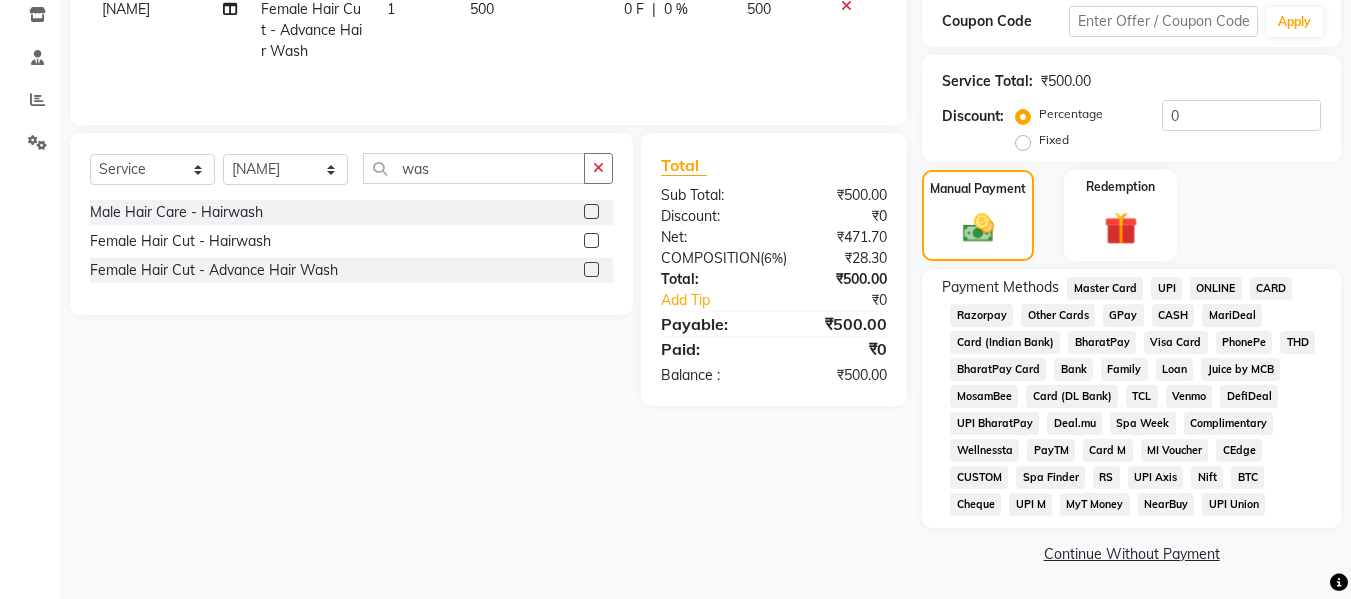 click on "CASH" 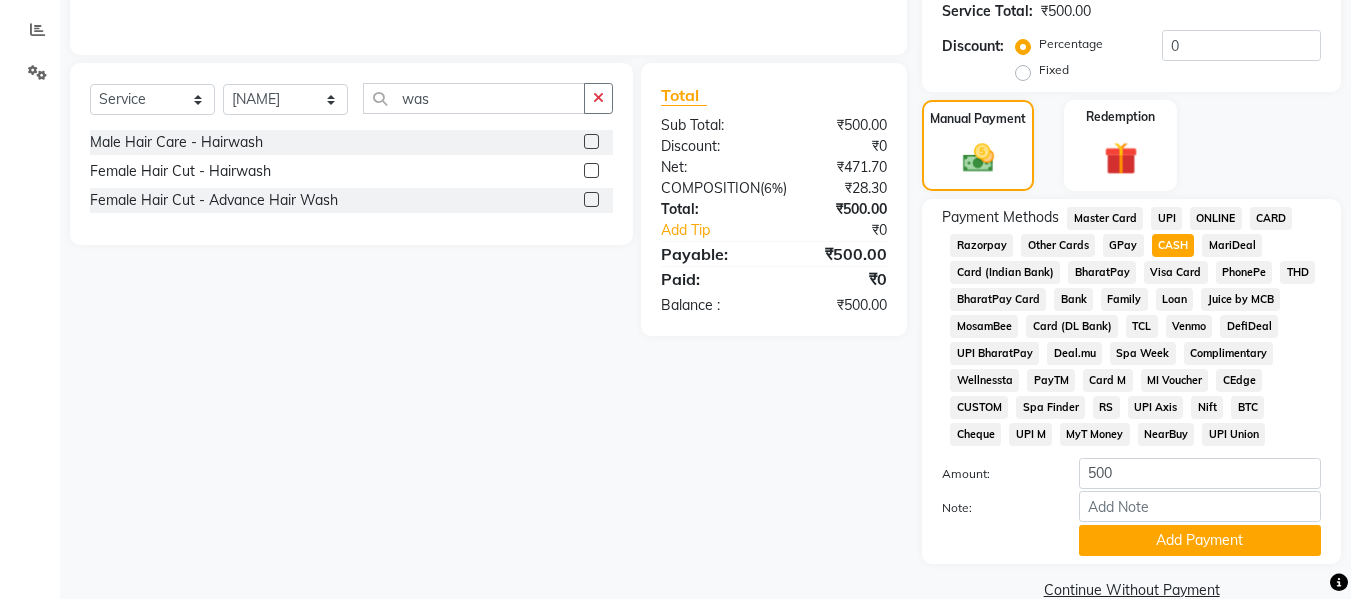 scroll, scrollTop: 449, scrollLeft: 0, axis: vertical 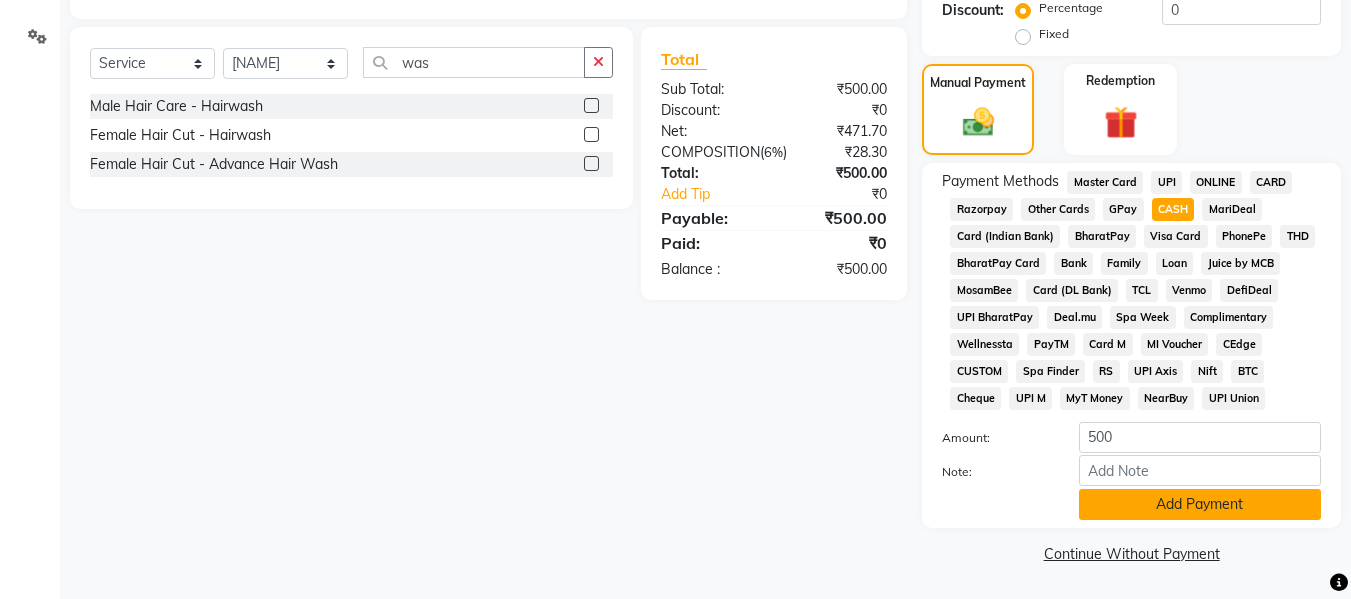 click on "Add Payment" 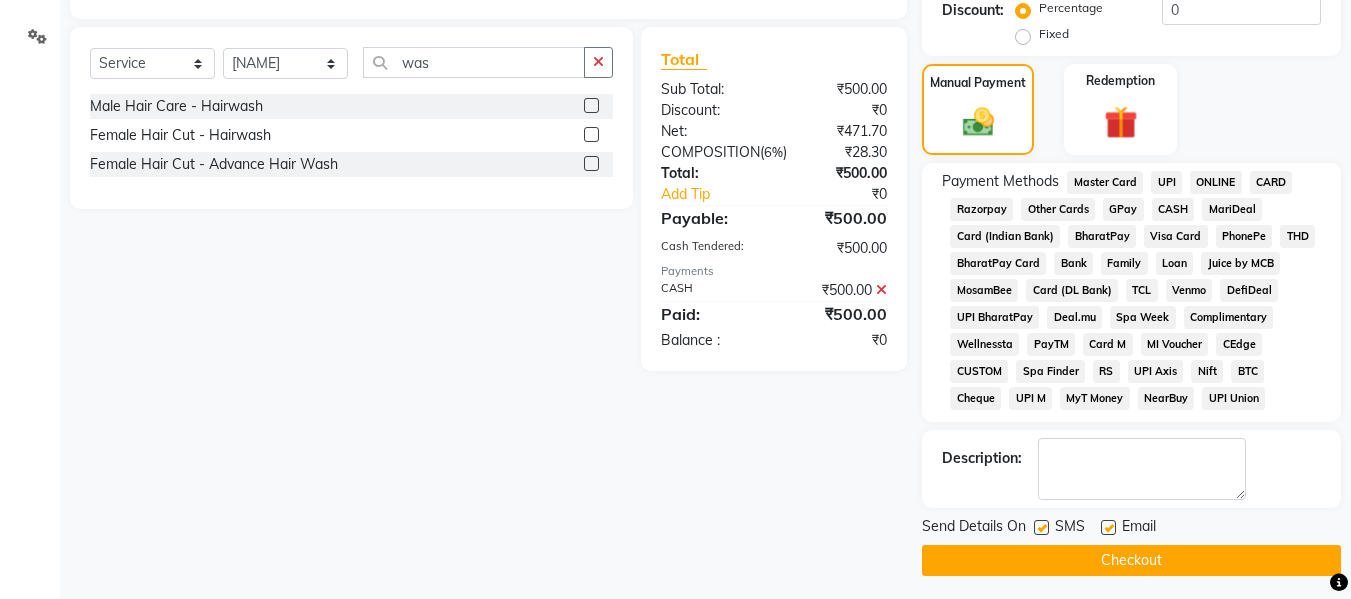 click on "Checkout" 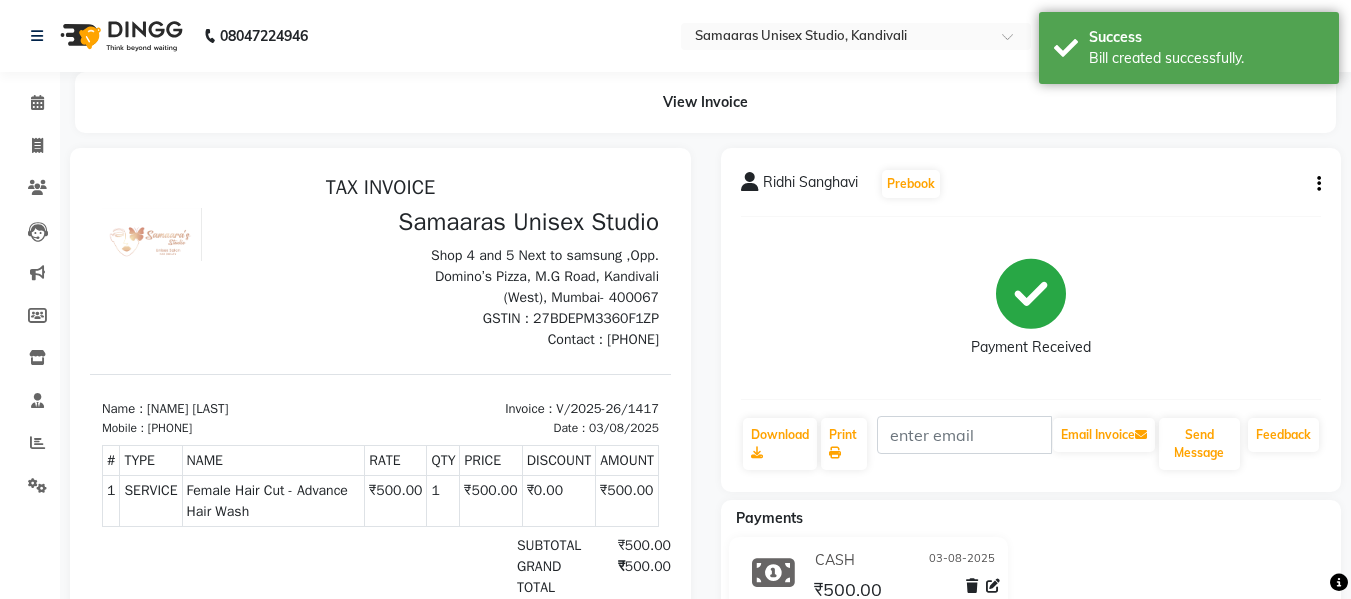 scroll, scrollTop: 0, scrollLeft: 0, axis: both 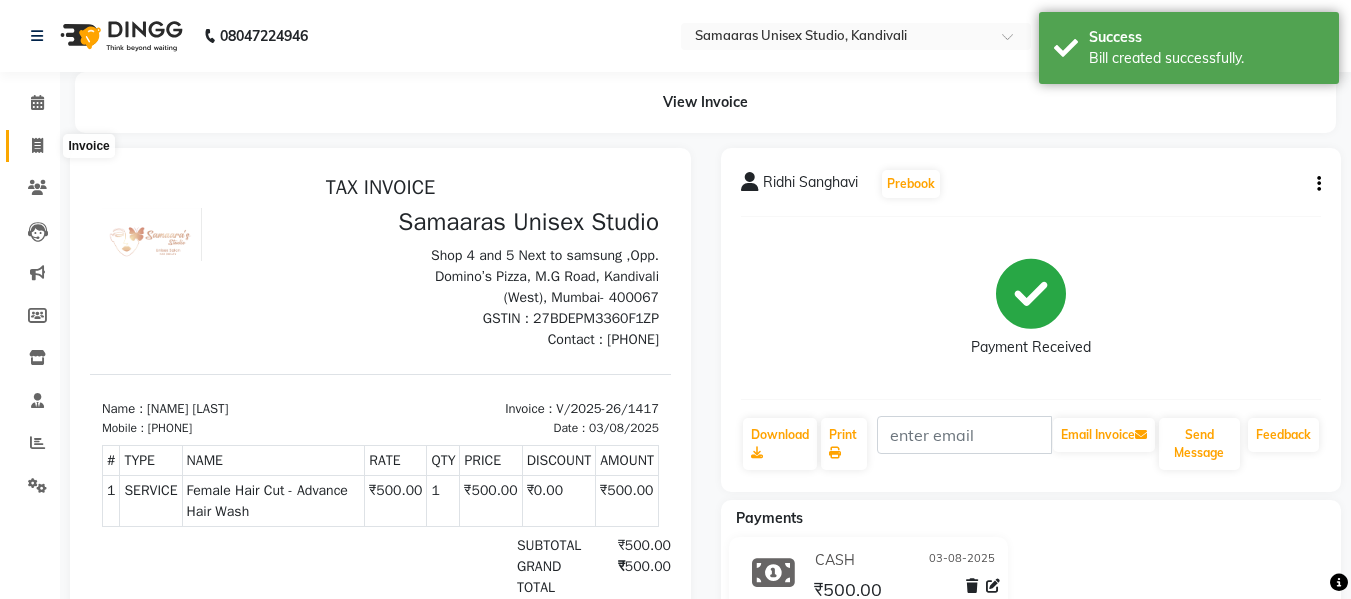 click 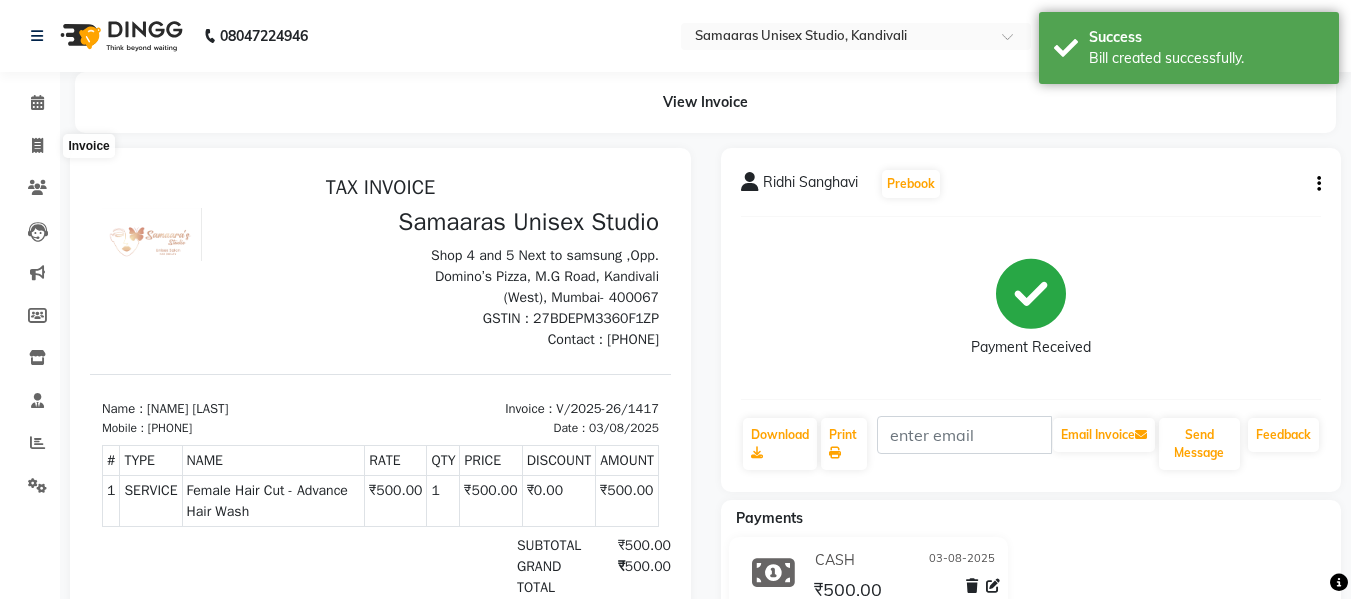 select on "service" 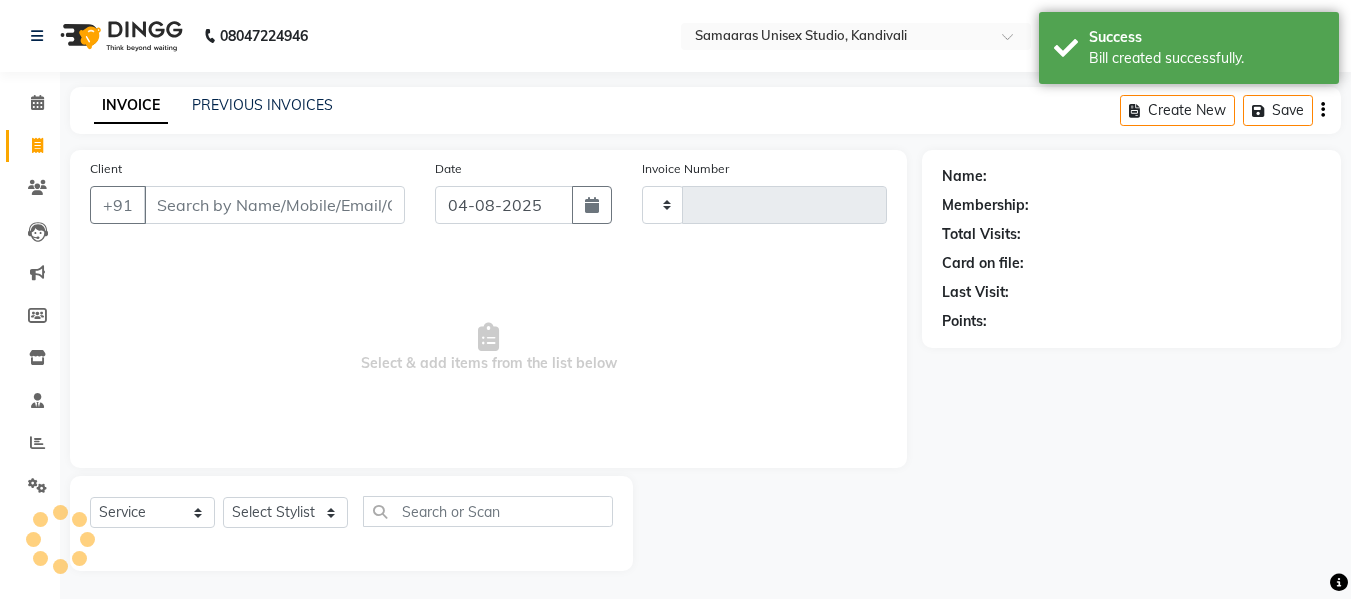 scroll, scrollTop: 2, scrollLeft: 0, axis: vertical 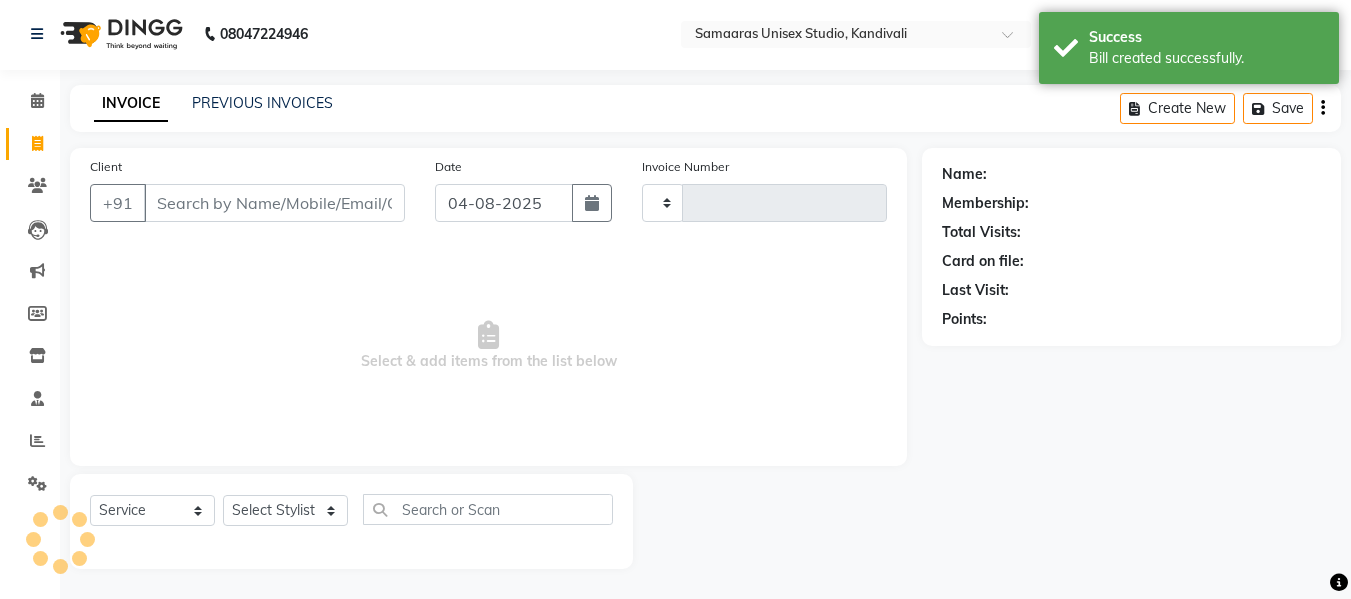 type on "1418" 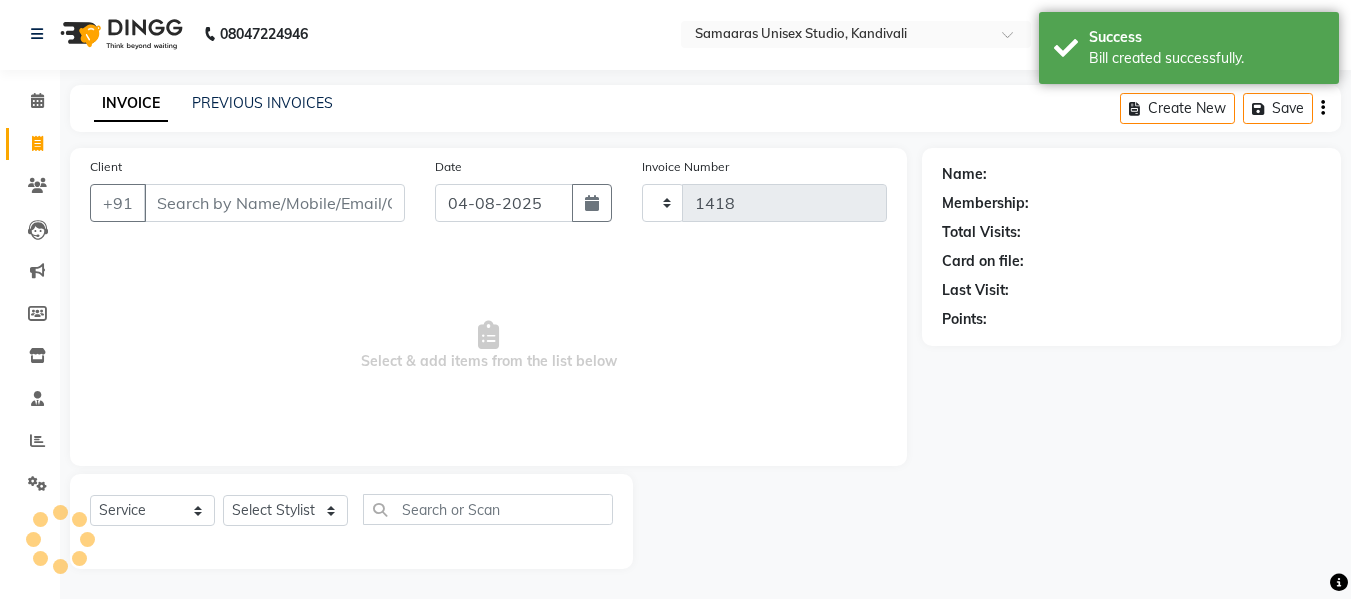 select on "4525" 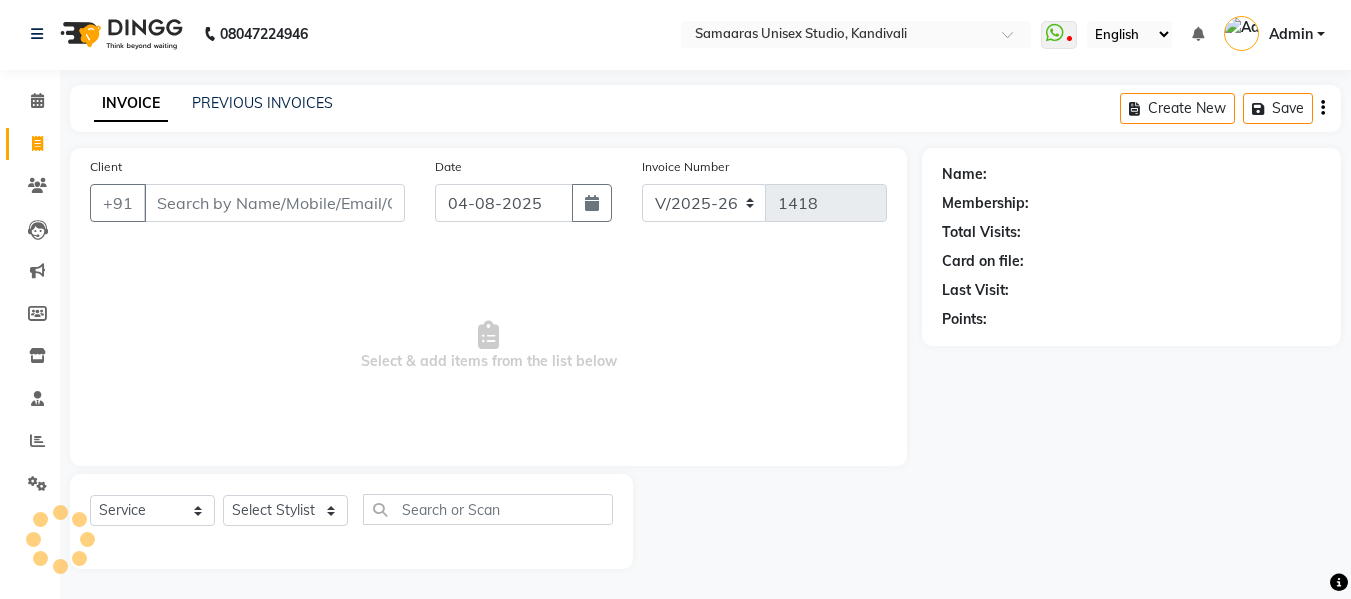 drag, startPoint x: 349, startPoint y: 212, endPoint x: 315, endPoint y: 144, distance: 76.02631 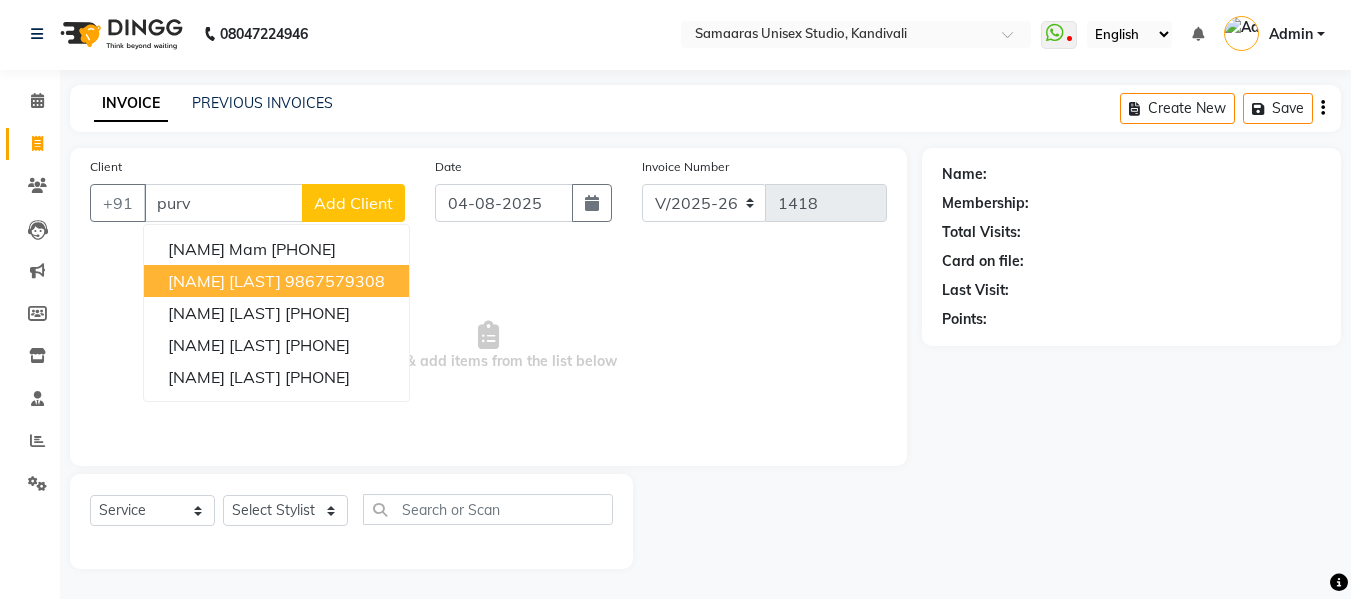 click on "[NAME] [LAST]" at bounding box center [224, 281] 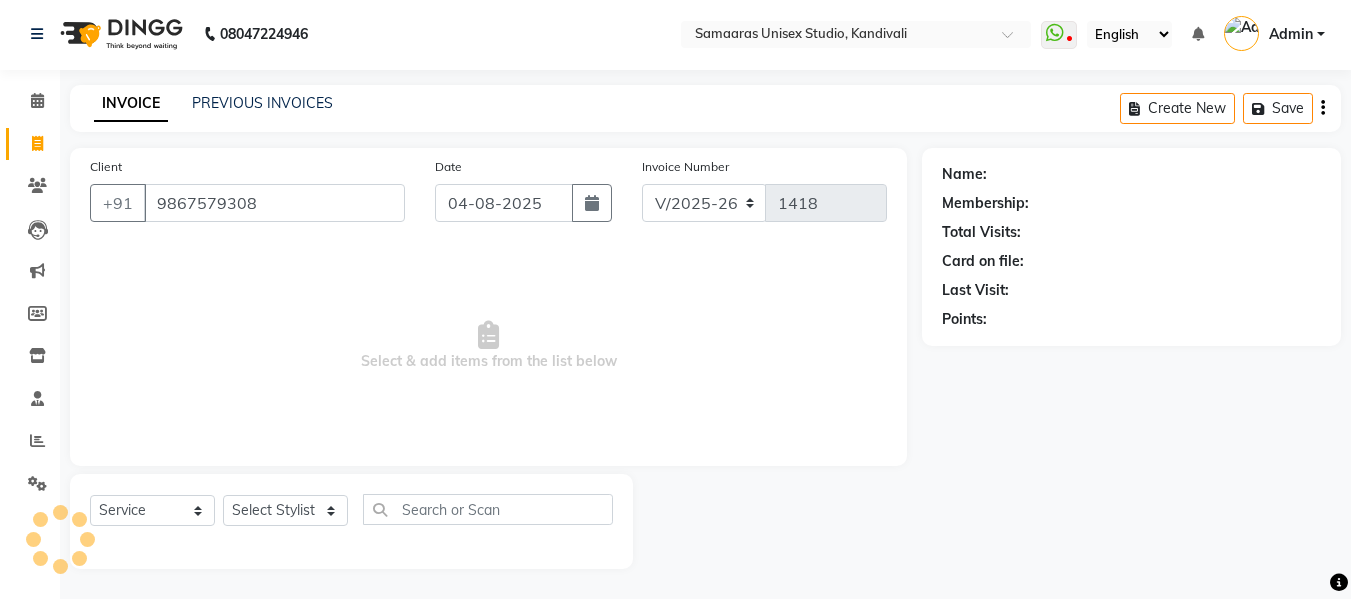 type on "9867579308" 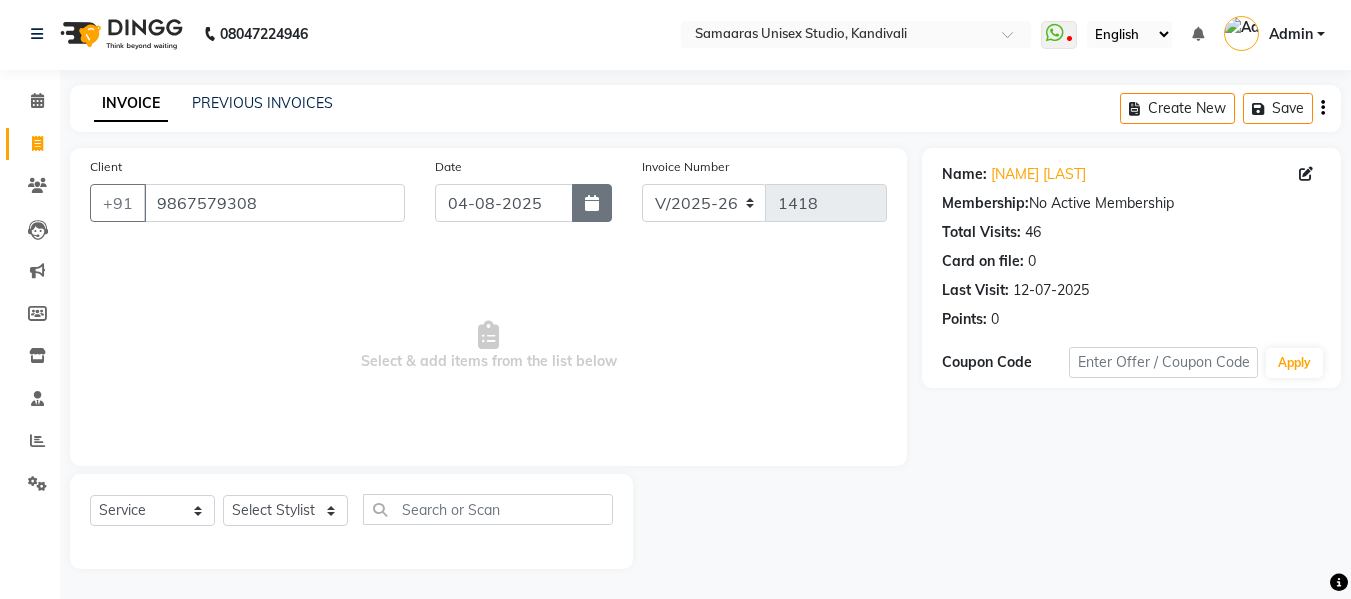 click 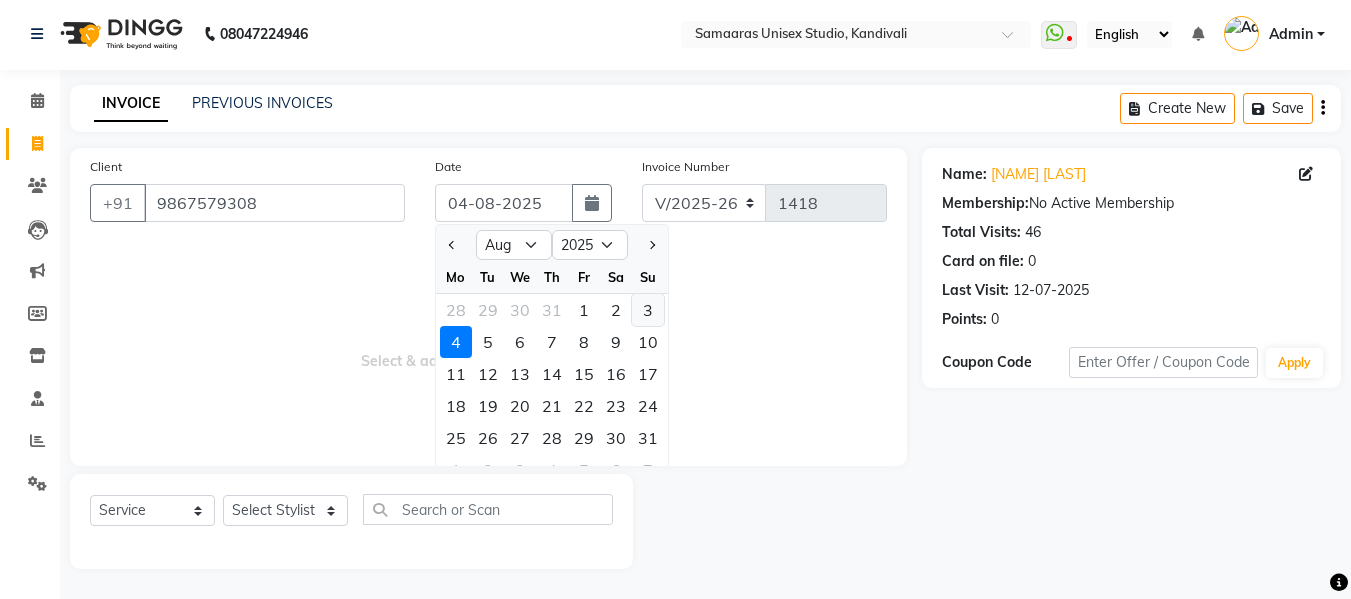click on "3" 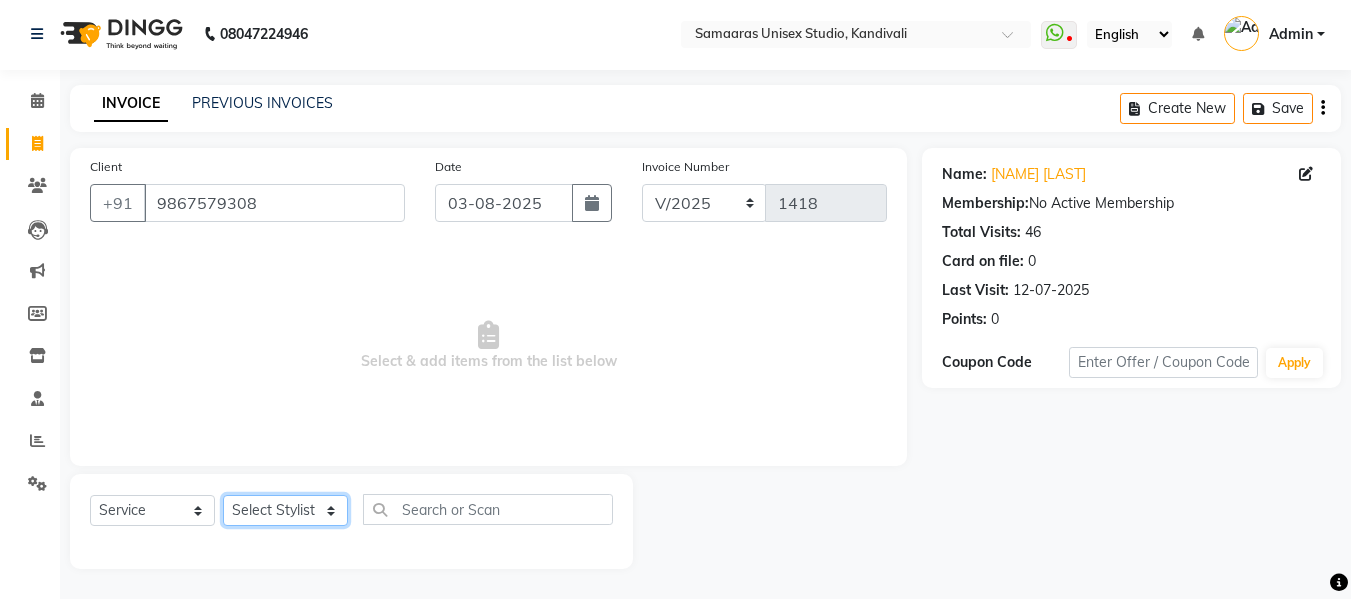 click on "Select Stylist Daksh Sir Firoz bhai Front Desk Guddu Kajal Priya Salman Bhai" 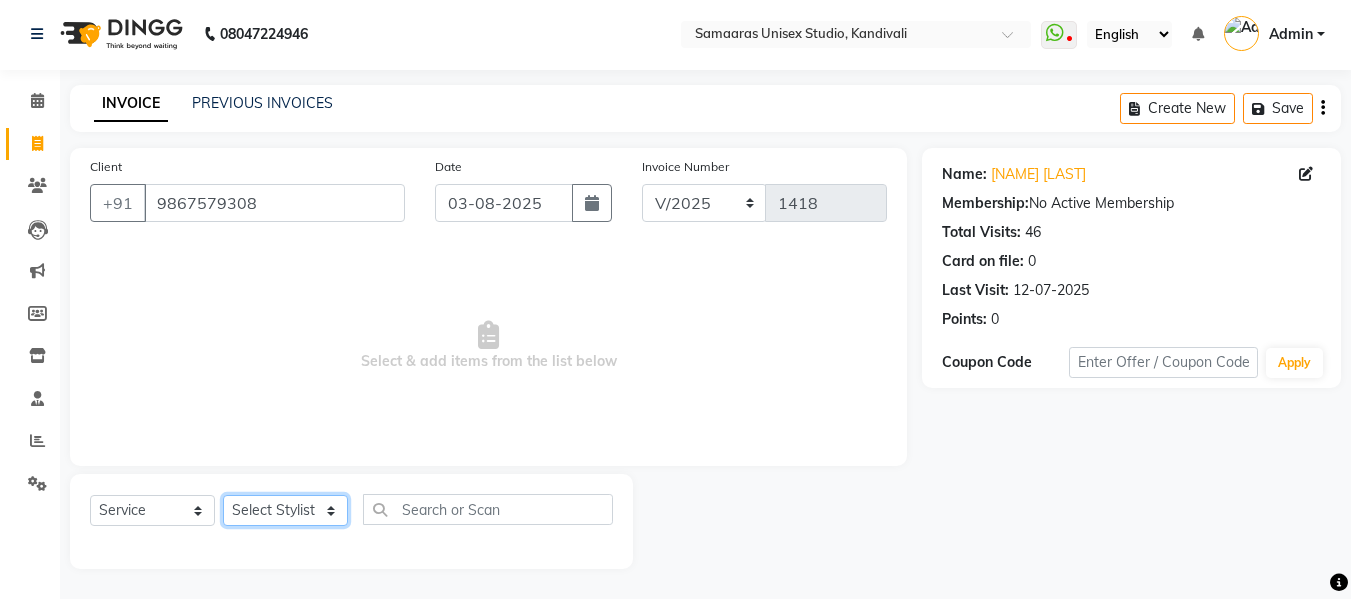 click on "Select Stylist Daksh Sir Firoz bhai Front Desk Guddu Kajal Priya Salman Bhai" 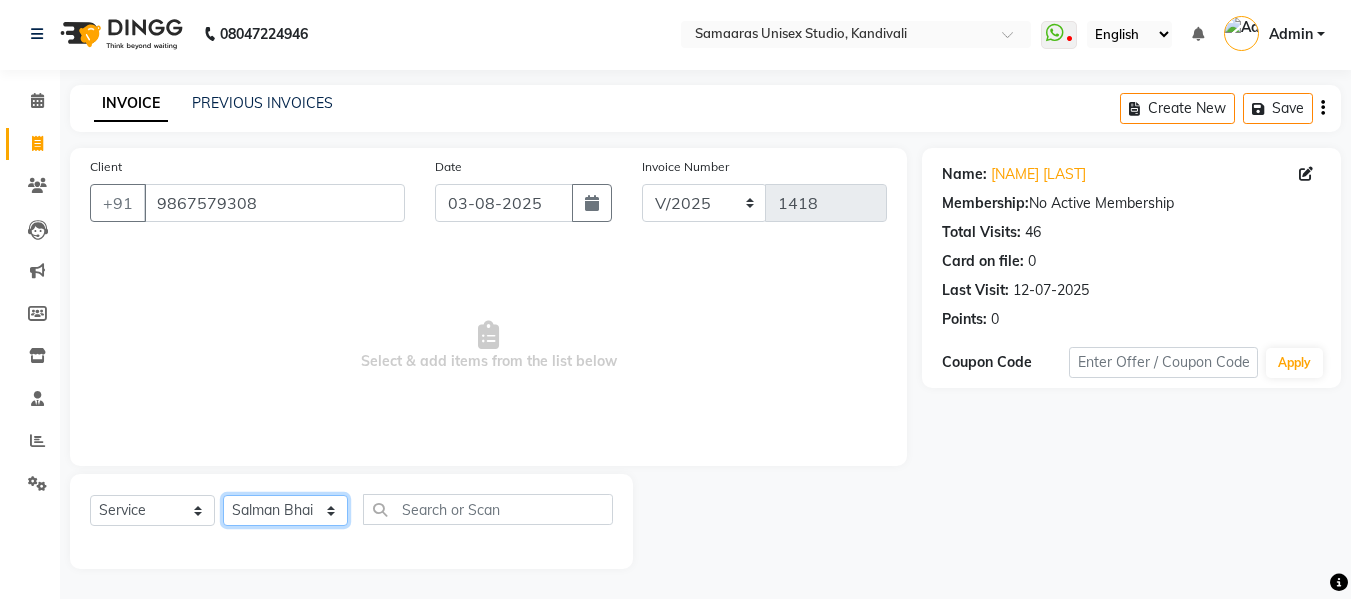 click on "Select Stylist Daksh Sir Firoz bhai Front Desk Guddu Kajal Priya Salman Bhai" 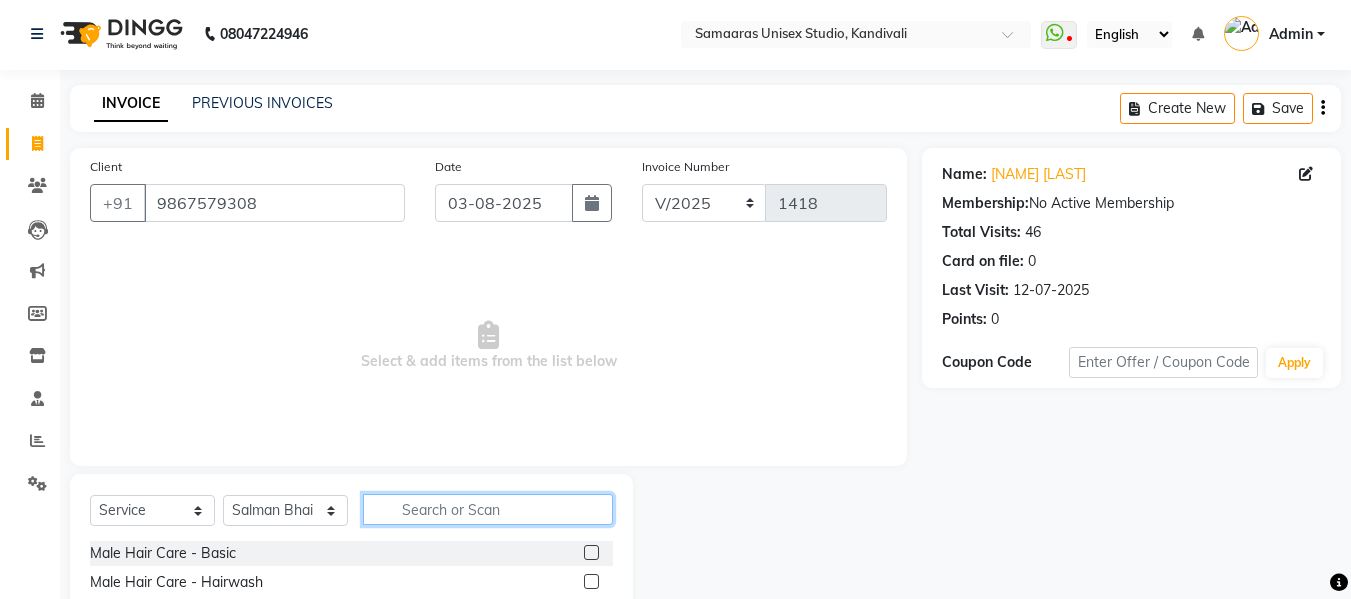 click 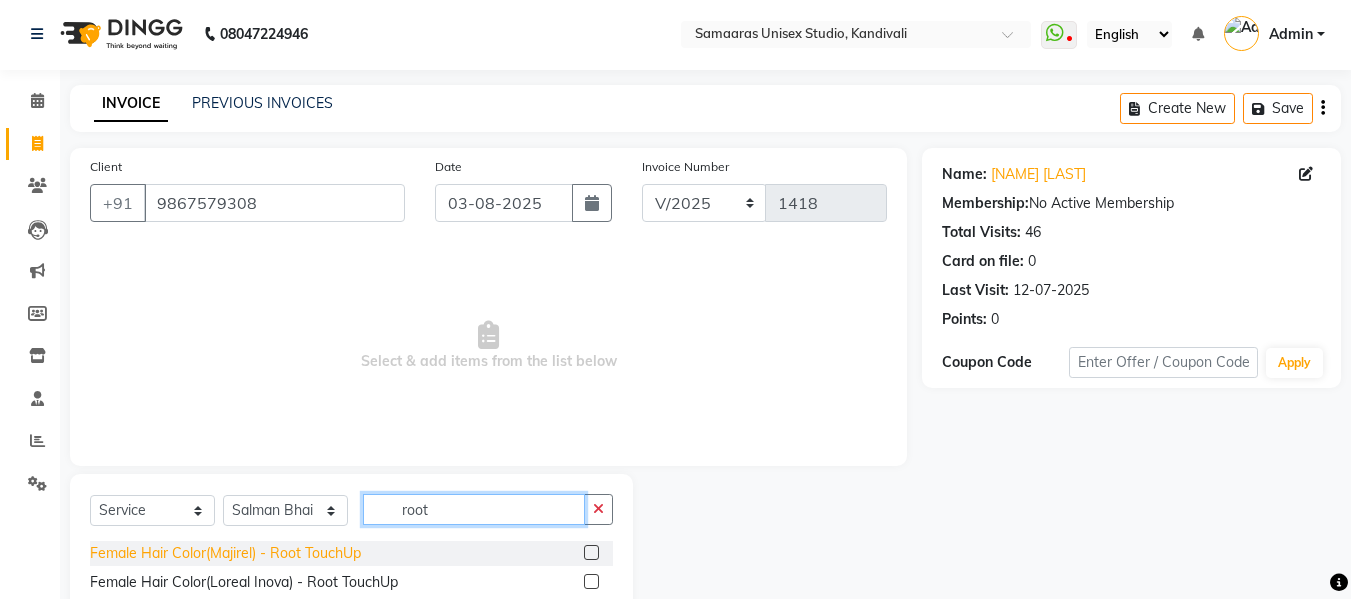 type on "root" 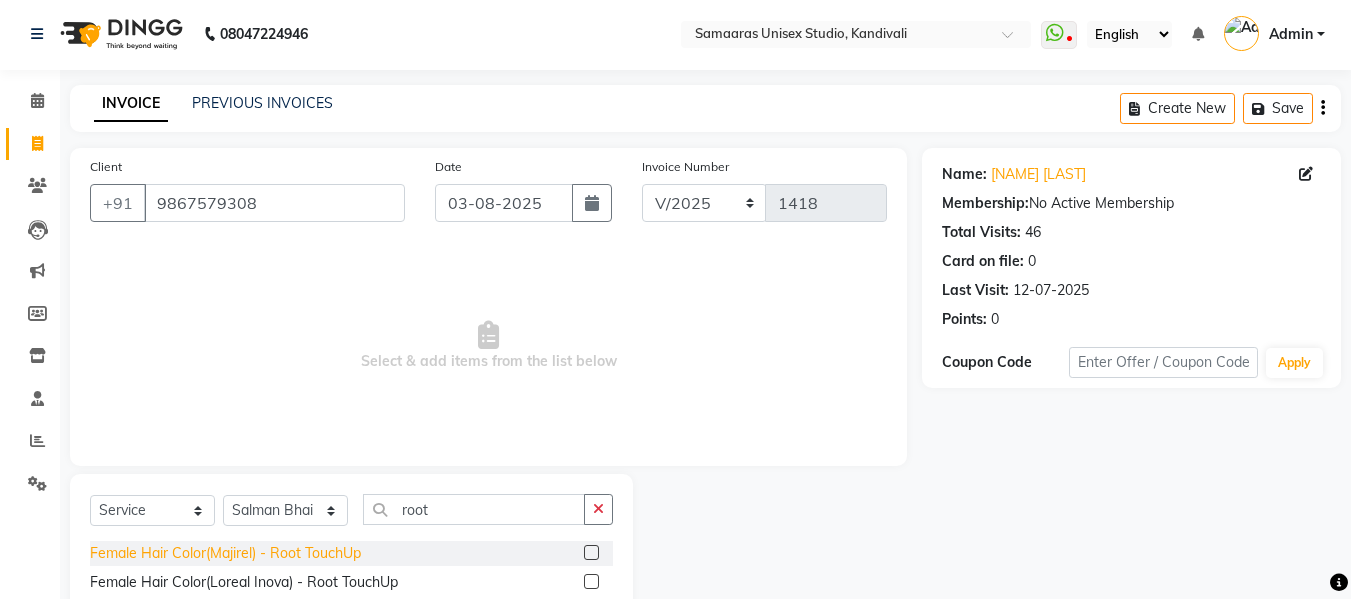 click on "Female Hair Color(Majirel) - Root TouchUp" 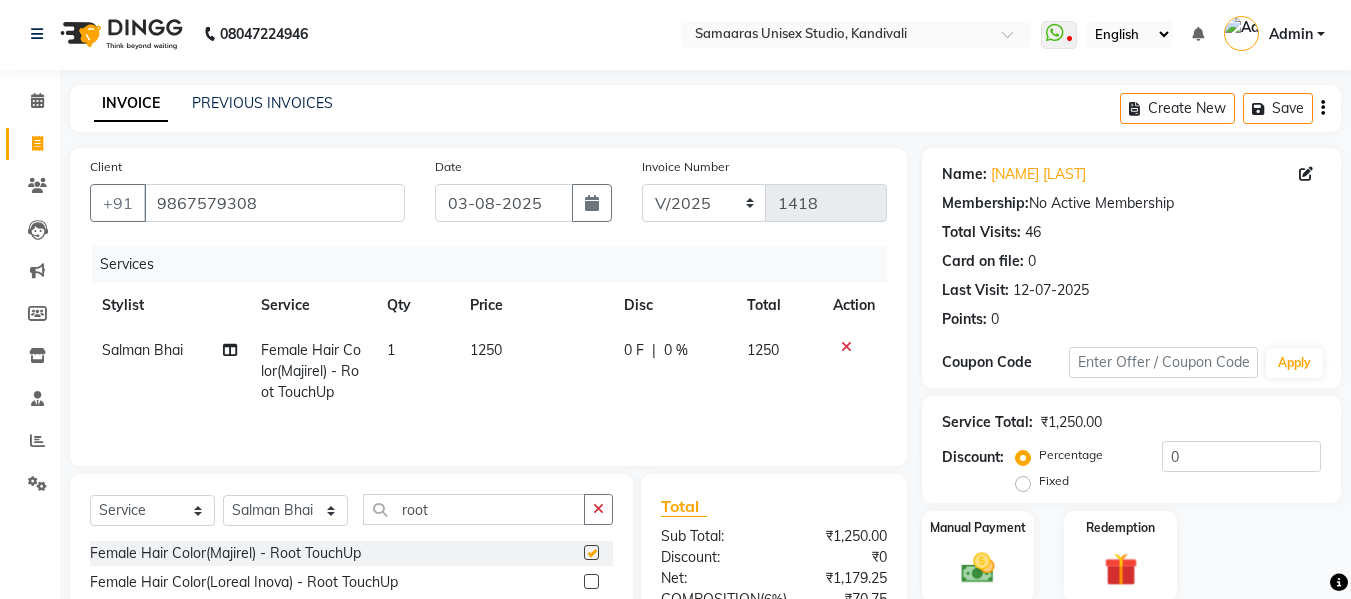 checkbox on "false" 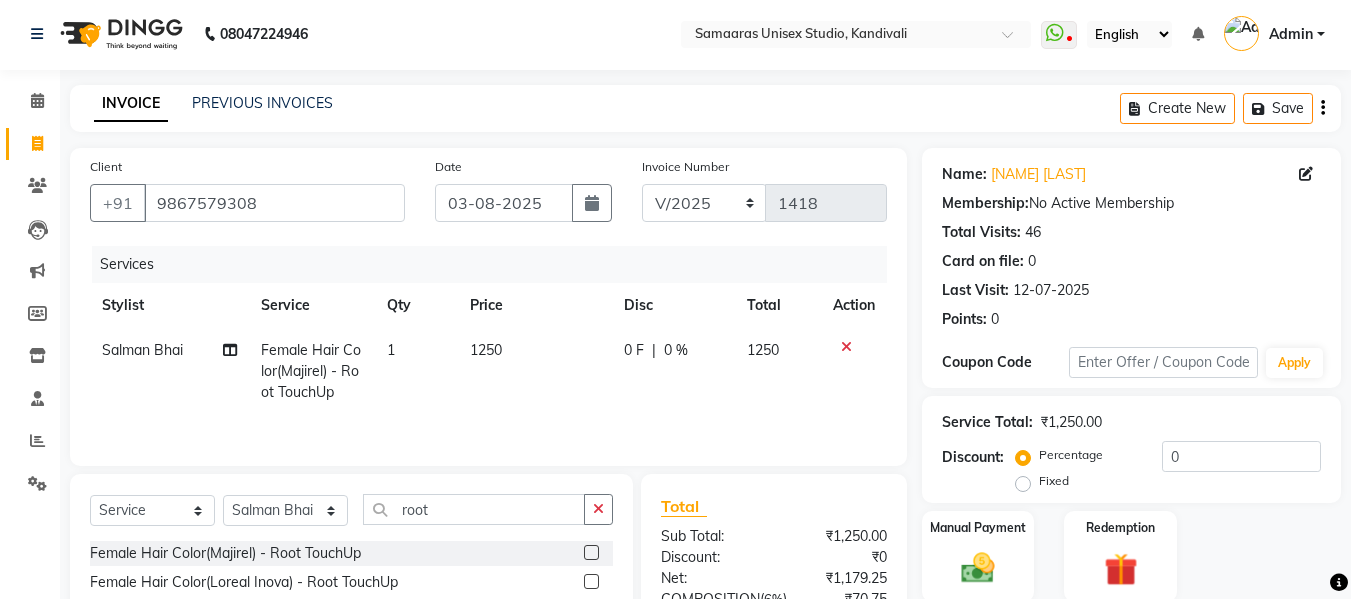 click on "0 F | 0 %" 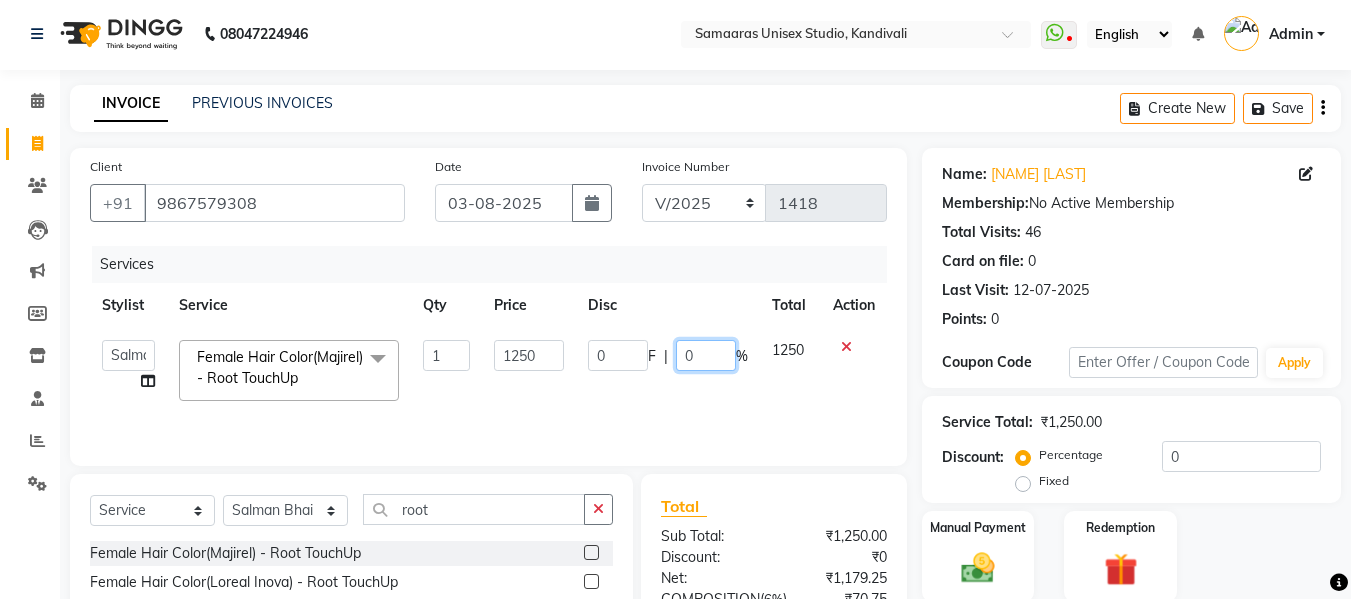 click on "0" 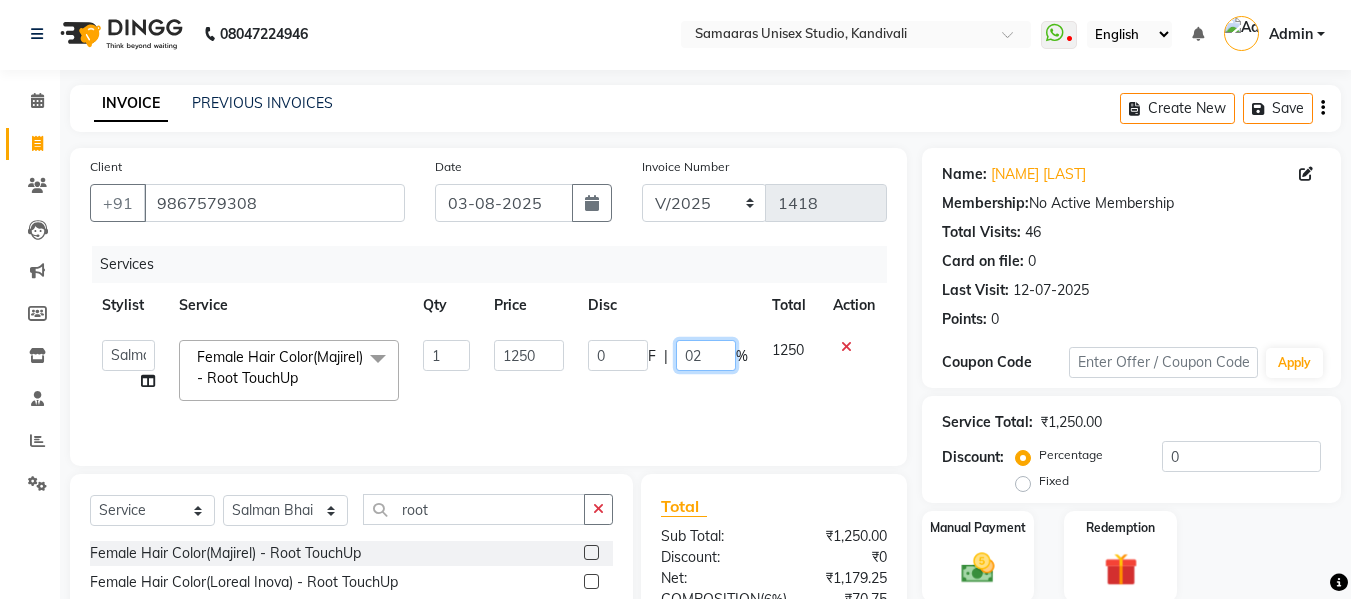 type on "020" 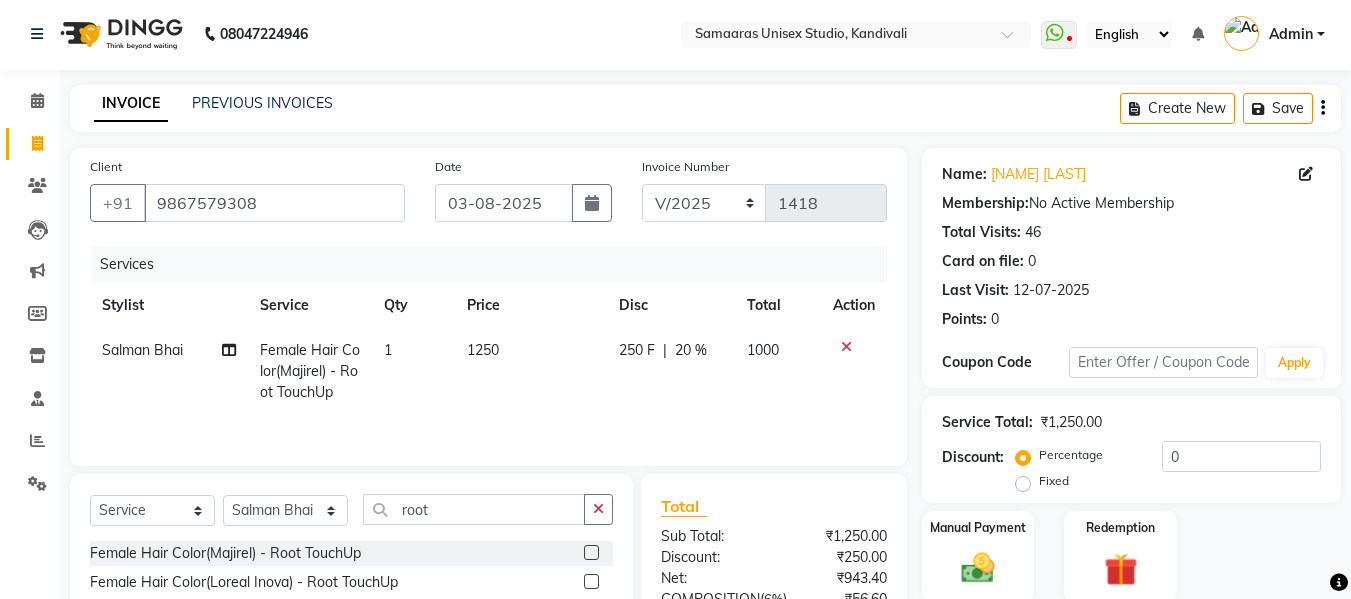 click on "250 F | 20 %" 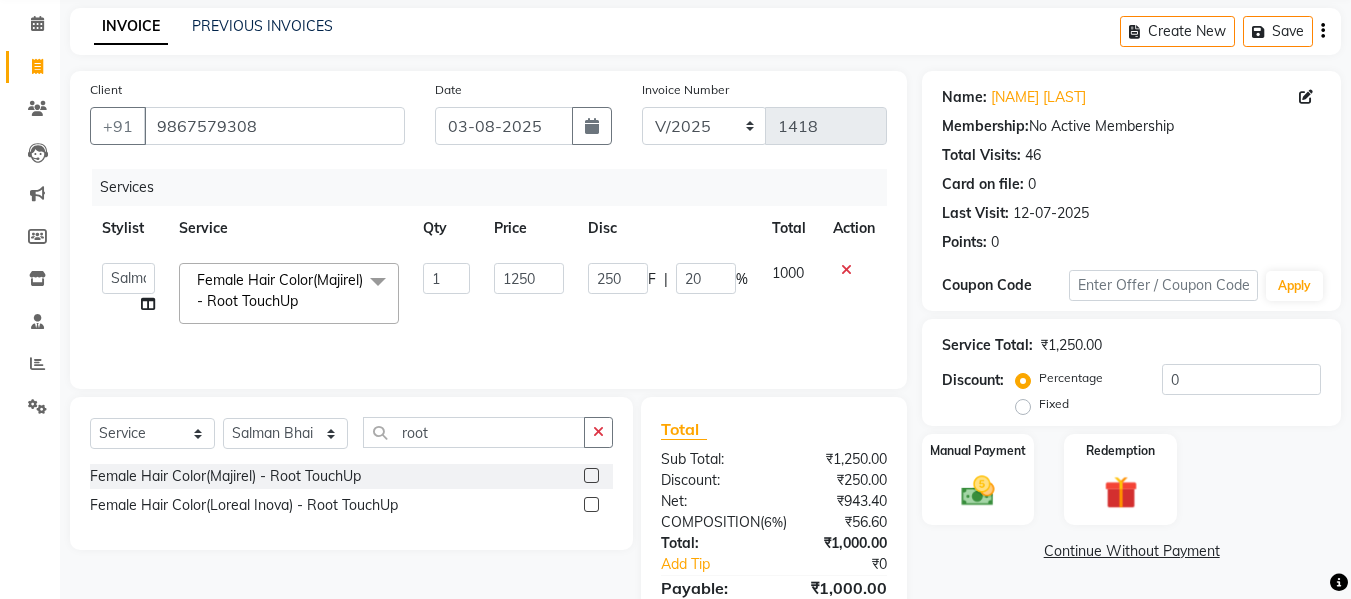 scroll, scrollTop: 220, scrollLeft: 0, axis: vertical 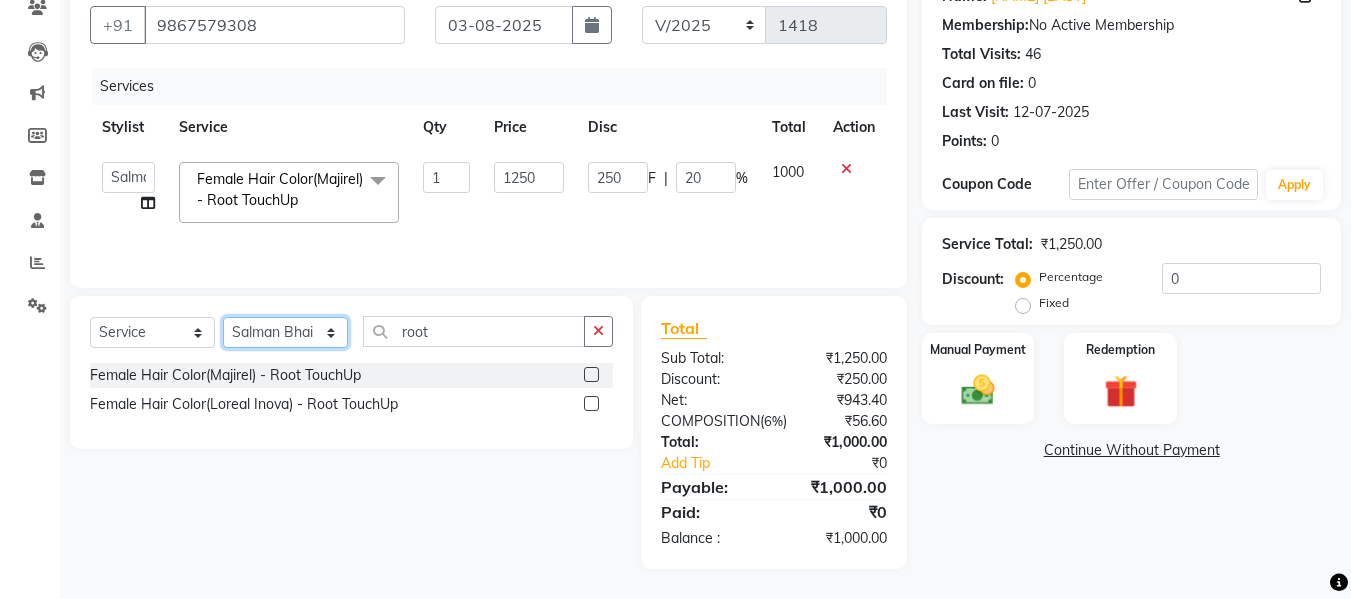 click on "Select Stylist Daksh Sir Firoz bhai Front Desk Guddu Kajal Priya Salman Bhai" 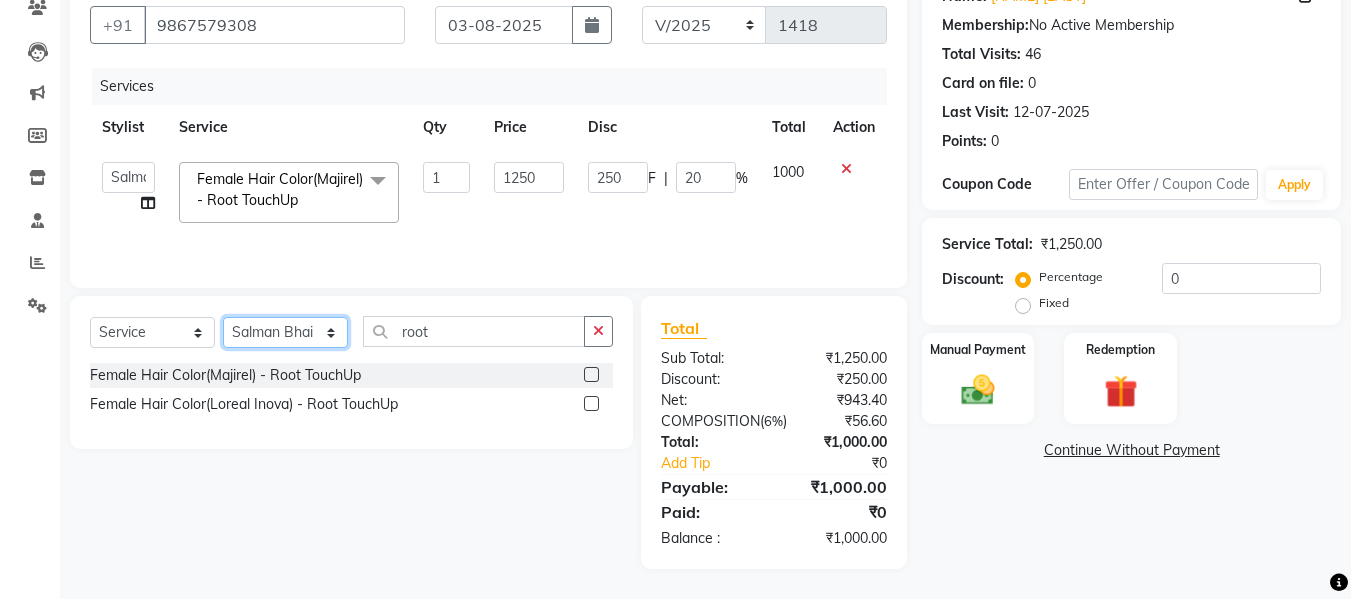 select on "85043" 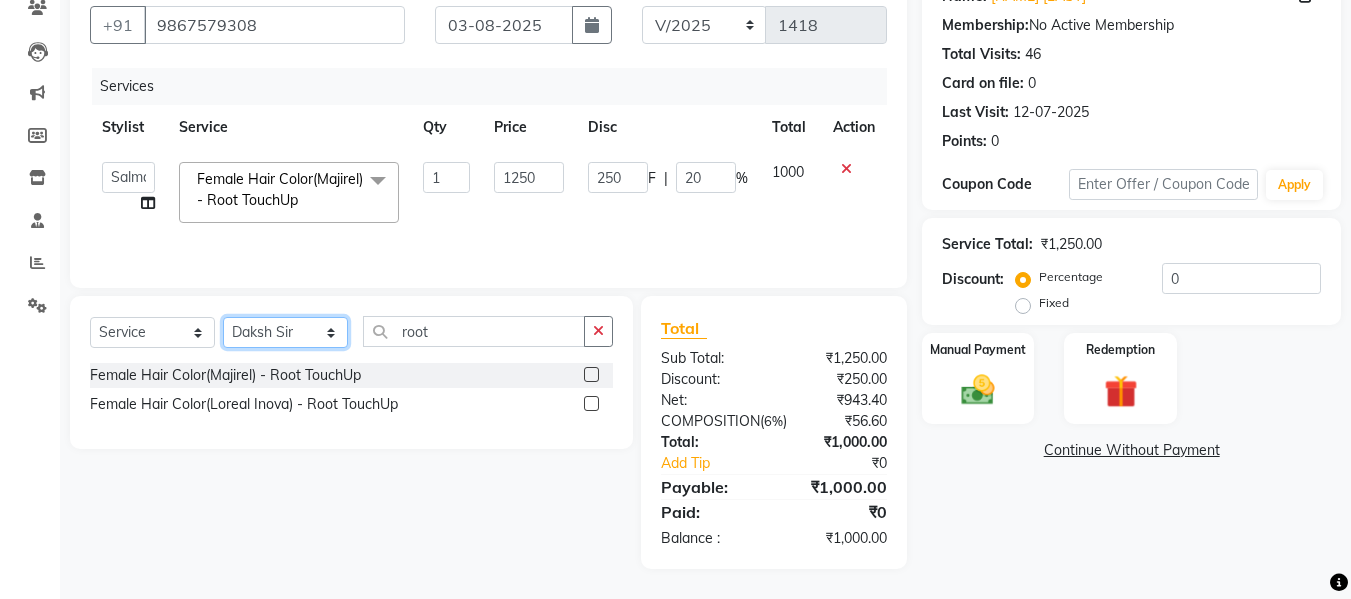 click on "Select Stylist Daksh Sir Firoz bhai Front Desk Guddu Kajal Priya Salman Bhai" 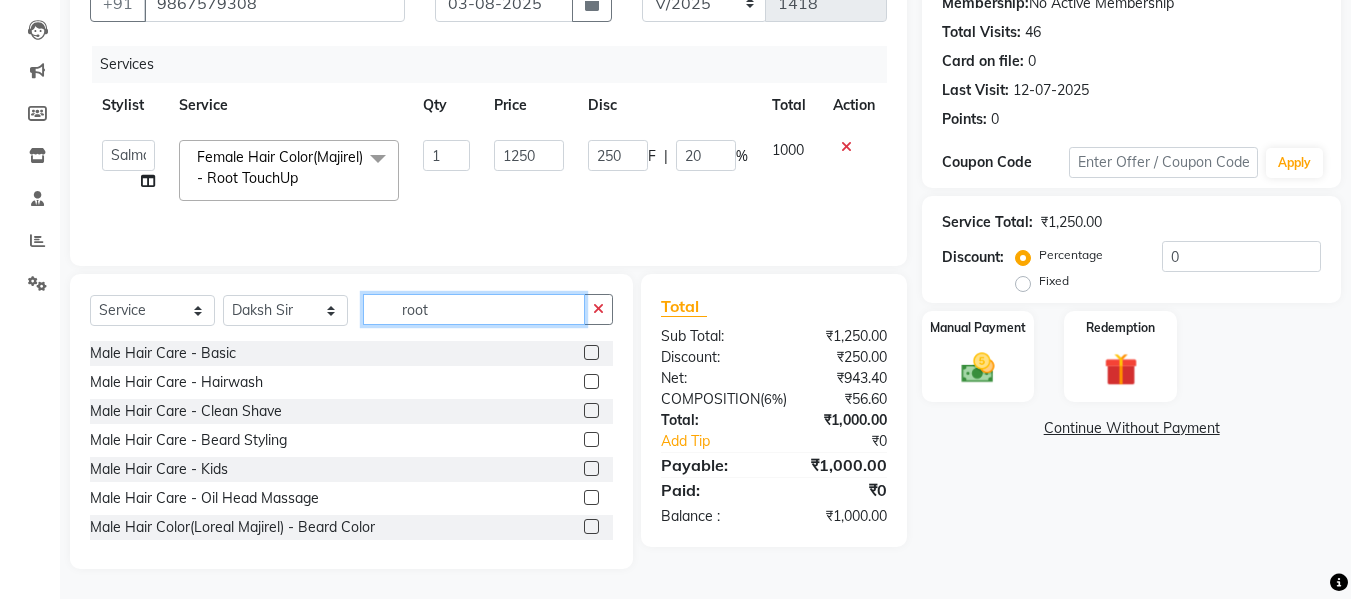 click on "root" 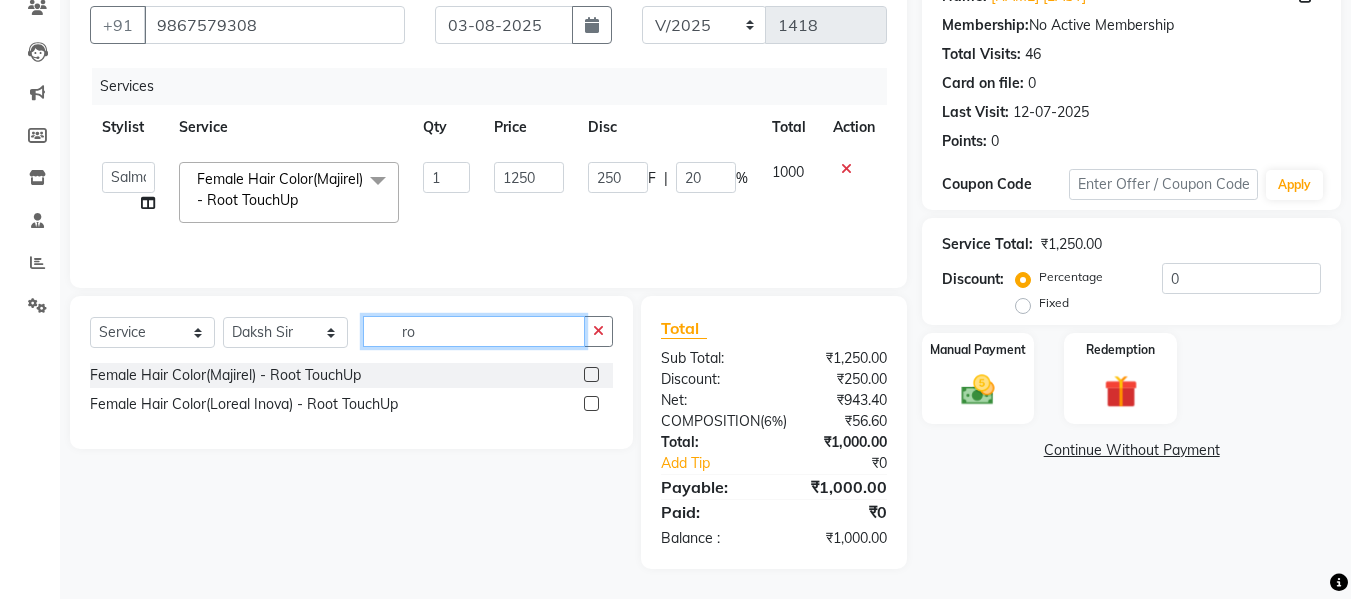 type on "r" 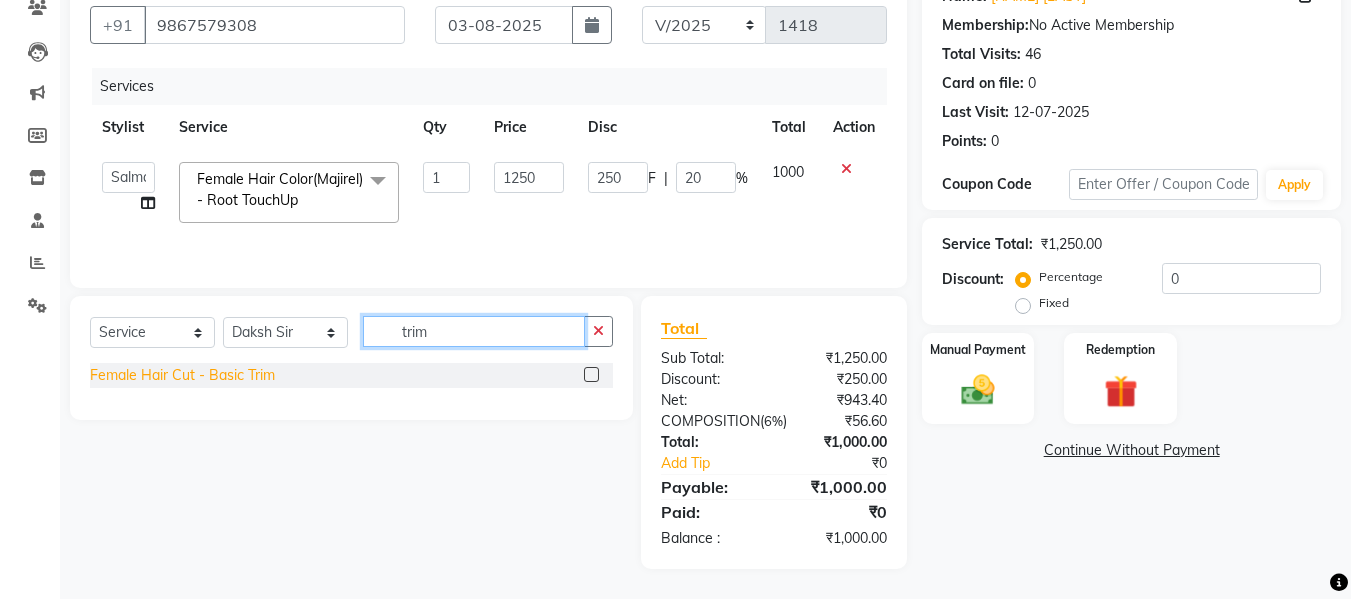 type on "trim" 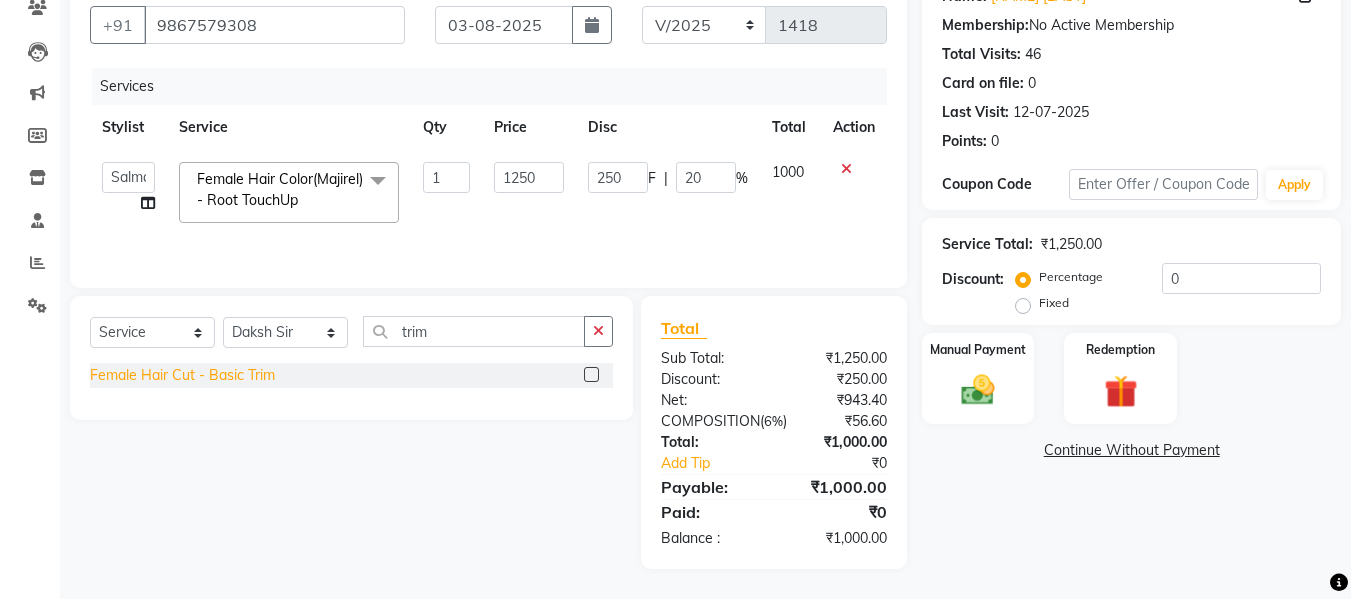 click on "Female Hair Cut  - Basic Trim" 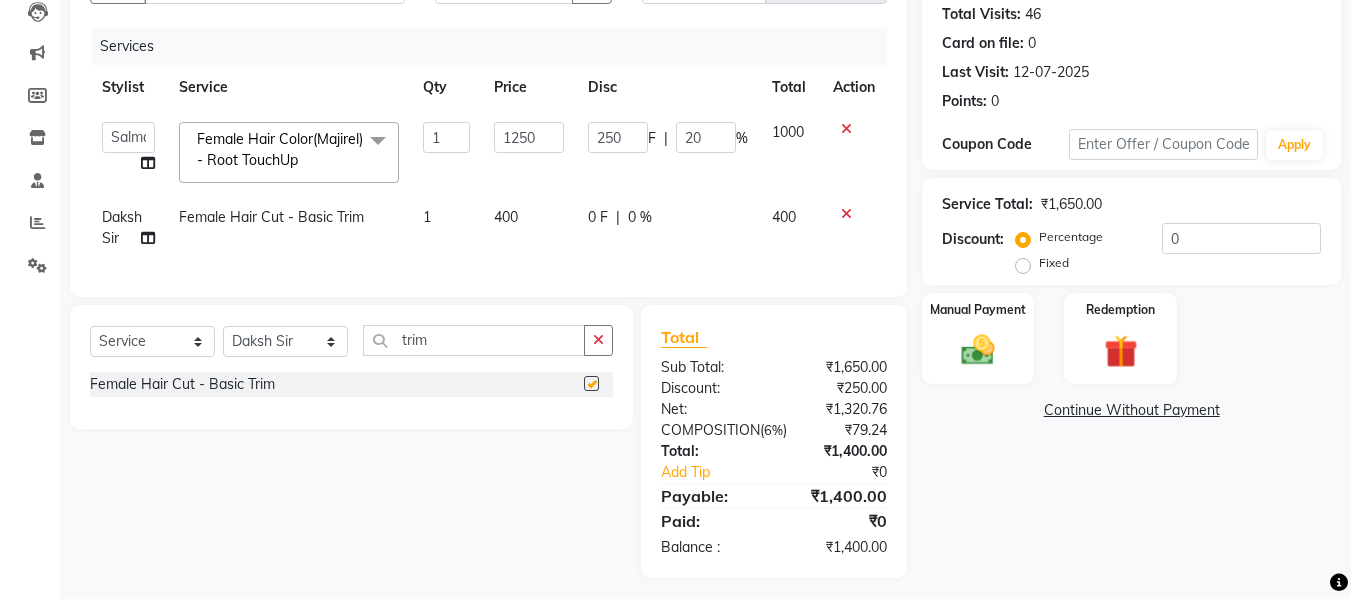 checkbox on "false" 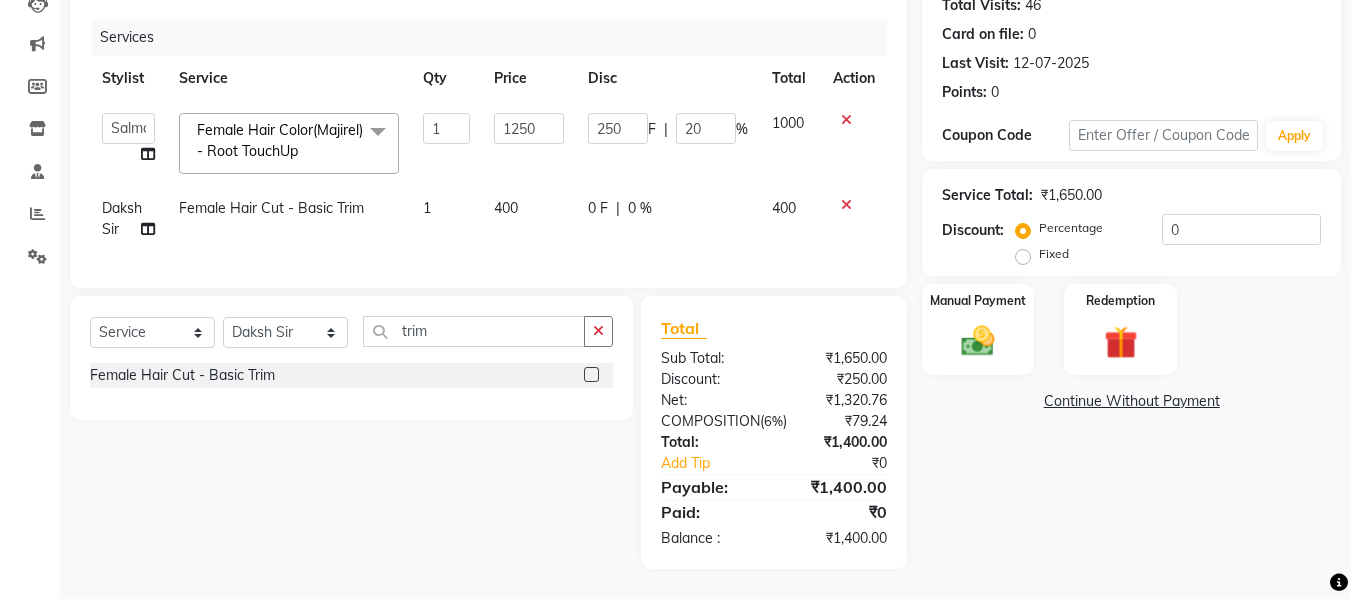 scroll, scrollTop: 286, scrollLeft: 0, axis: vertical 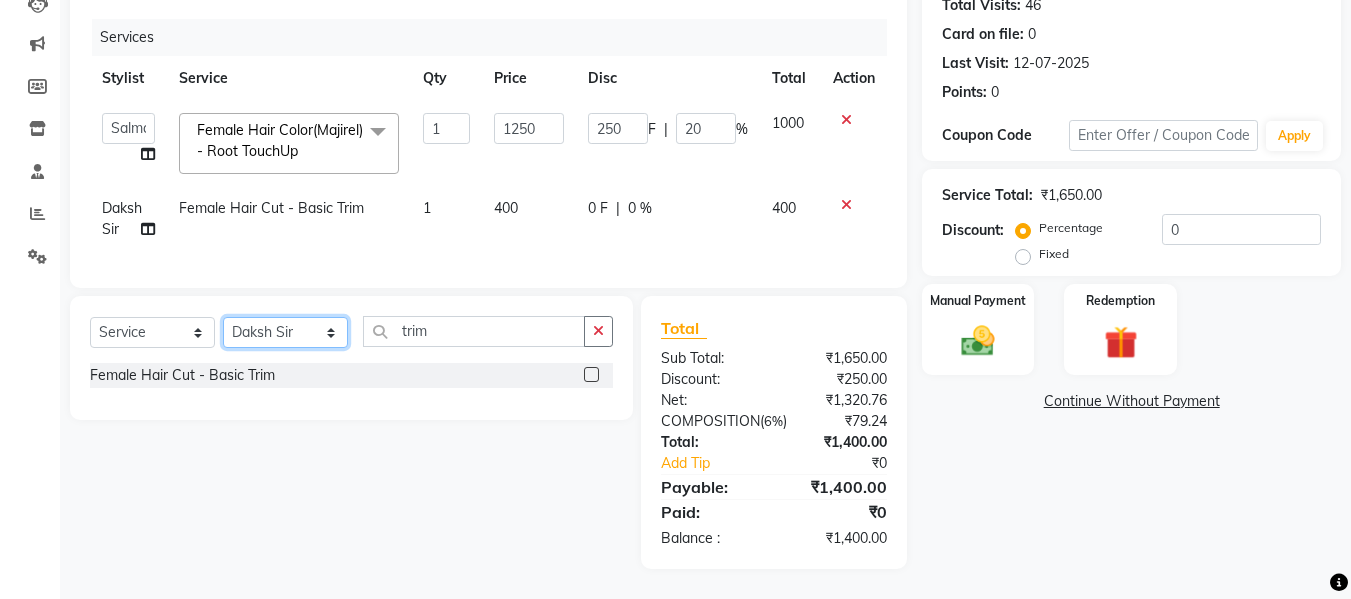 click on "Select Stylist Daksh Sir Firoz bhai Front Desk Guddu Kajal Priya Salman Bhai" 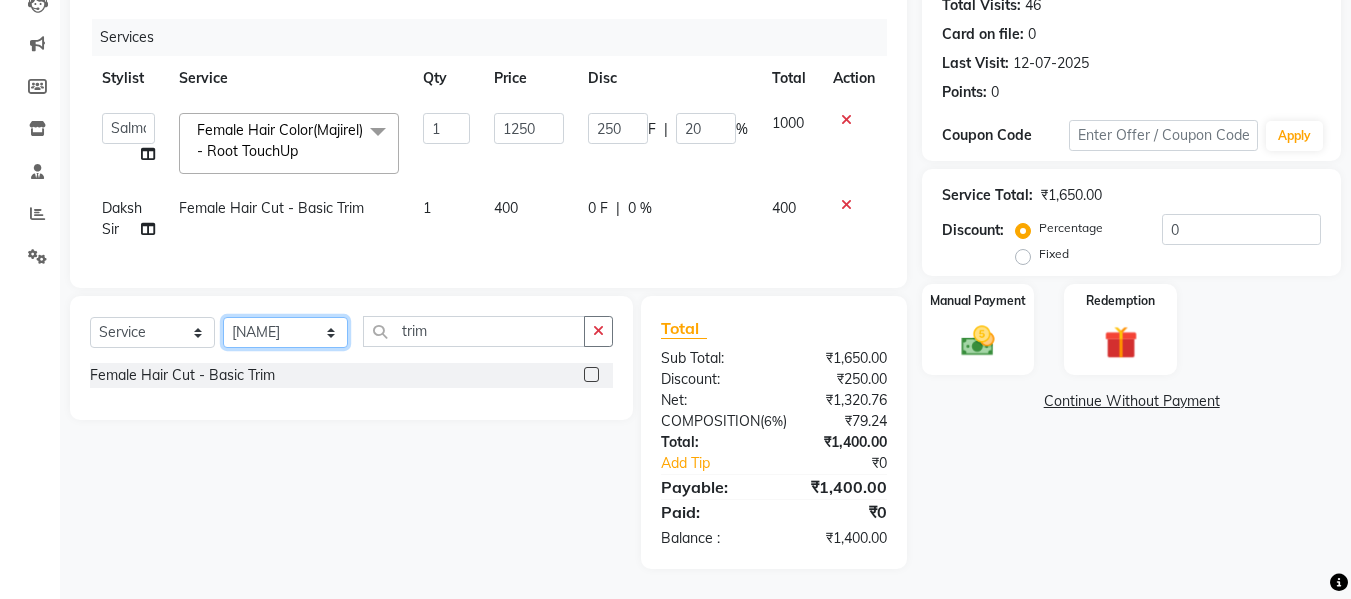 click on "Select Stylist Daksh Sir Firoz bhai Front Desk Guddu Kajal Priya Salman Bhai" 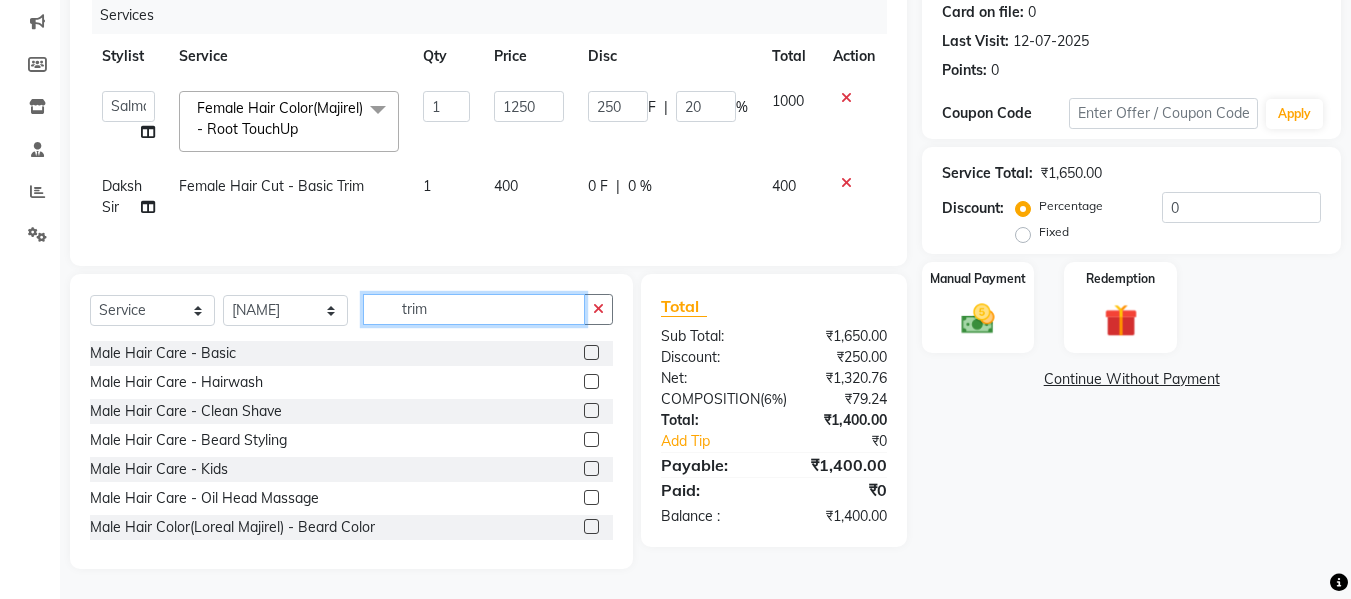 click on "trim" 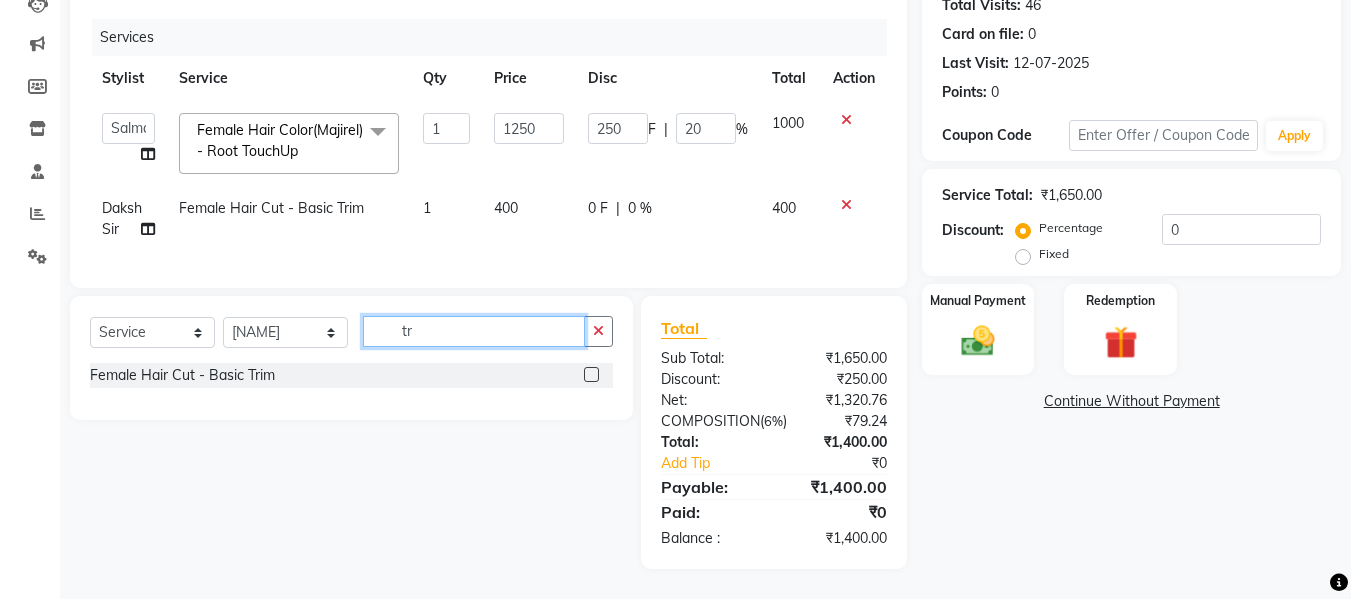 type on "t" 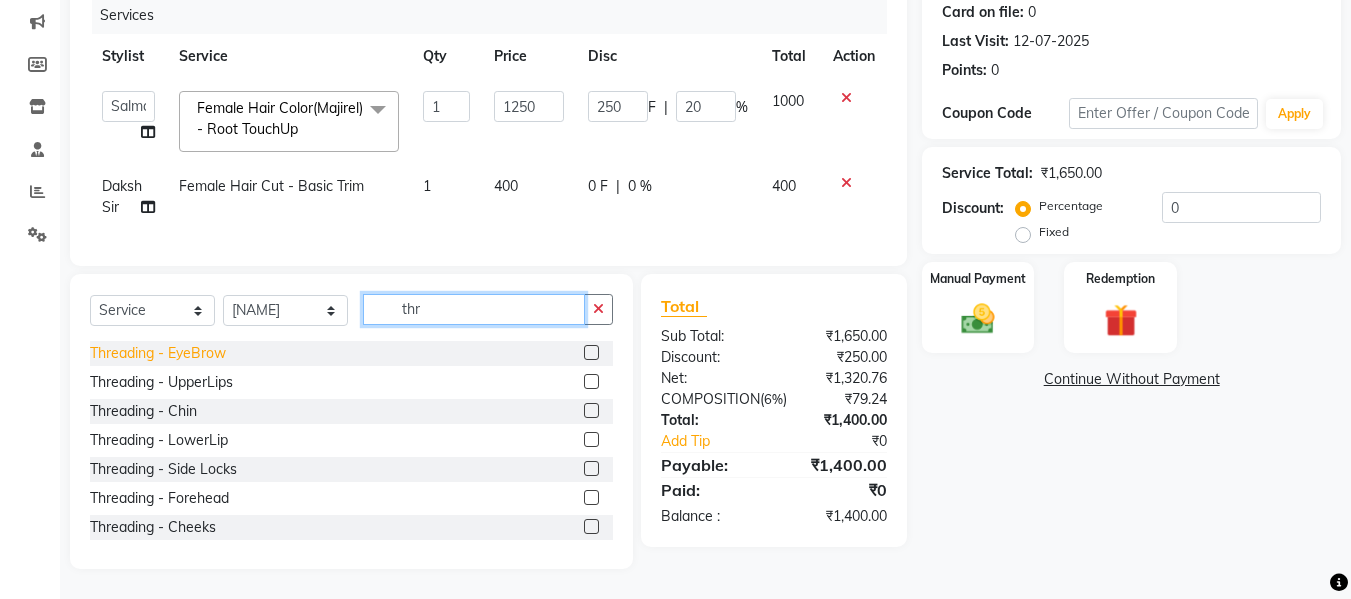 type 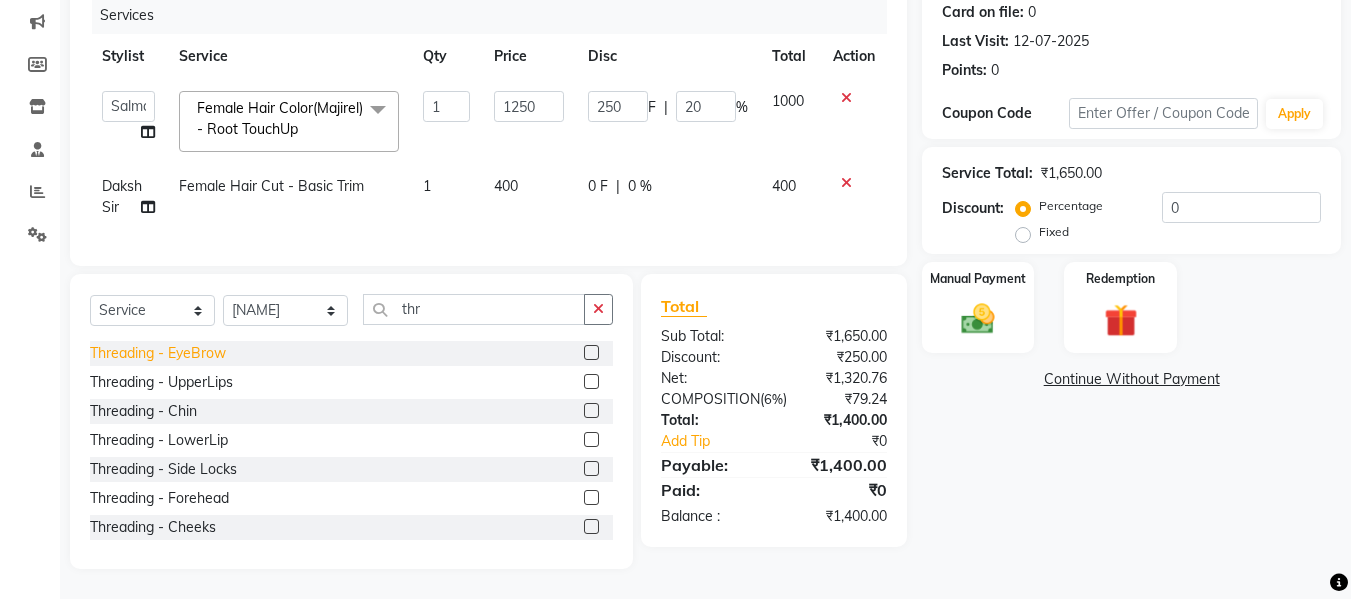 click on "Threading - EyeBrow" 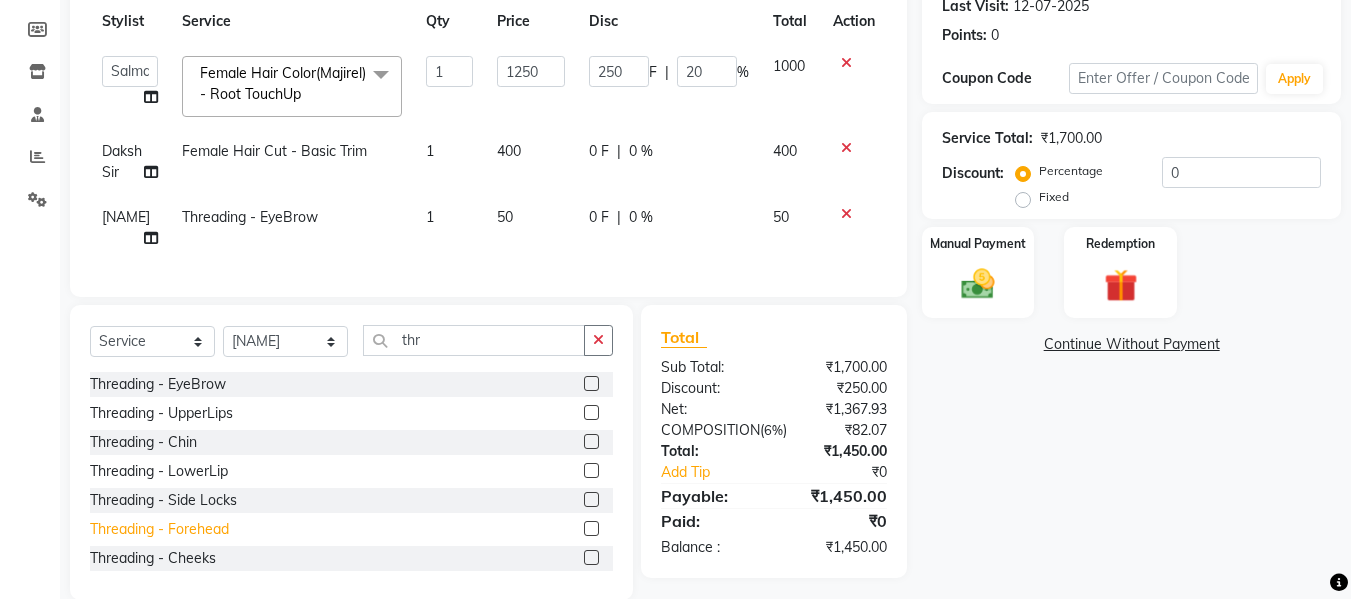 click on "Threading - Forehead" 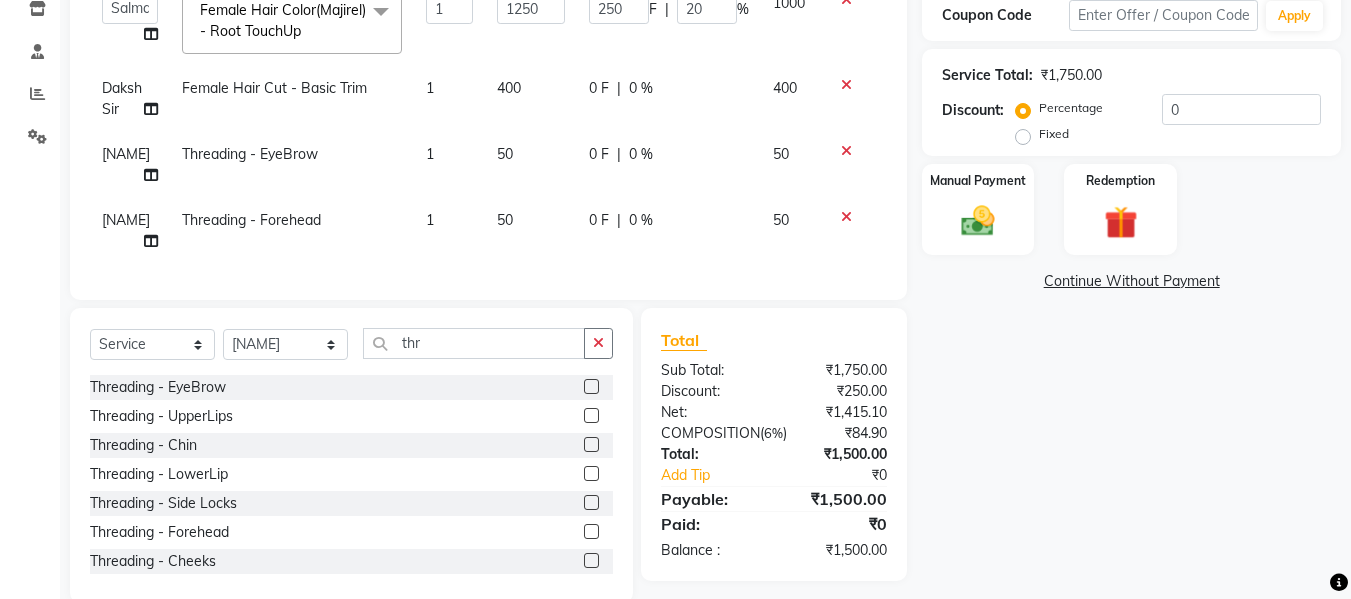 scroll, scrollTop: 377, scrollLeft: 0, axis: vertical 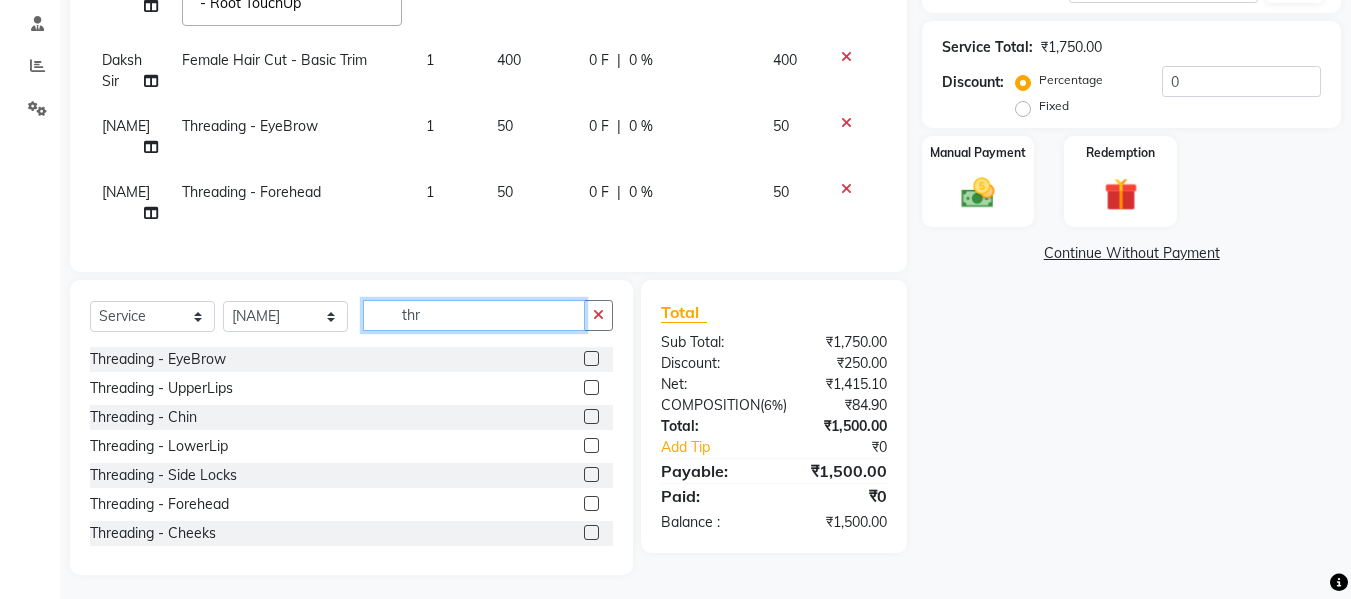 drag, startPoint x: 437, startPoint y: 316, endPoint x: 335, endPoint y: 376, distance: 118.3385 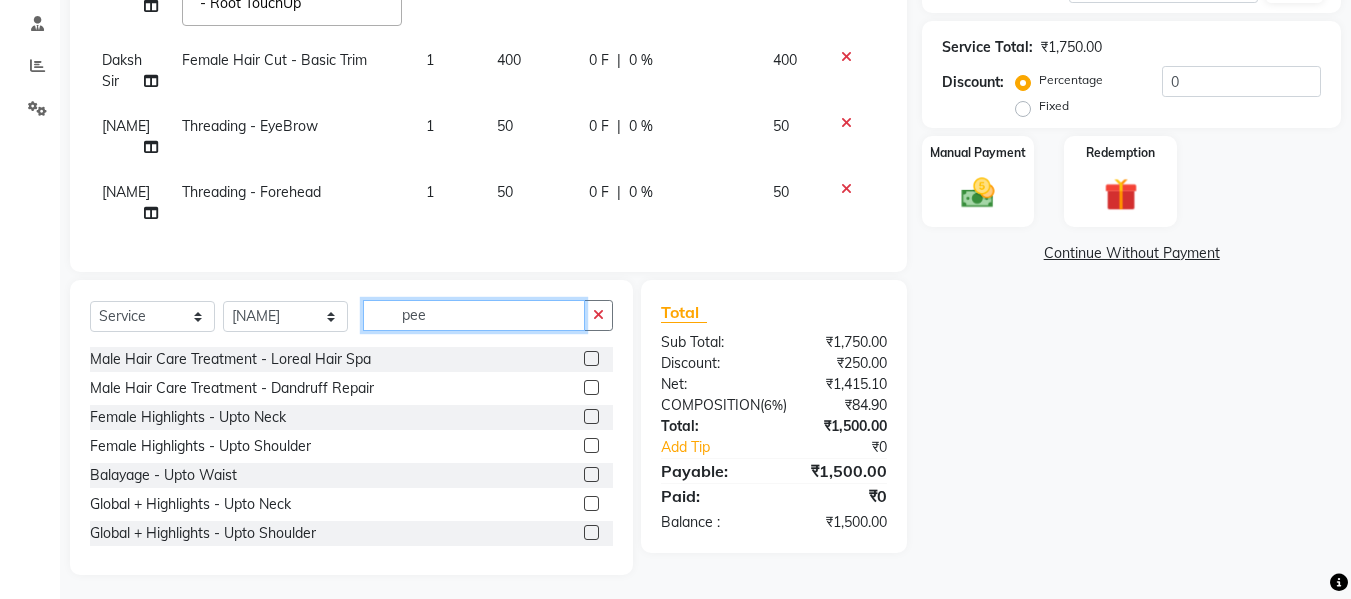 scroll, scrollTop: 376, scrollLeft: 0, axis: vertical 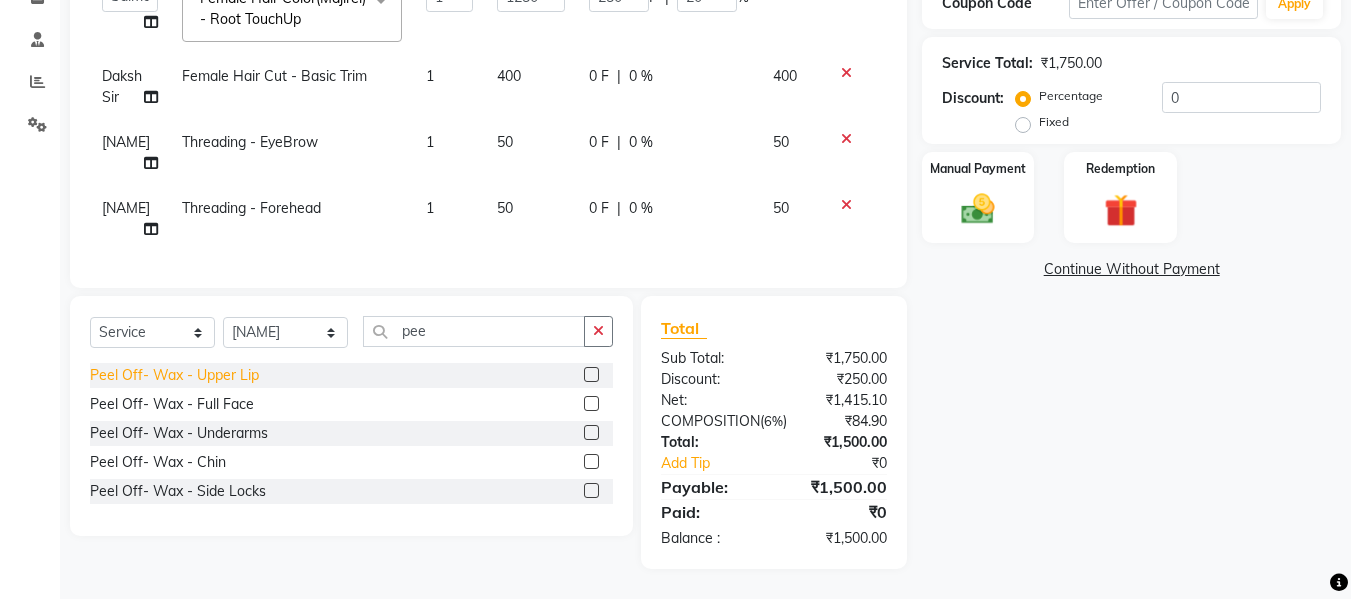 click on "Peel Off- Wax - Upper Lip" 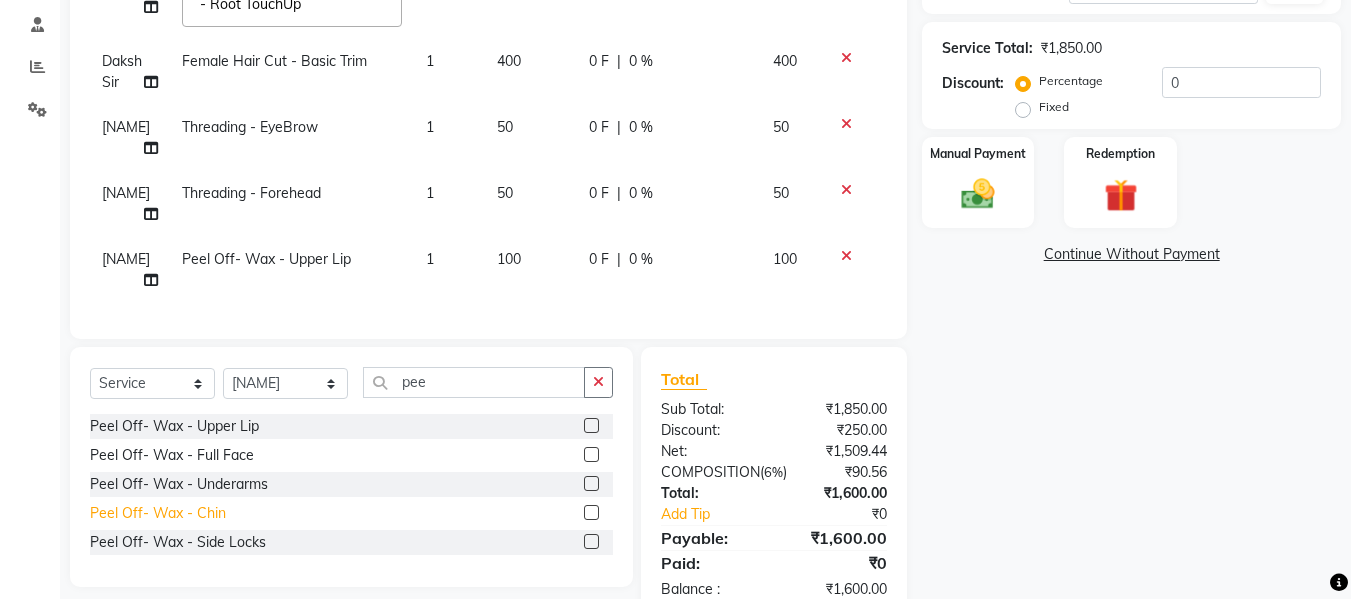 click on "Peel Off- Wax - Chin" 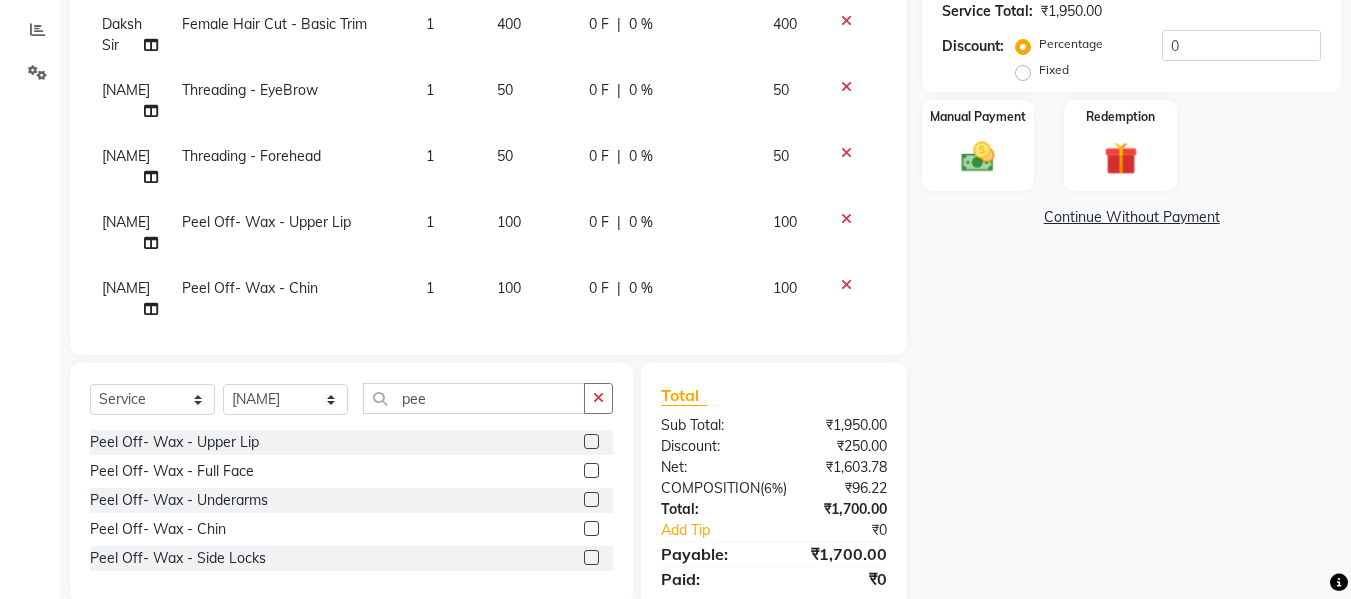 scroll, scrollTop: 466, scrollLeft: 0, axis: vertical 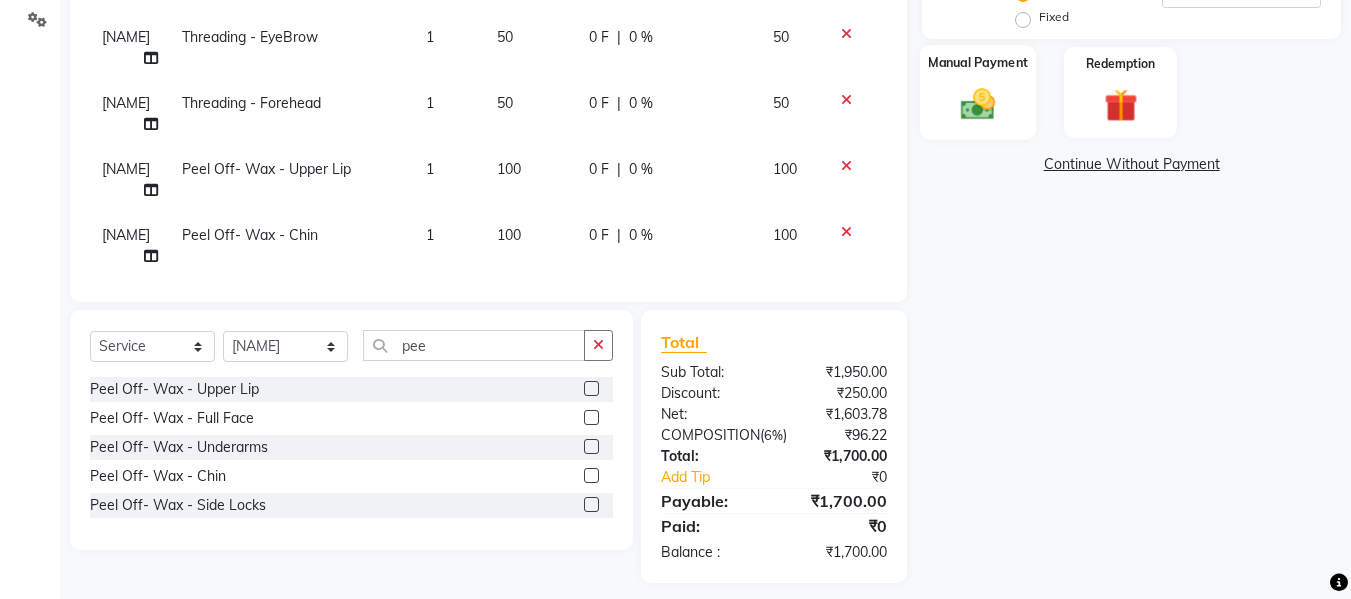 click 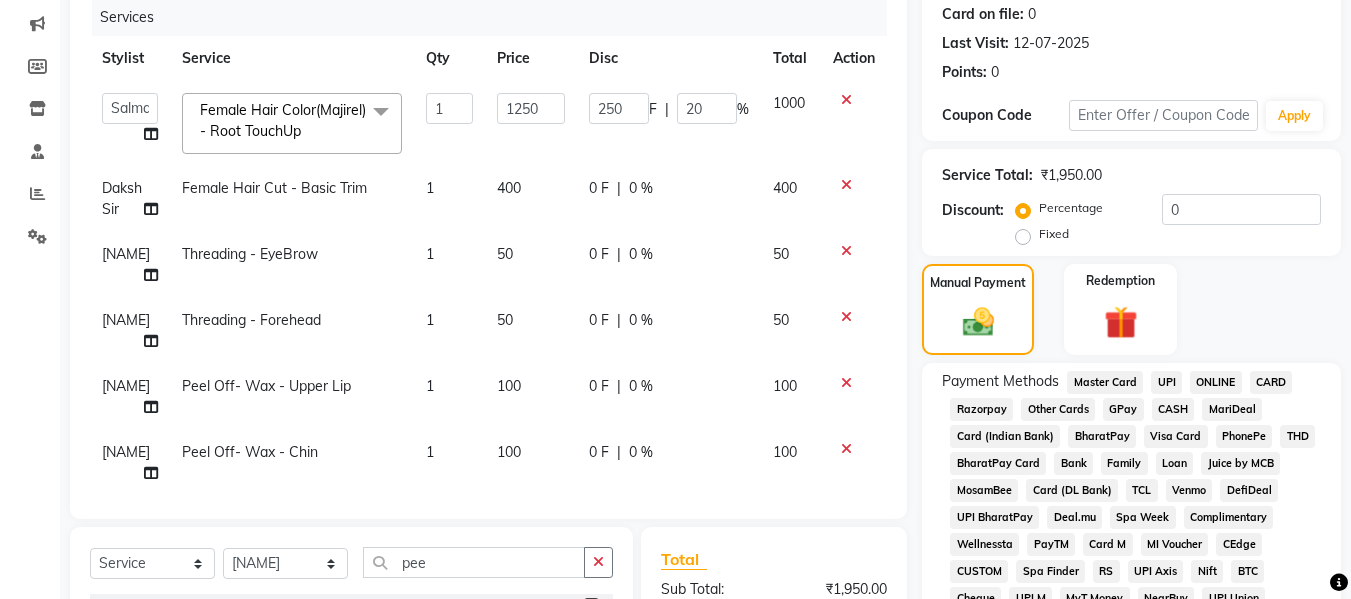 scroll, scrollTop: 466, scrollLeft: 0, axis: vertical 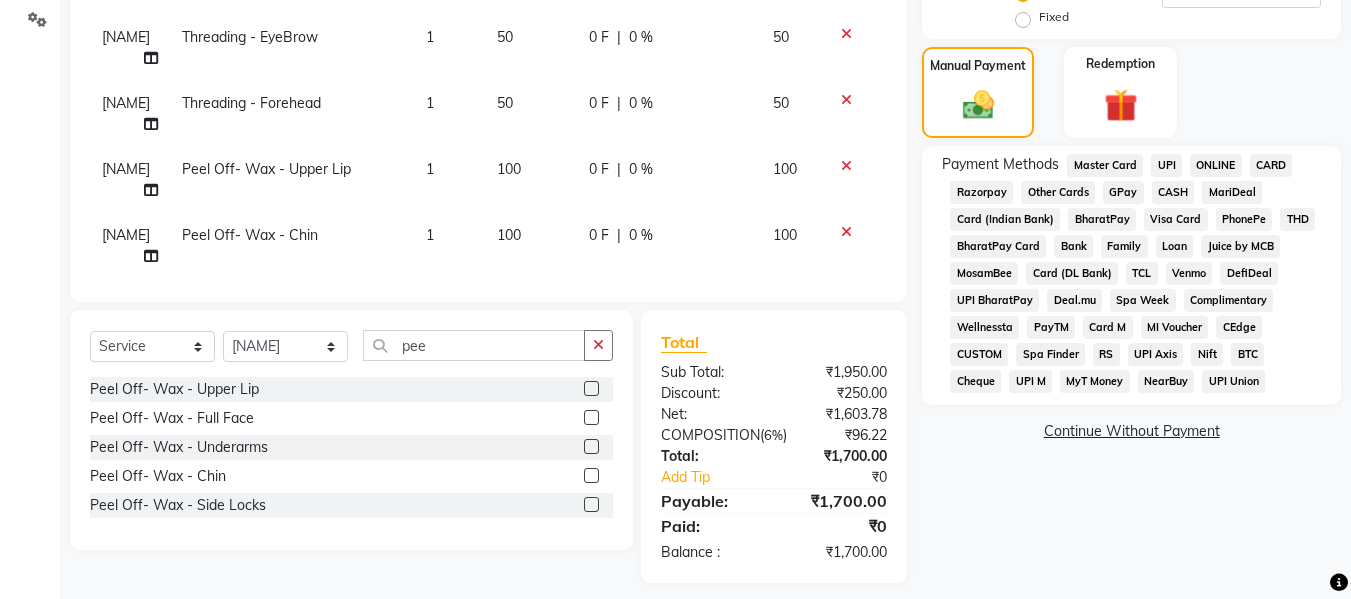 click on "GPay" 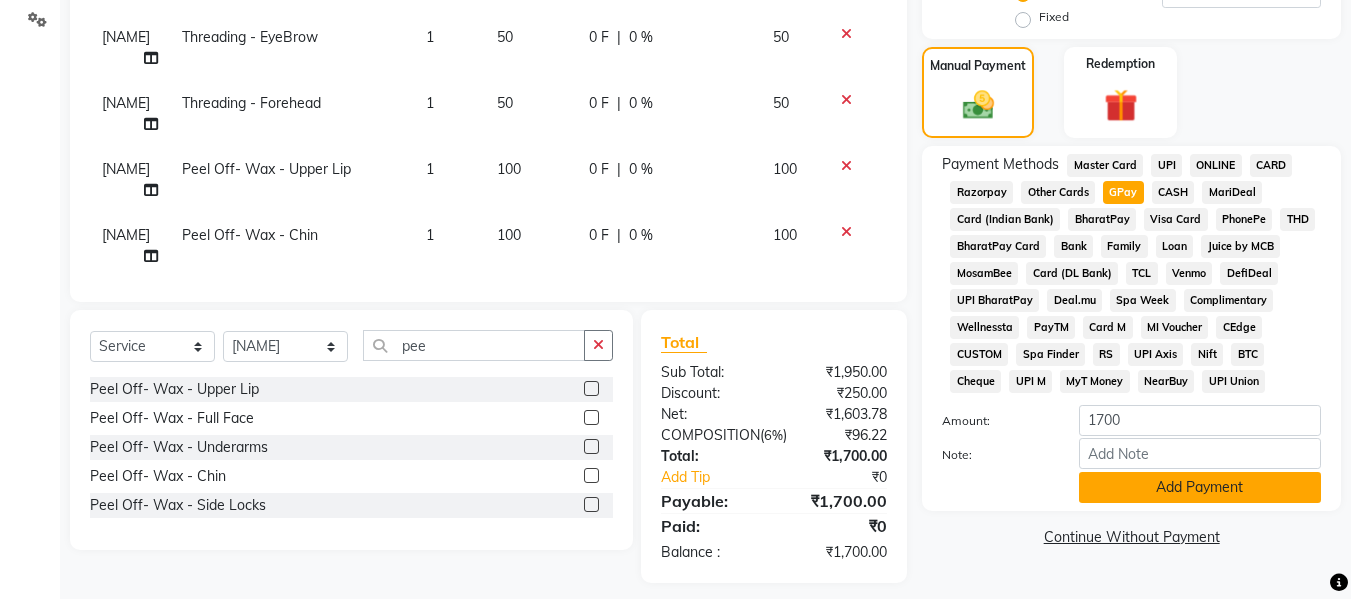 click on "Add Payment" 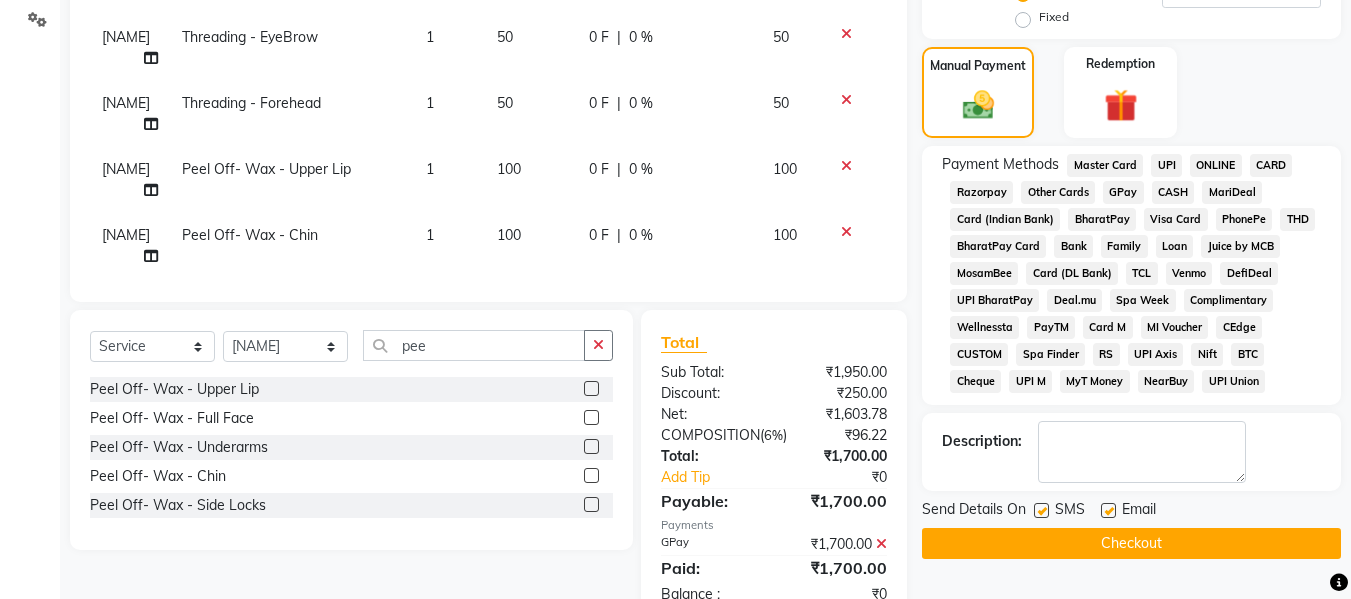 click on "Checkout" 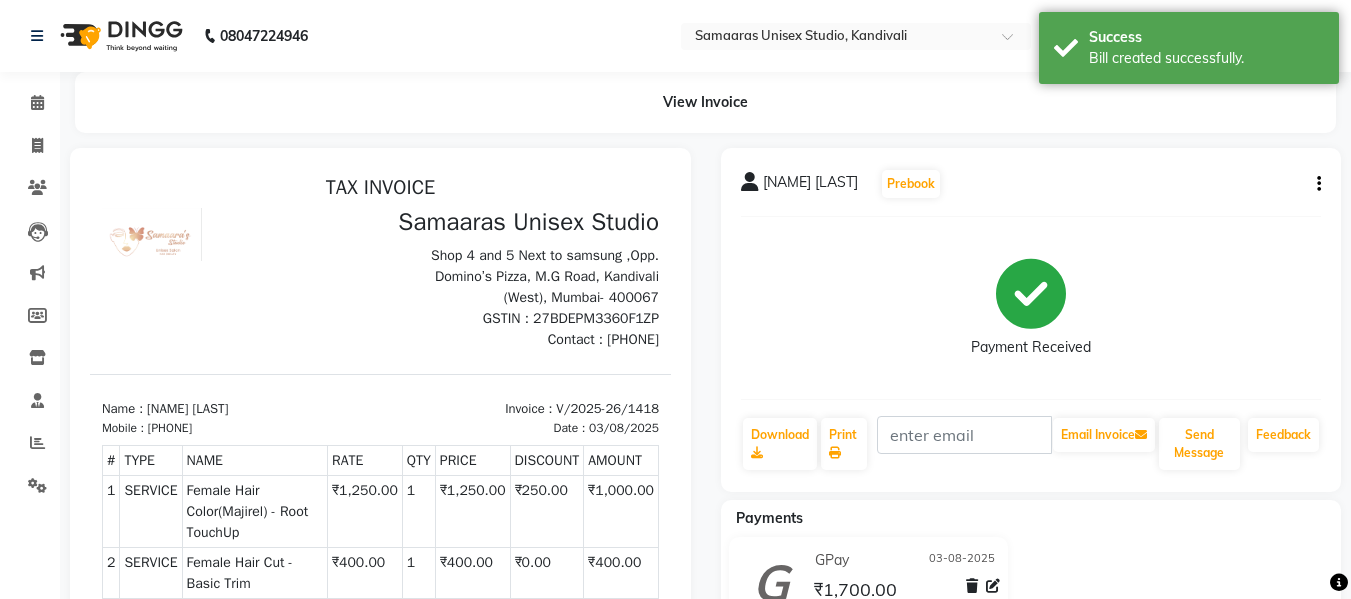 scroll, scrollTop: 0, scrollLeft: 0, axis: both 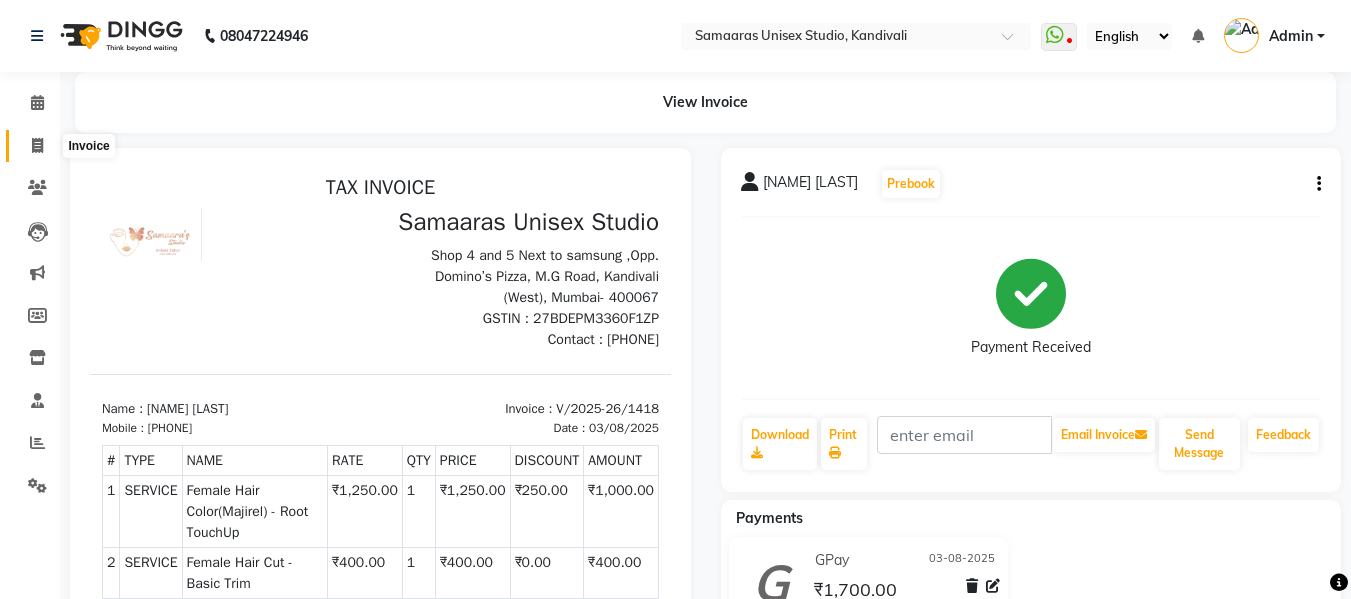 click 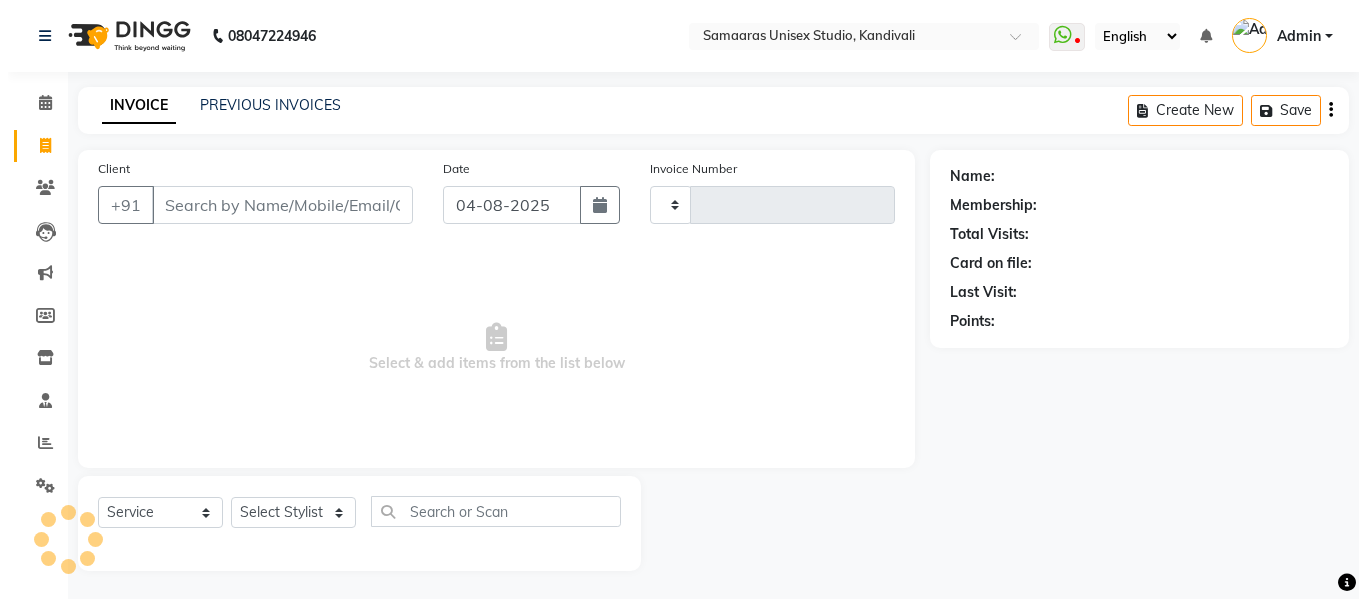 scroll, scrollTop: 2, scrollLeft: 0, axis: vertical 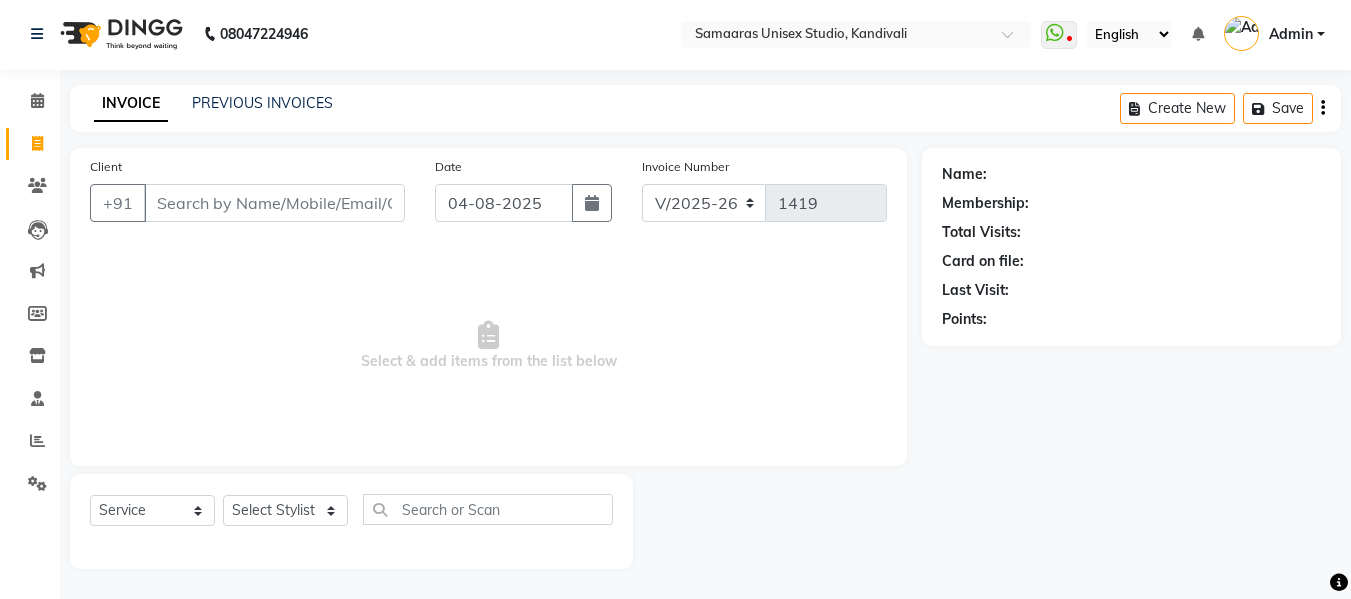 click on "Client" at bounding box center (274, 203) 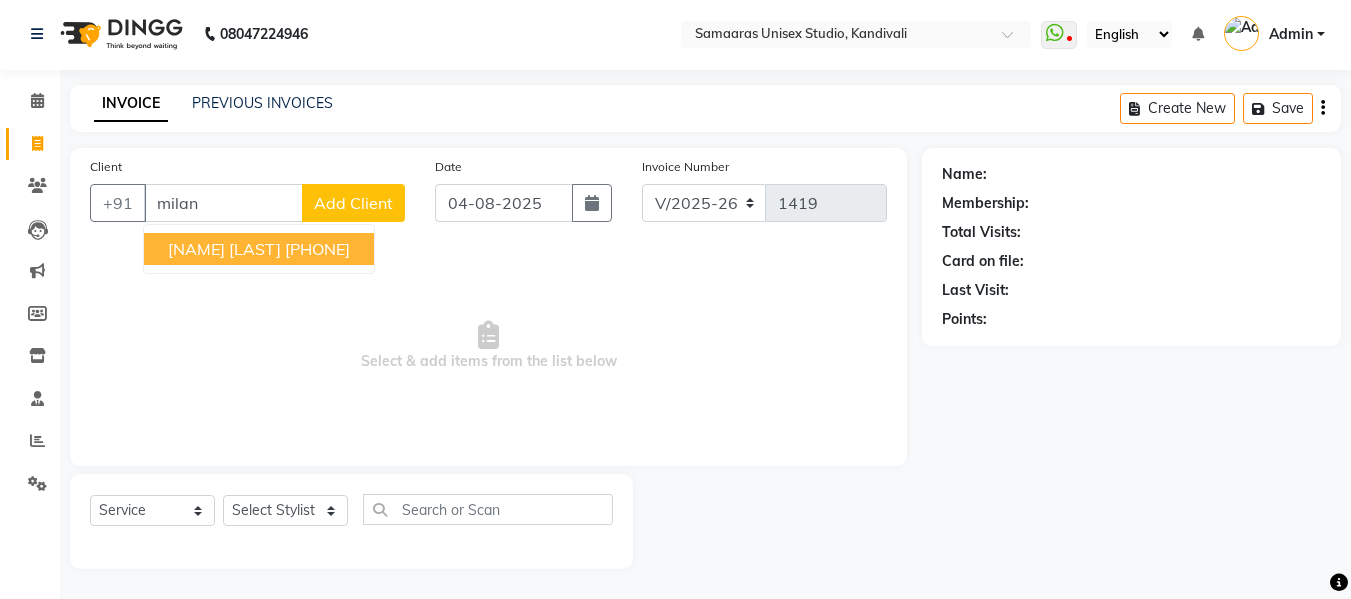 click on "milan" at bounding box center [223, 203] 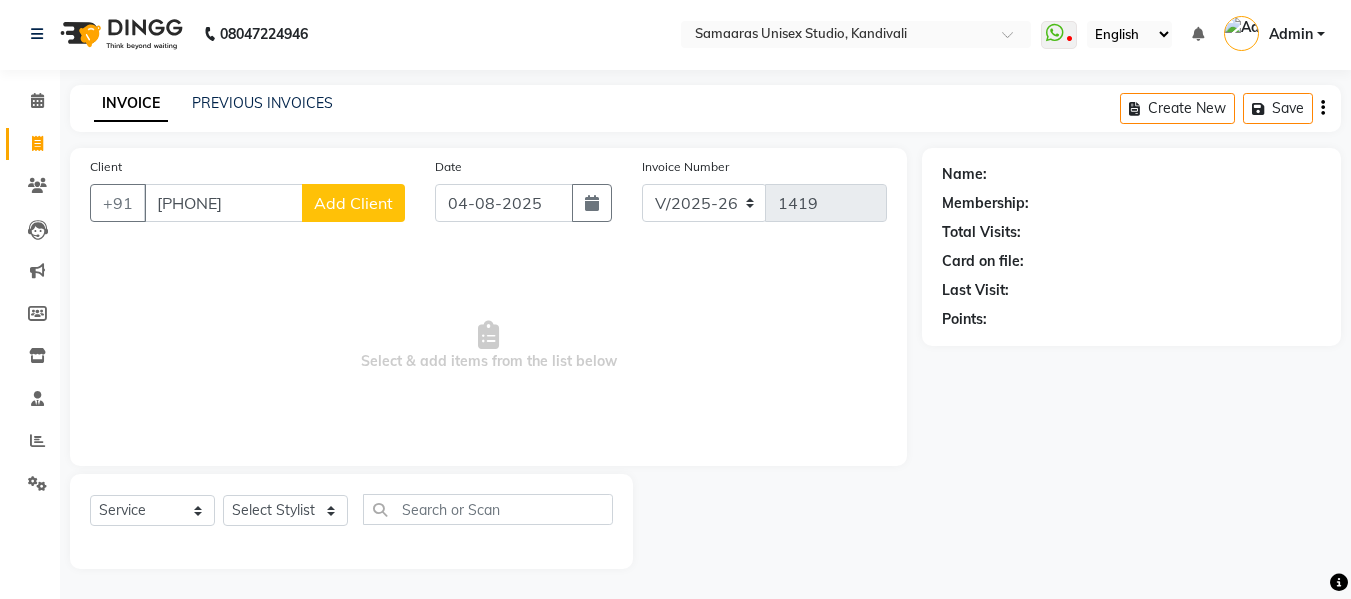 click on "Add Client" 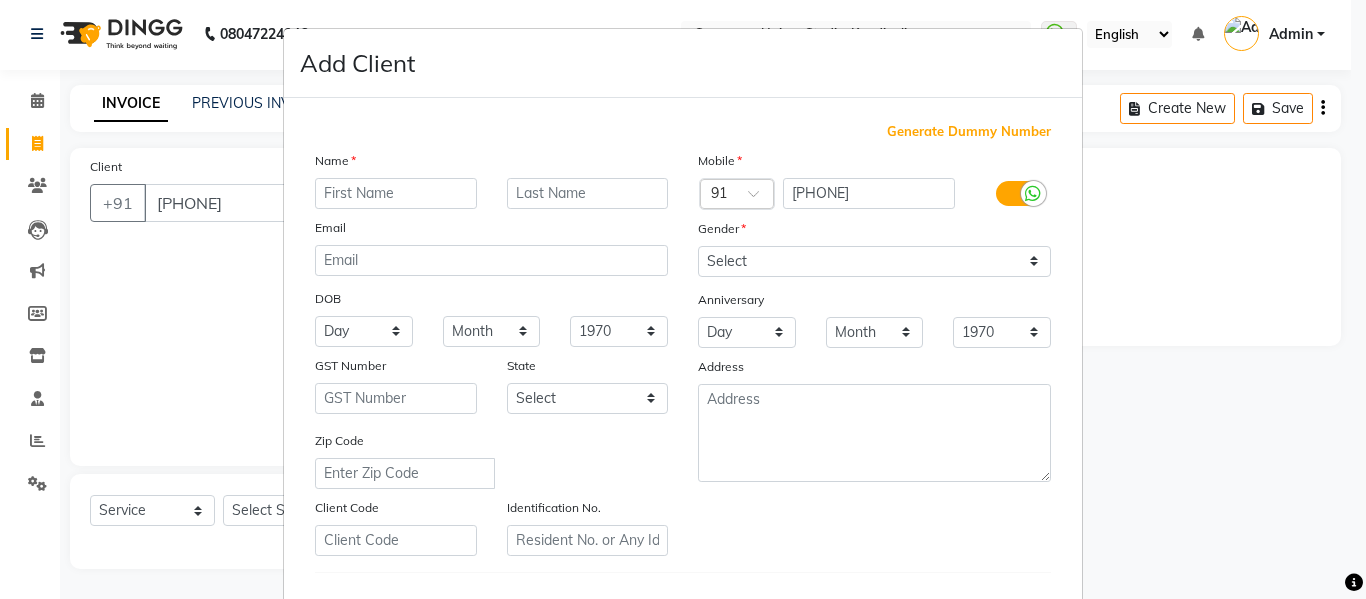 drag, startPoint x: 393, startPoint y: 199, endPoint x: 300, endPoint y: 171, distance: 97.123634 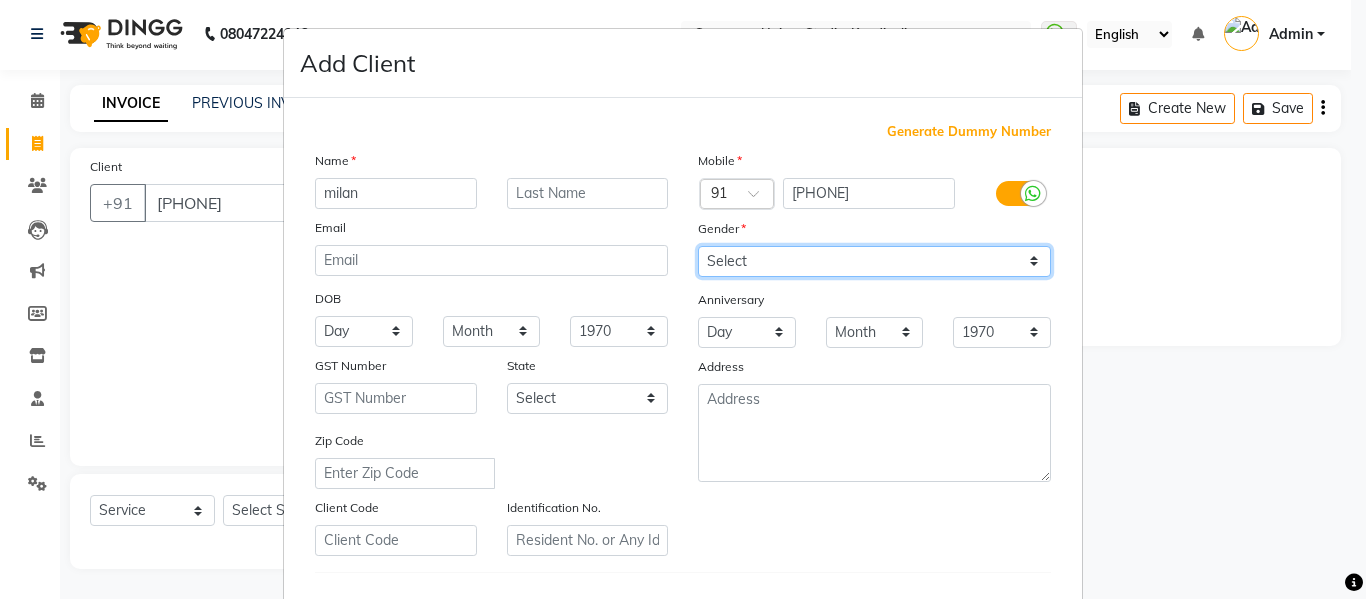 click on "Select Male Female Other Prefer Not To Say" at bounding box center [874, 261] 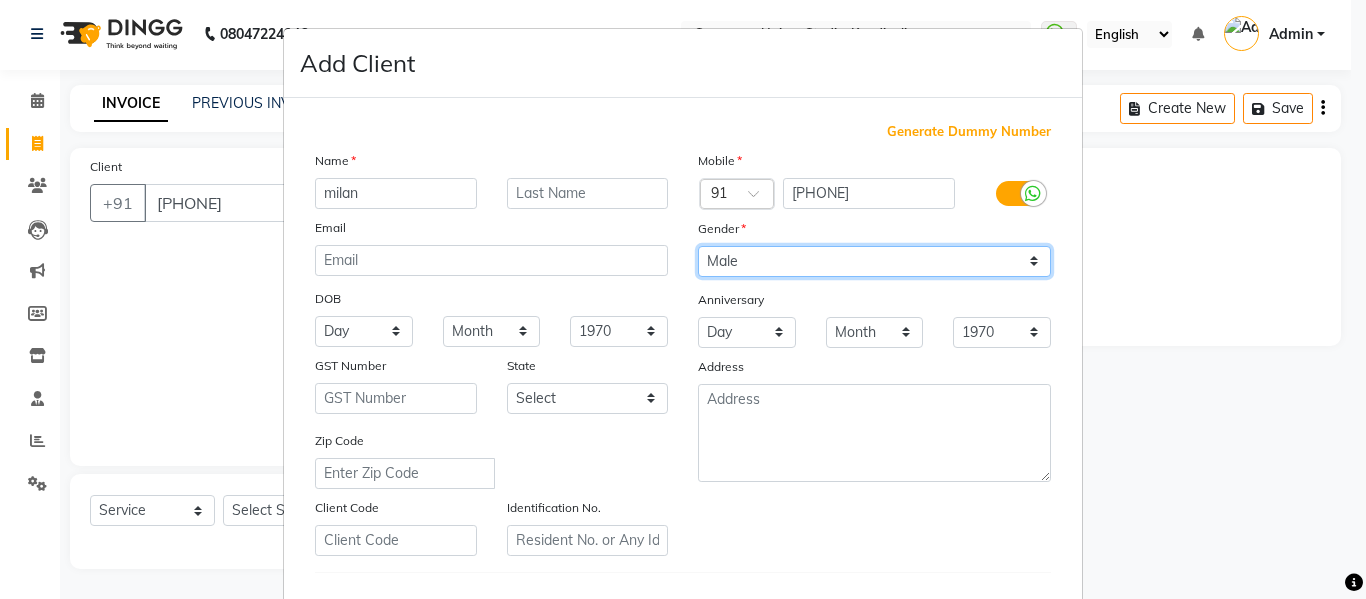 click on "Select Male Female Other Prefer Not To Say" at bounding box center [874, 261] 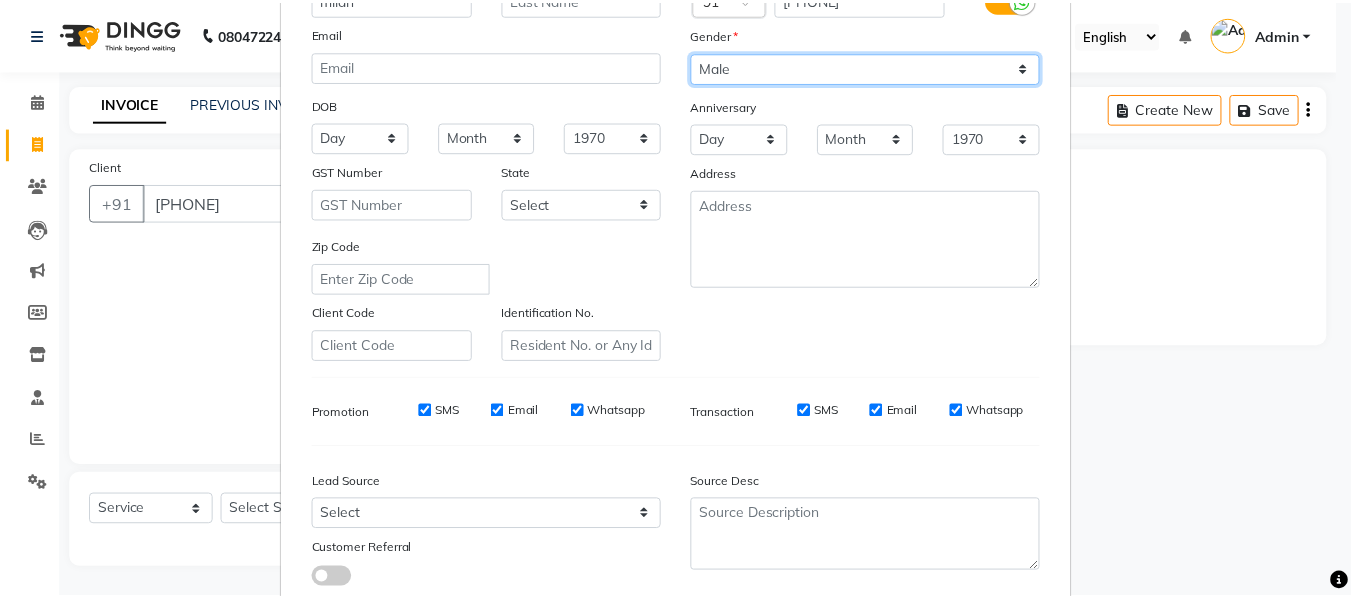 scroll, scrollTop: 324, scrollLeft: 0, axis: vertical 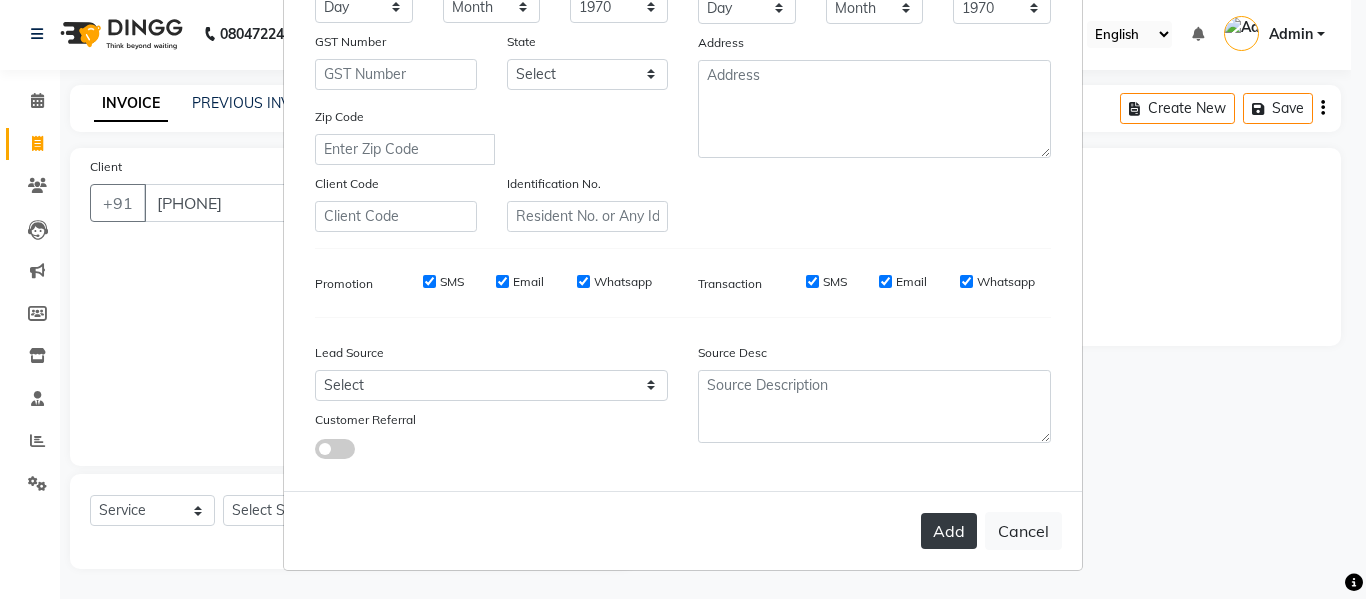 click on "Add" at bounding box center (949, 531) 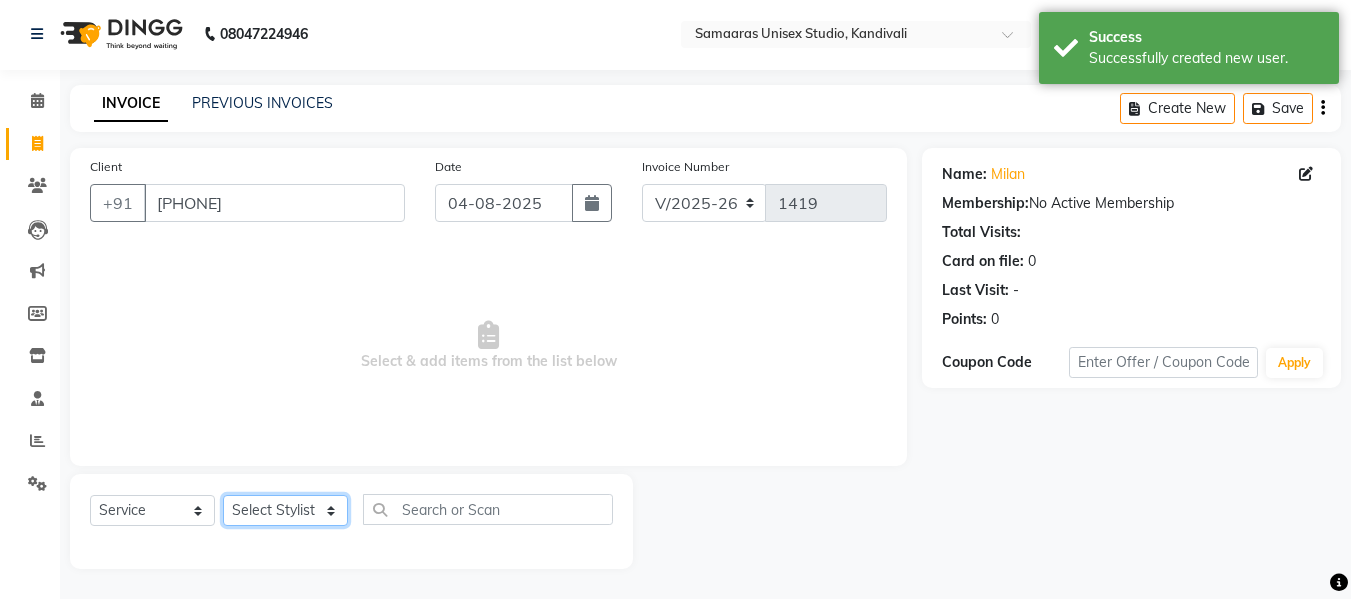 click on "Select Stylist Daksh Sir Firoz bhai Front Desk Guddu Kajal Priya Salman Bhai" 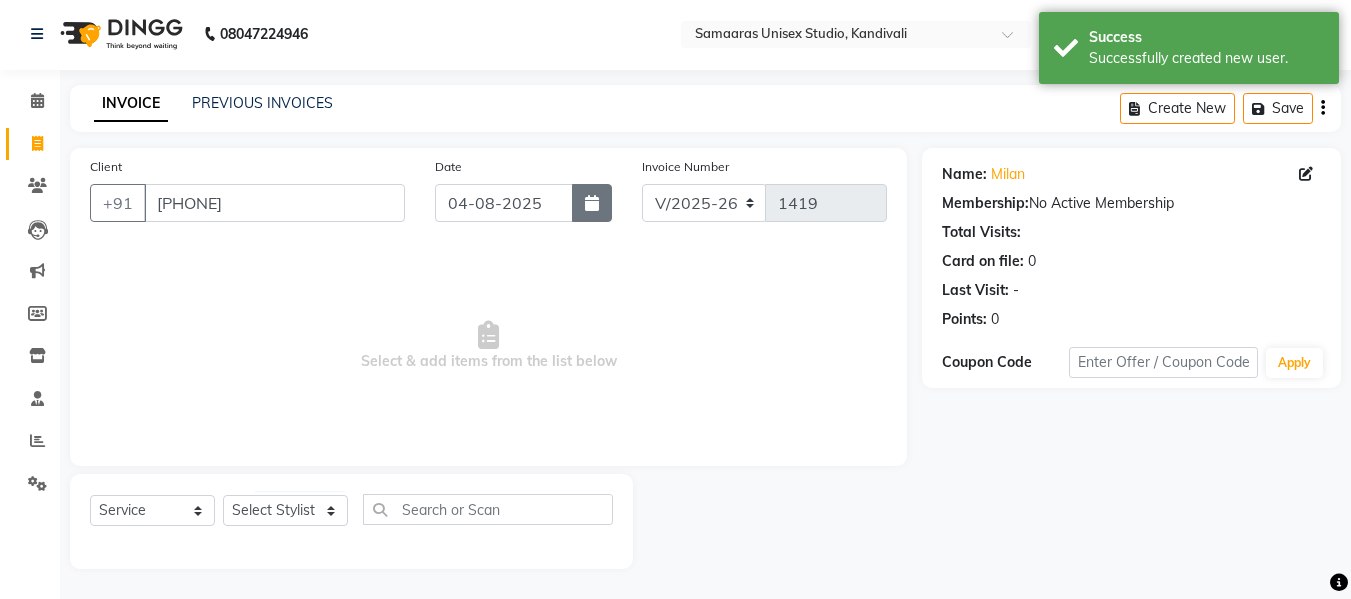 click 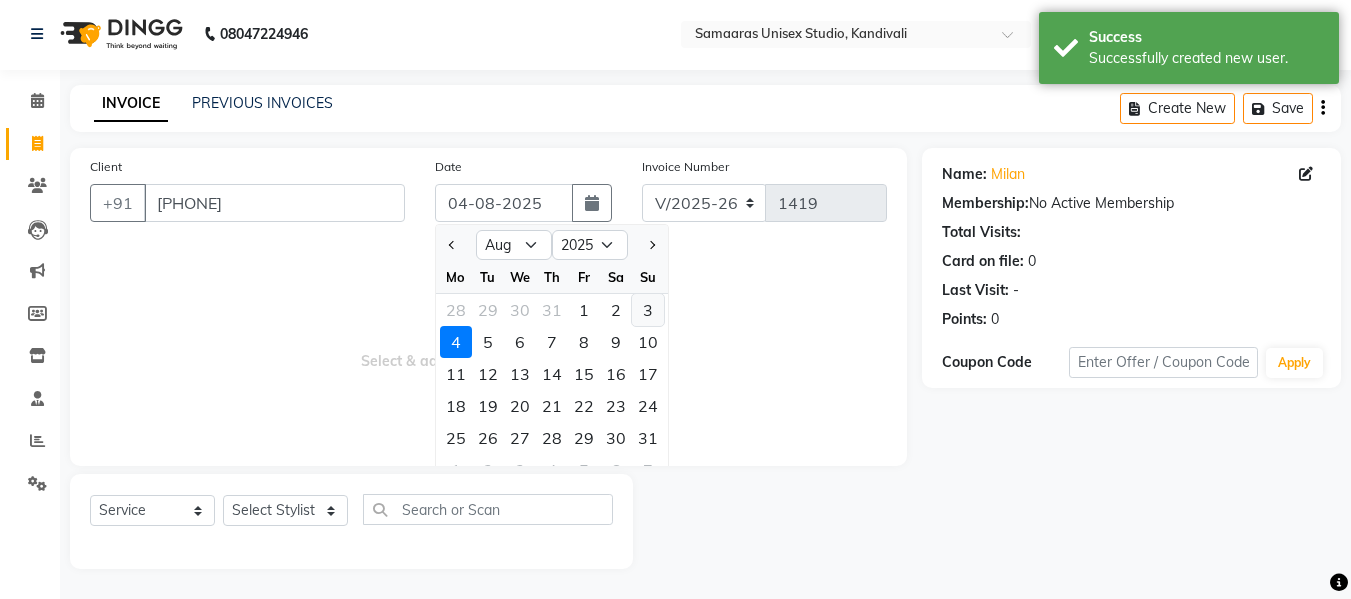 click on "3" 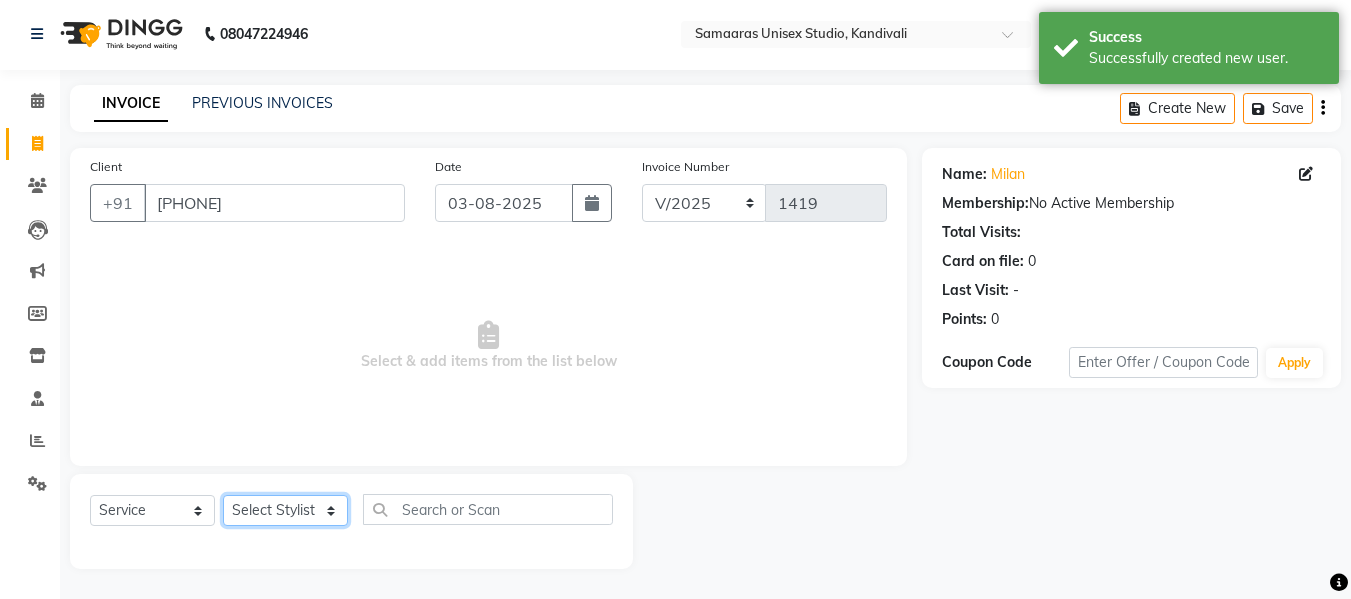 click on "Select Stylist Daksh Sir Firoz bhai Front Desk Guddu Kajal Priya Salman Bhai" 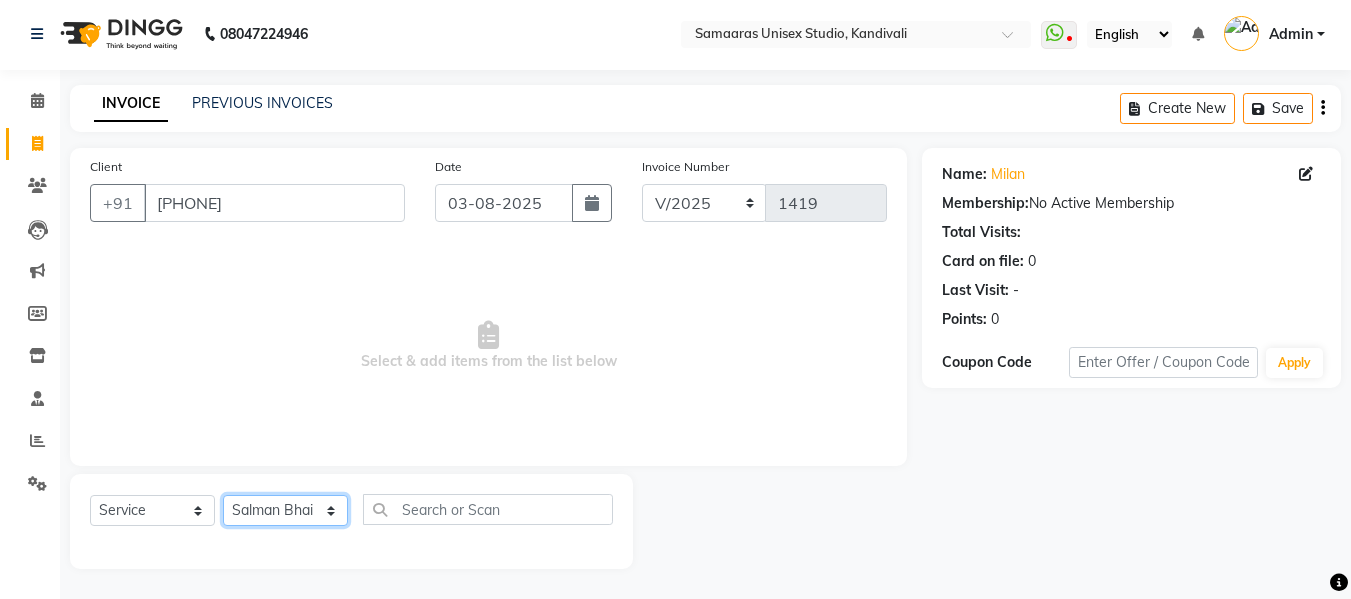 click on "Select Stylist Daksh Sir Firoz bhai Front Desk Guddu Kajal Priya Salman Bhai" 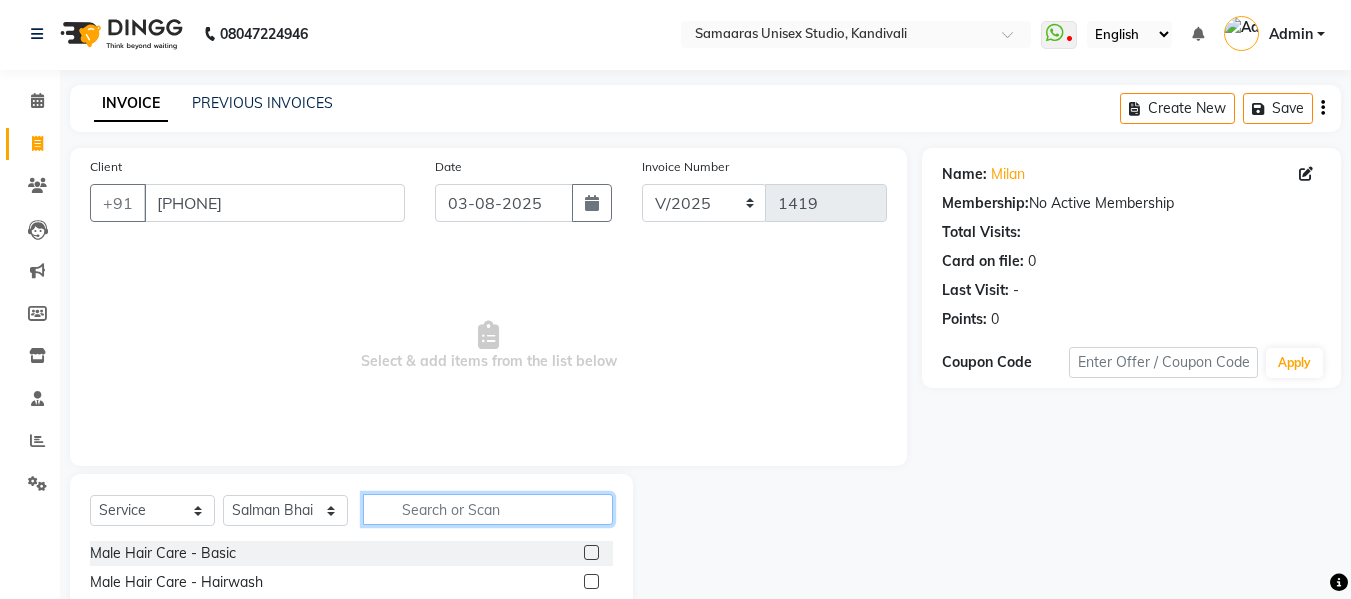 click 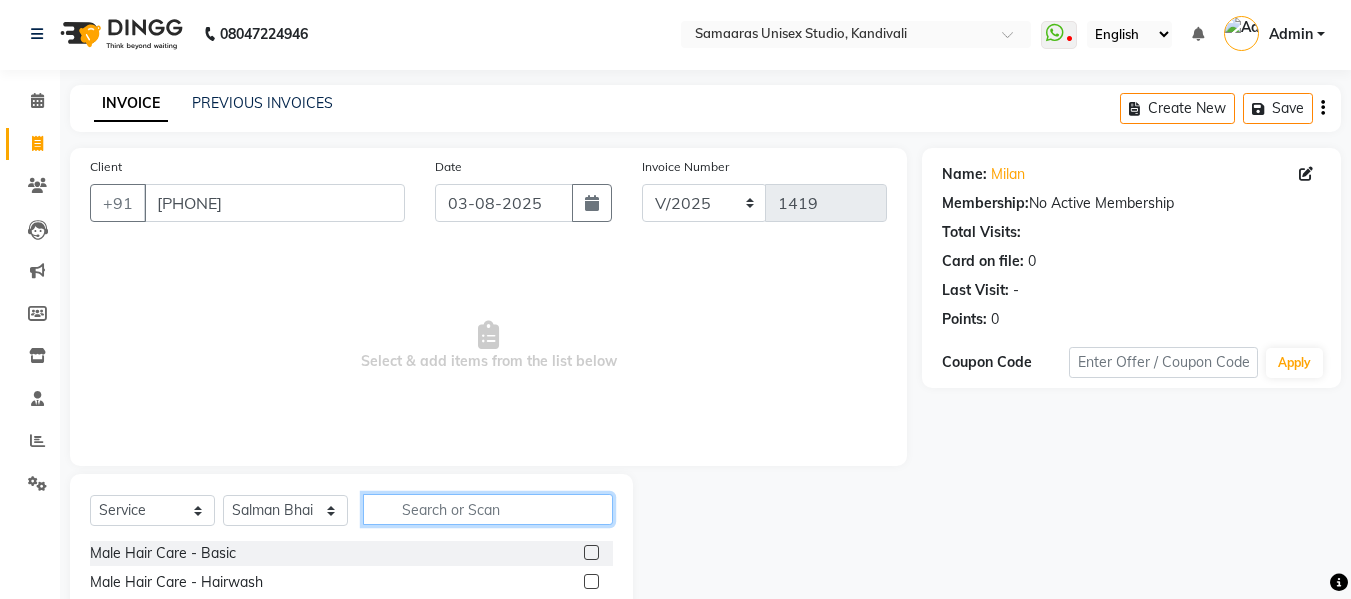 click 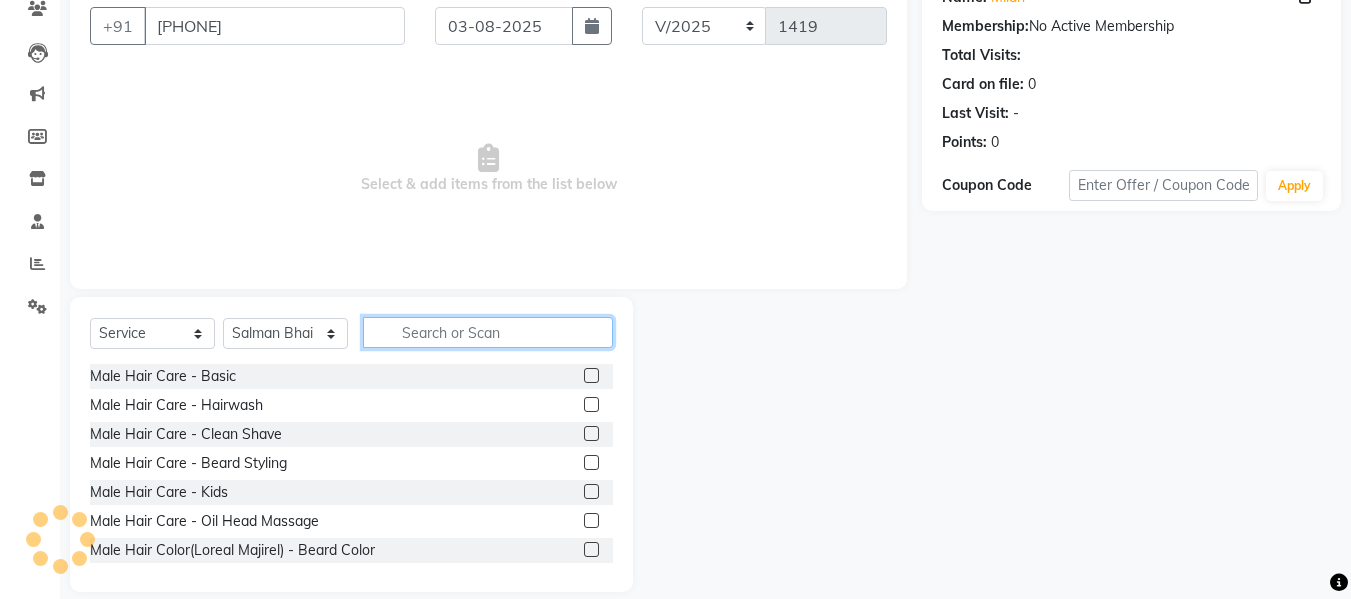 scroll, scrollTop: 202, scrollLeft: 0, axis: vertical 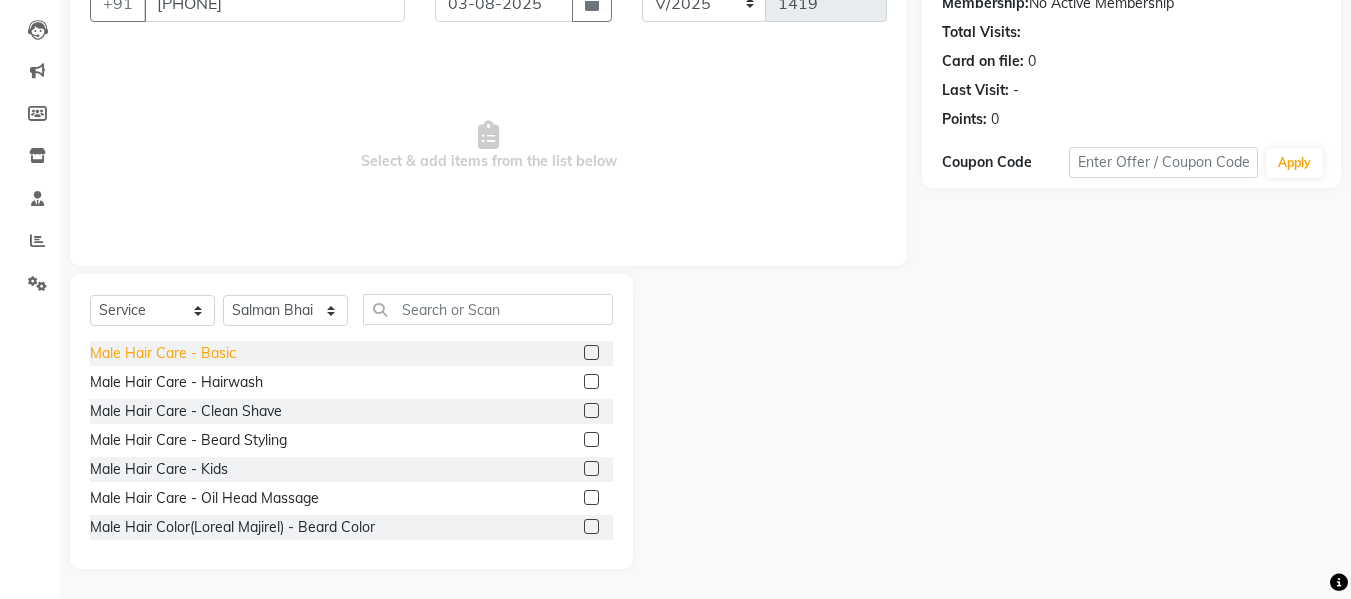click on "Male Hair Care - Basic" 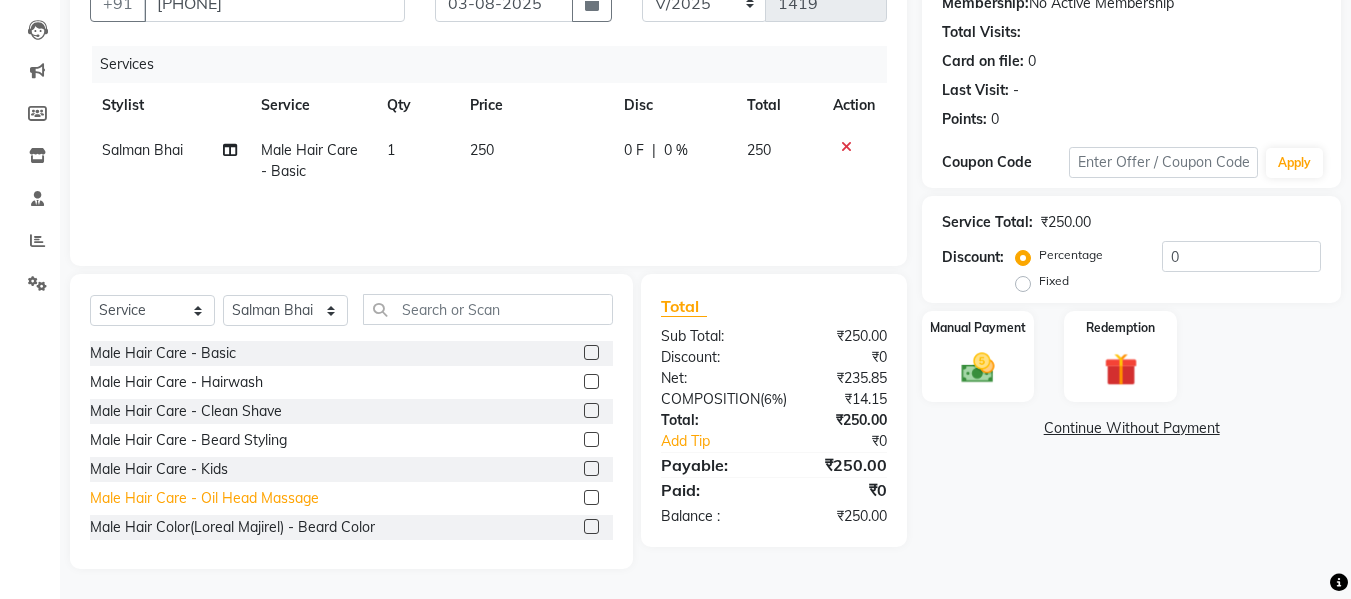 click on "Male Hair Care - Oil Head Massage" 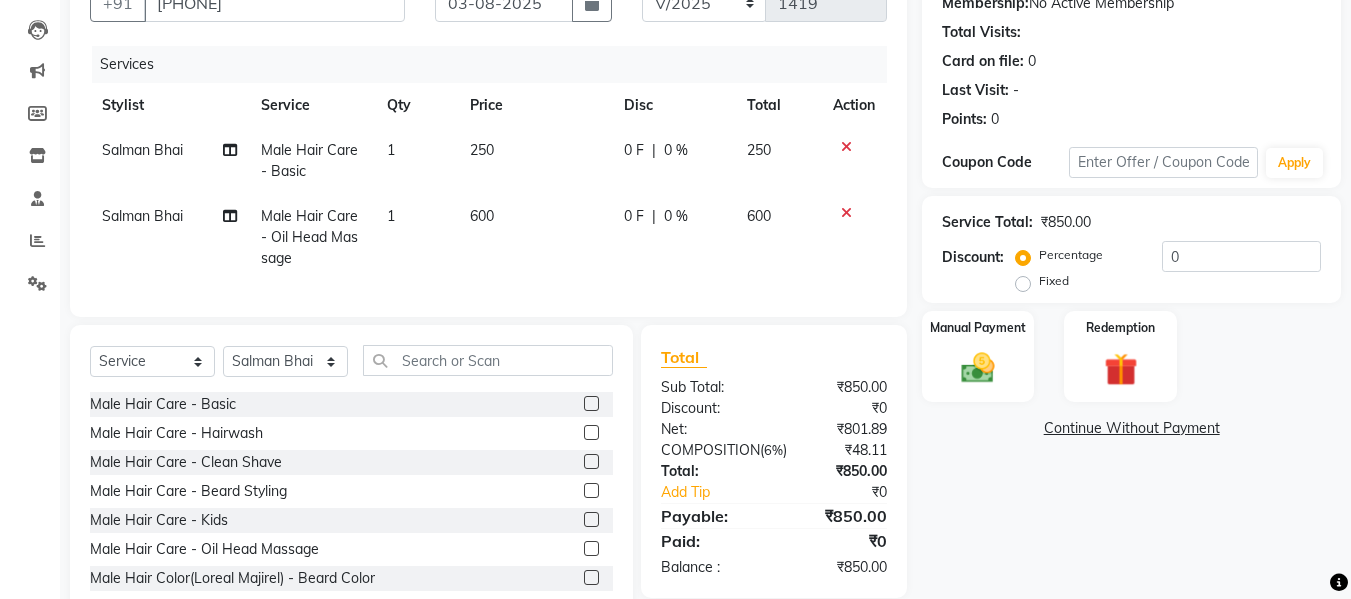click on "600" 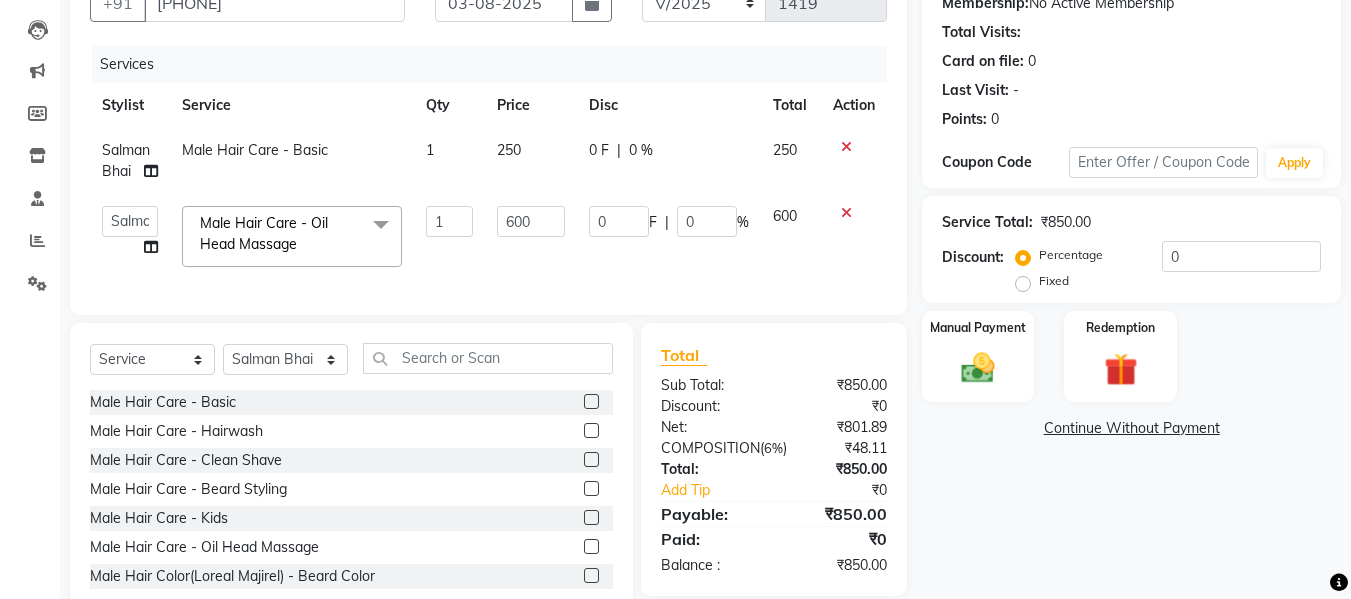 click on "600" 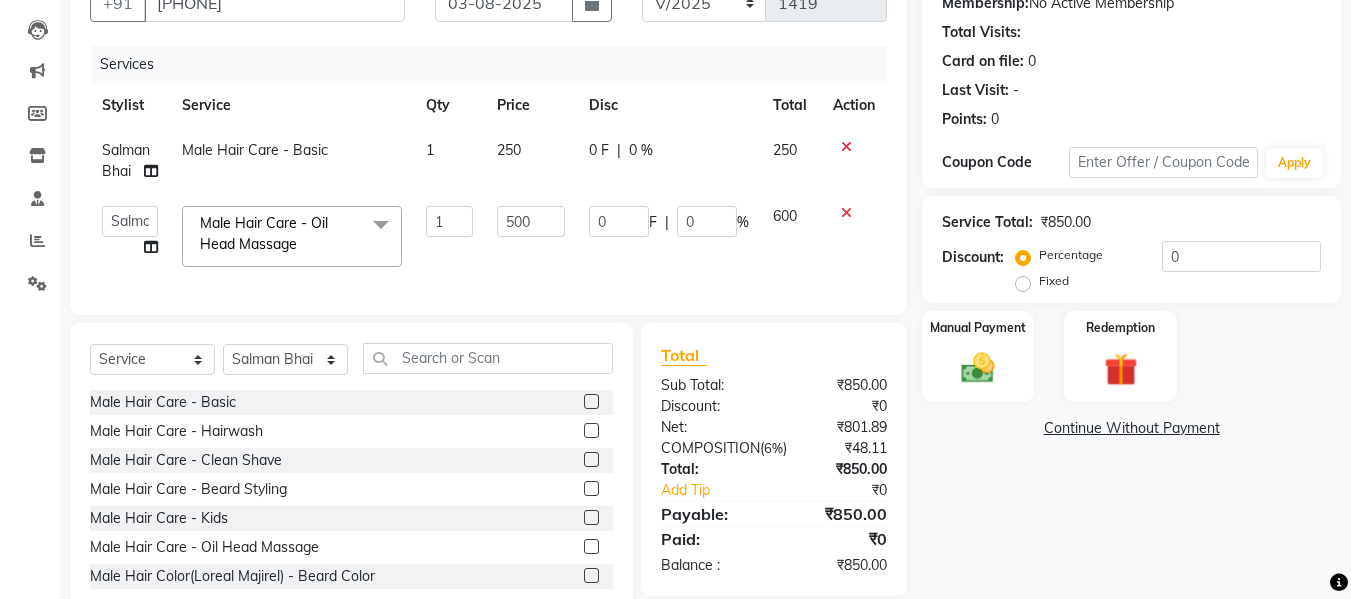 click on "Price" 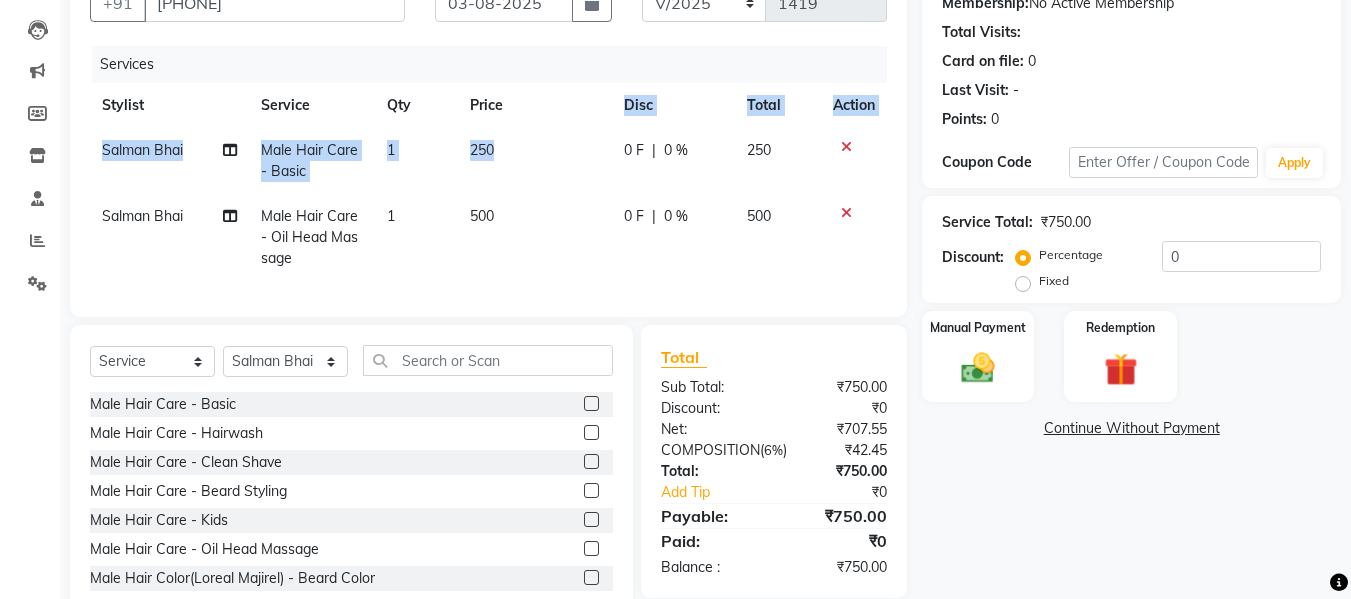 click on "Stylist Service Qty Price Disc Total Action [NAME] Bhai Male Hair Care - Basic 1 250 0 F | 0 % 250 [NAME] Bhai Male Hair Care - Oil Head Massage 1 500 0 F | 0 % 500" 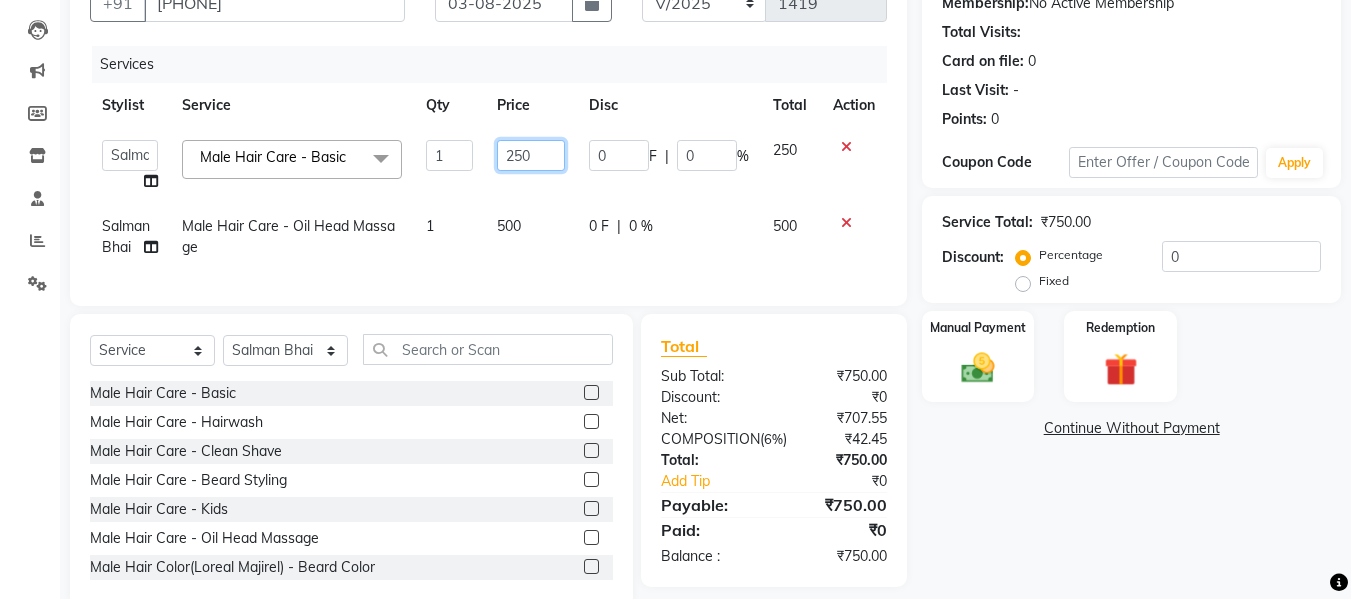 click on "250" 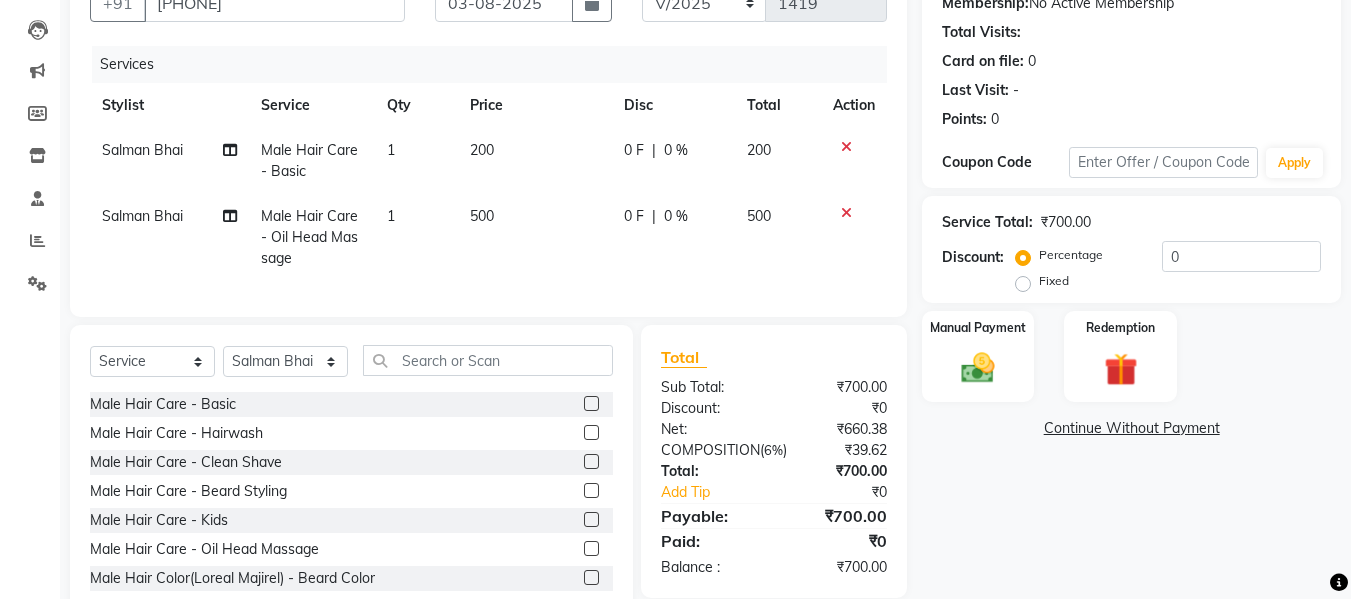 click on "500" 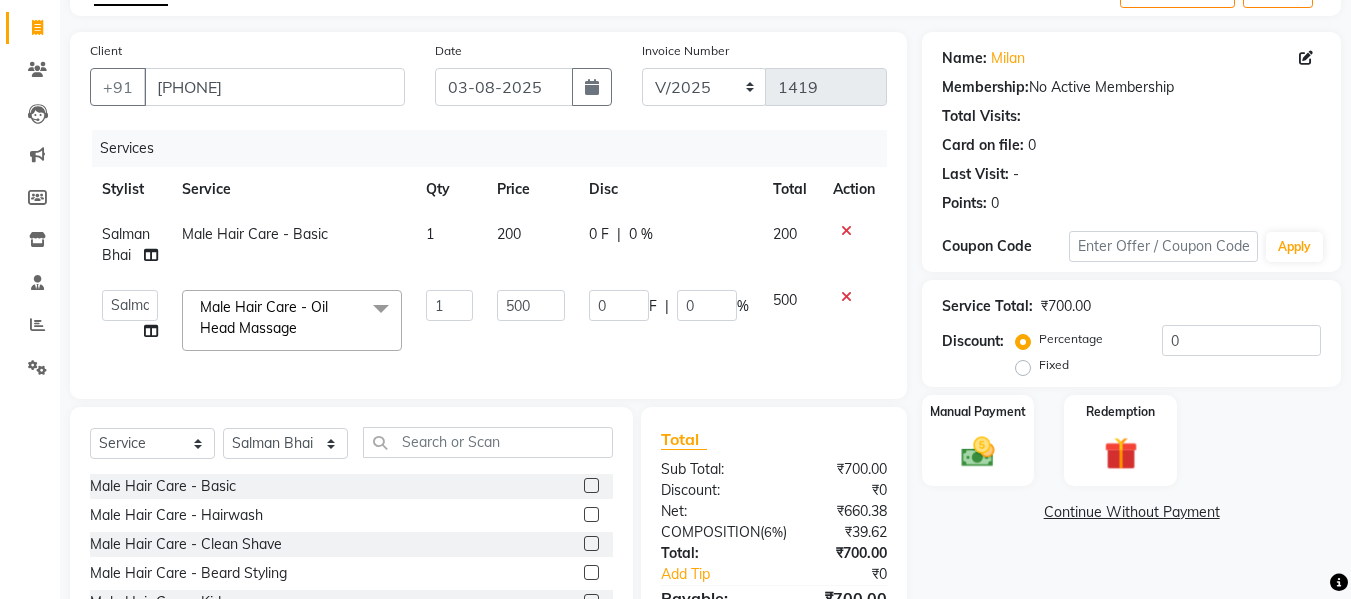 scroll, scrollTop: 266, scrollLeft: 0, axis: vertical 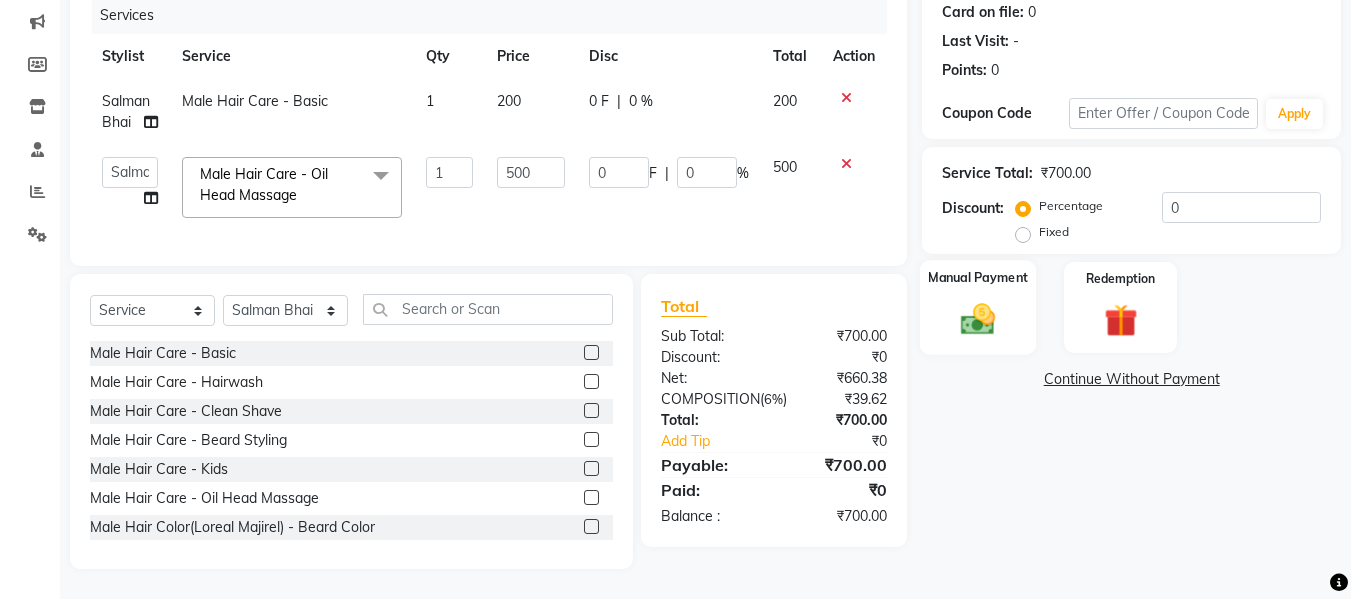 click on "Manual Payment" 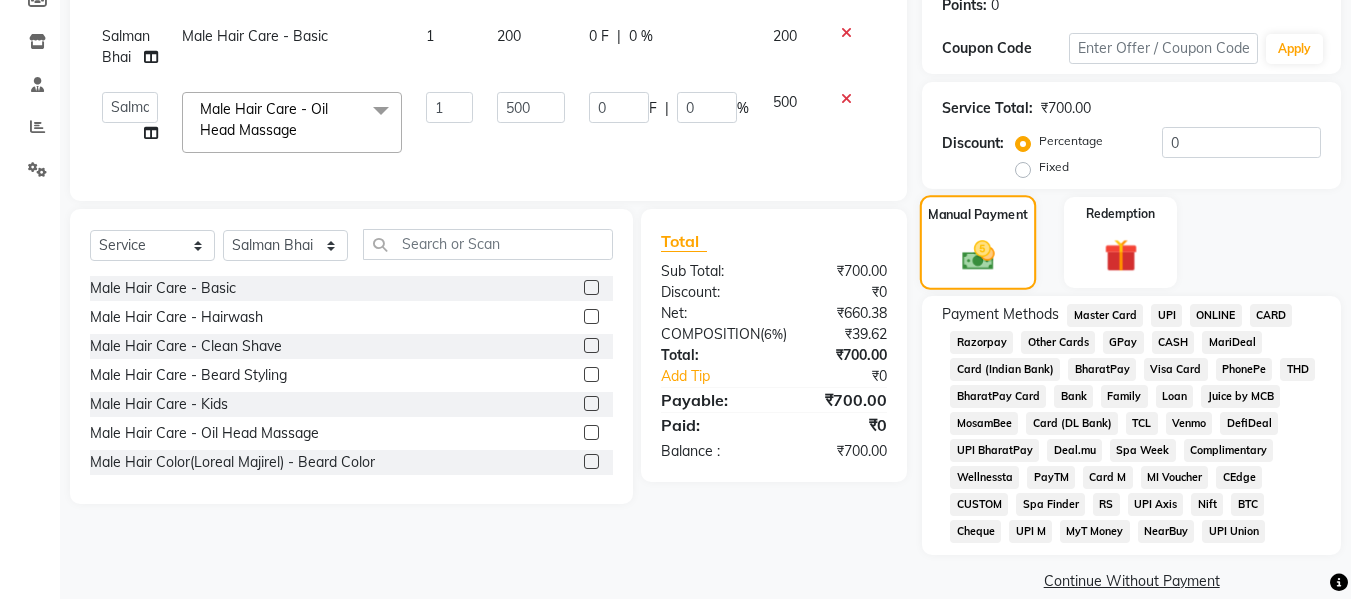 scroll, scrollTop: 343, scrollLeft: 0, axis: vertical 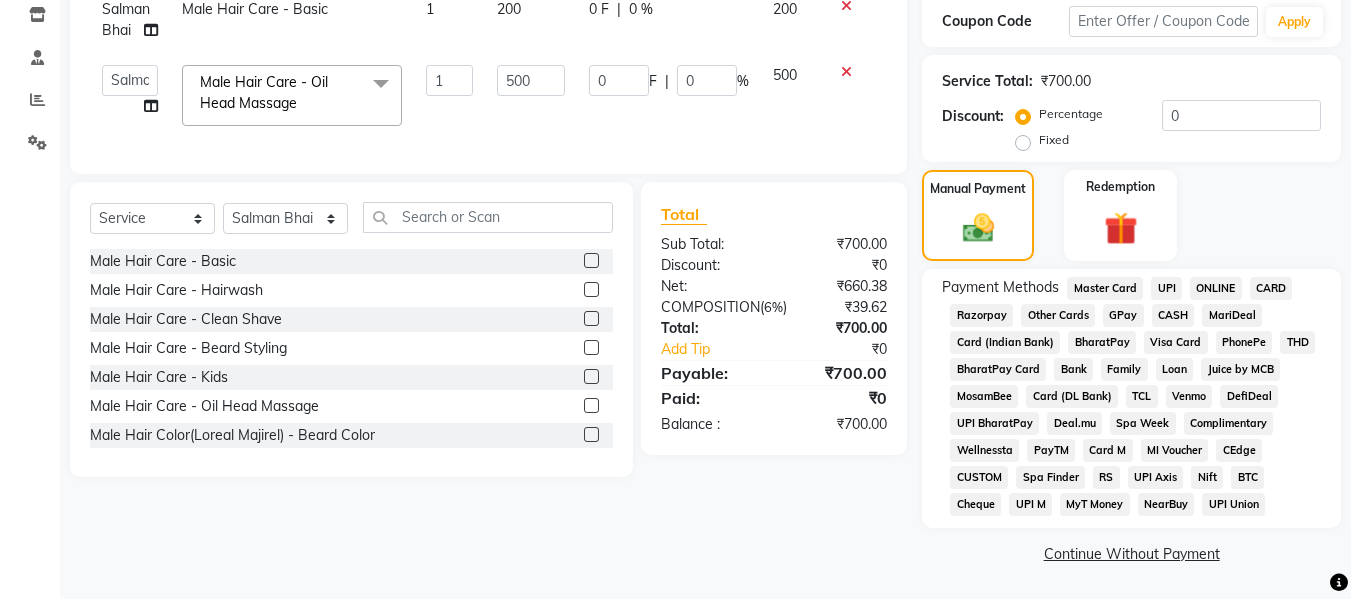click on "CASH" 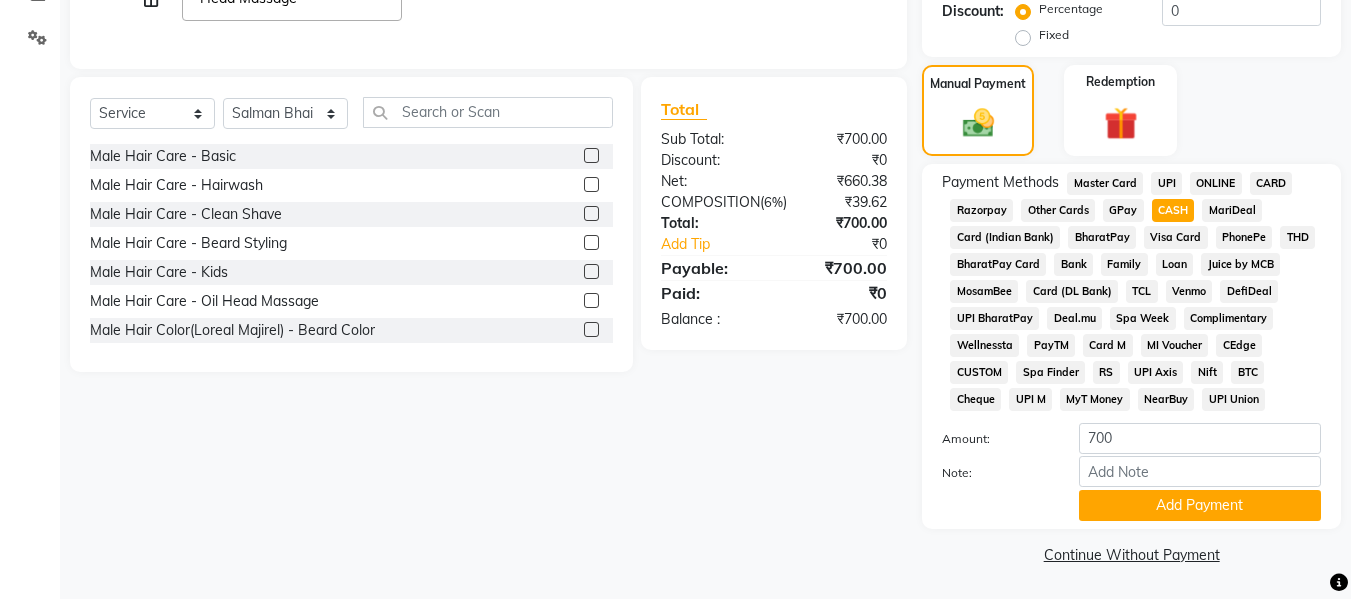 scroll, scrollTop: 449, scrollLeft: 0, axis: vertical 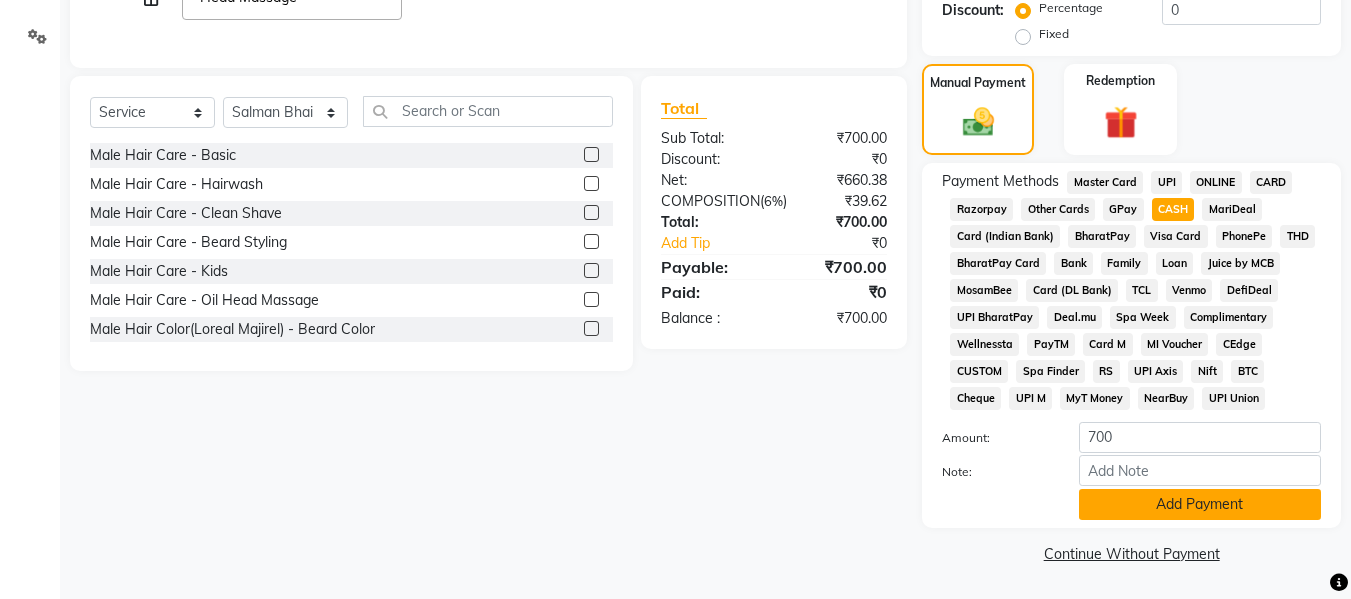 click on "Add Payment" 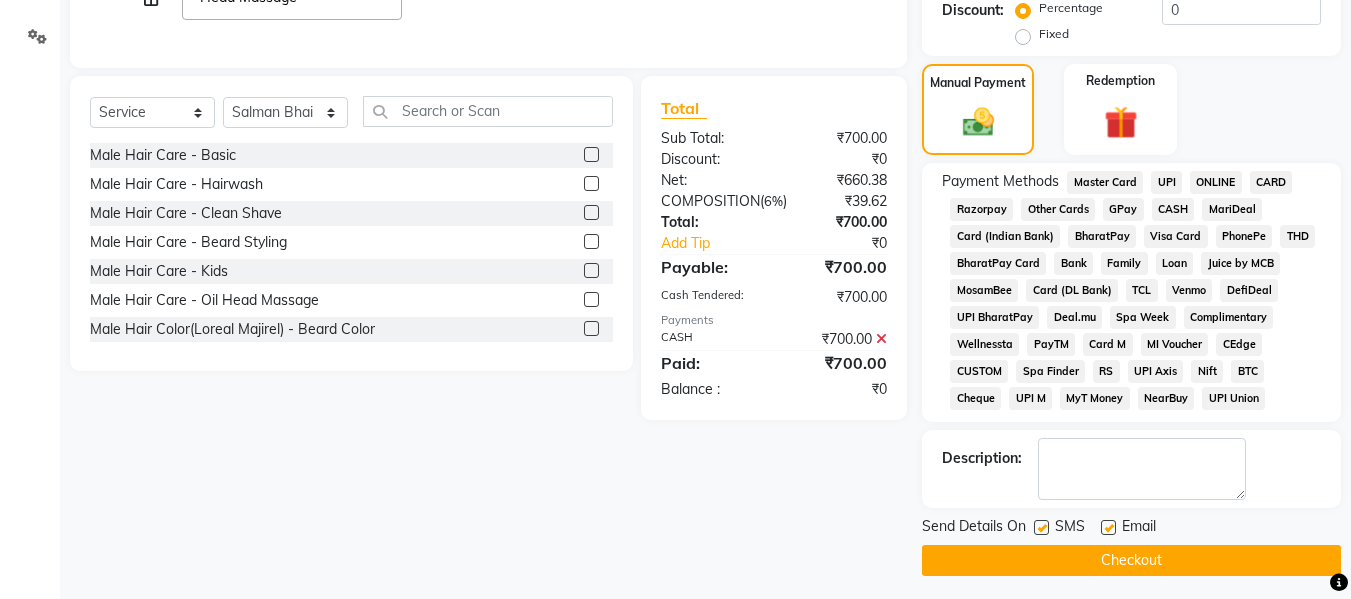 click on "Checkout" 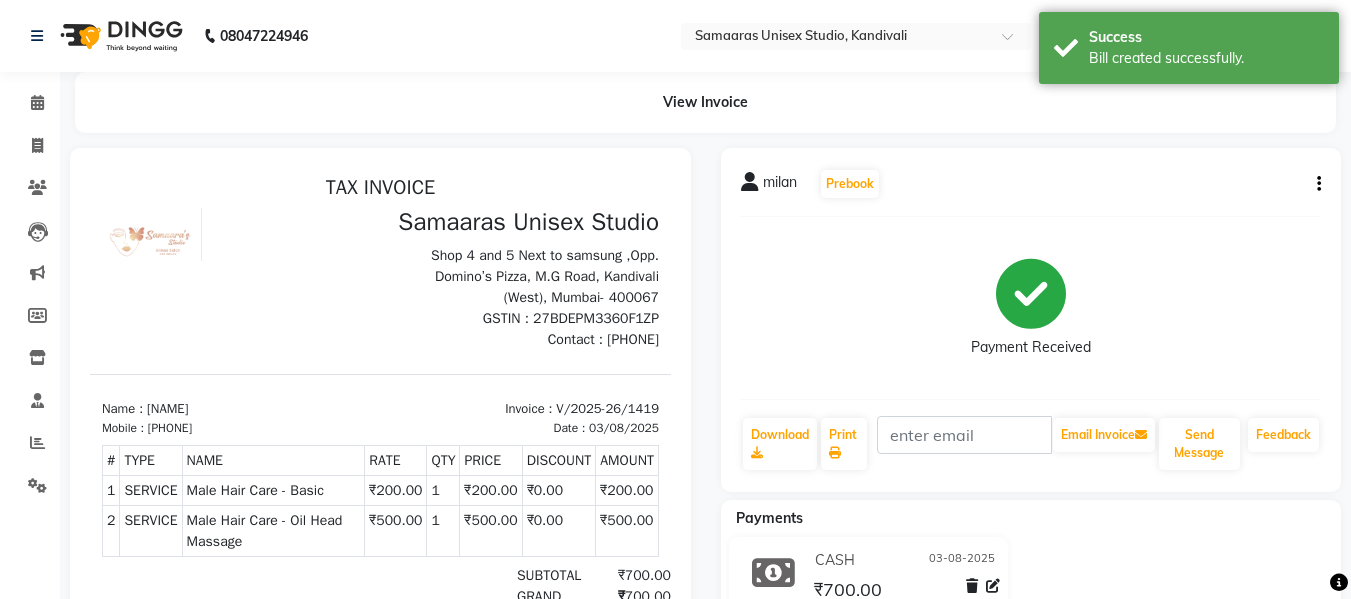 scroll, scrollTop: 0, scrollLeft: 0, axis: both 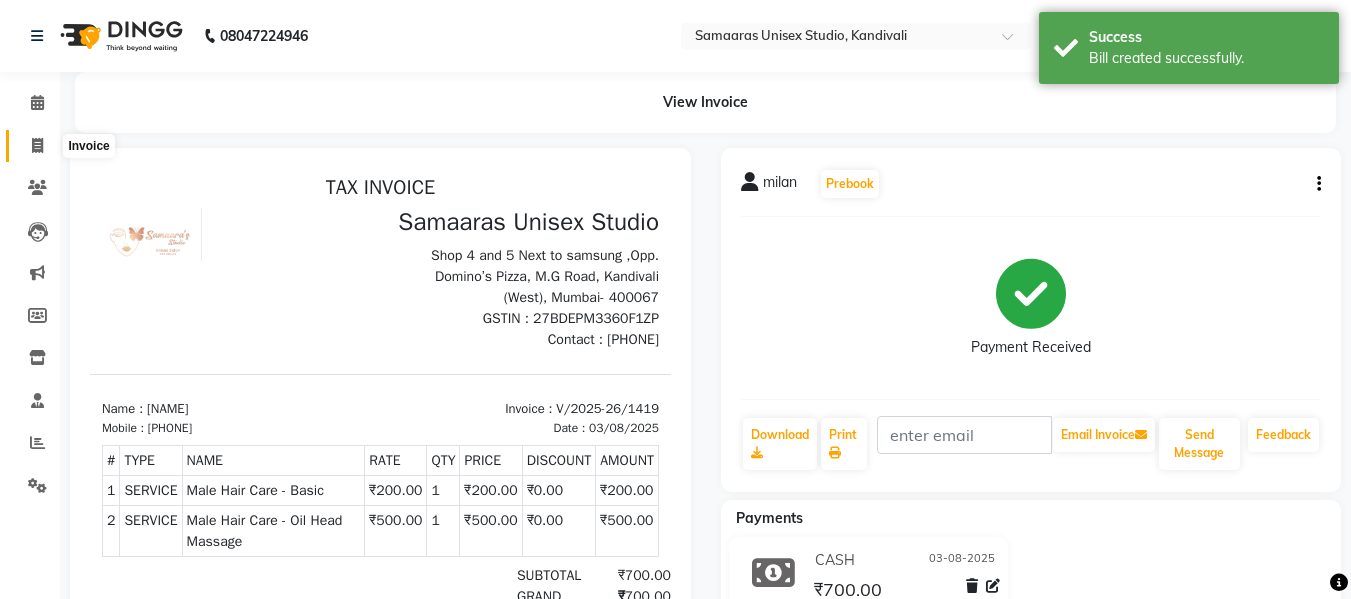 click 